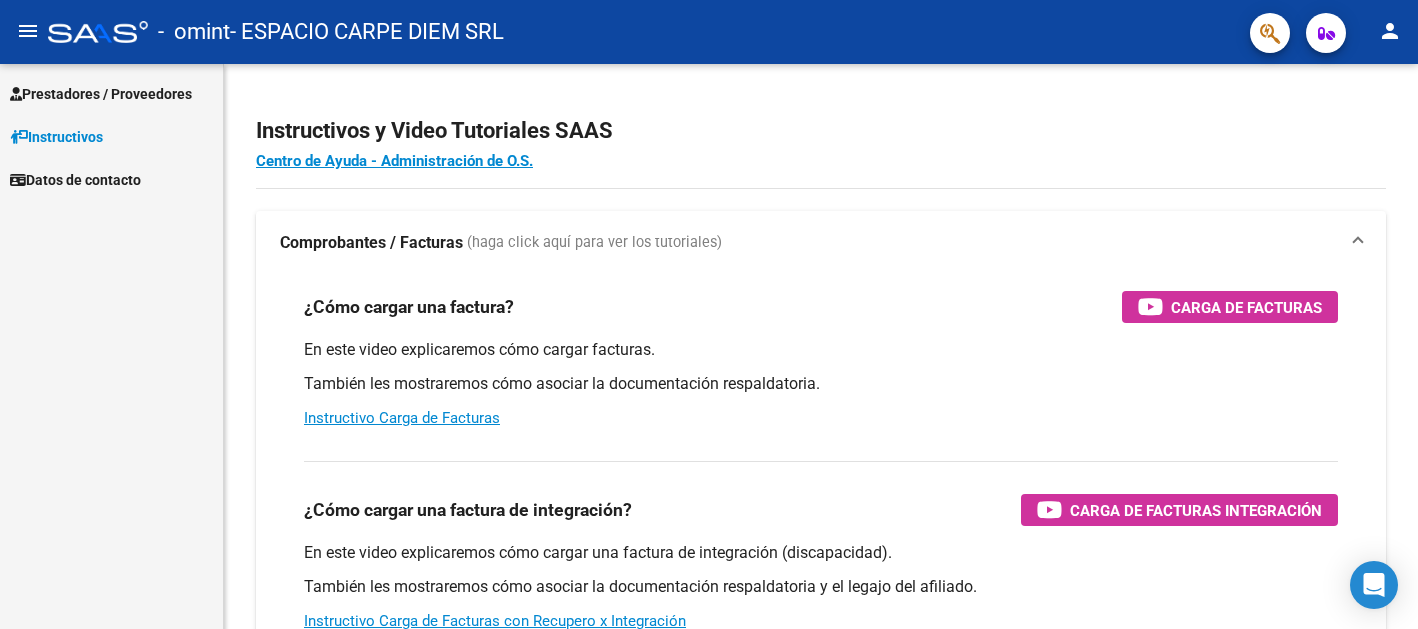 scroll, scrollTop: 0, scrollLeft: 0, axis: both 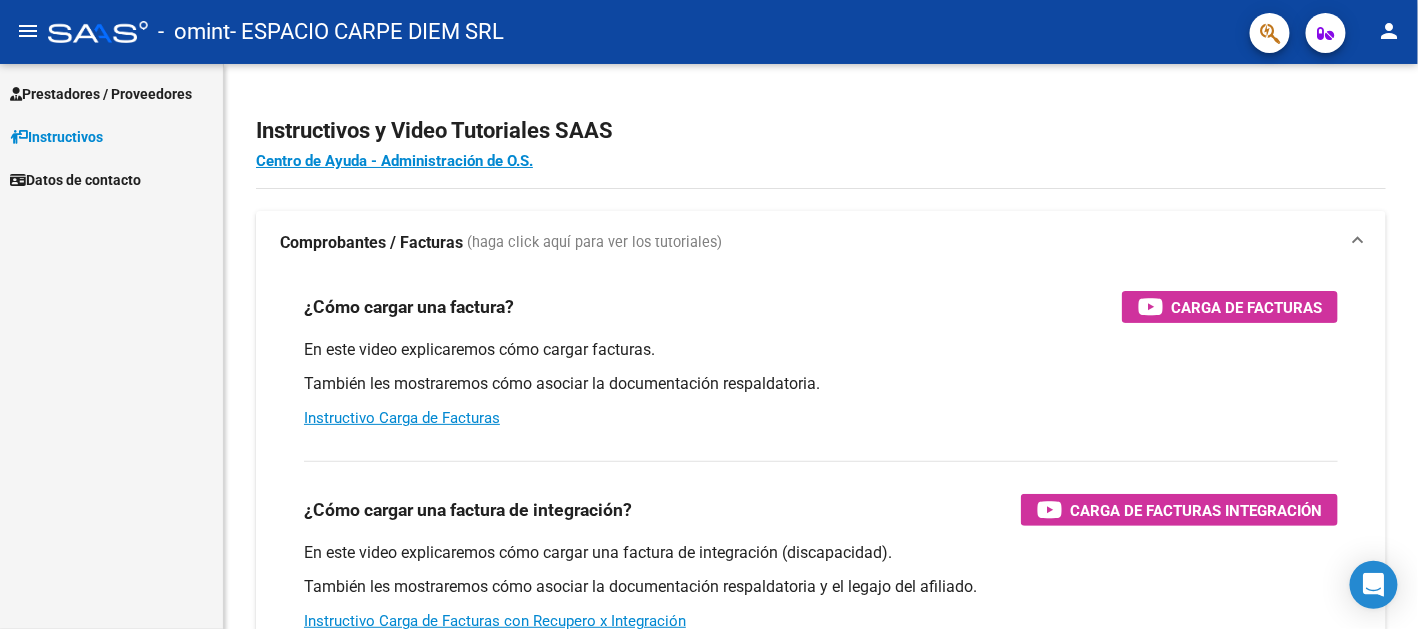 click on "Prestadores / Proveedores" at bounding box center (101, 94) 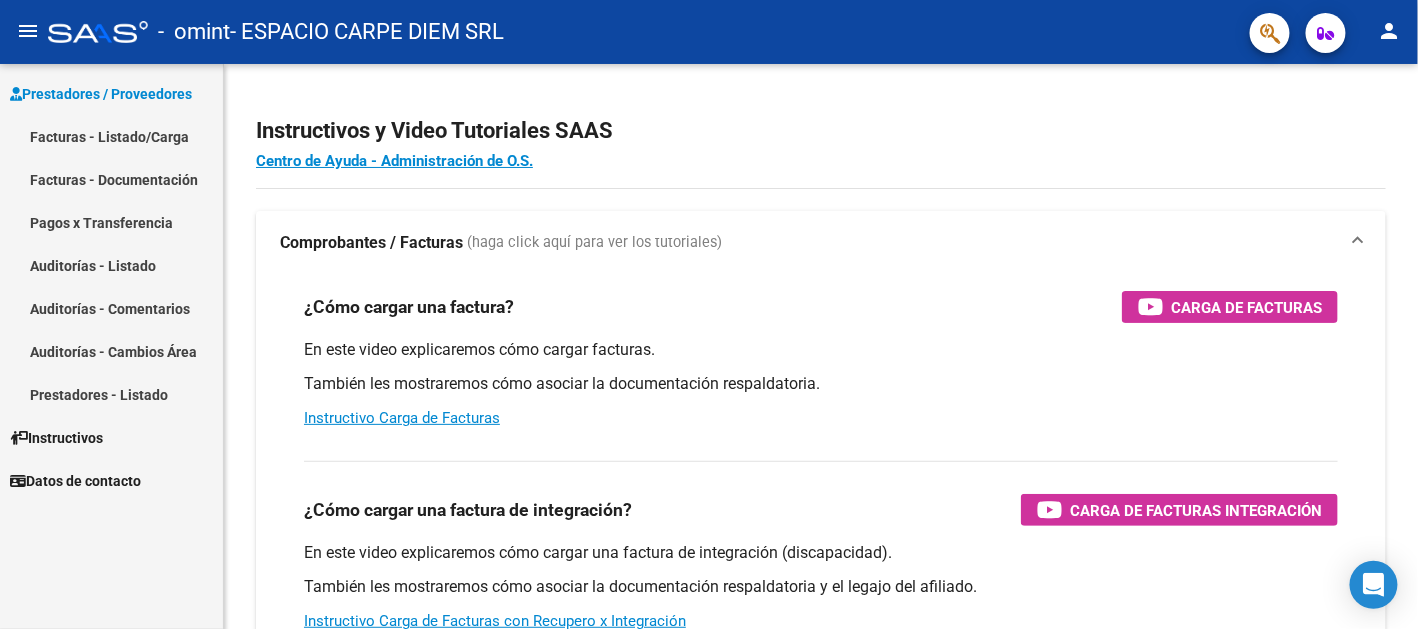click on "Facturas - Listado/Carga" at bounding box center [111, 136] 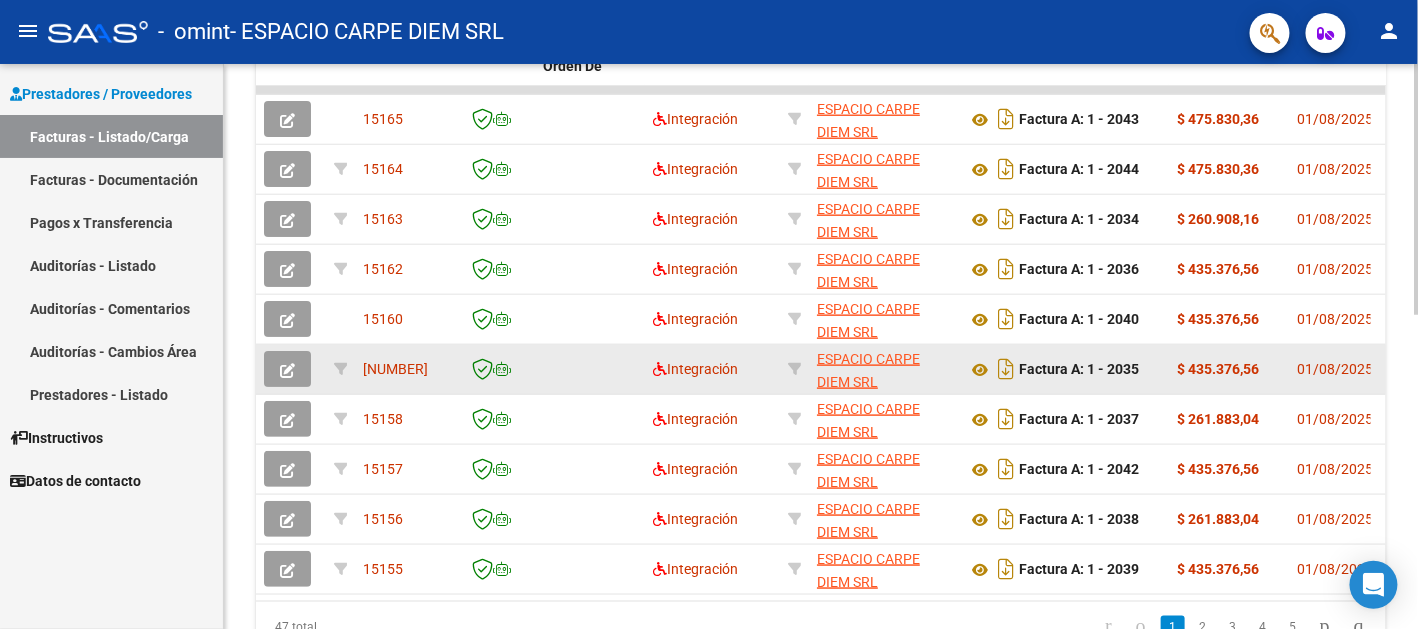 scroll, scrollTop: 705, scrollLeft: 0, axis: vertical 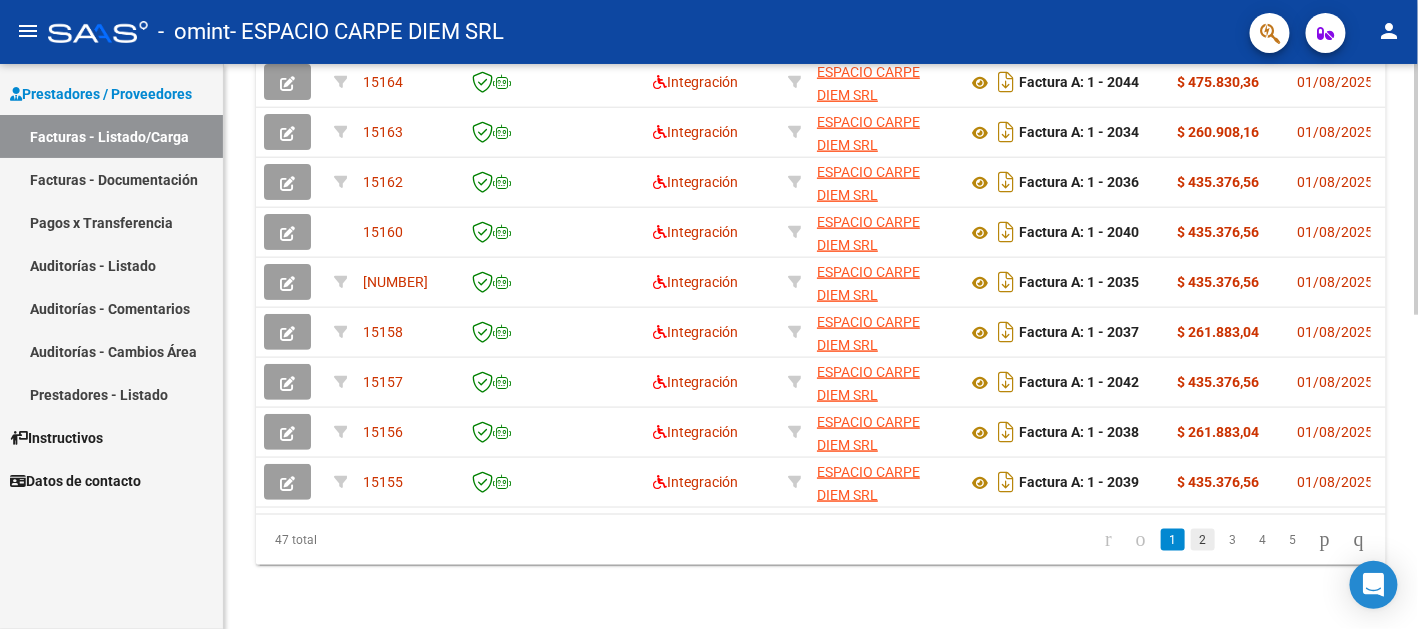 click on "2" 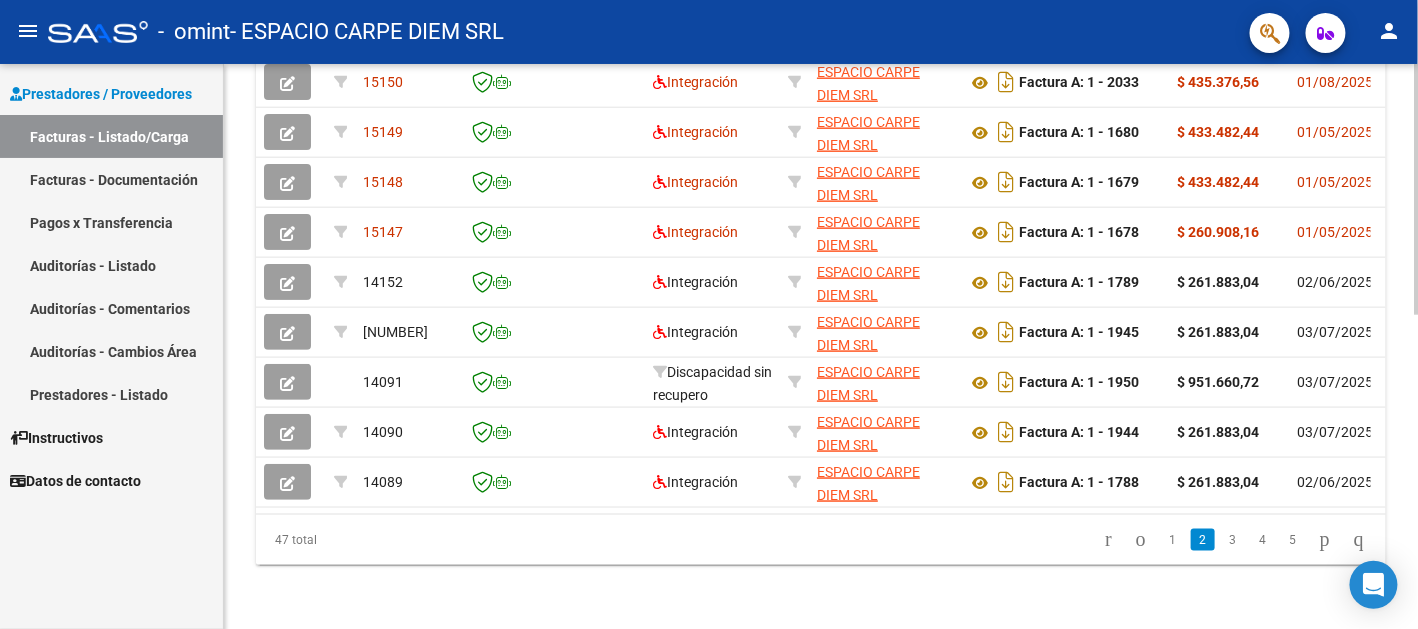 click on "3" 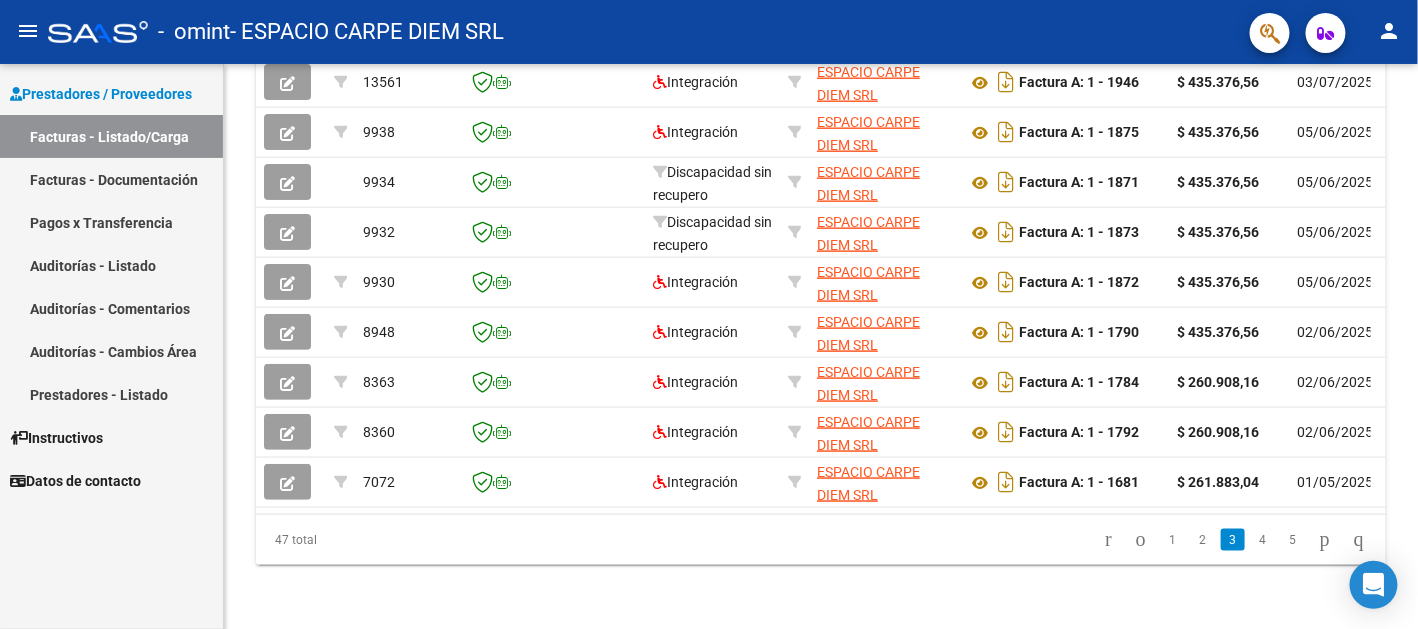 scroll, scrollTop: 705, scrollLeft: 0, axis: vertical 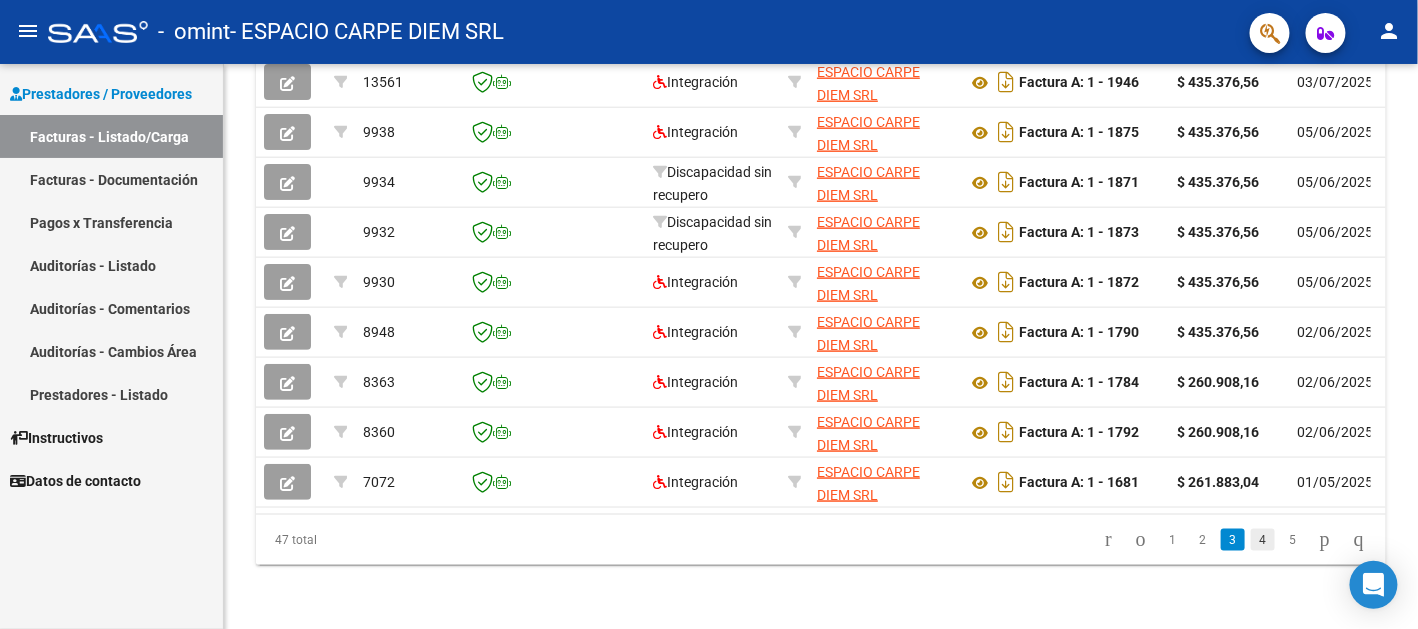 click on "4" 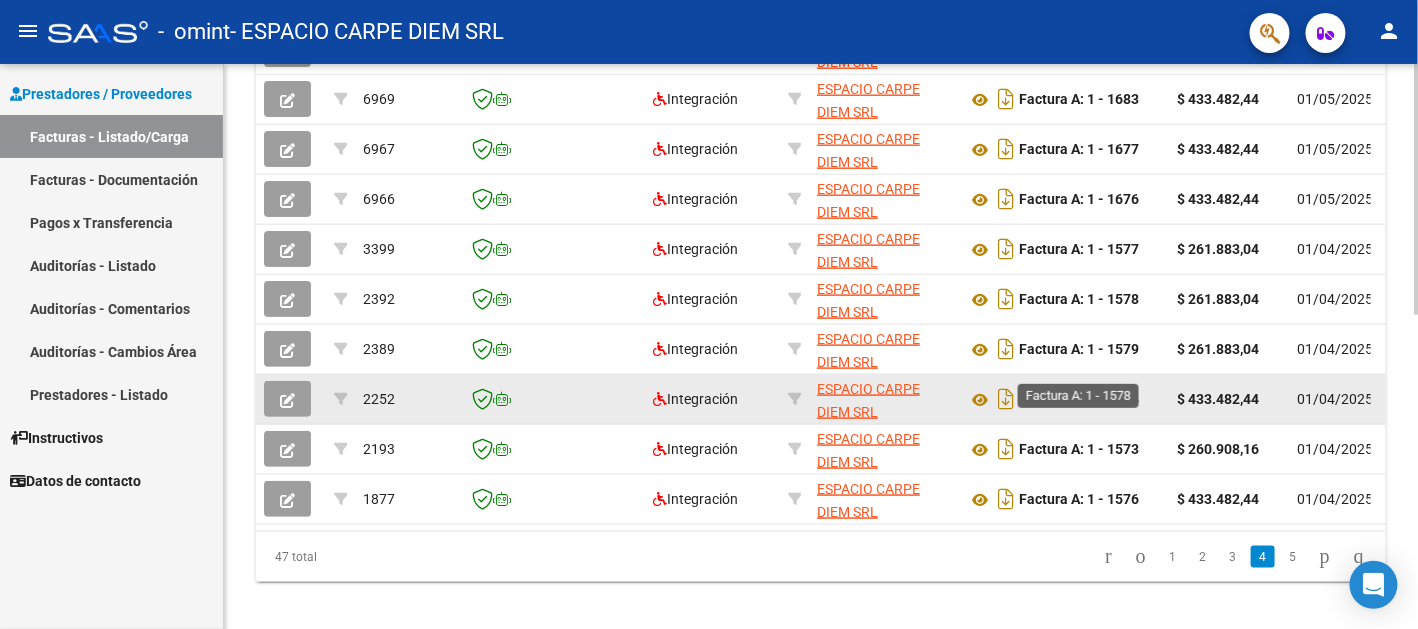 scroll, scrollTop: 705, scrollLeft: 0, axis: vertical 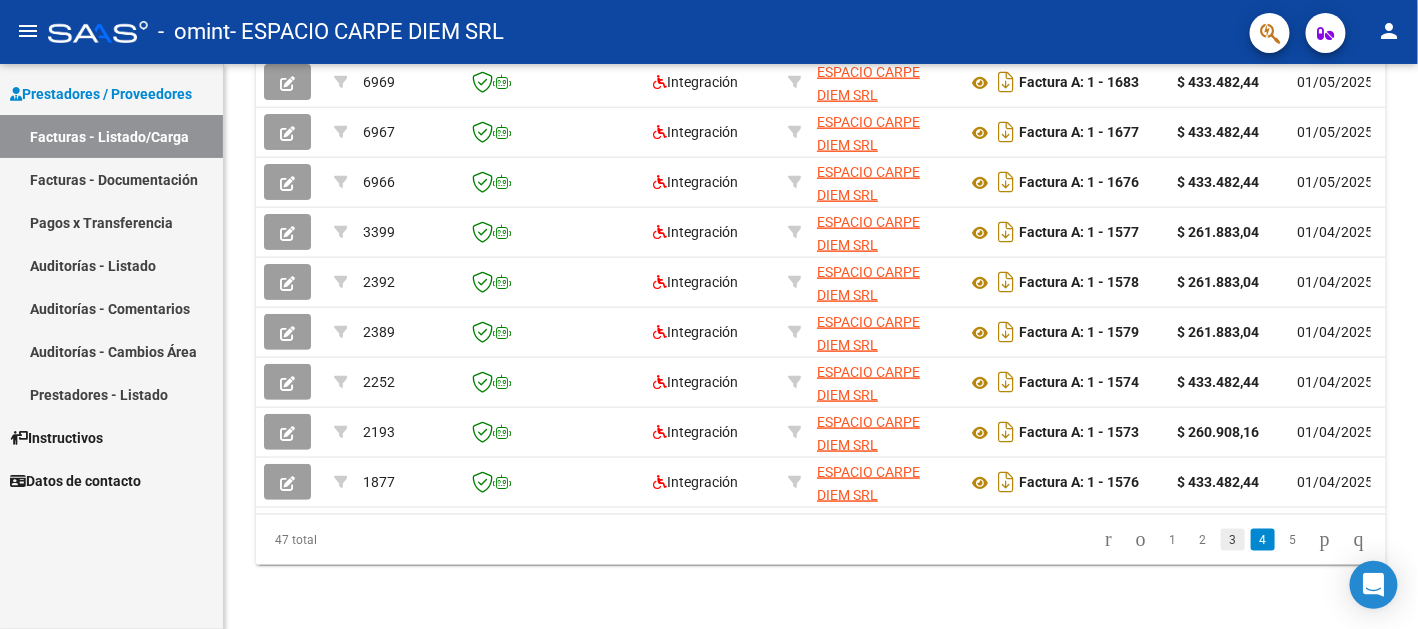 click on "3" 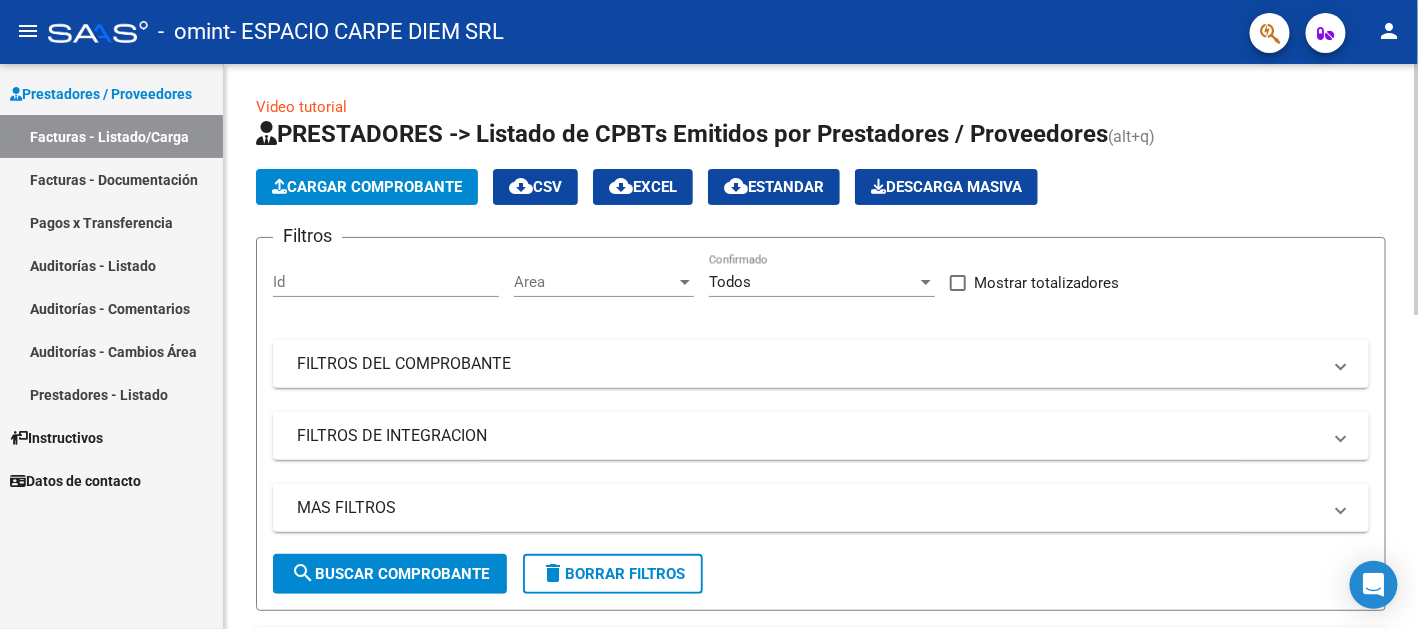 scroll, scrollTop: 0, scrollLeft: 0, axis: both 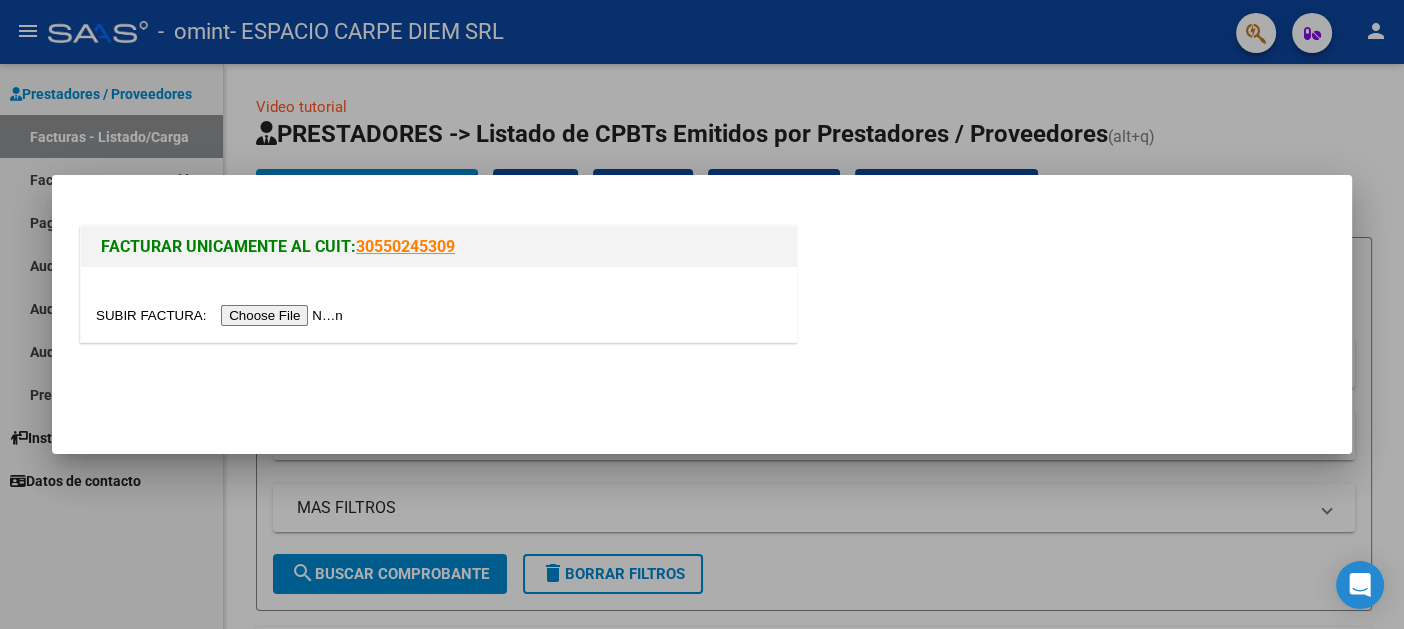 click at bounding box center (222, 315) 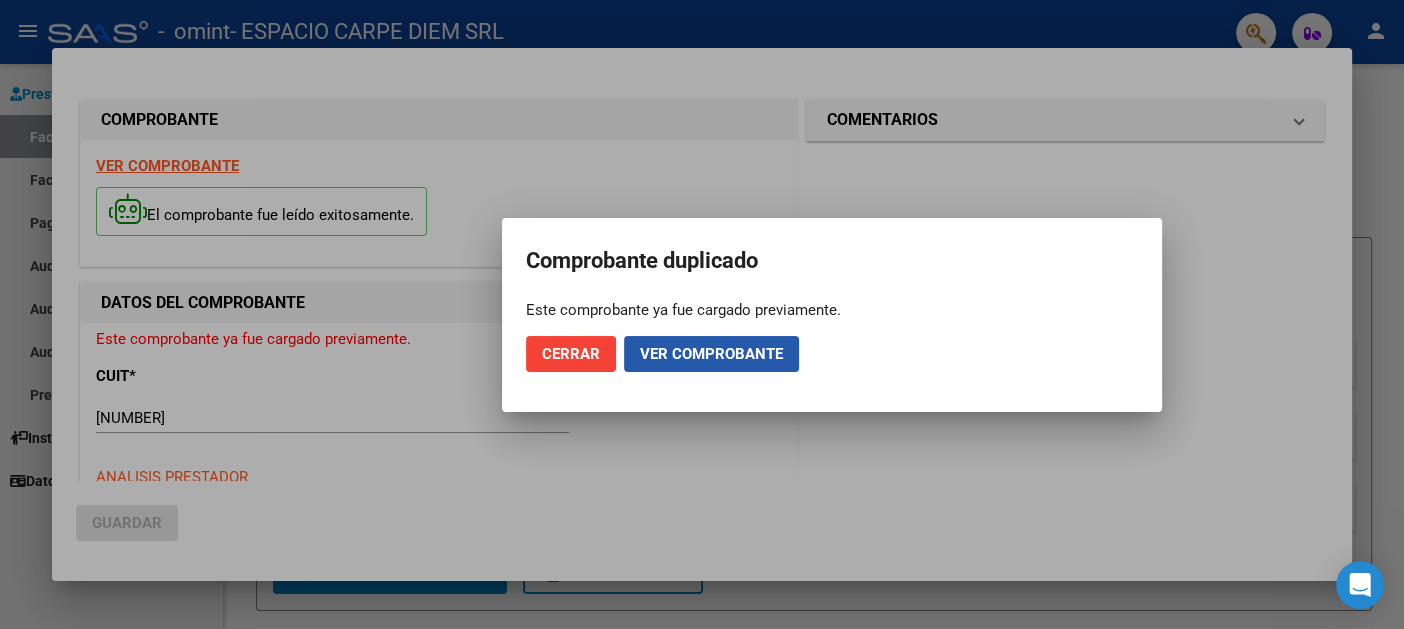 click on "Ver comprobante" 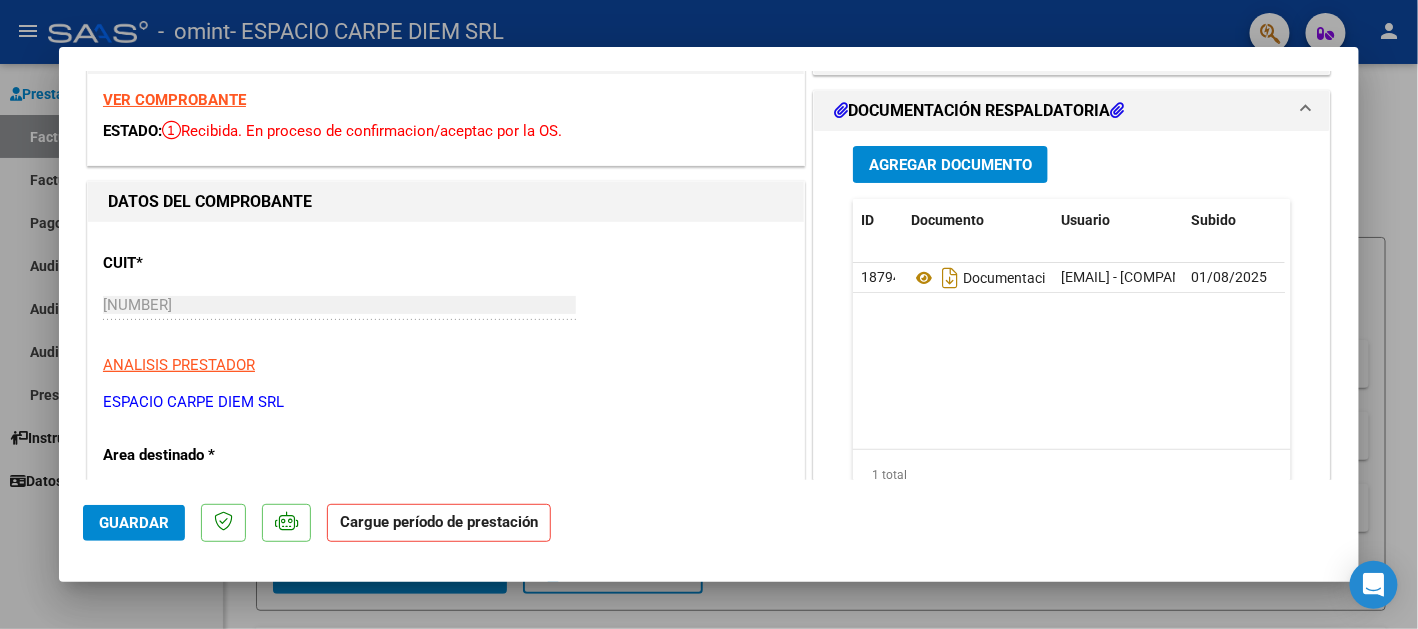 scroll, scrollTop: 0, scrollLeft: 0, axis: both 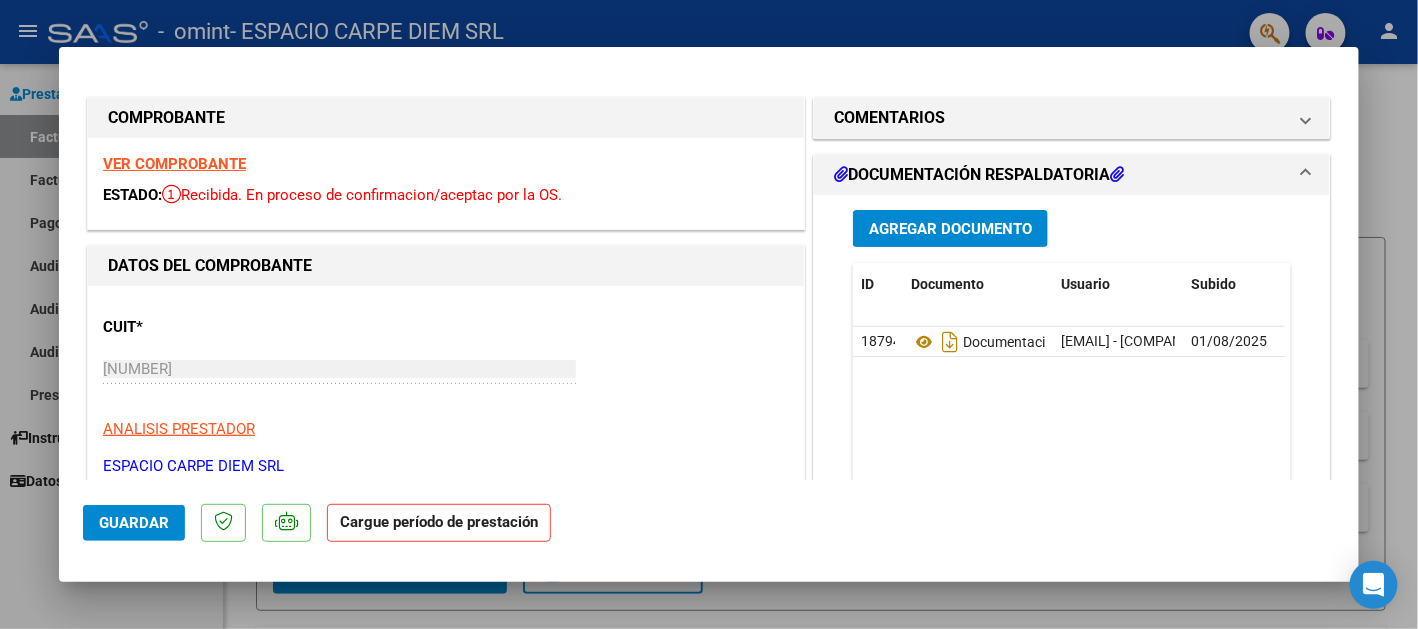 click on "Cargue período de prestación" 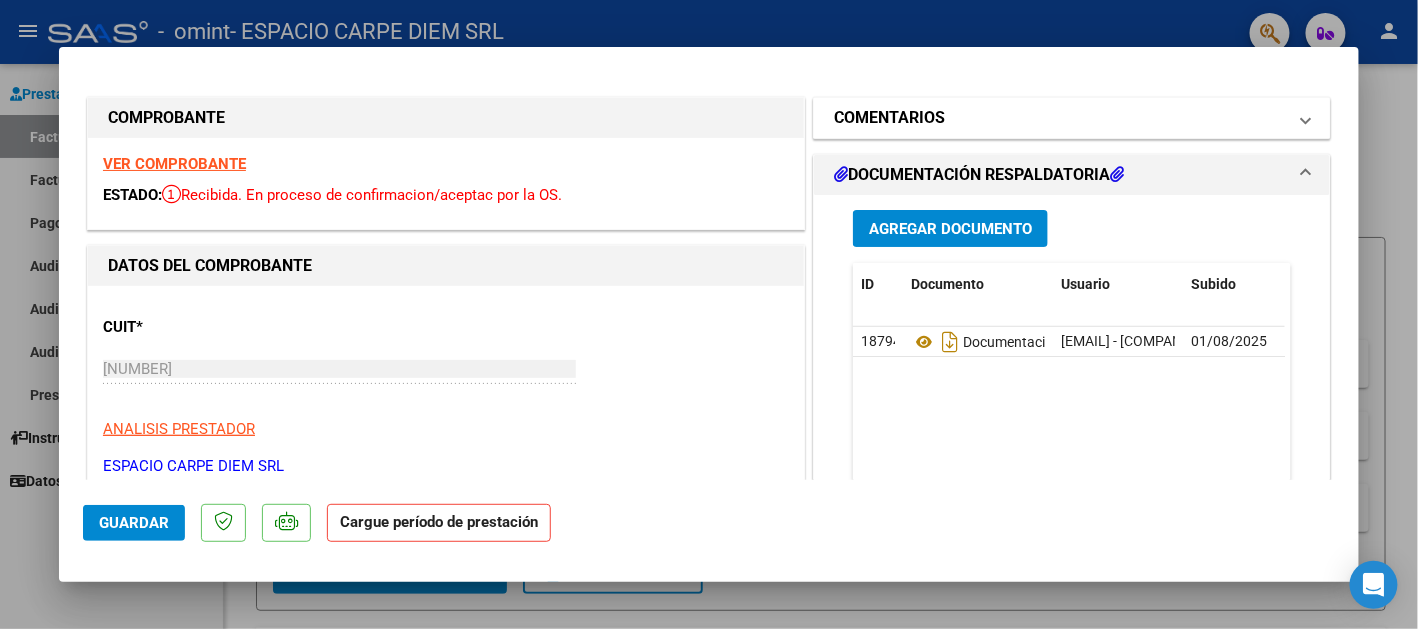 click on "COMENTARIOS" at bounding box center (1060, 118) 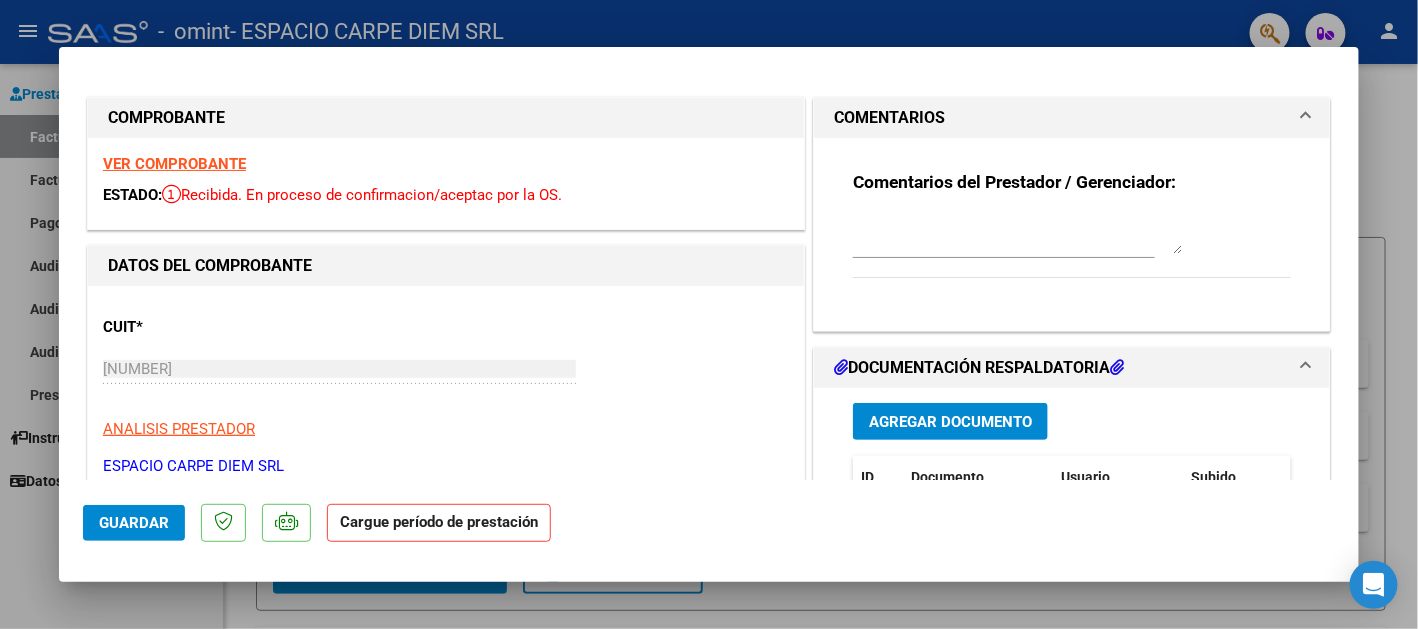 click on "COMENTARIOS" at bounding box center (1060, 118) 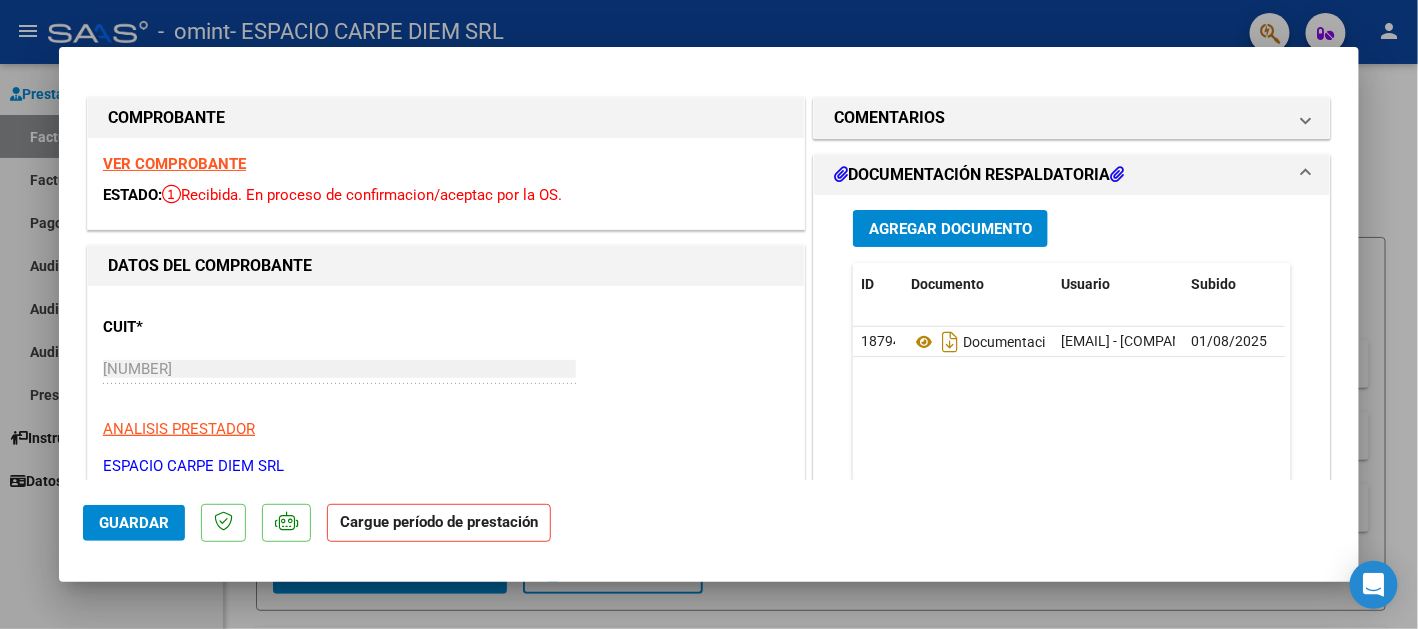 click at bounding box center [709, 314] 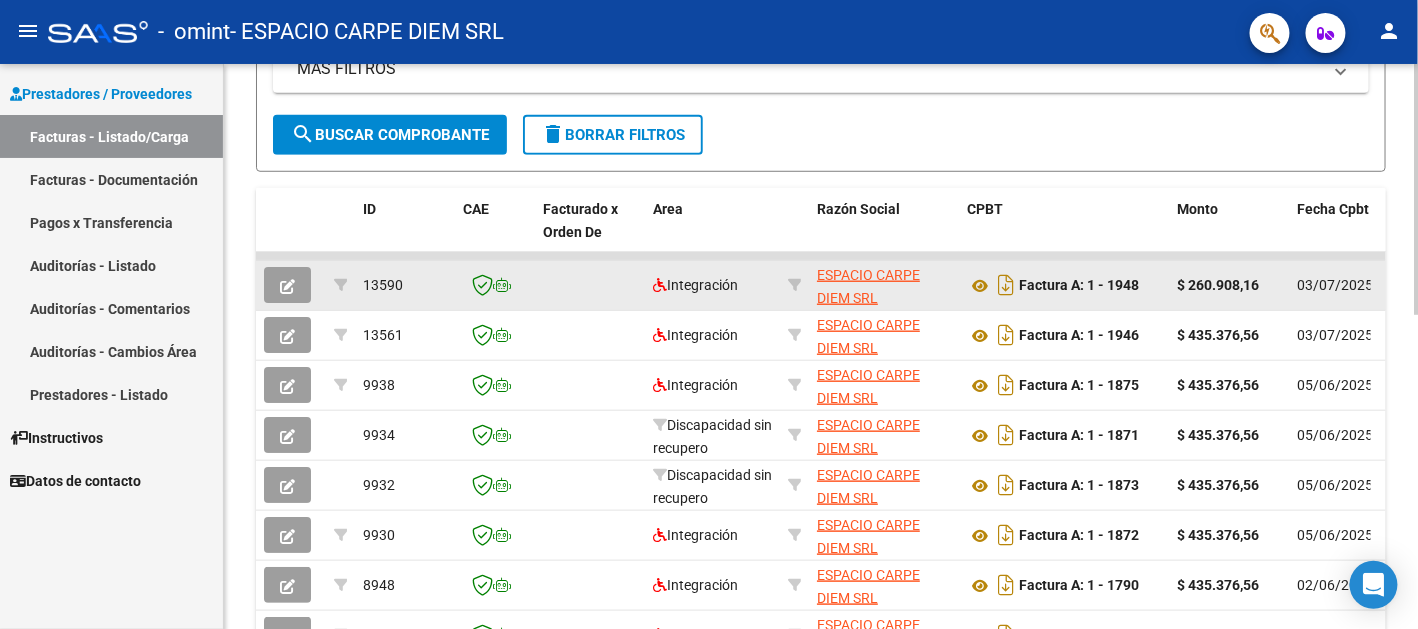 scroll, scrollTop: 400, scrollLeft: 0, axis: vertical 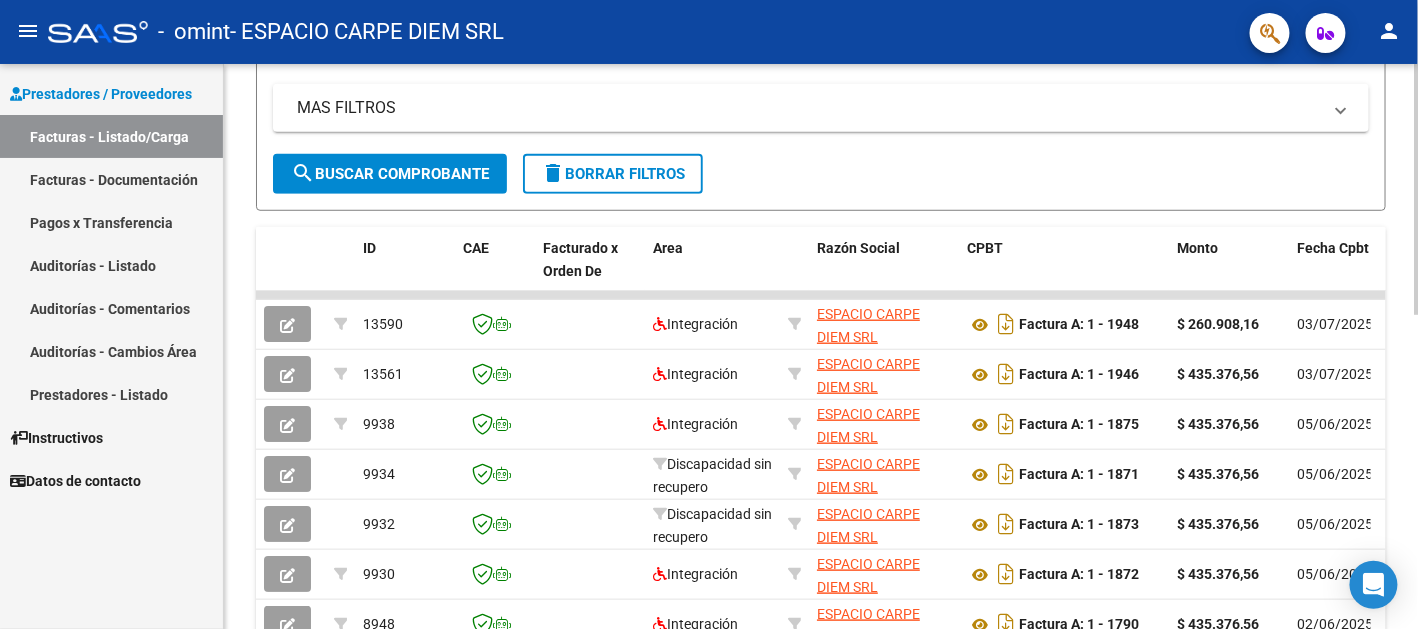 click on "search  Buscar Comprobante" 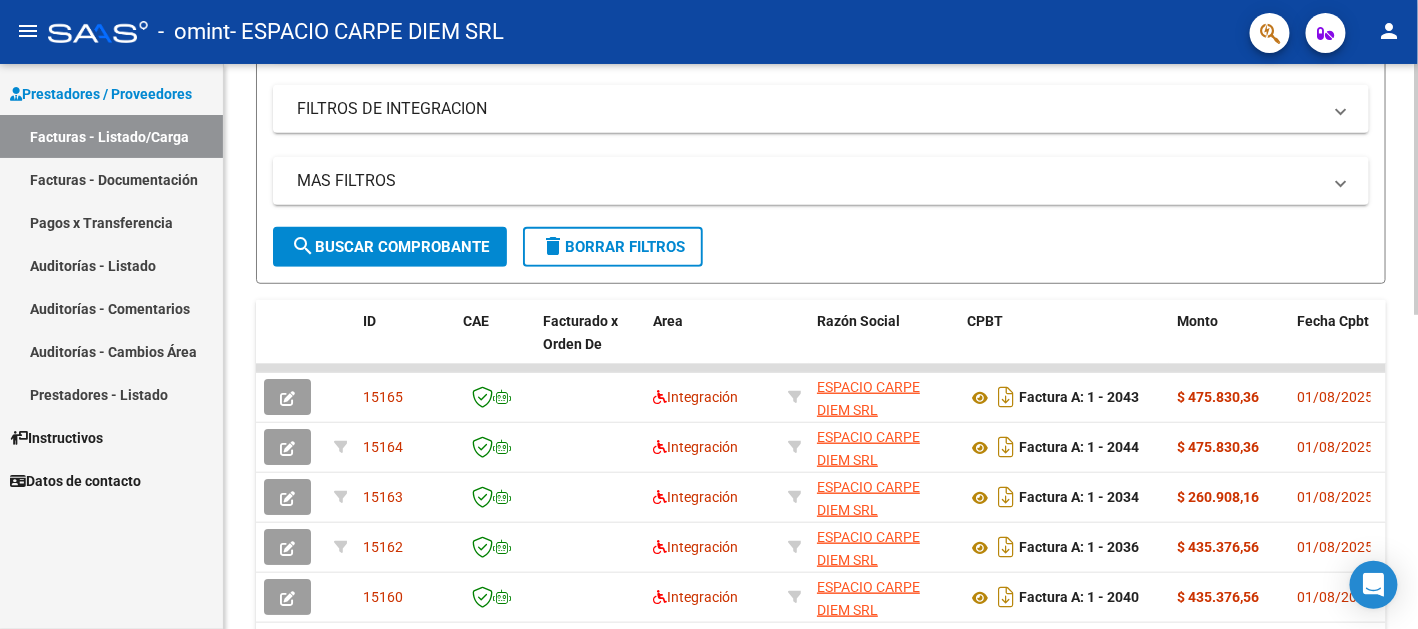 scroll, scrollTop: 299, scrollLeft: 0, axis: vertical 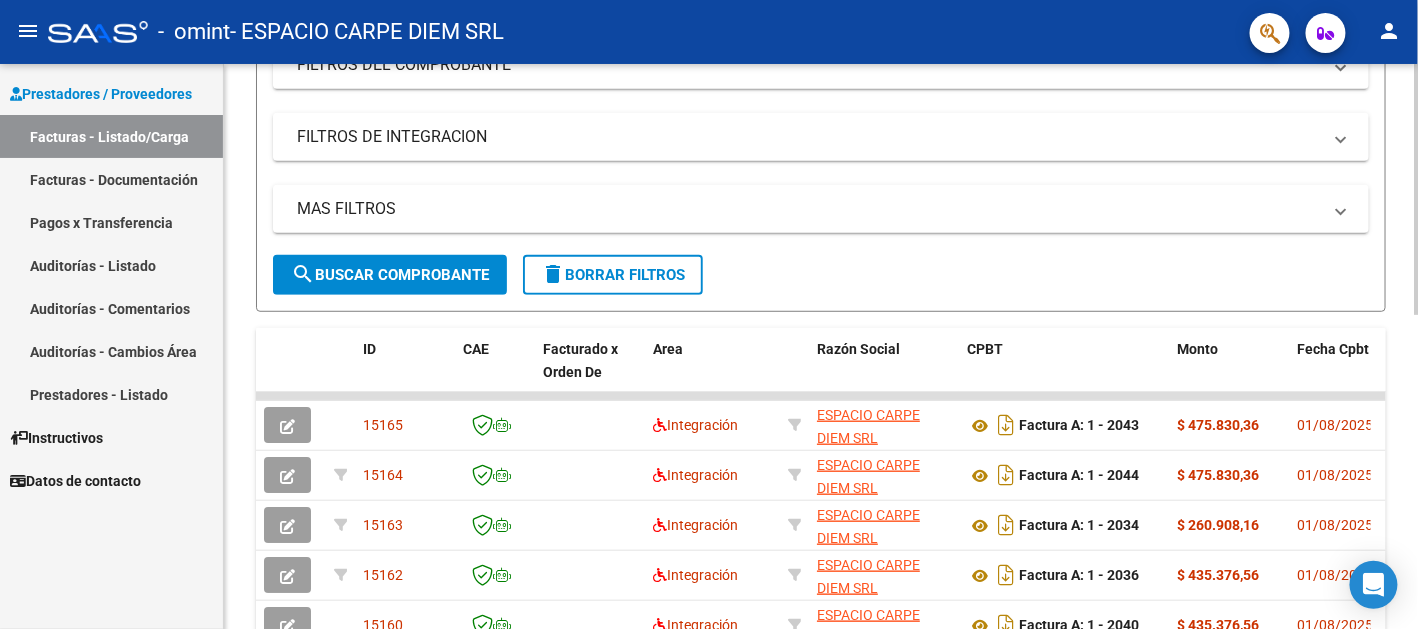 click on "delete  Borrar Filtros" 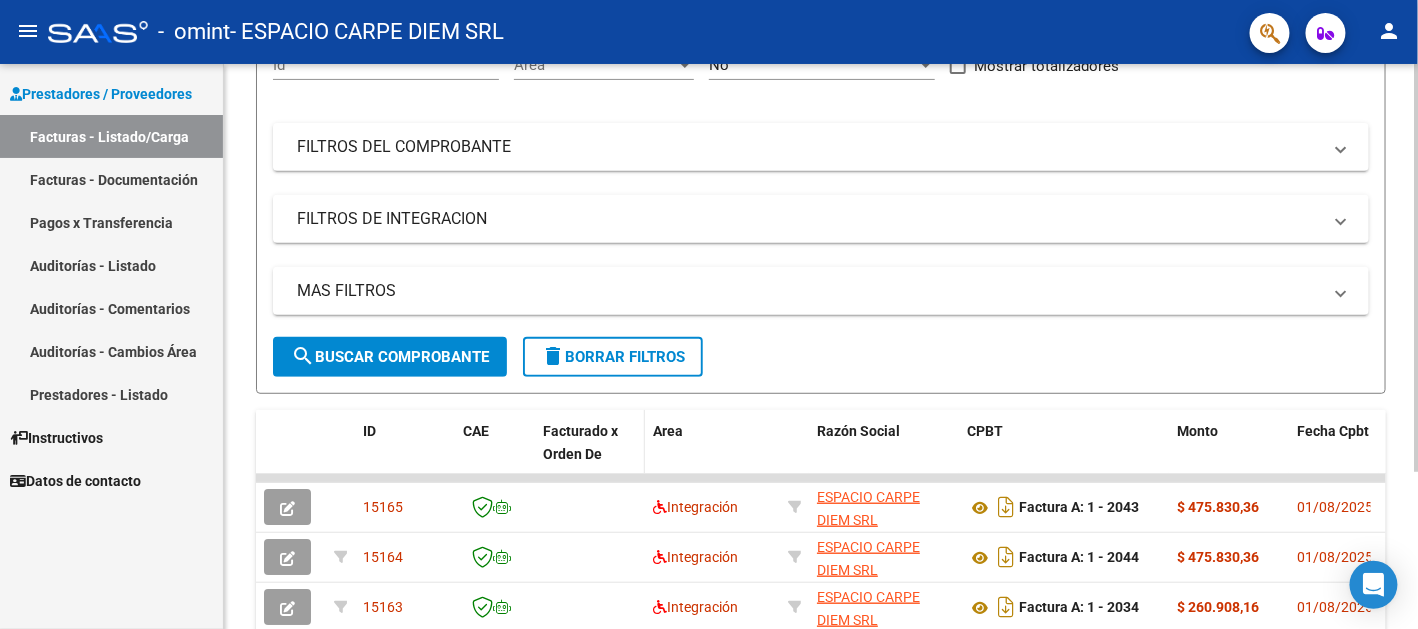 scroll, scrollTop: 299, scrollLeft: 0, axis: vertical 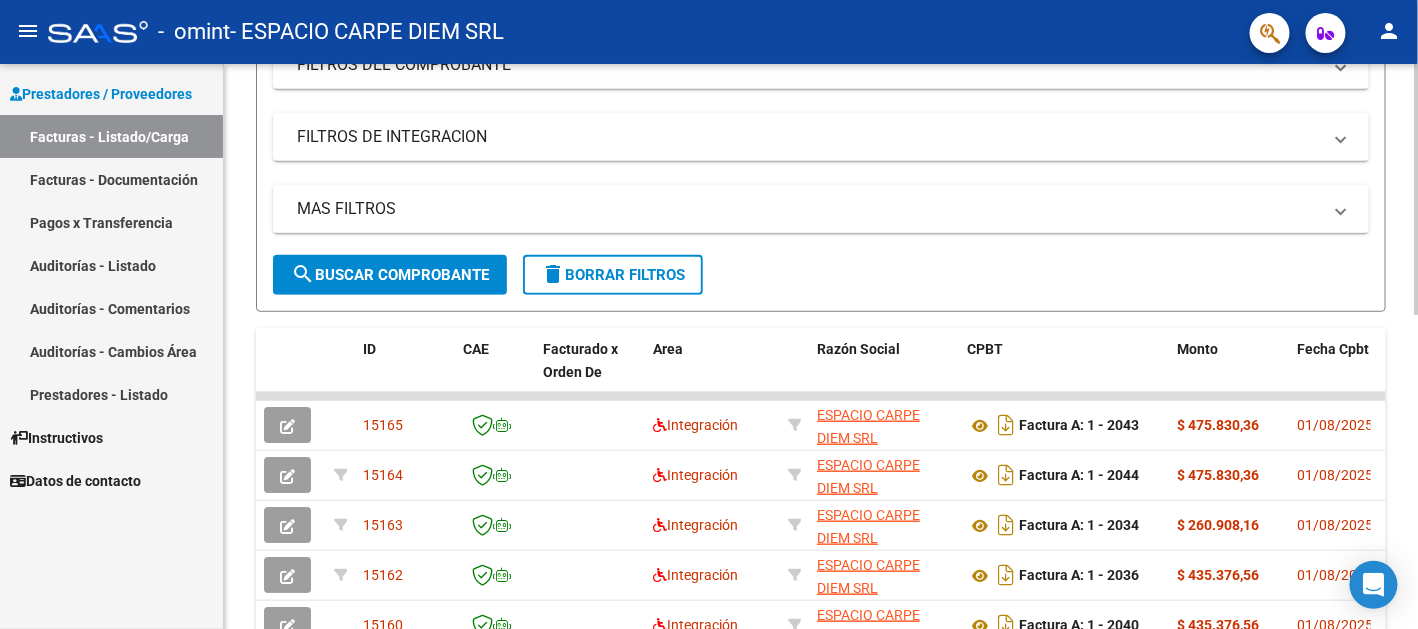 click on "MAS FILTROS" at bounding box center (809, 209) 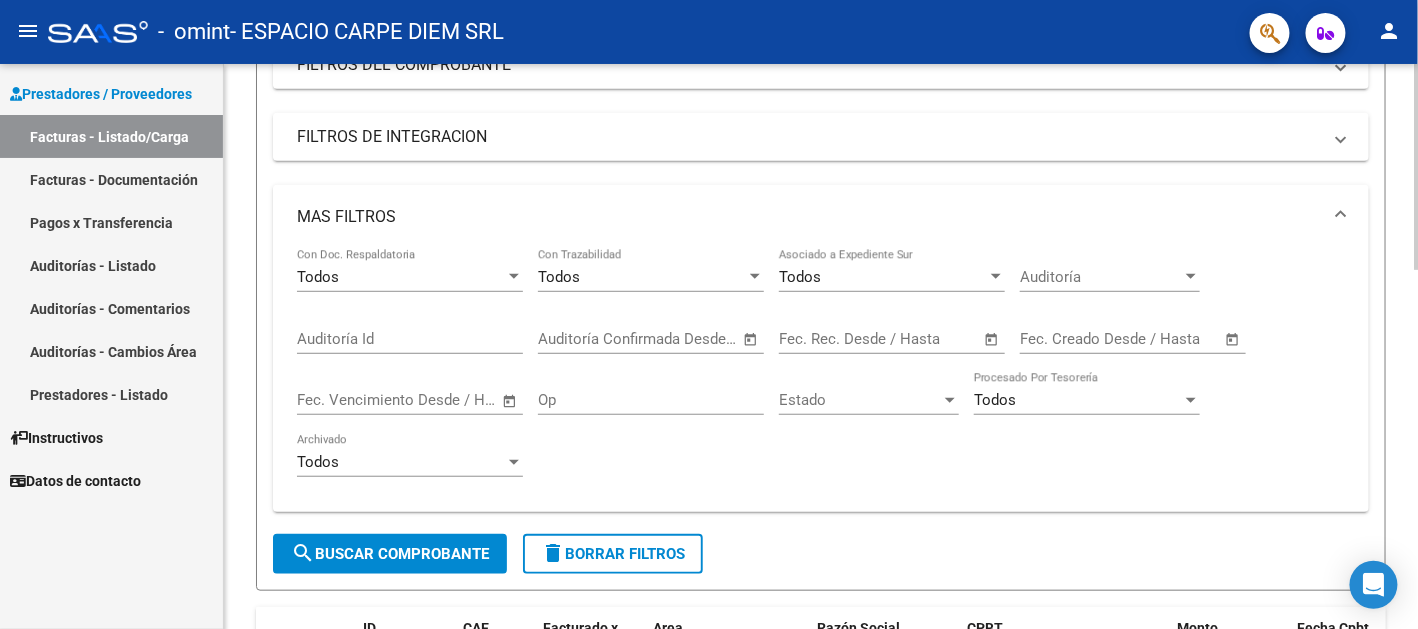 click 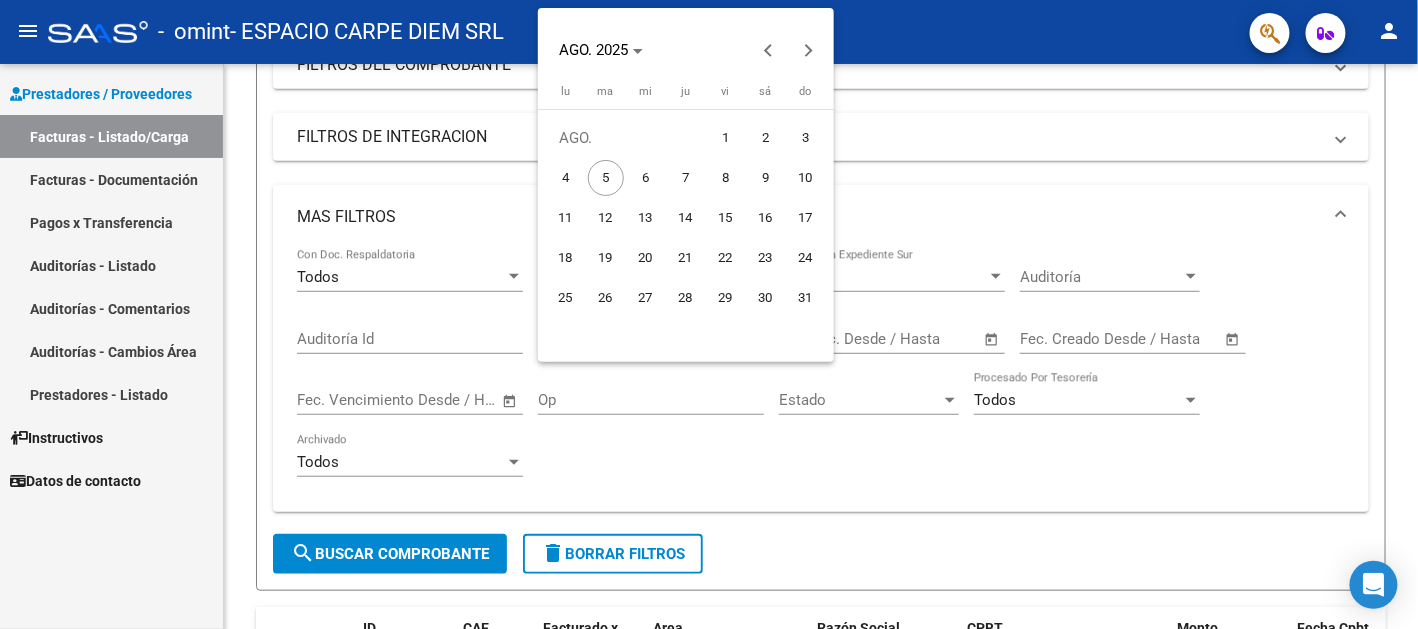 click at bounding box center [709, 314] 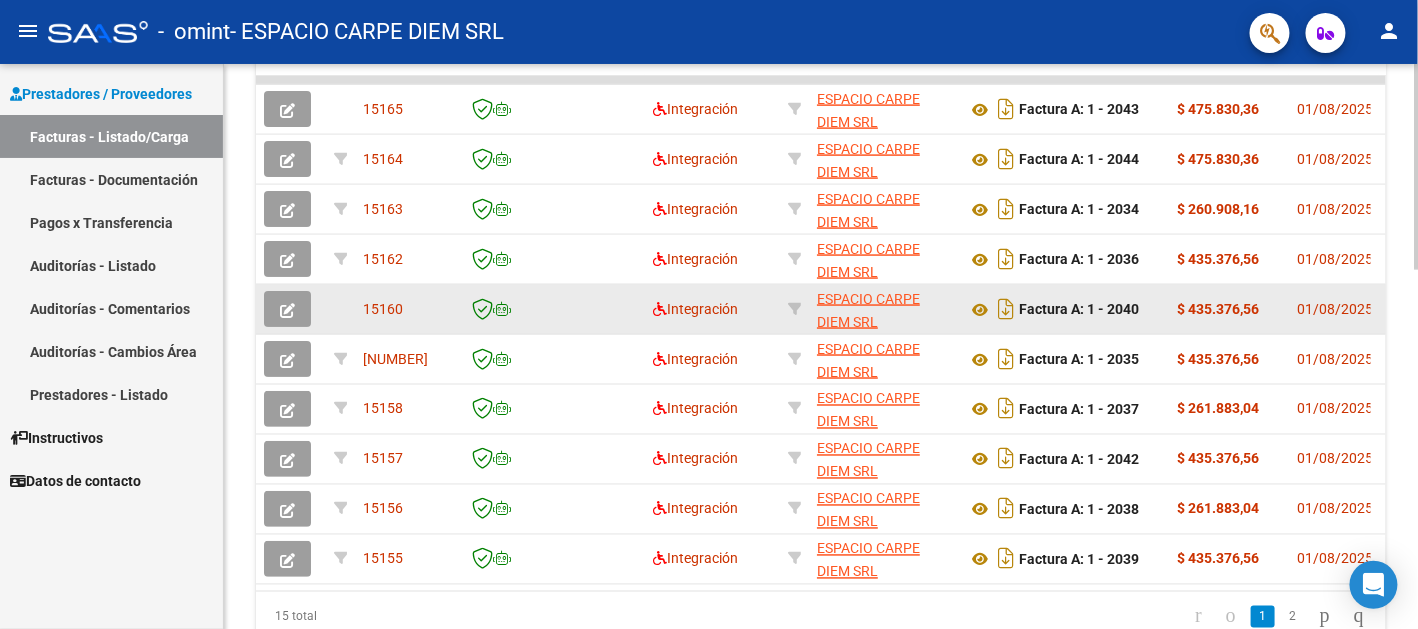 scroll, scrollTop: 900, scrollLeft: 0, axis: vertical 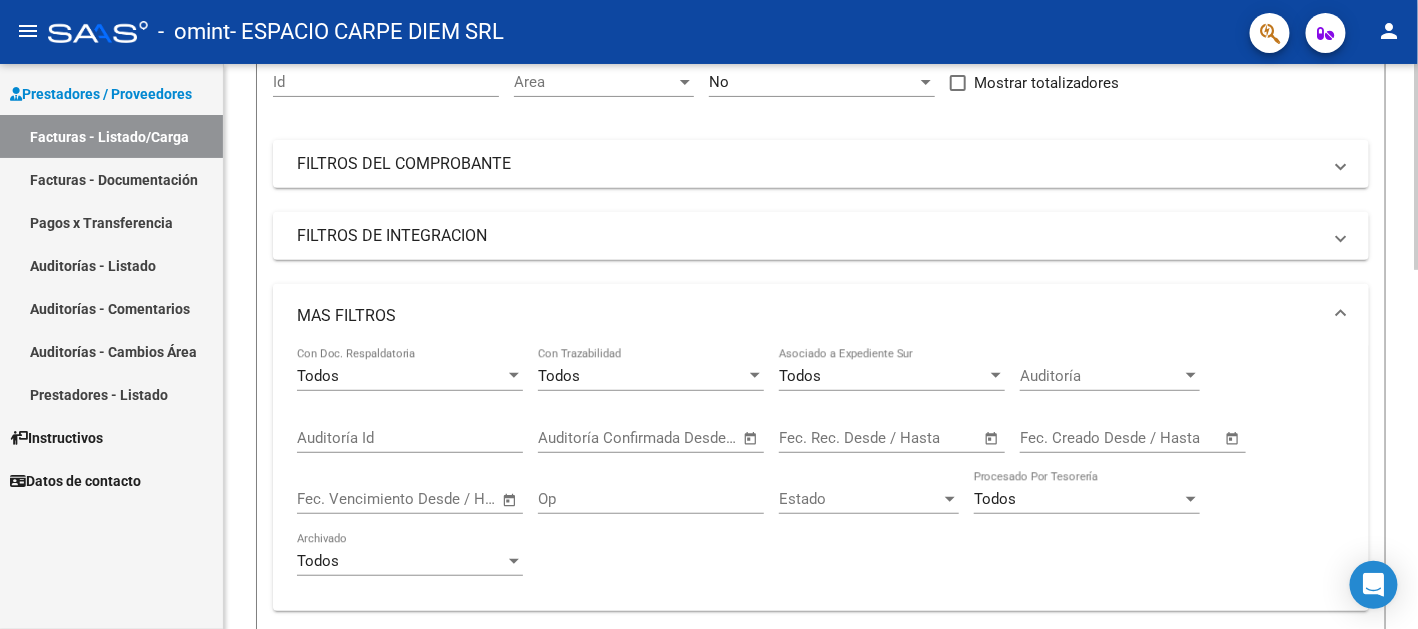 click on "MAS FILTROS" at bounding box center (821, 316) 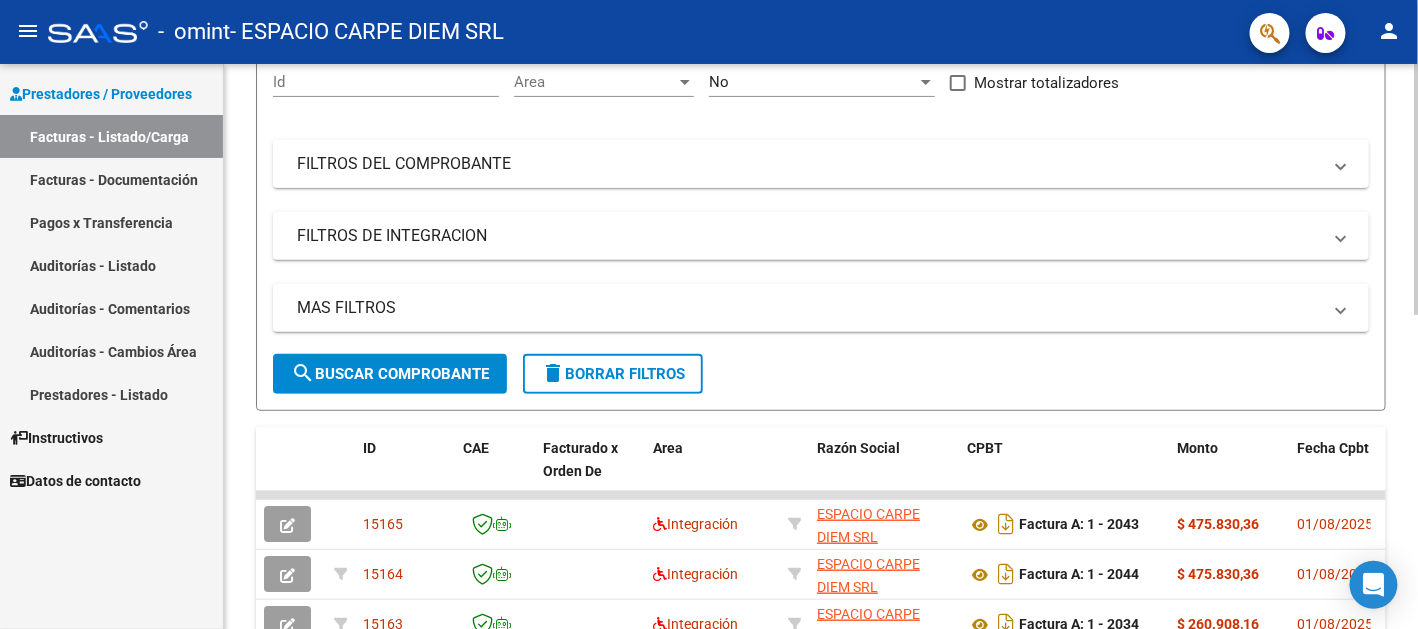 click on "FILTROS DEL COMPROBANTE" at bounding box center [809, 164] 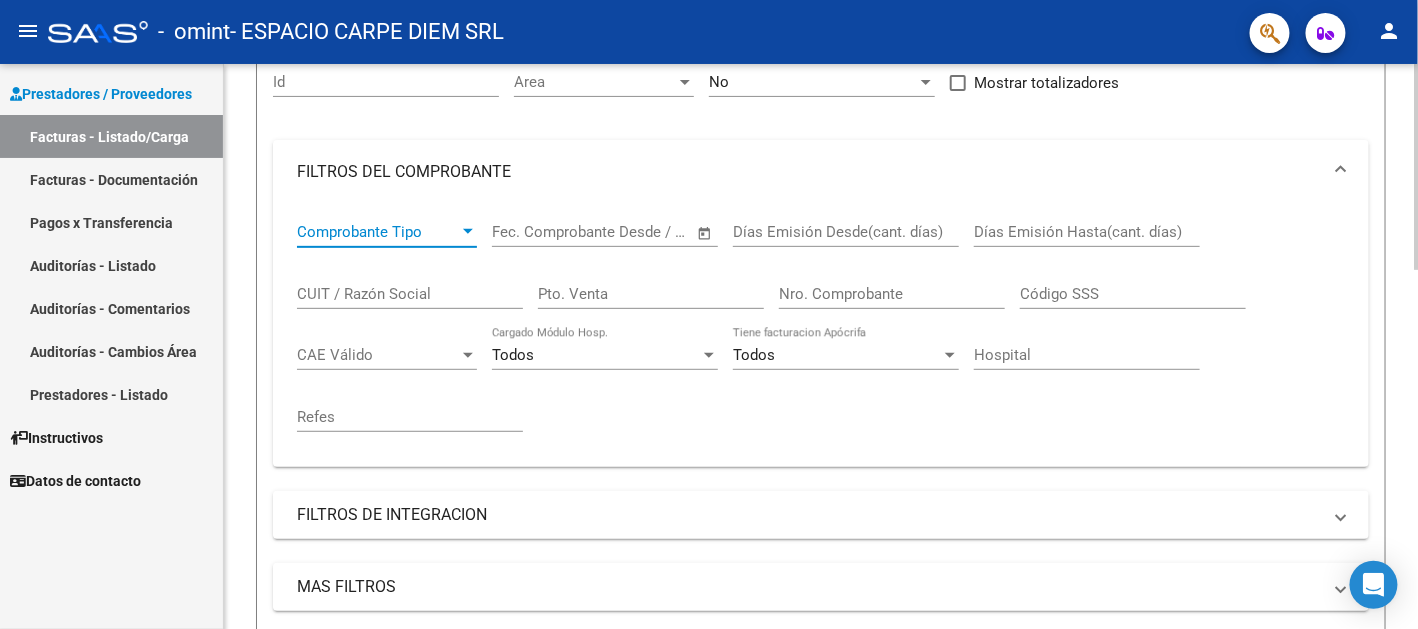 click on "Comprobante Tipo" at bounding box center (378, 232) 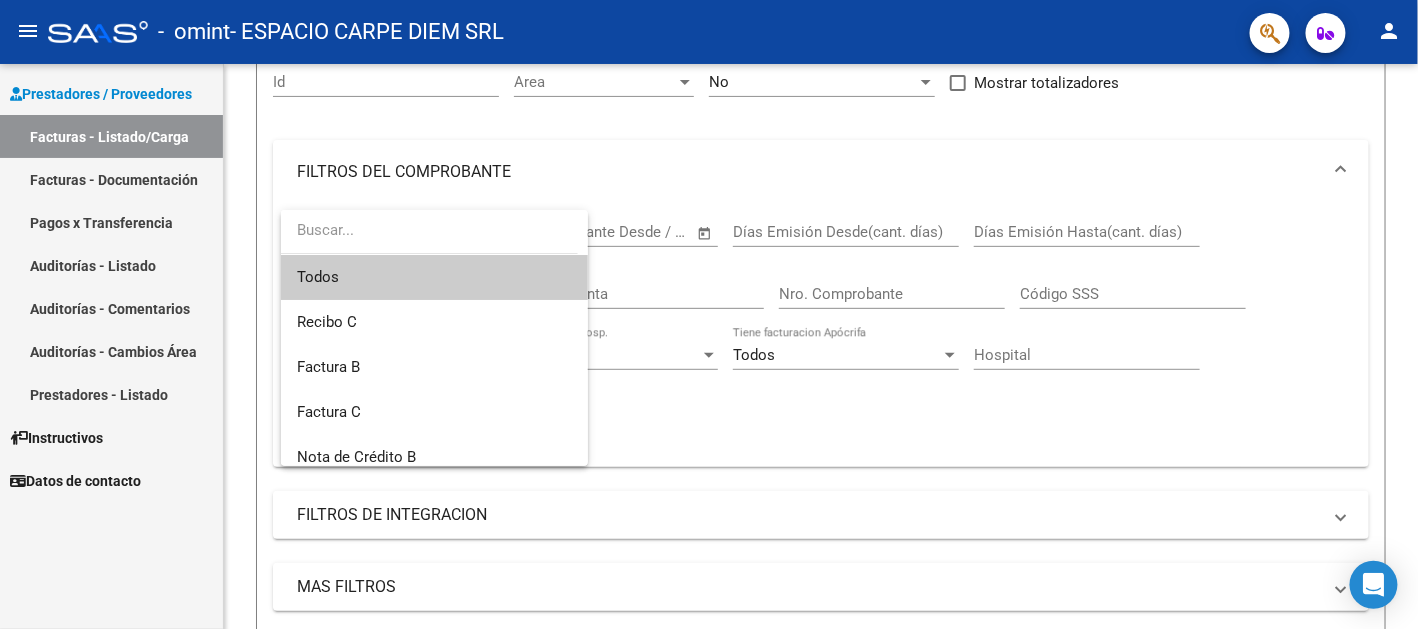 click at bounding box center (709, 314) 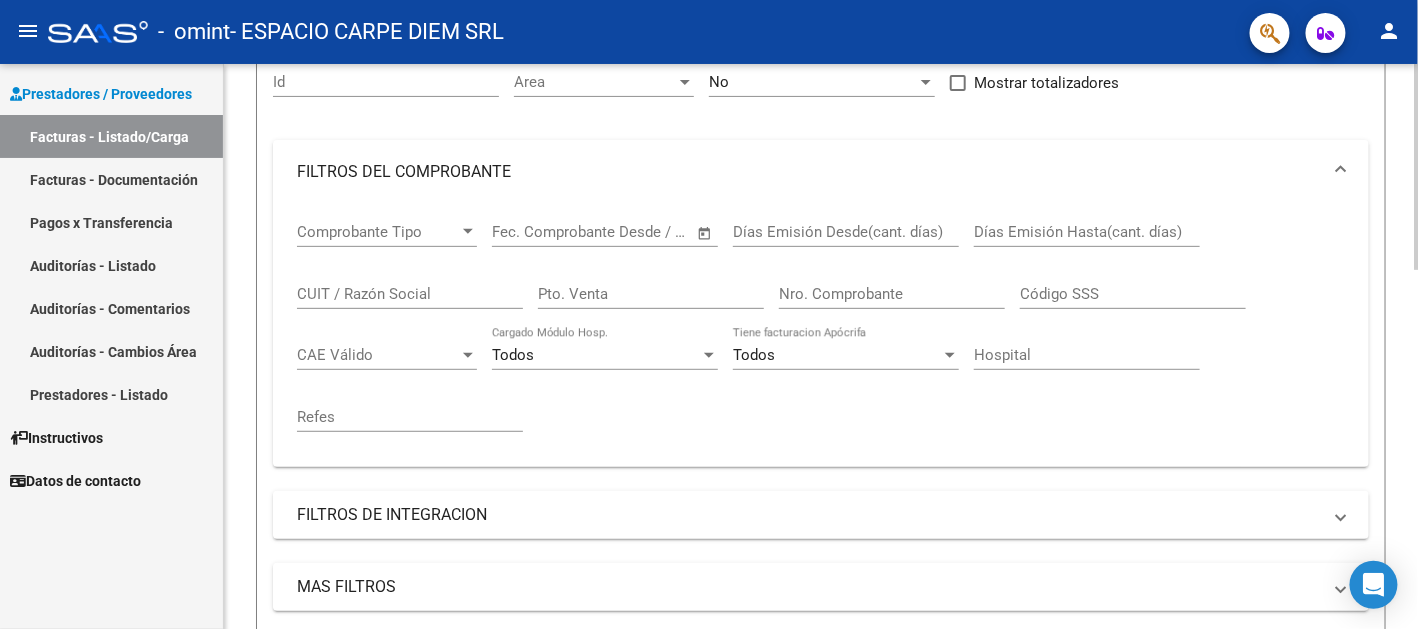 click on "Nro. Comprobante" at bounding box center [892, 294] 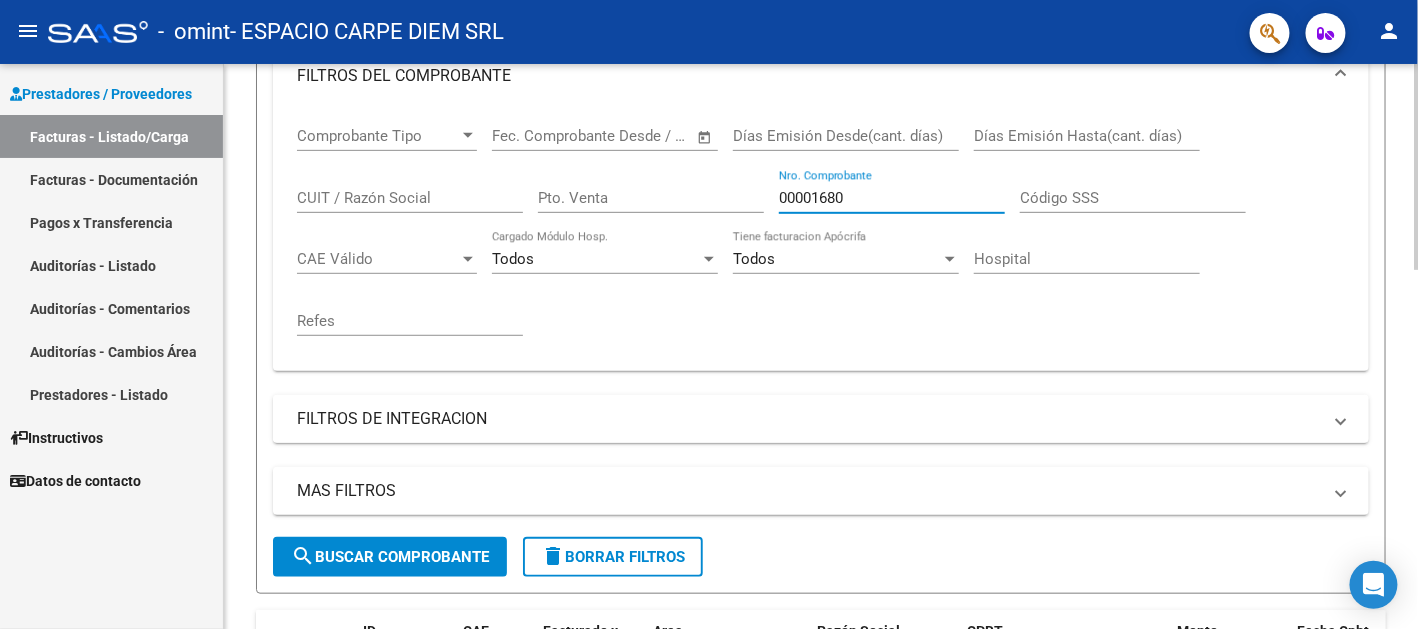 scroll, scrollTop: 400, scrollLeft: 0, axis: vertical 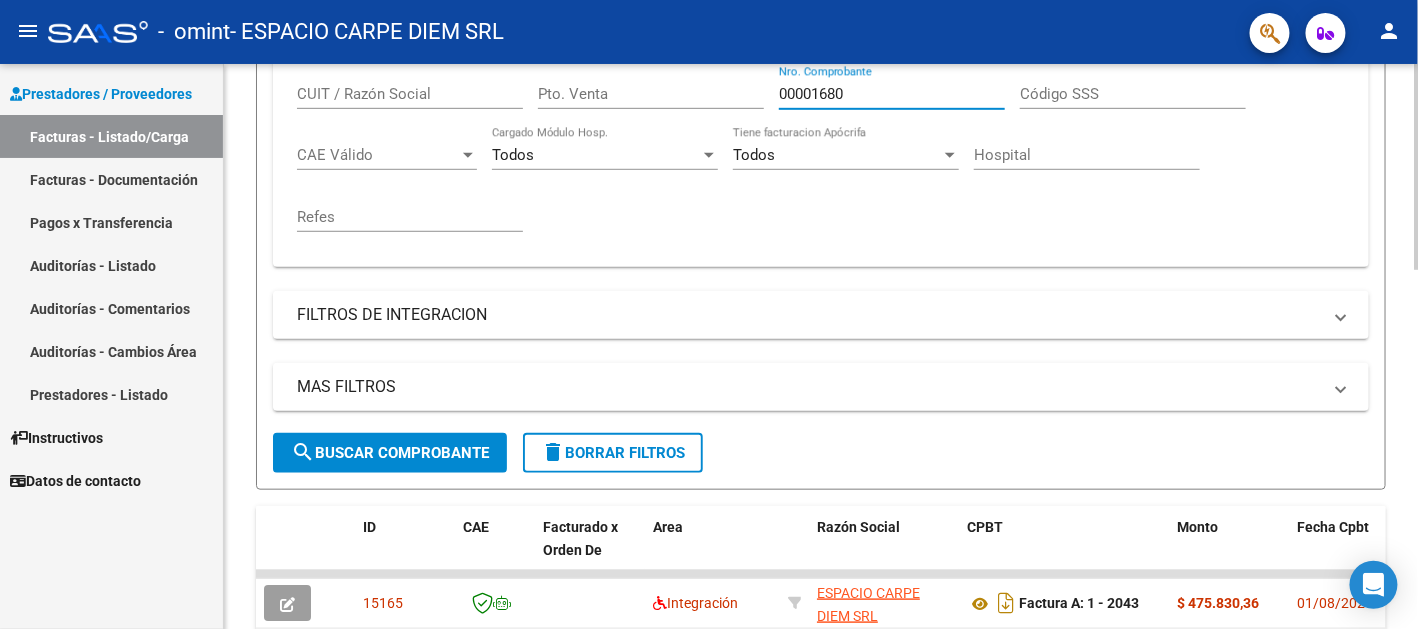 type on "00001680" 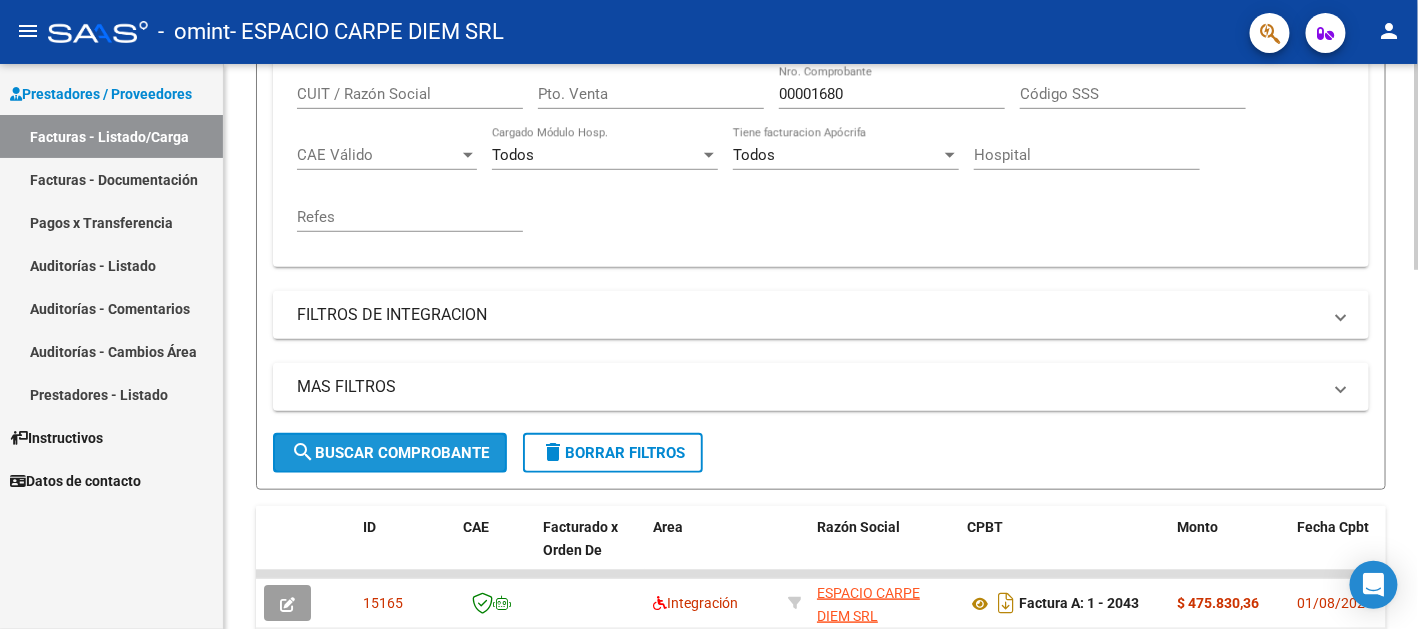 click on "search  Buscar Comprobante" 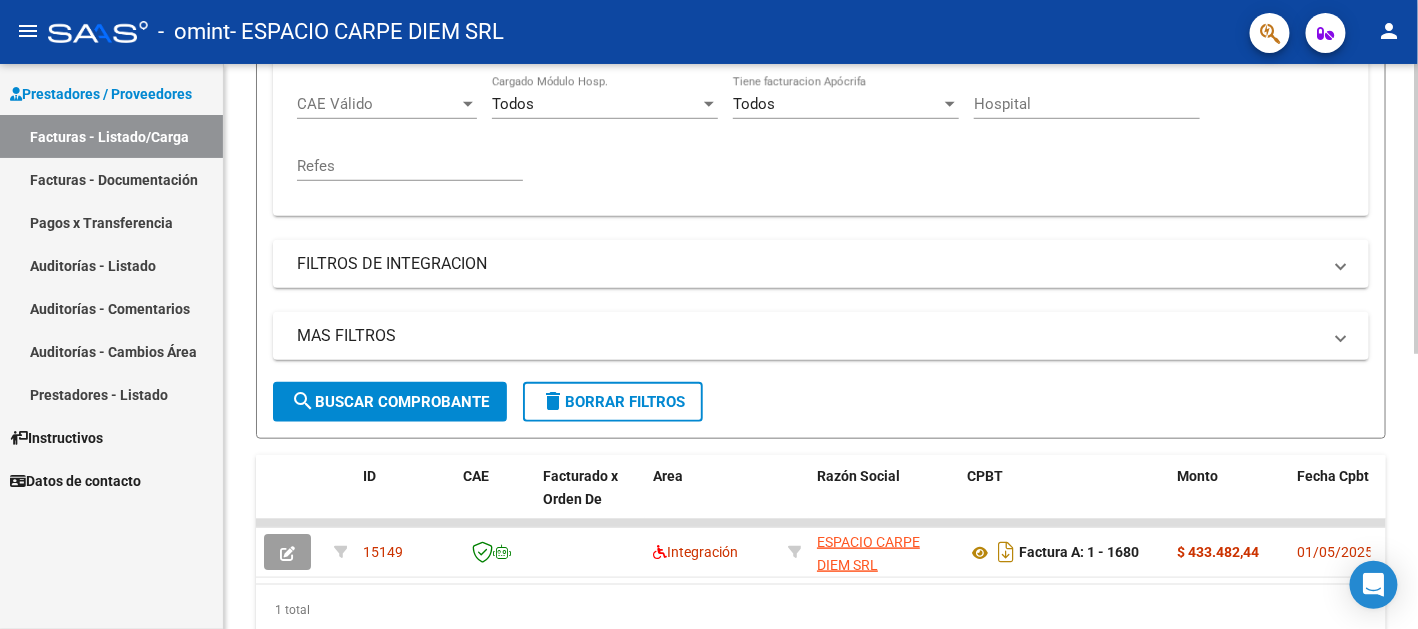 scroll, scrollTop: 535, scrollLeft: 0, axis: vertical 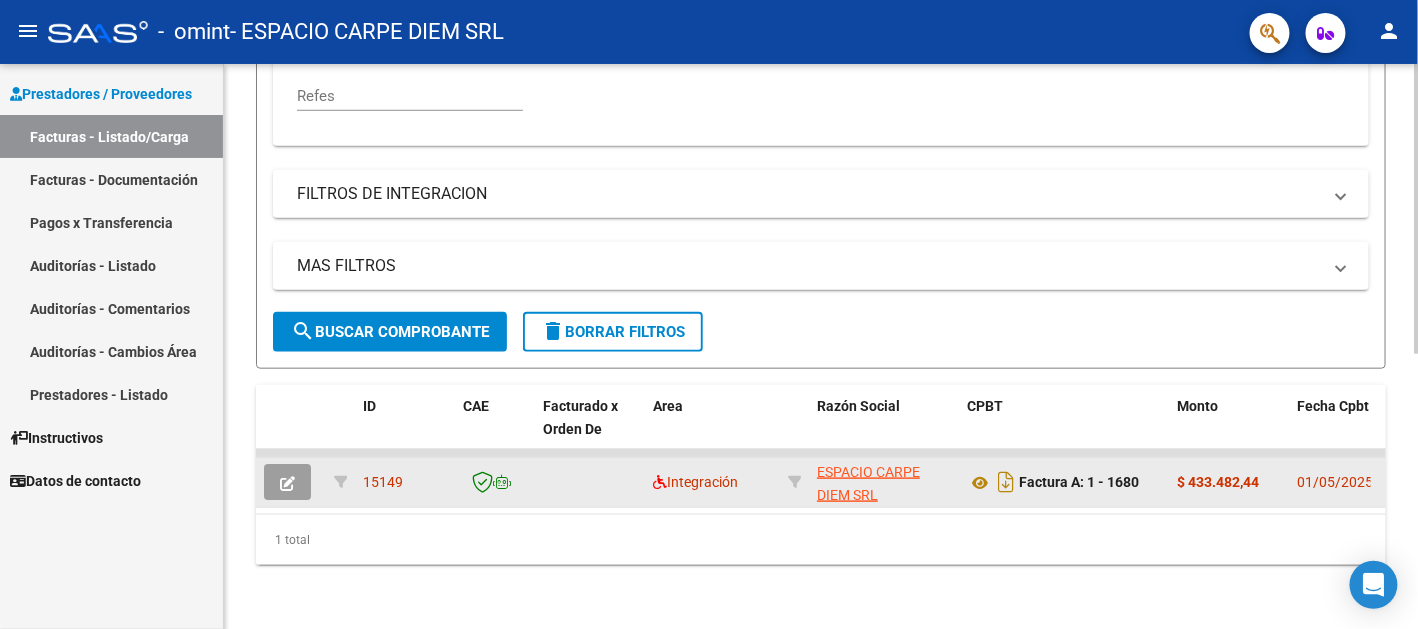 click 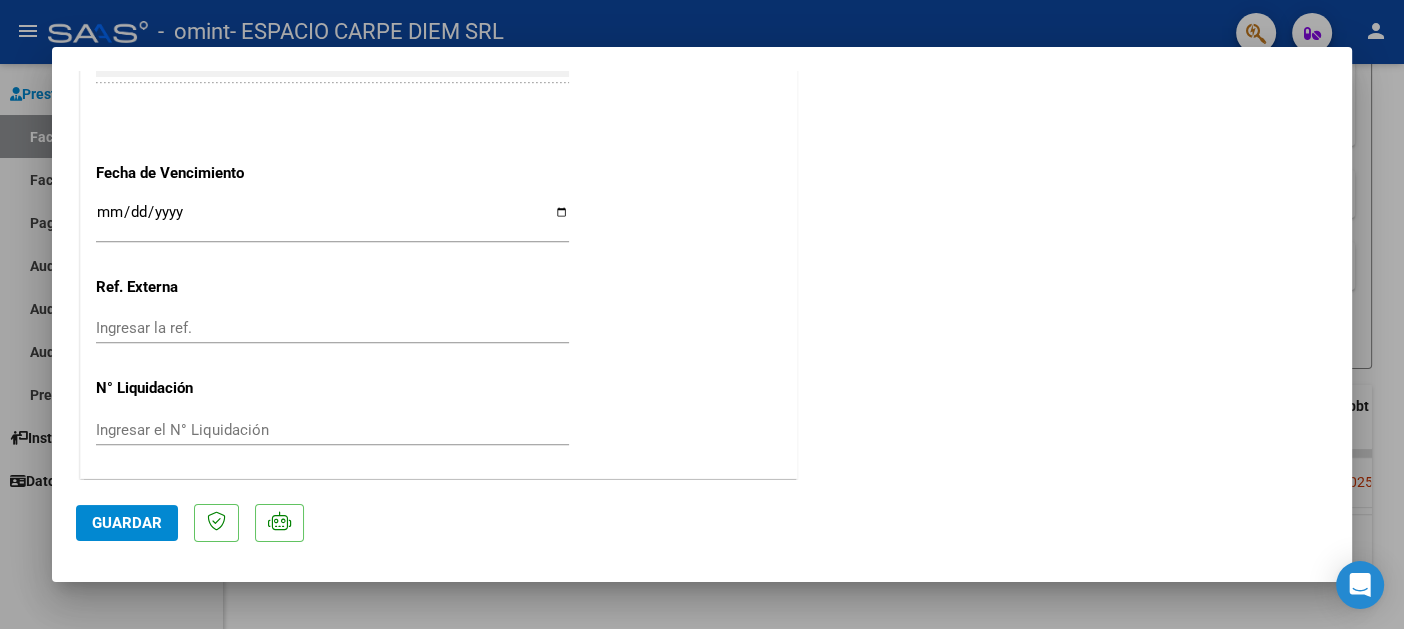 scroll, scrollTop: 604, scrollLeft: 0, axis: vertical 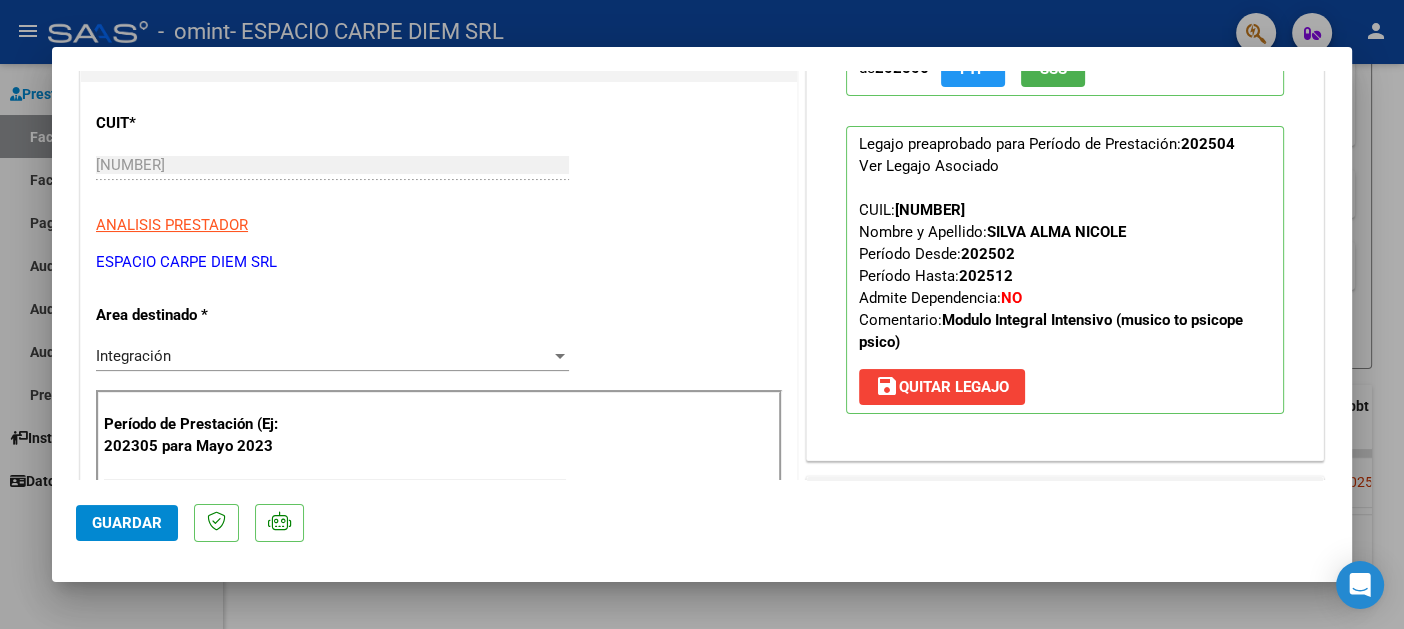 click on "Guardar" 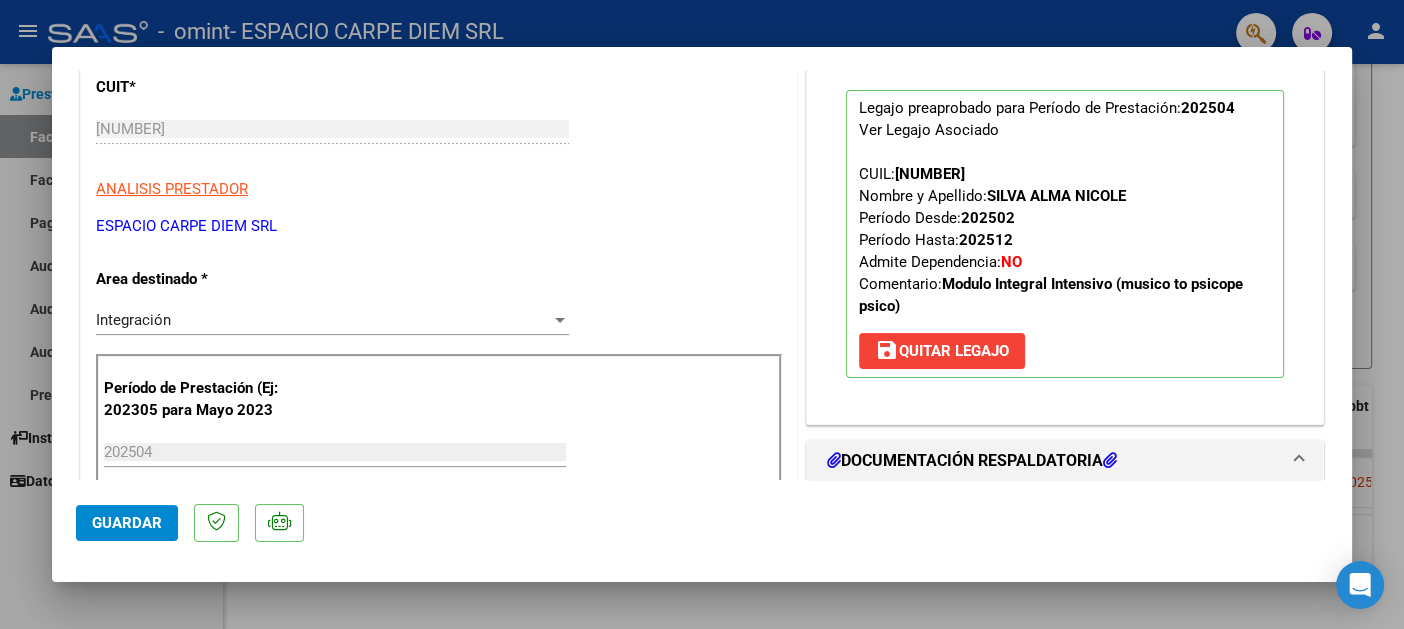 scroll, scrollTop: 299, scrollLeft: 0, axis: vertical 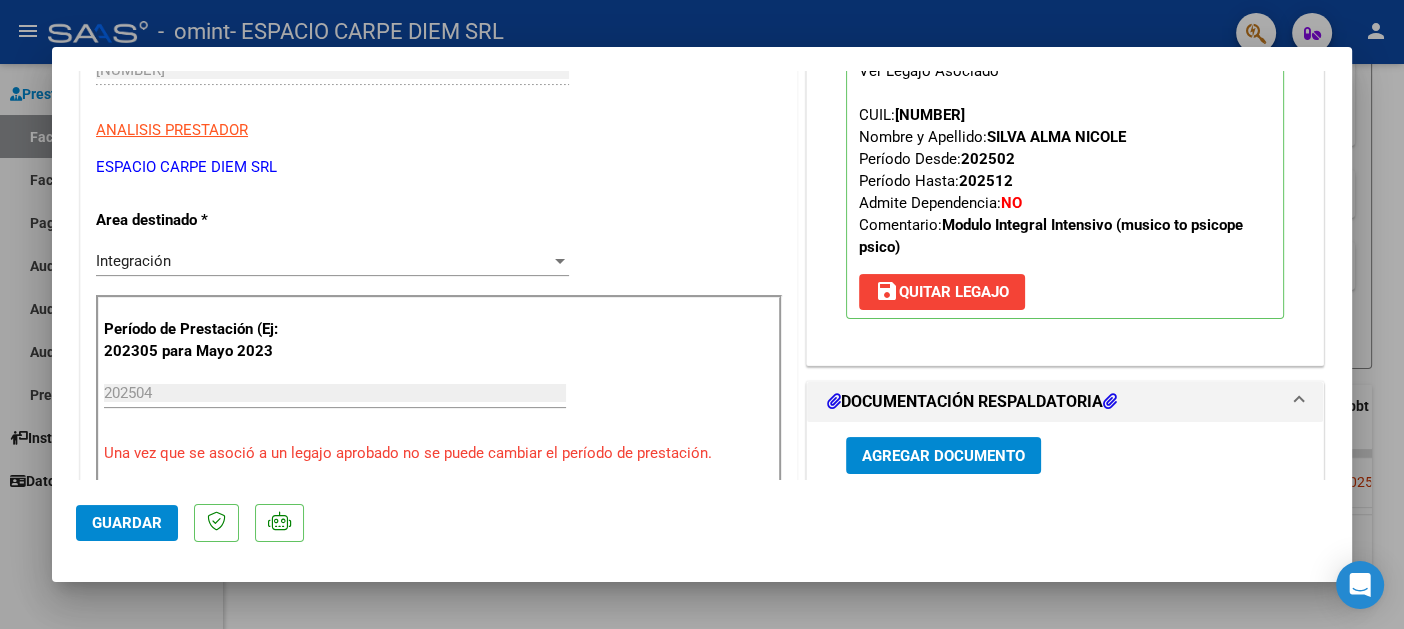 click at bounding box center (702, 314) 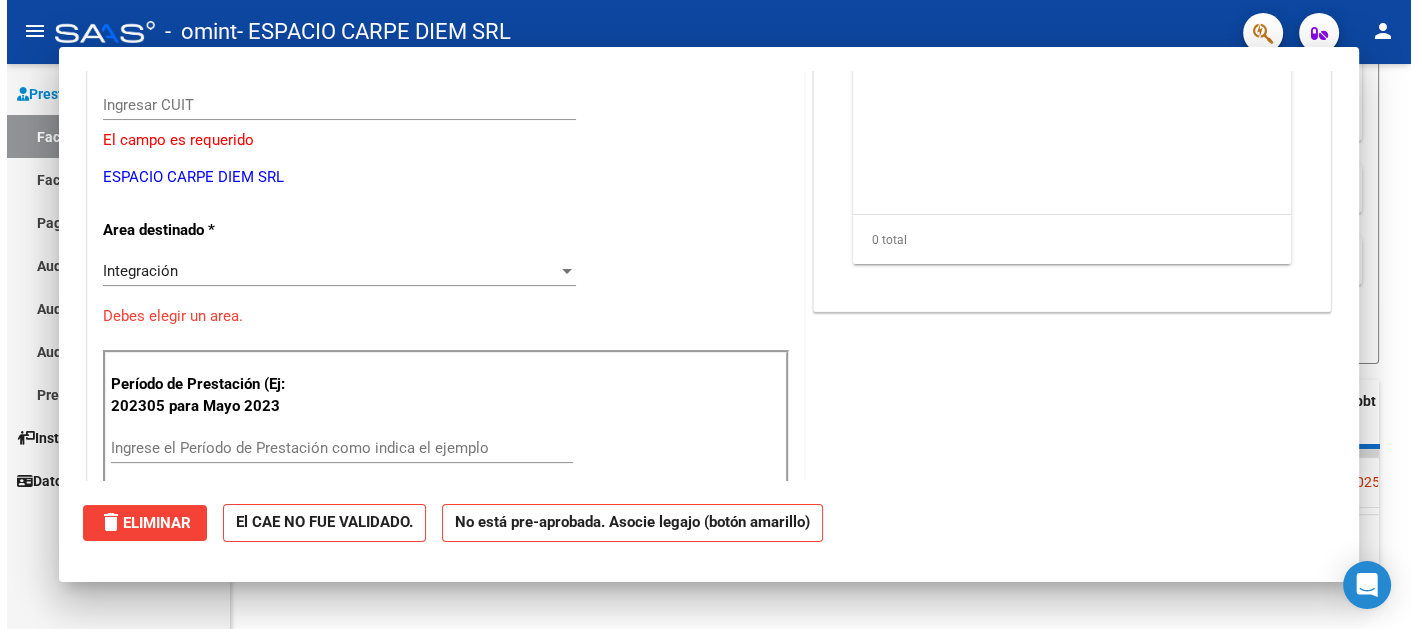 scroll, scrollTop: 0, scrollLeft: 0, axis: both 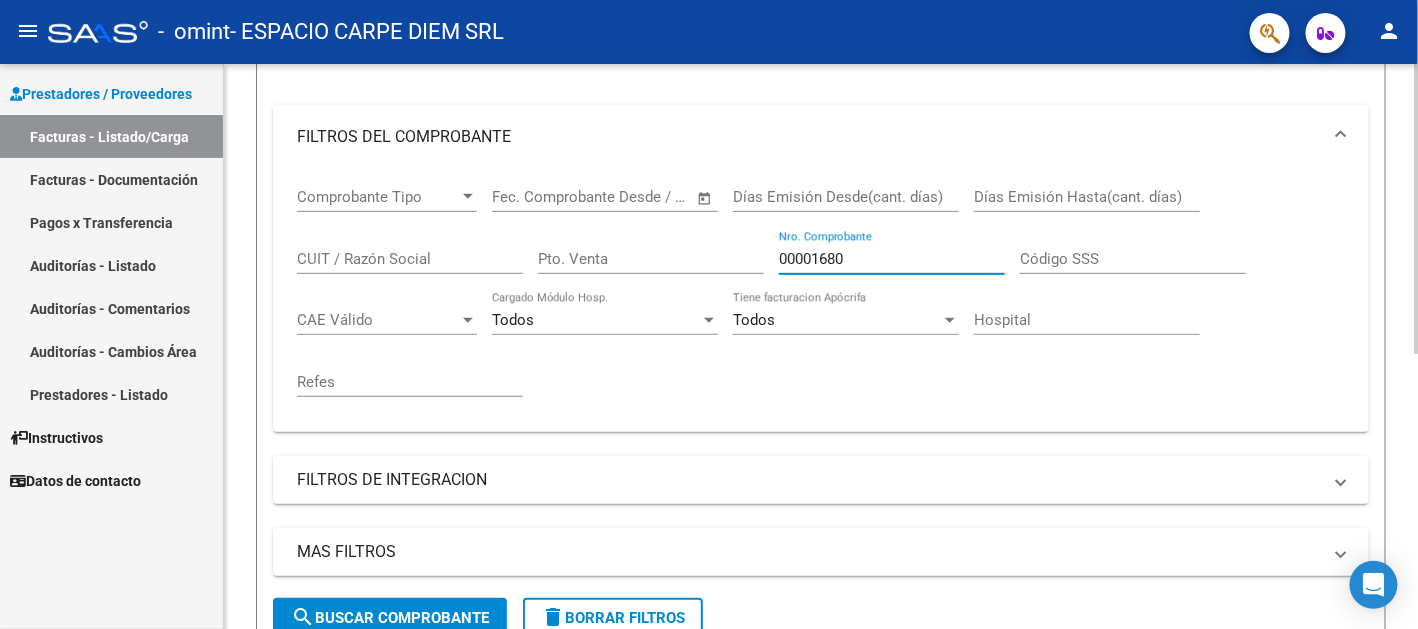 drag, startPoint x: 852, startPoint y: 261, endPoint x: 821, endPoint y: 261, distance: 31 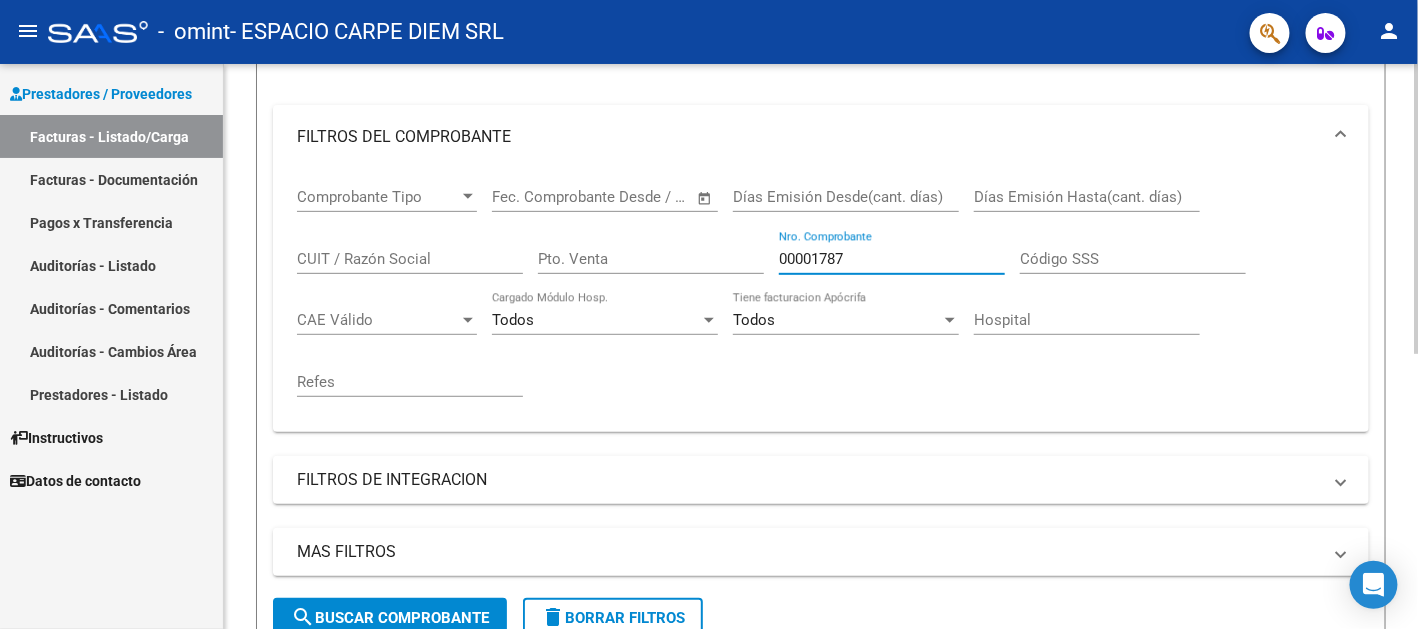 type on "00001787" 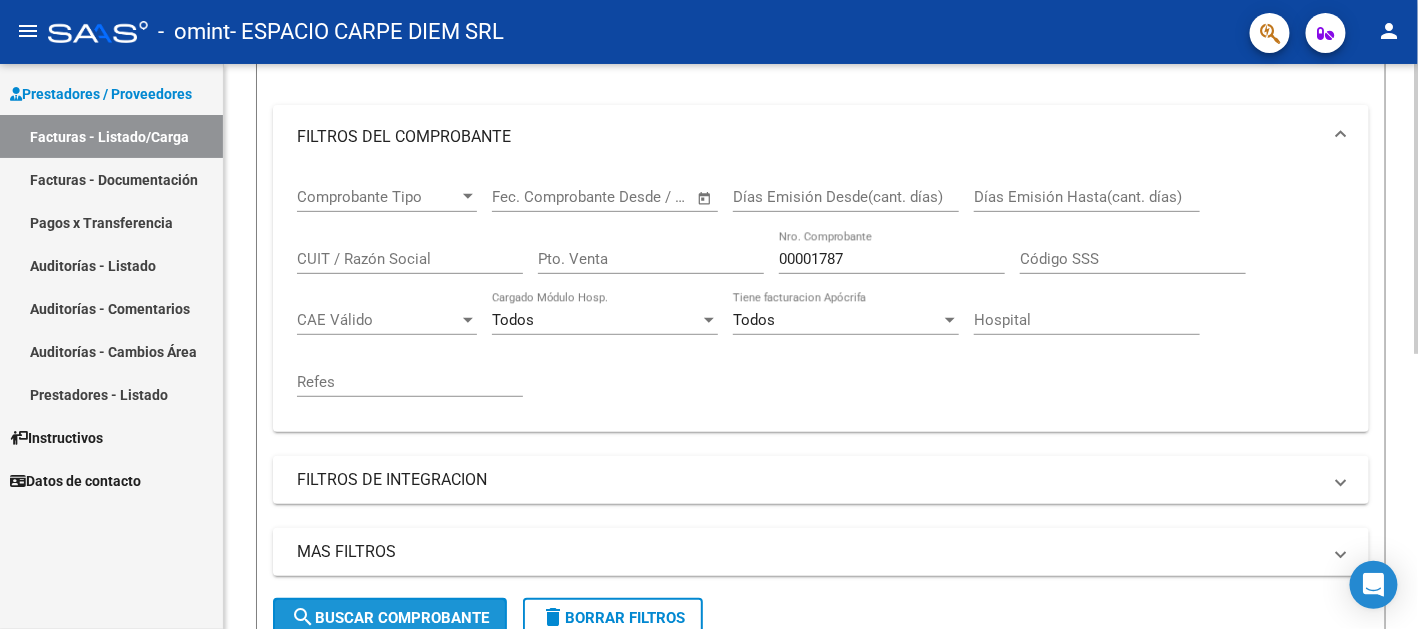 click on "search  Buscar Comprobante" 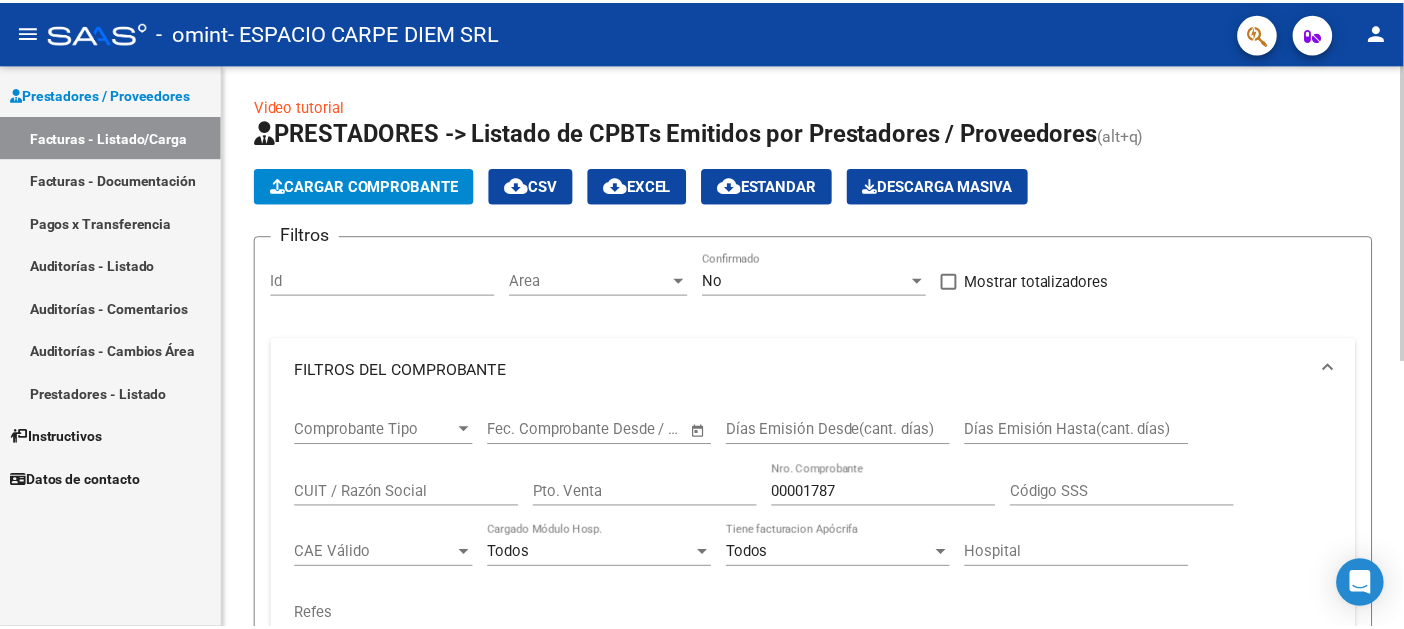 scroll, scrollTop: 0, scrollLeft: 0, axis: both 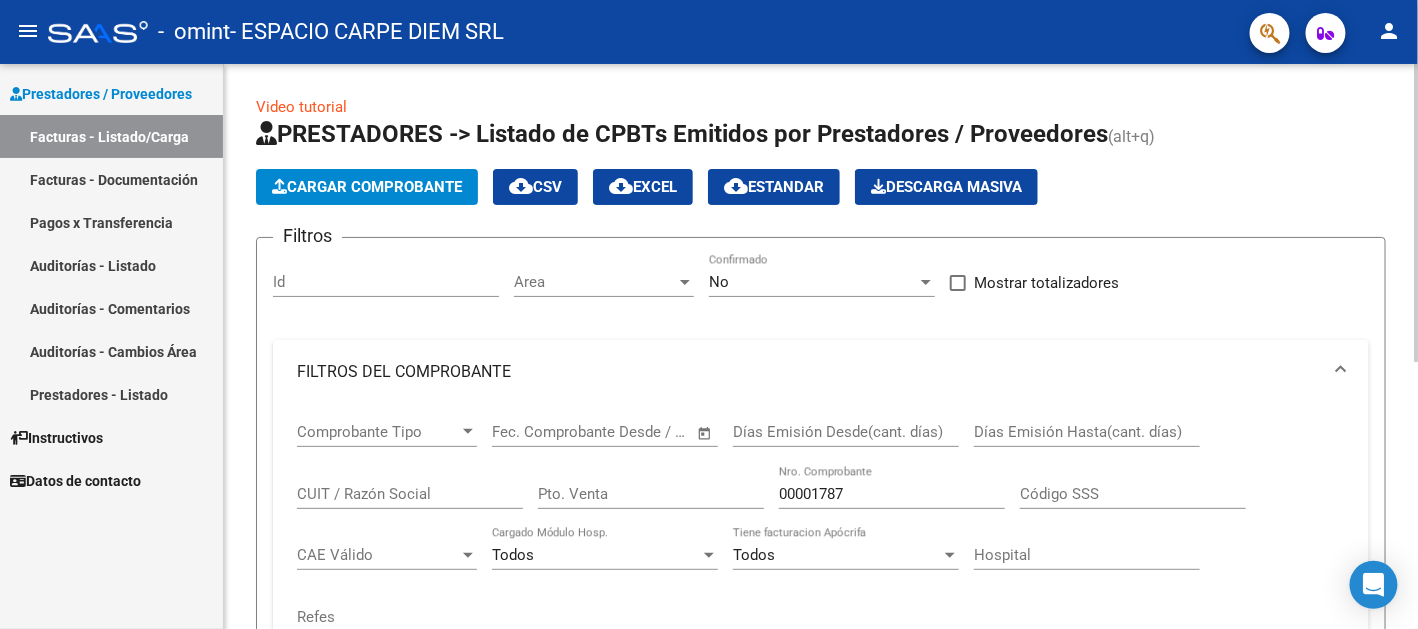 click on "Cargar Comprobante" 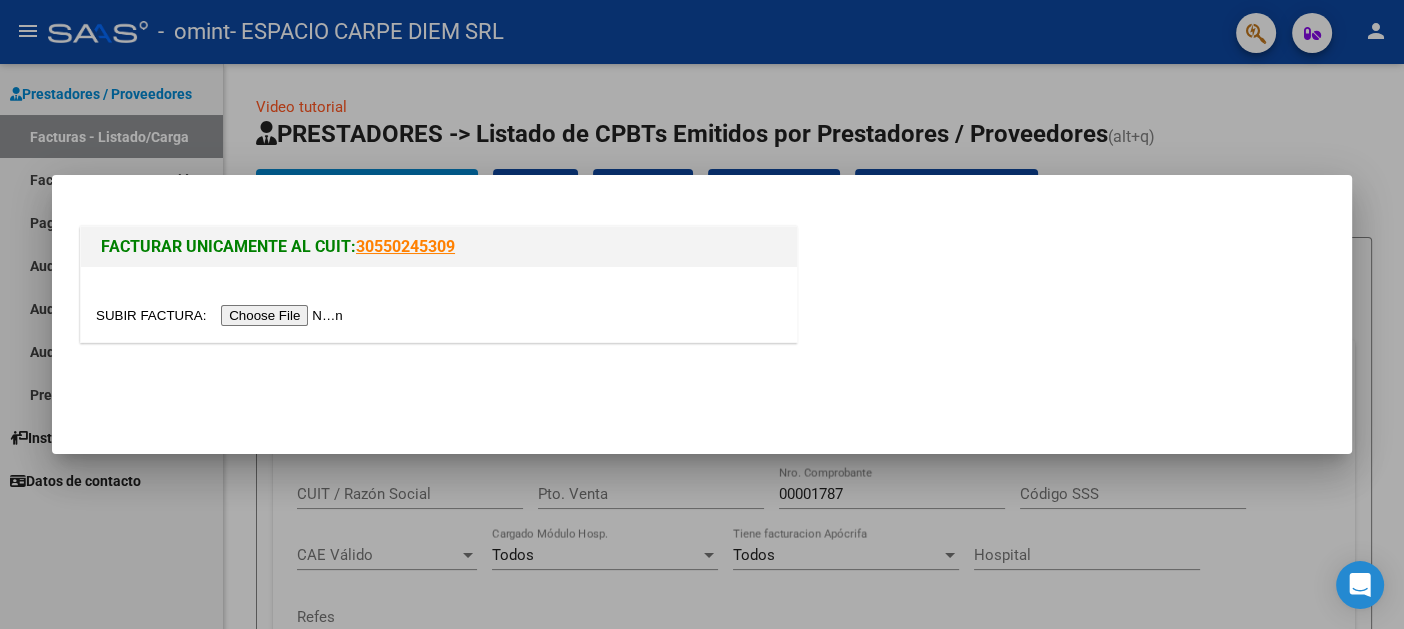 click at bounding box center (222, 315) 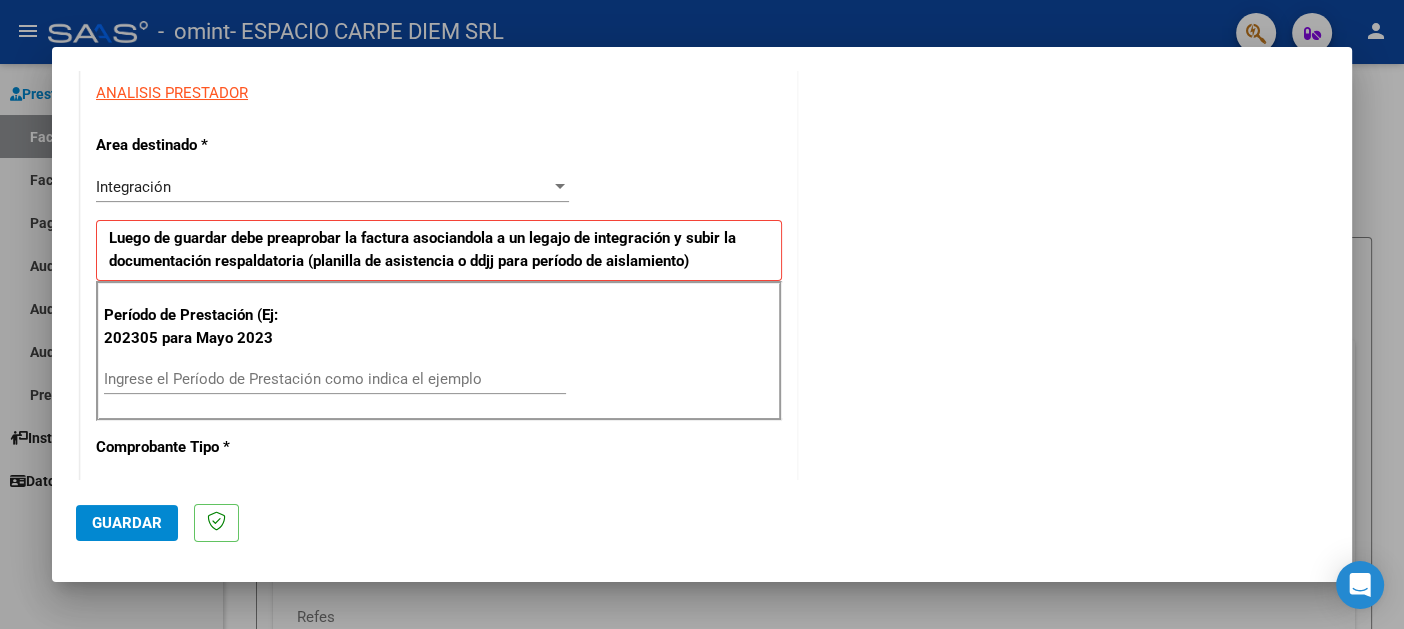 scroll, scrollTop: 400, scrollLeft: 0, axis: vertical 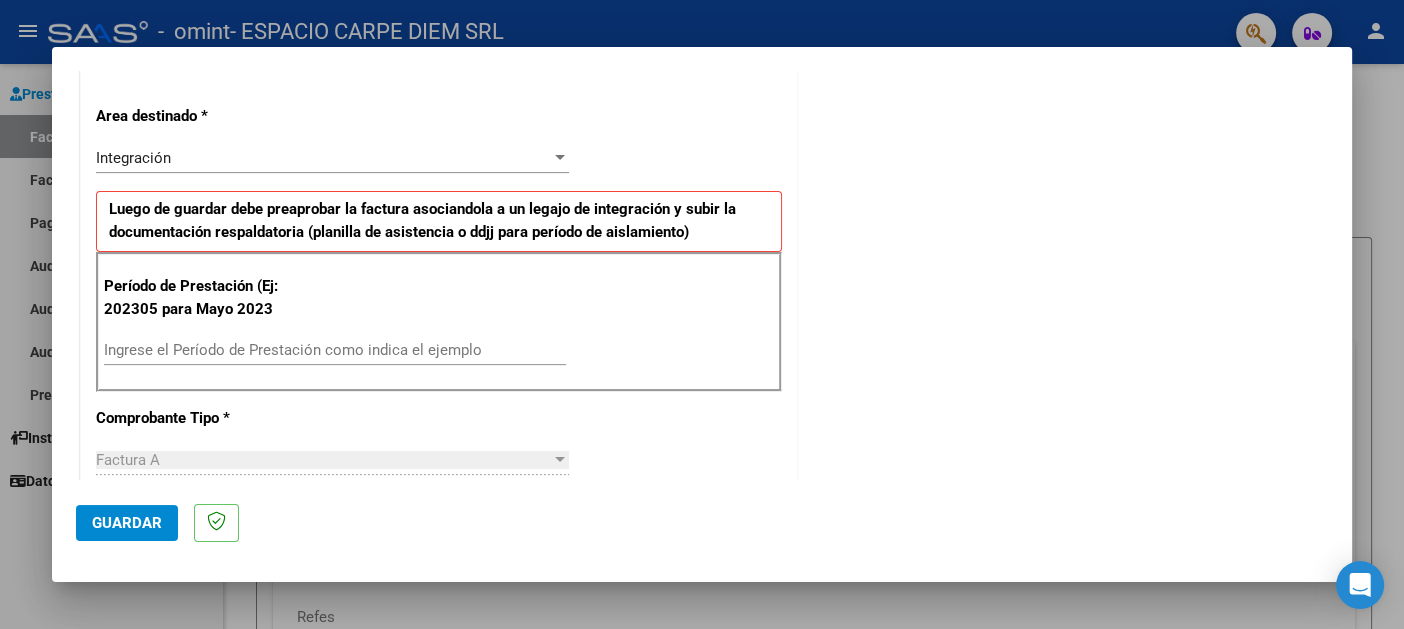 click on "Ingrese el Período de Prestación como indica el ejemplo" at bounding box center (335, 350) 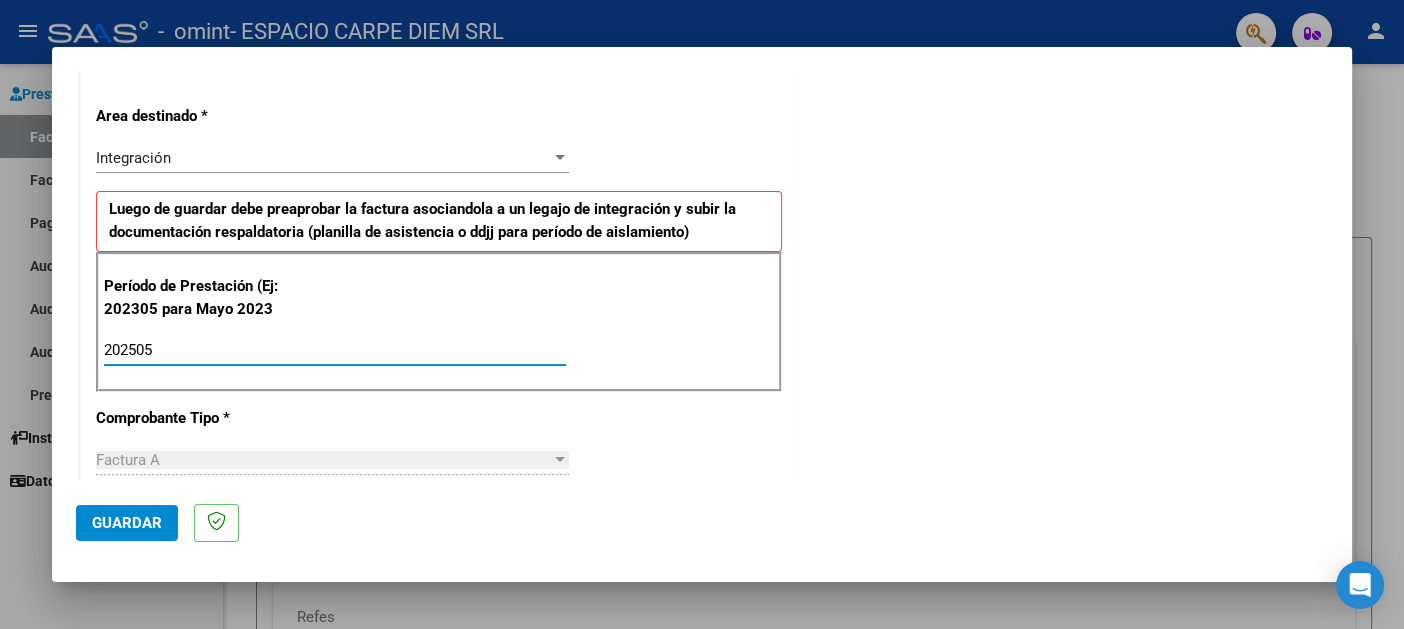 type on "202505" 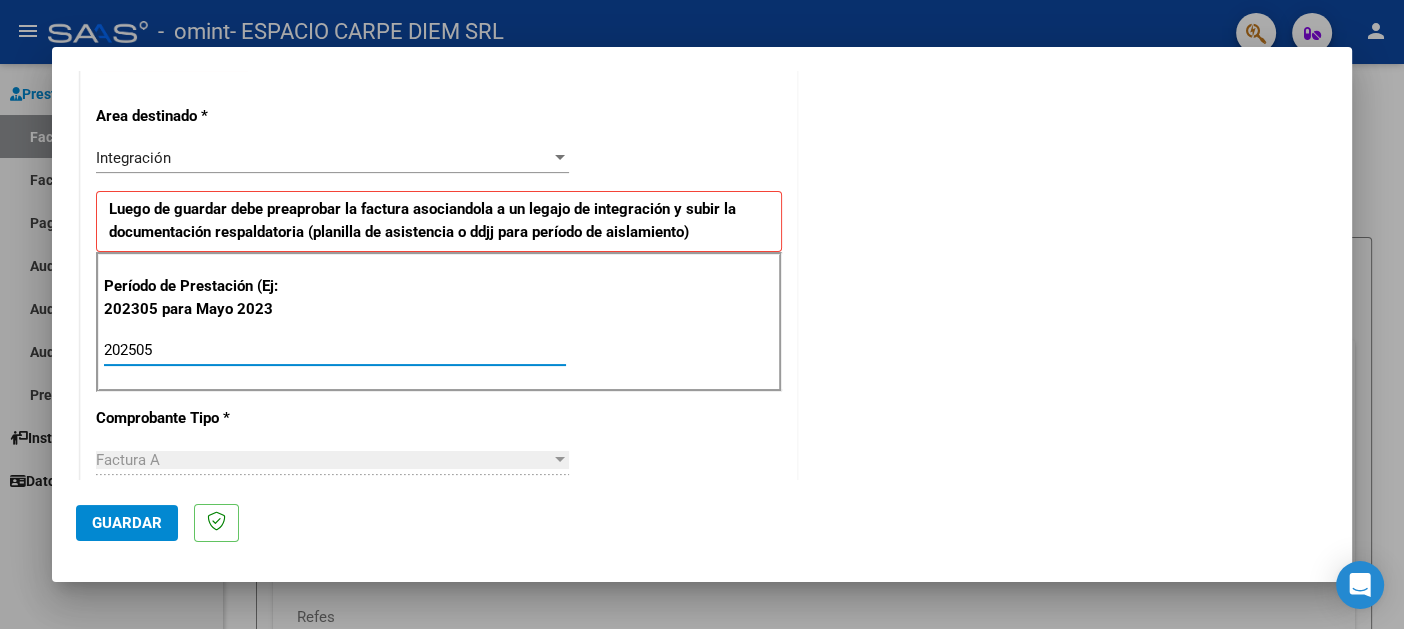 click on "CUIT  *   30-71705629-5 Ingresar CUIT  ANALISIS PRESTADOR  Area destinado * Integración Seleccionar Area Luego de guardar debe preaprobar la factura asociandola a un legajo de integración y subir la documentación respaldatoria (planilla de asistencia o ddjj para período de aislamiento)  Período de Prestación (Ej: 202305 para Mayo 2023    202505 Ingrese el Período de Prestación como indica el ejemplo   Comprobante Tipo * Factura A Seleccionar Tipo Punto de Venta  *   1 Ingresar el Nro.  Número  *   1787 Ingresar el Nro.  Monto  *   $ 435.376,56 Ingresar el monto  Fecha del Cpbt.  *   2025-06-02 Ingresar la fecha  CAE / CAEA (no ingrese CAI)    75225300636164 Ingresar el CAE o CAEA (no ingrese CAI)  Fecha de Vencimiento    Ingresar la fecha  Ref. Externa    Ingresar la ref.  N° Liquidación    Ingresar el N° Liquidación" at bounding box center (439, 654) 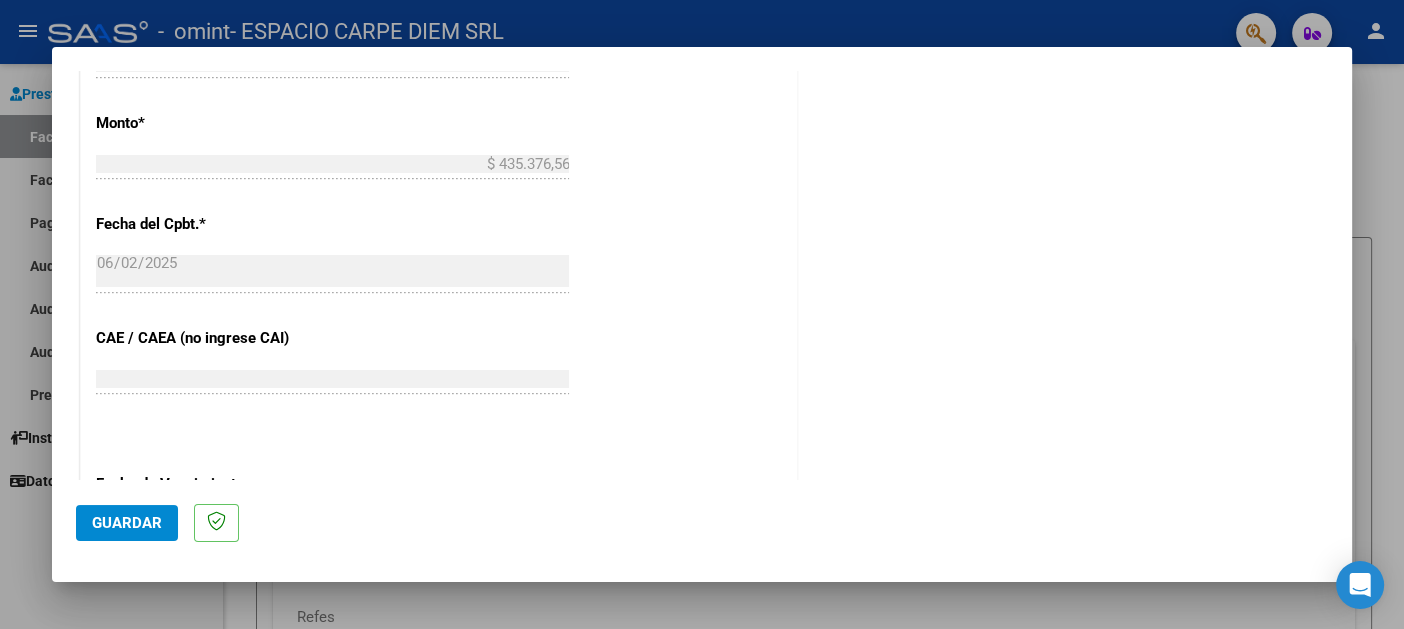 scroll, scrollTop: 1309, scrollLeft: 0, axis: vertical 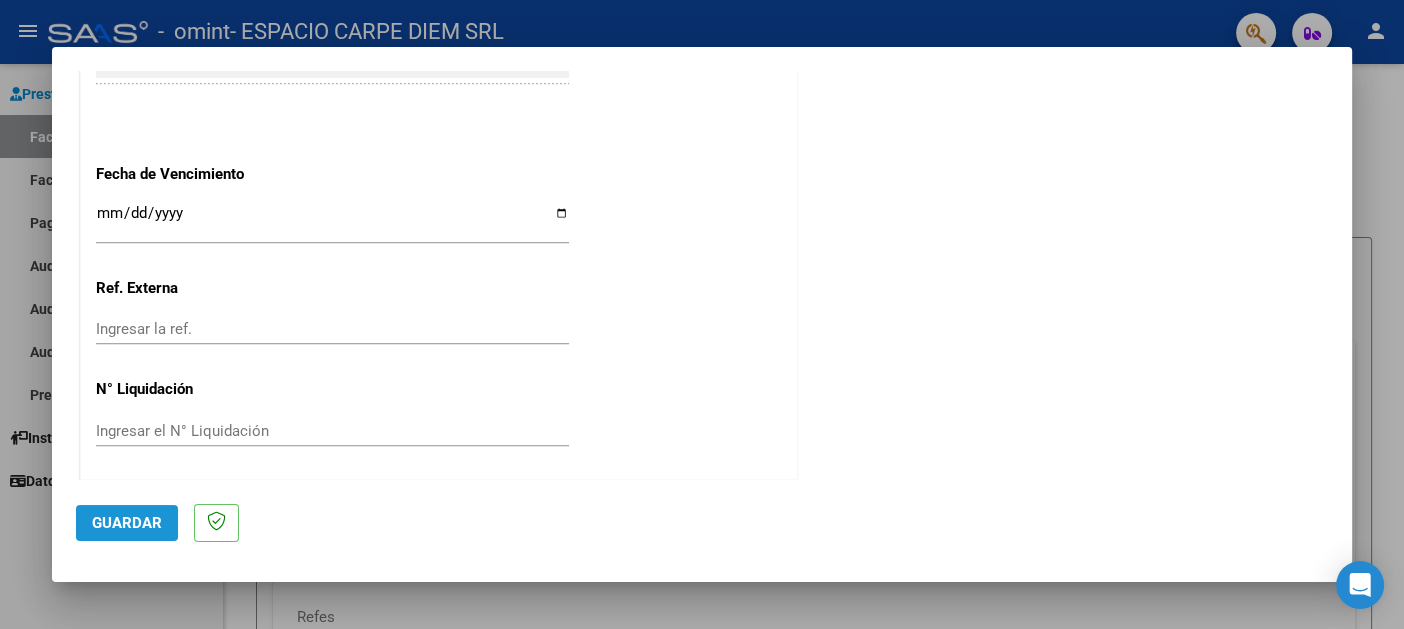 click on "Guardar" 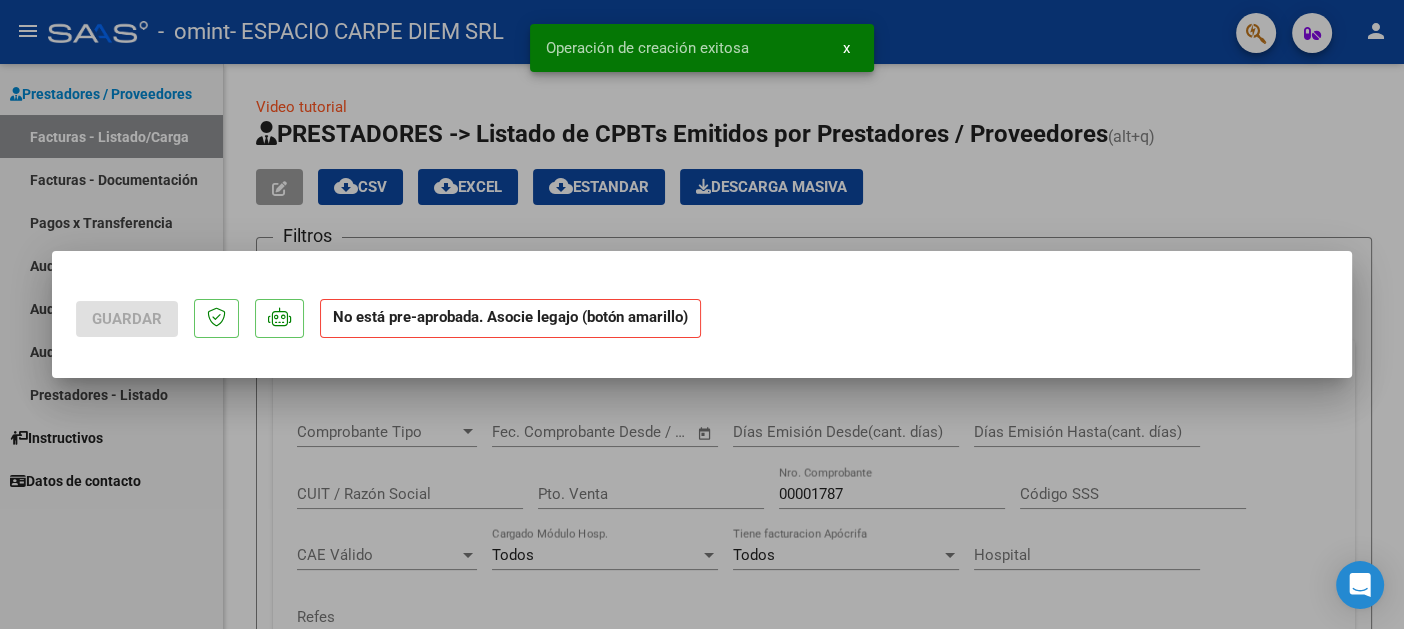 scroll, scrollTop: 0, scrollLeft: 0, axis: both 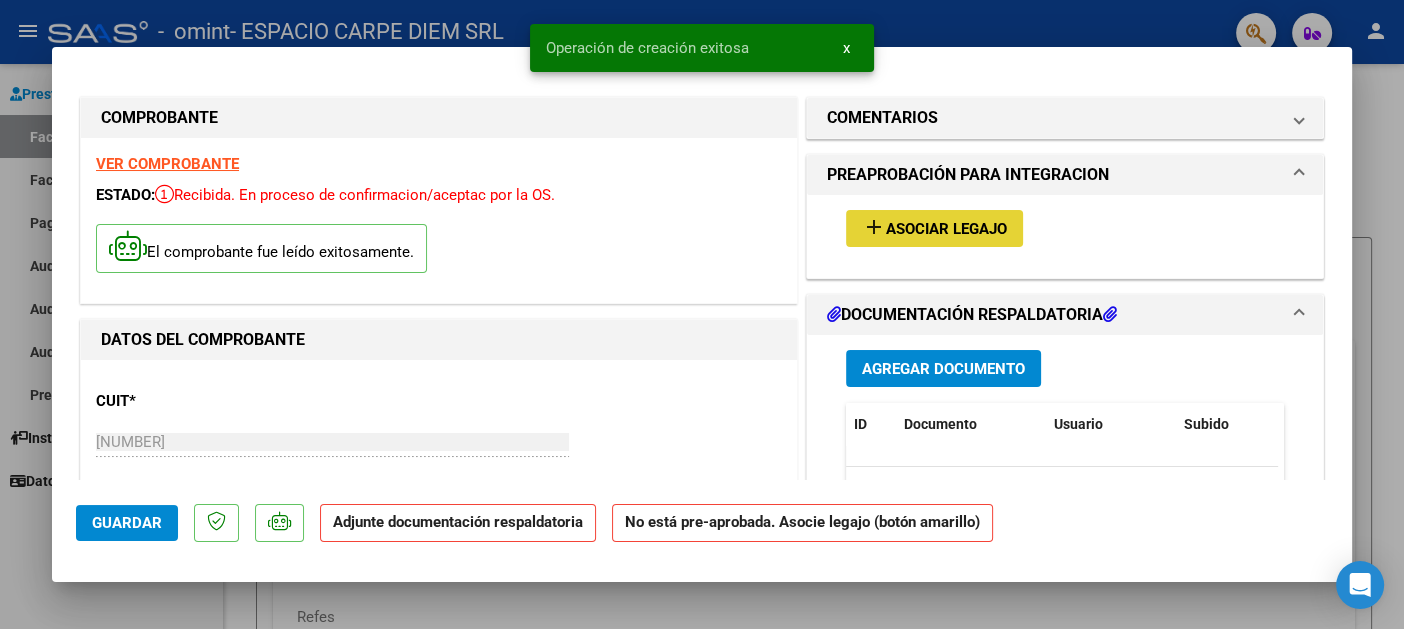 click on "Asociar Legajo" at bounding box center (946, 229) 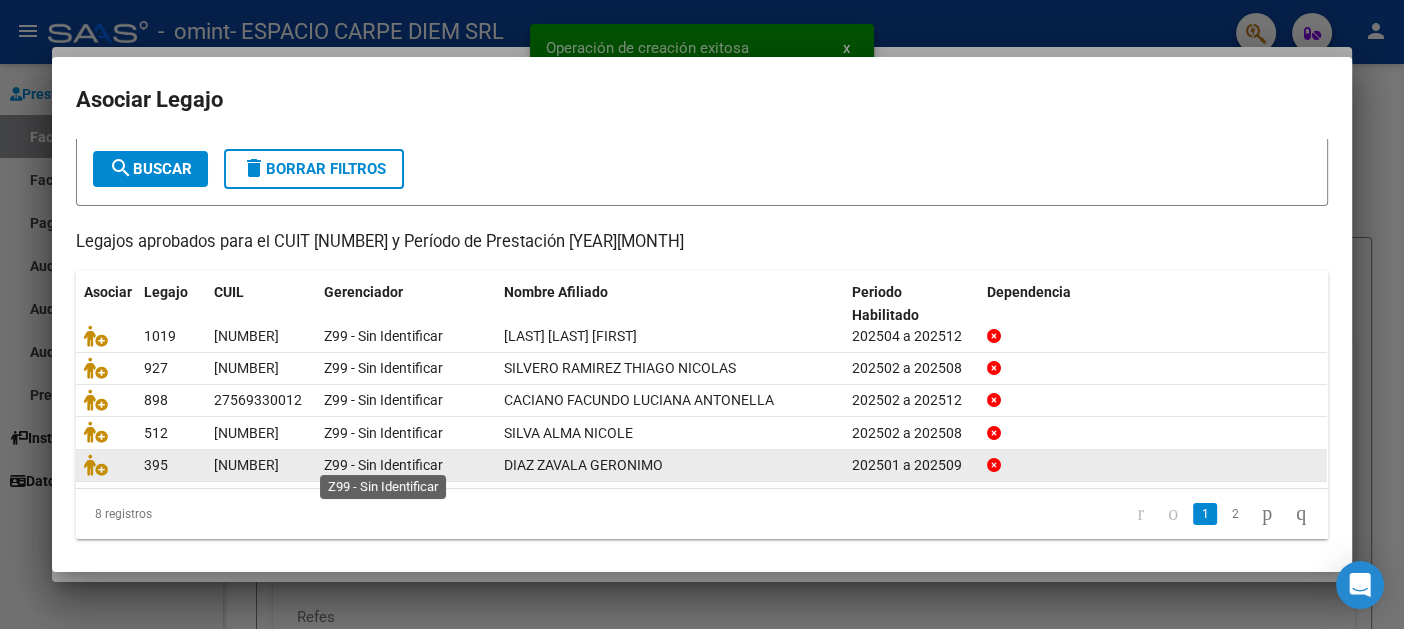 scroll, scrollTop: 107, scrollLeft: 0, axis: vertical 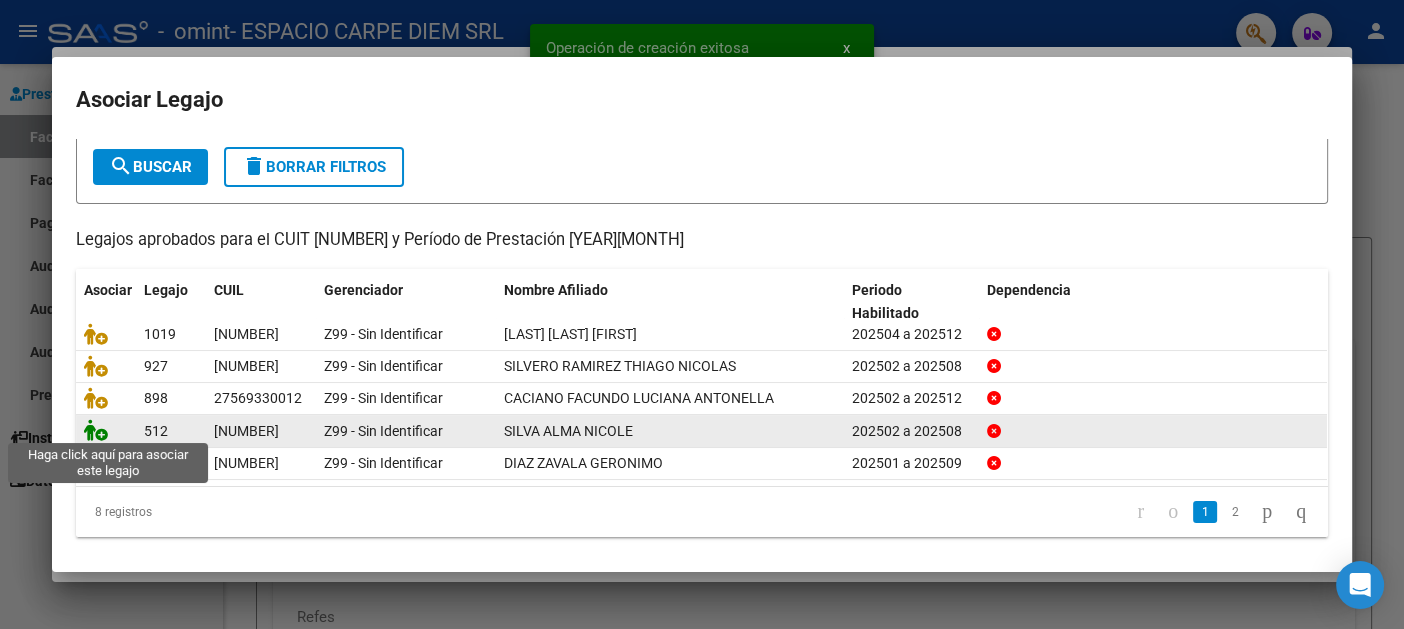 click 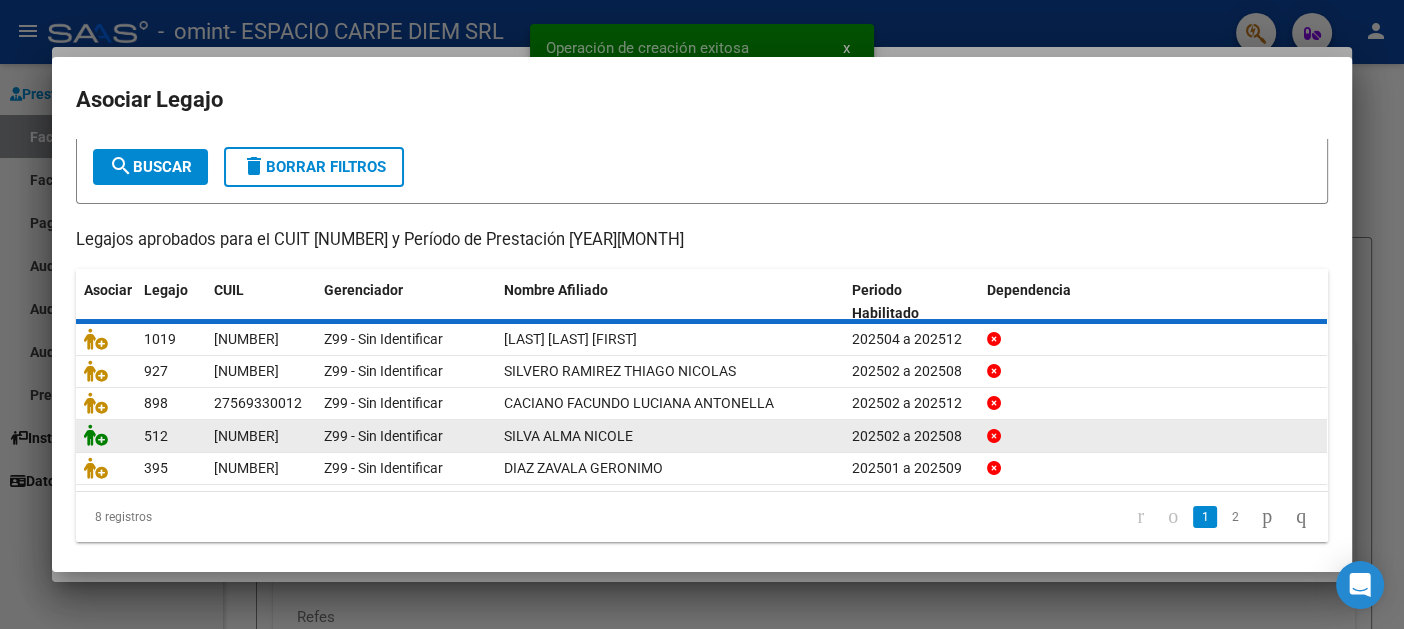 scroll, scrollTop: 0, scrollLeft: 0, axis: both 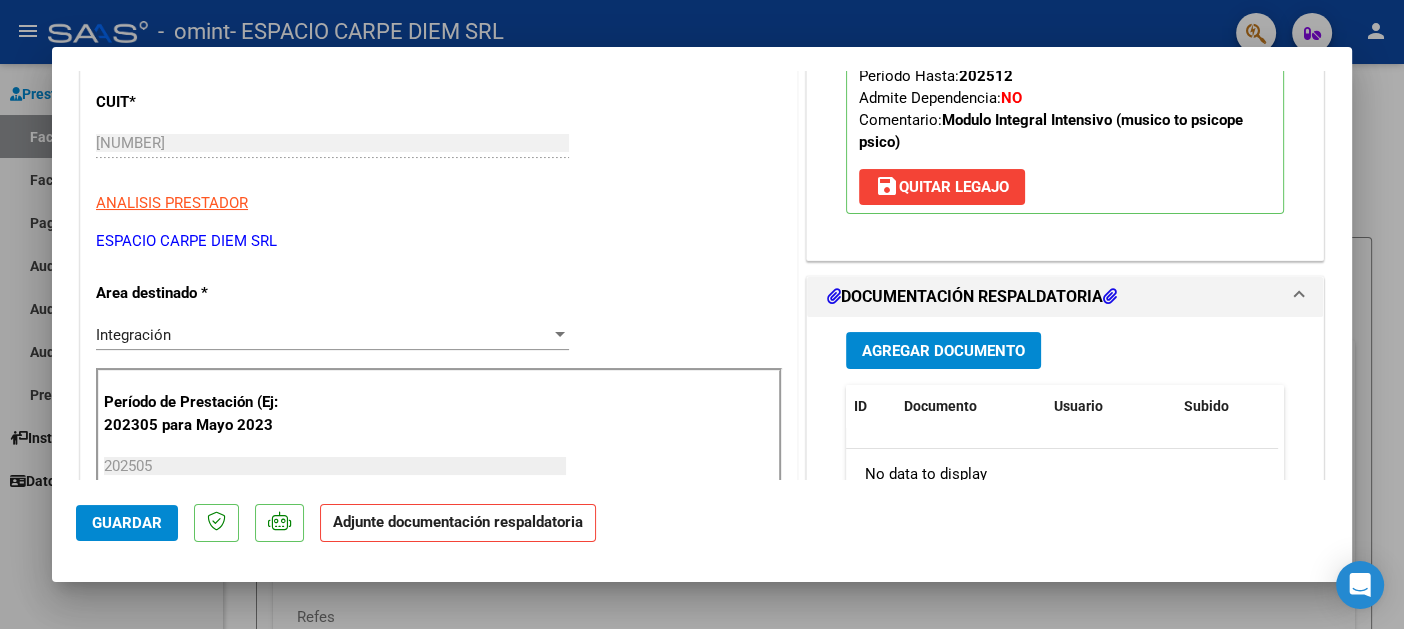 click on "Agregar Documento" at bounding box center [943, 351] 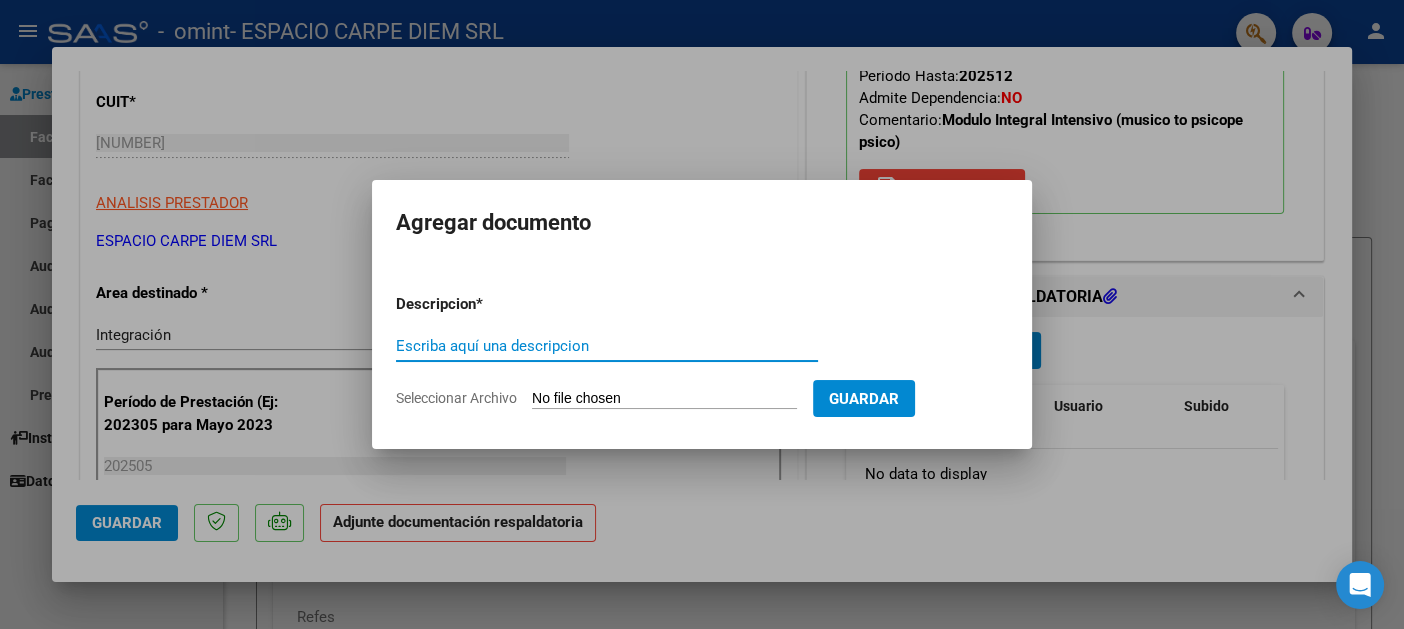 click on "Seleccionar Archivo" at bounding box center [664, 399] 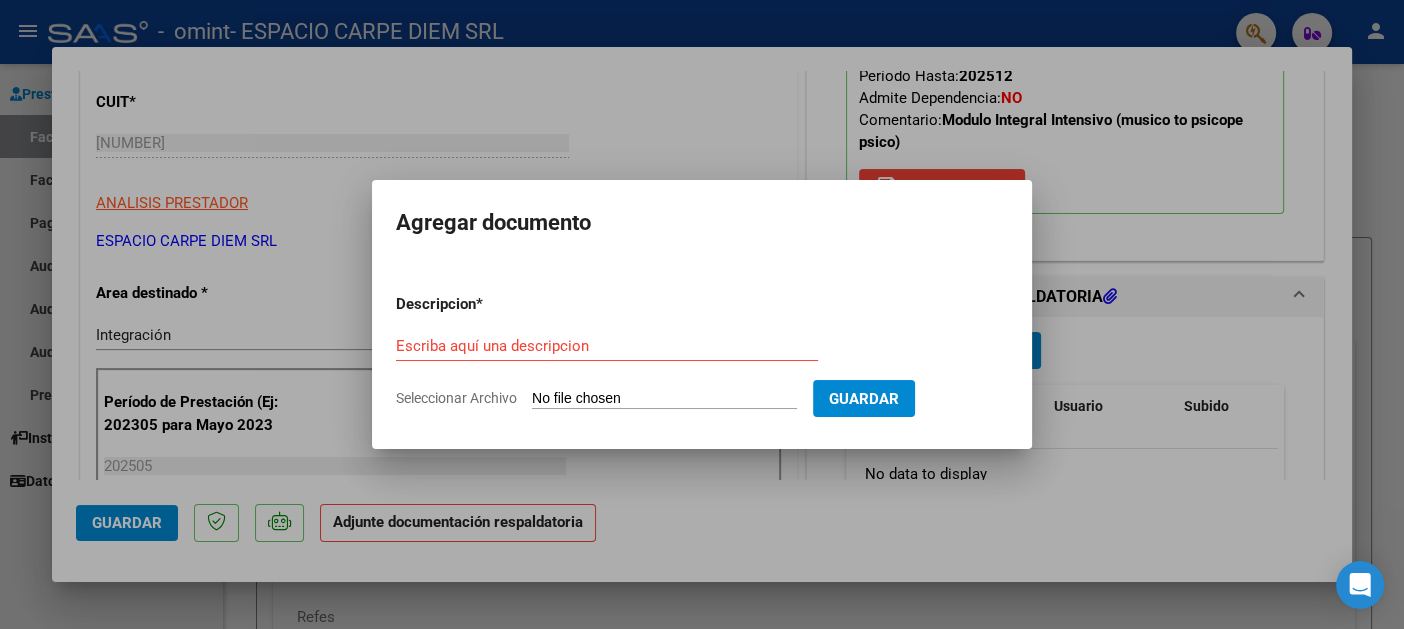 type on "C:\fakepath\[LAST] - Pres + Orden MAY25.pdf" 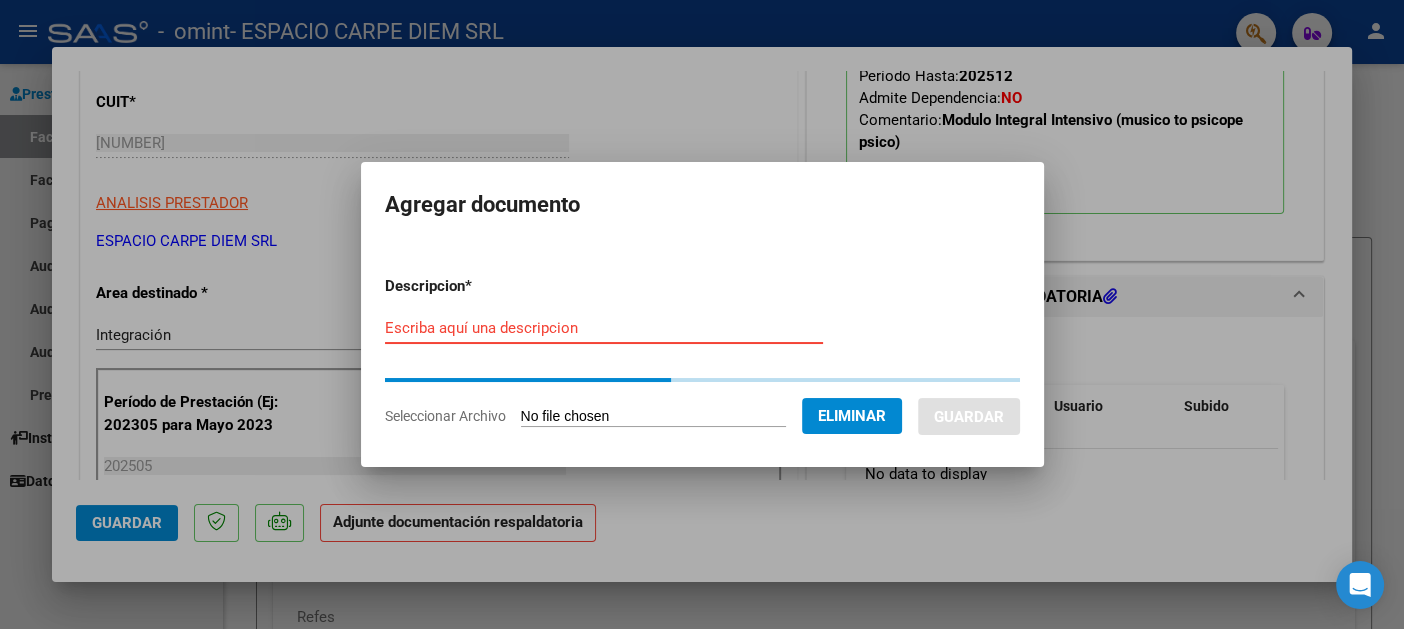 click on "Escriba aquí una descripcion" at bounding box center (604, 328) 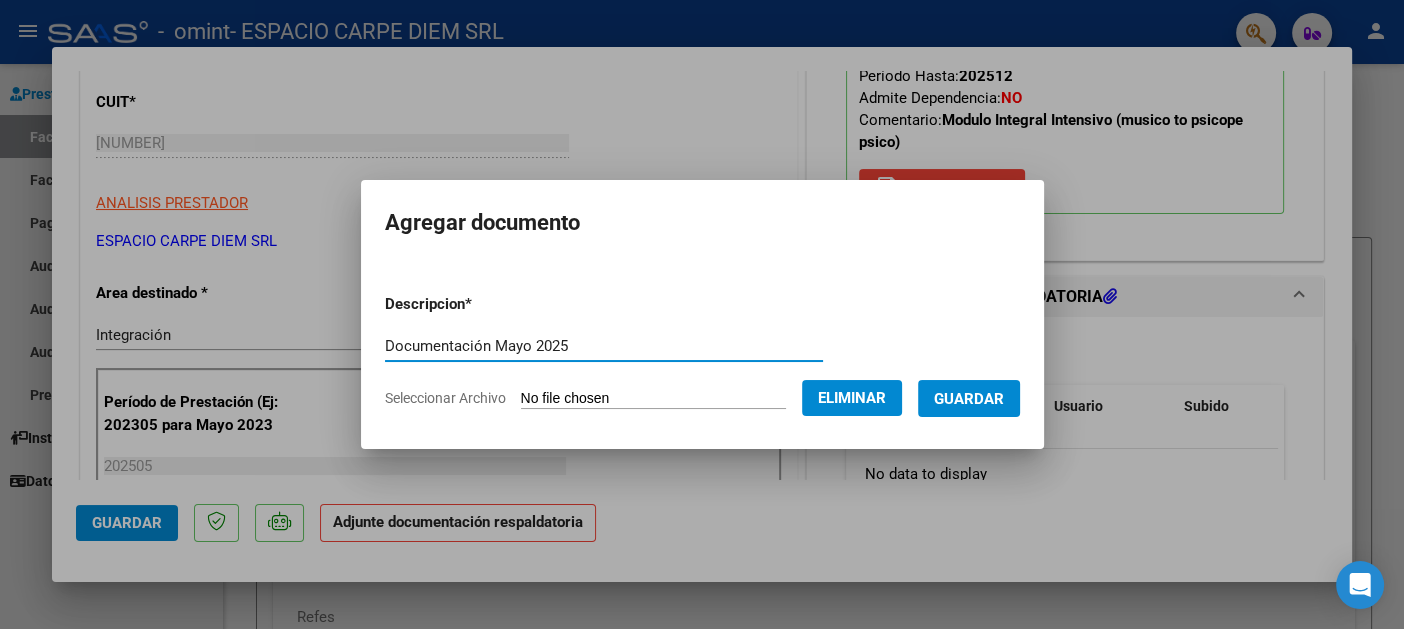 type on "Documentación Mayo 2025" 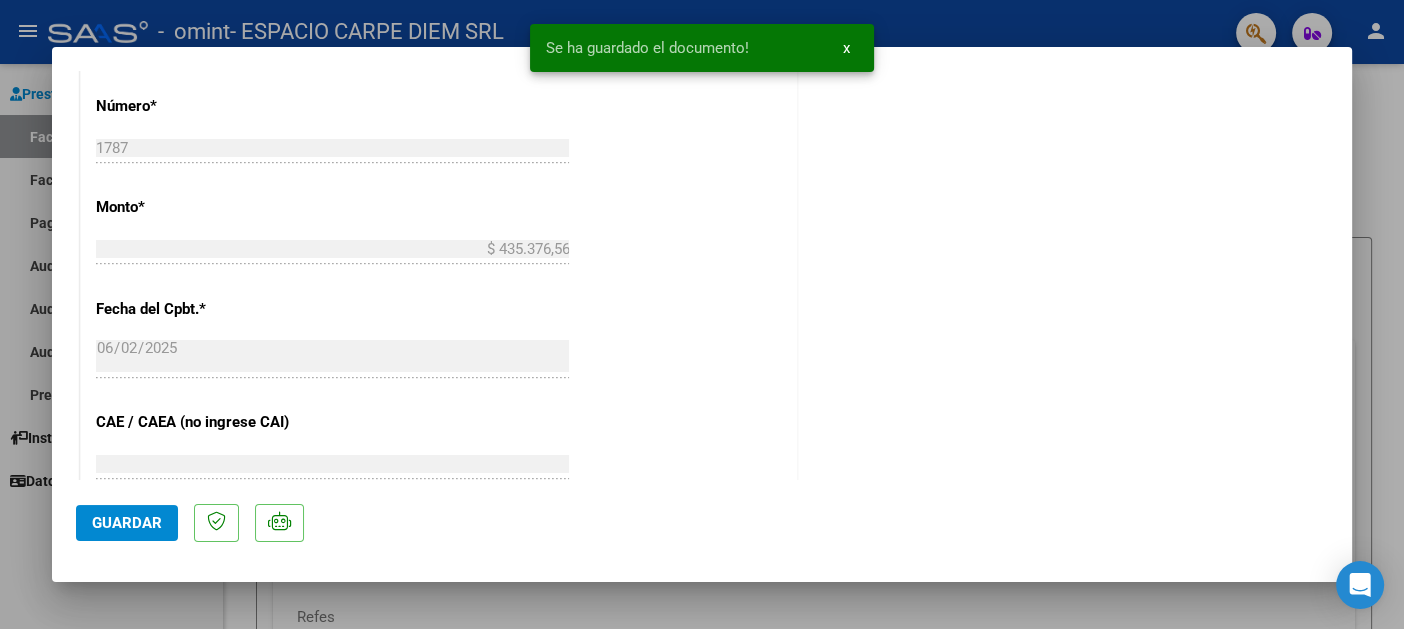 scroll, scrollTop: 1377, scrollLeft: 0, axis: vertical 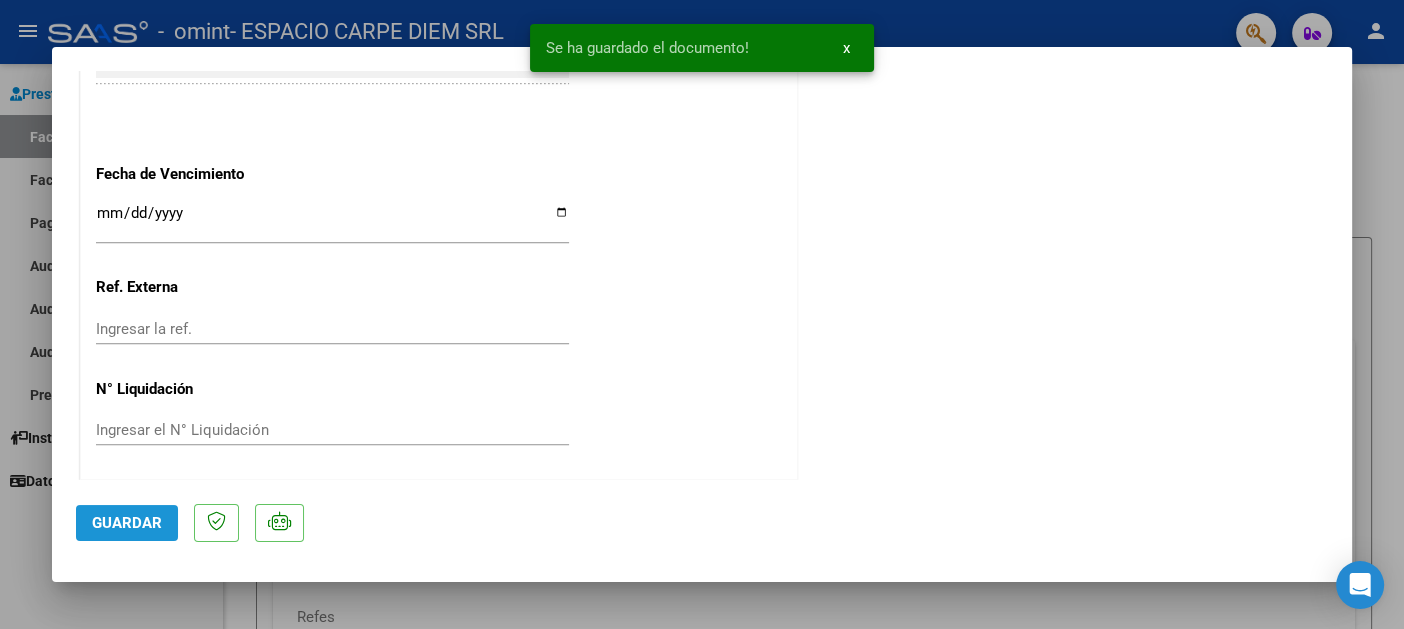click on "Guardar" 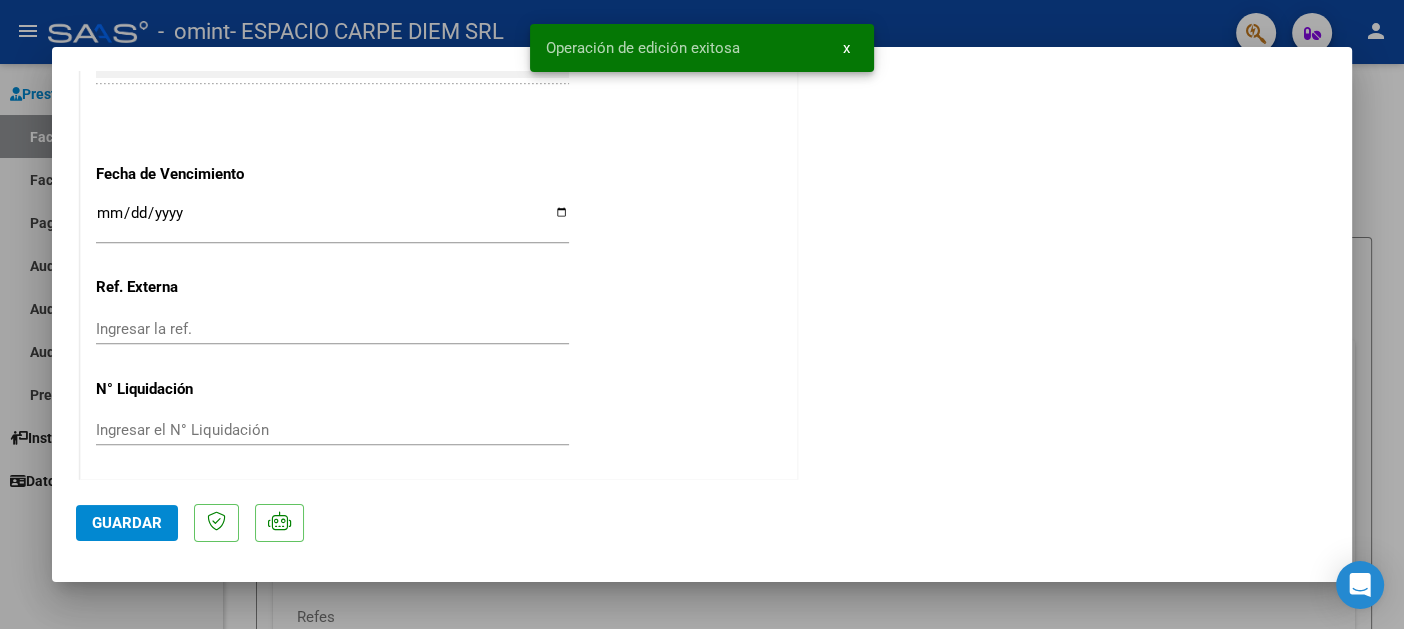 click at bounding box center (702, 314) 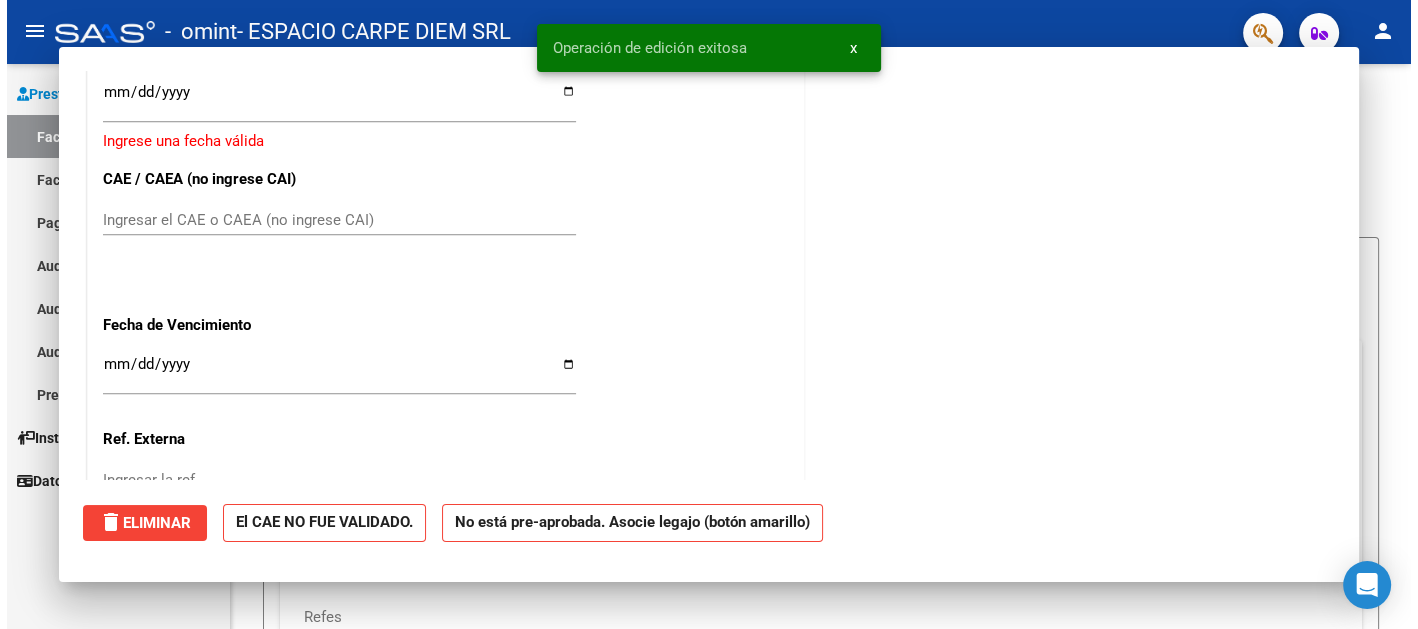 scroll, scrollTop: 0, scrollLeft: 0, axis: both 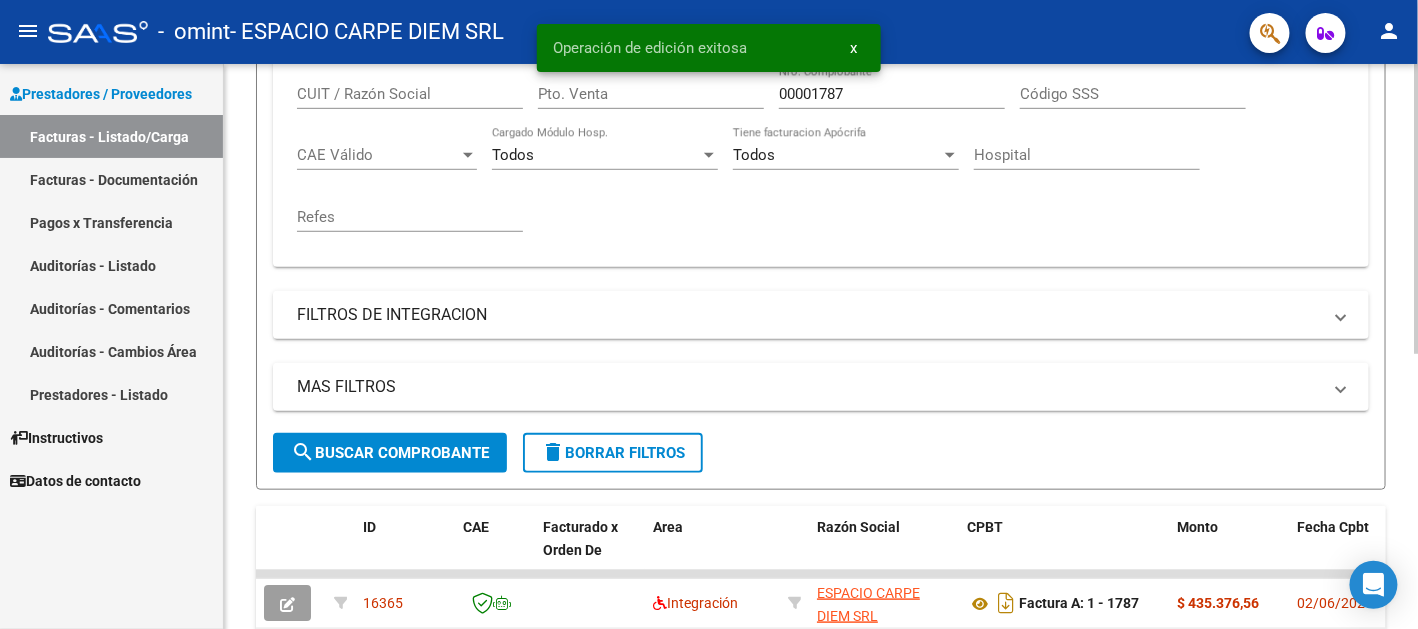 click on "search  Buscar Comprobante" 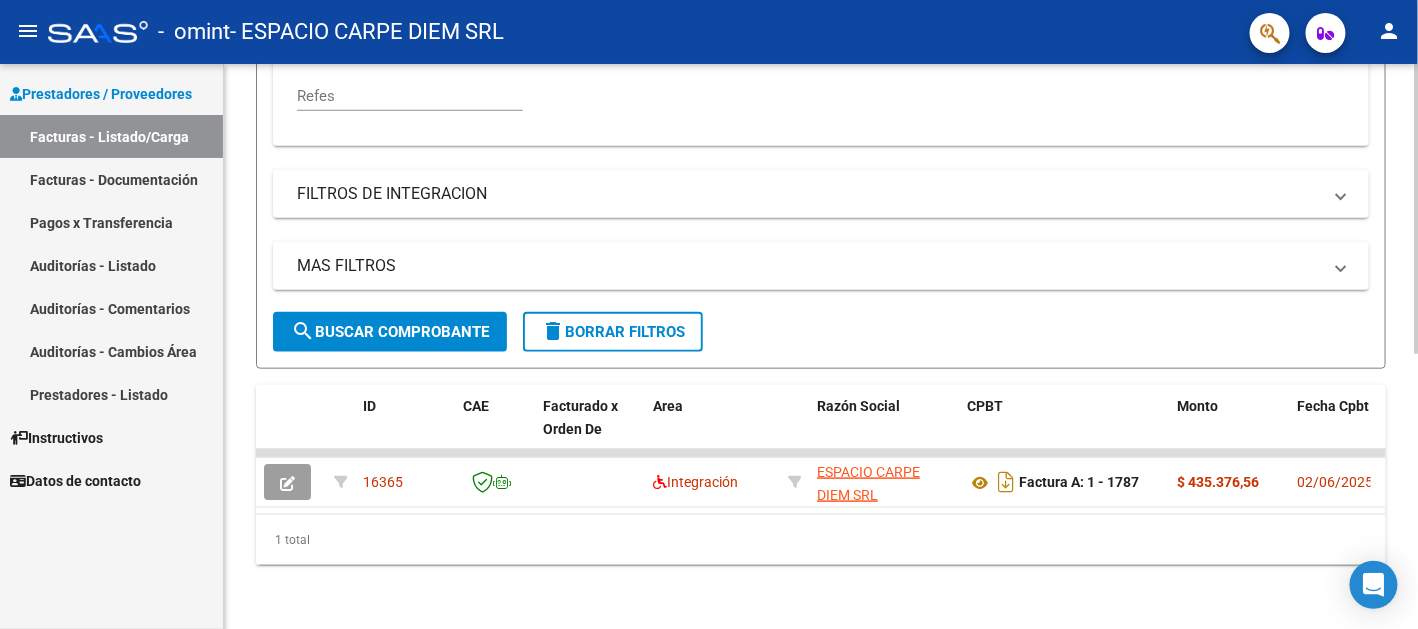 scroll, scrollTop: 135, scrollLeft: 0, axis: vertical 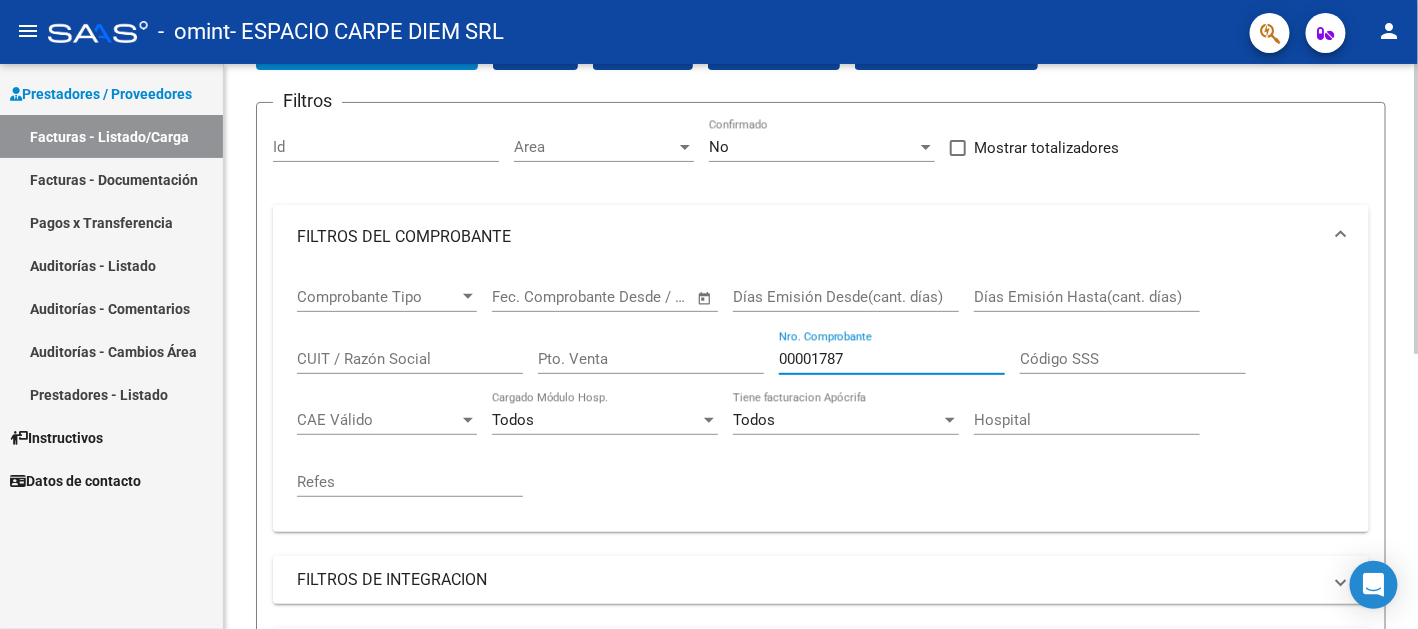 drag, startPoint x: 845, startPoint y: 363, endPoint x: 818, endPoint y: 361, distance: 27.073973 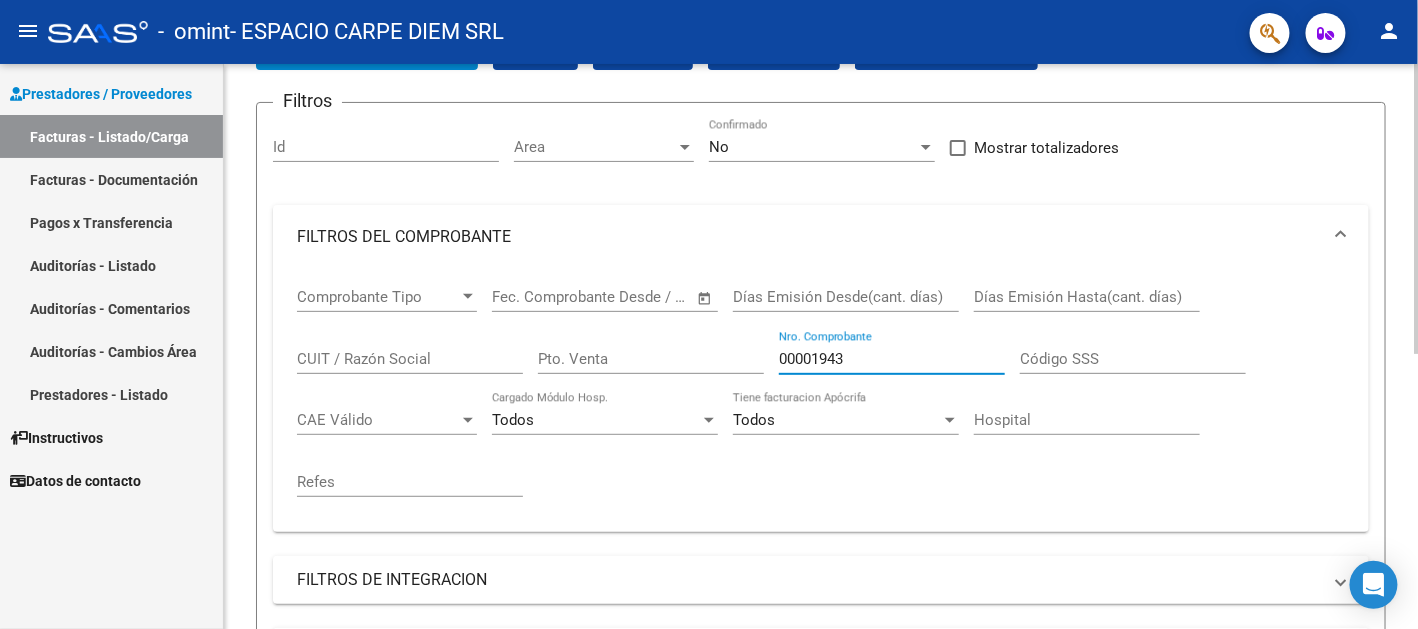 scroll, scrollTop: 435, scrollLeft: 0, axis: vertical 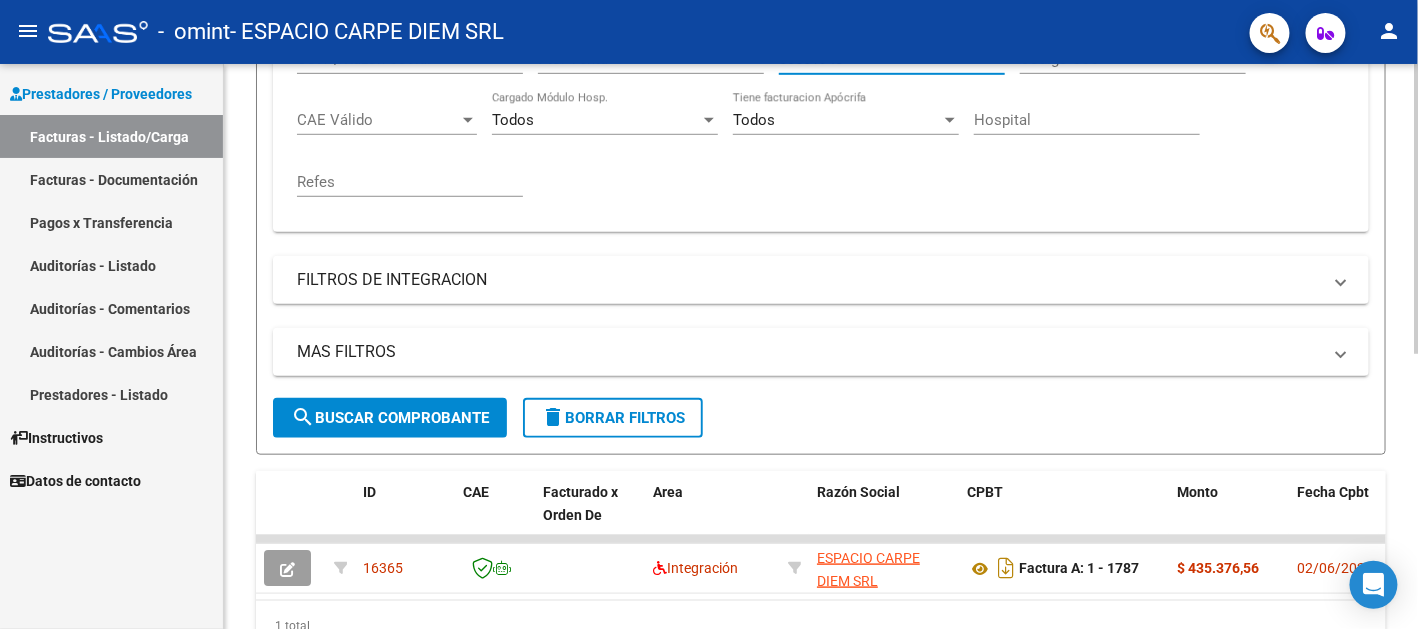 type on "00001943" 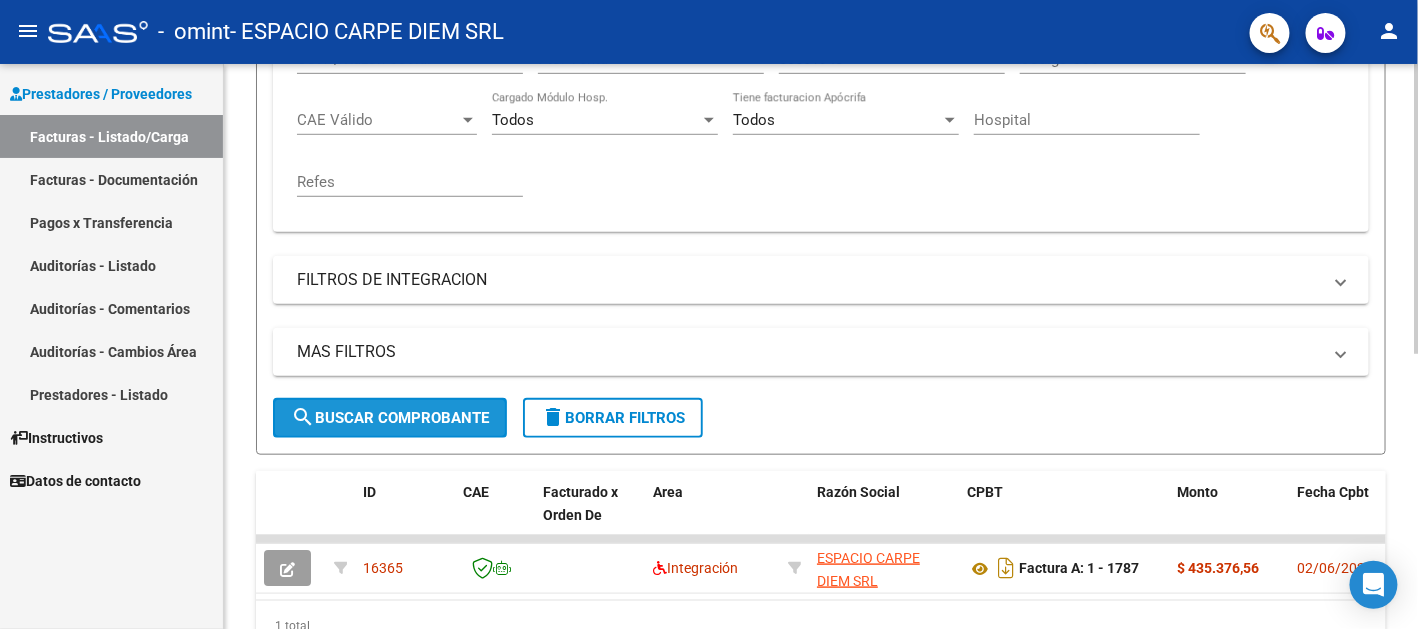 click on "search  Buscar Comprobante" 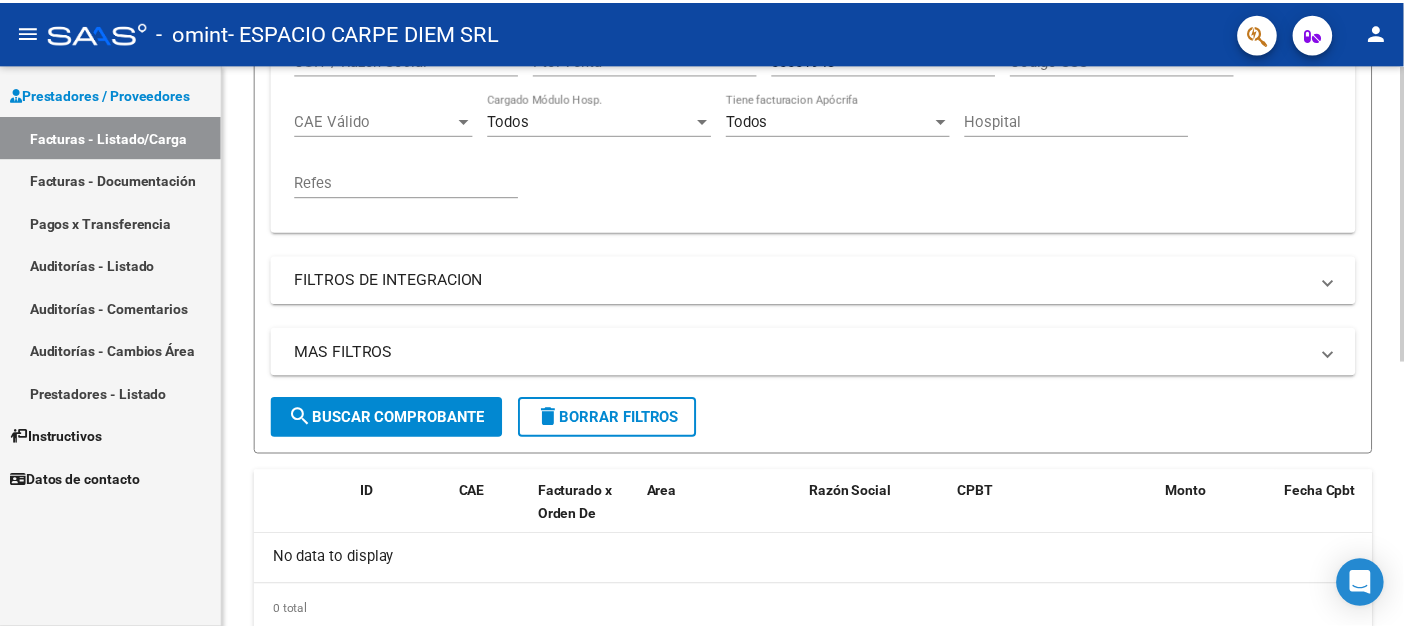 scroll, scrollTop: 35, scrollLeft: 0, axis: vertical 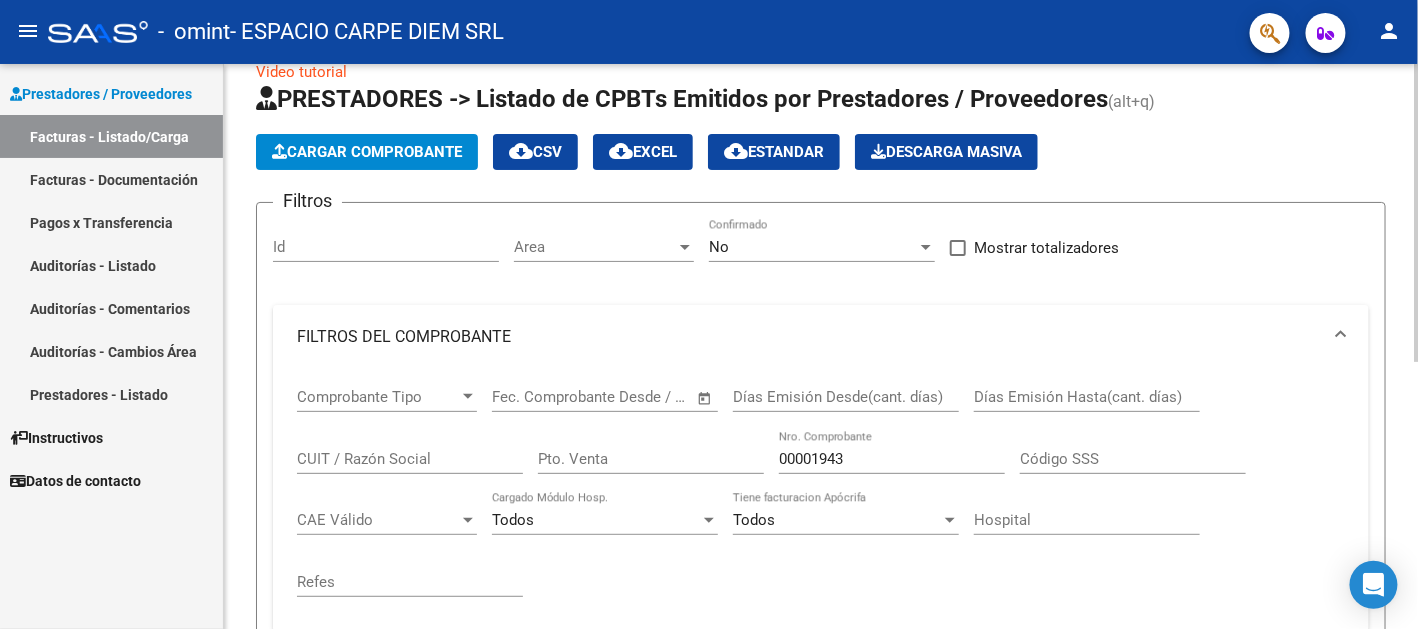 click on "Cargar Comprobante" 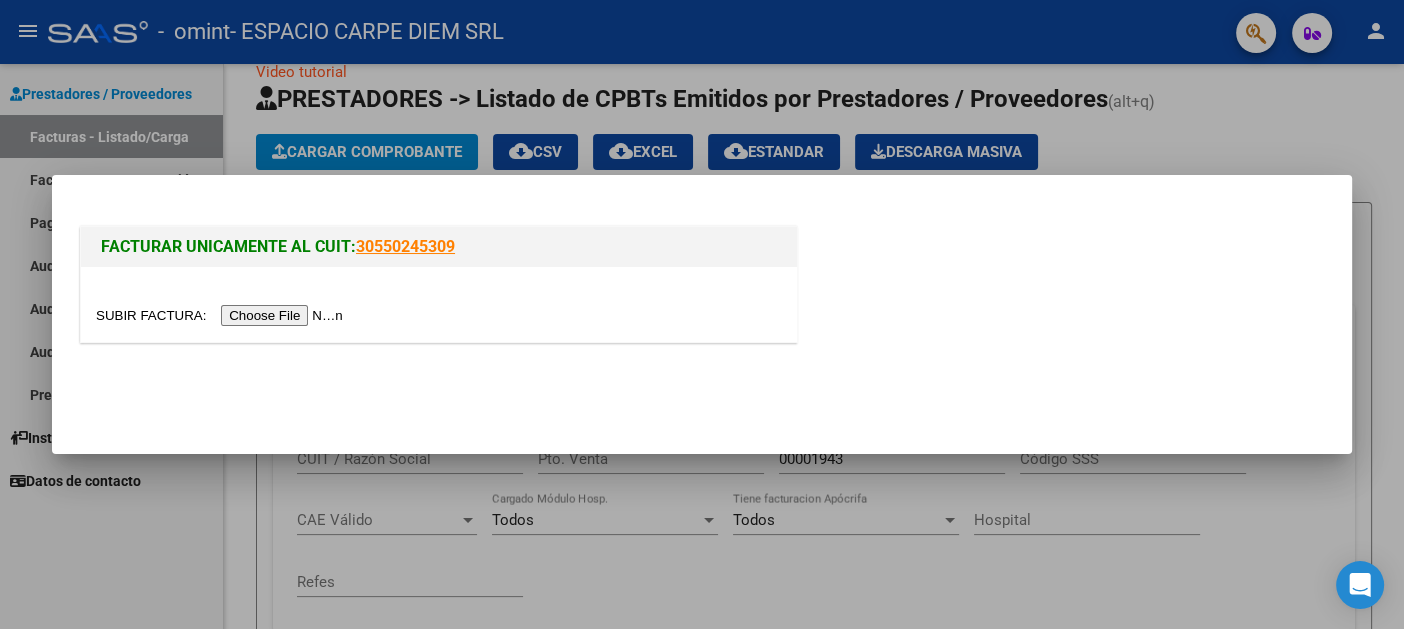click at bounding box center [222, 315] 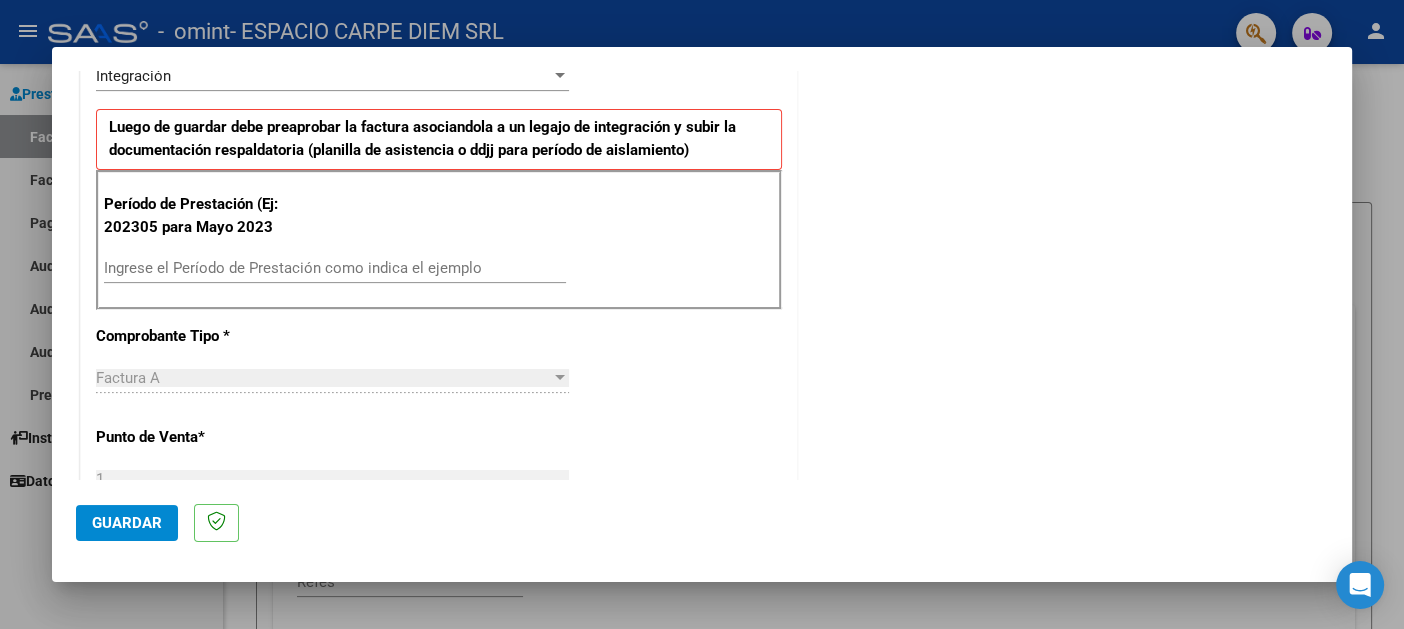 scroll, scrollTop: 499, scrollLeft: 0, axis: vertical 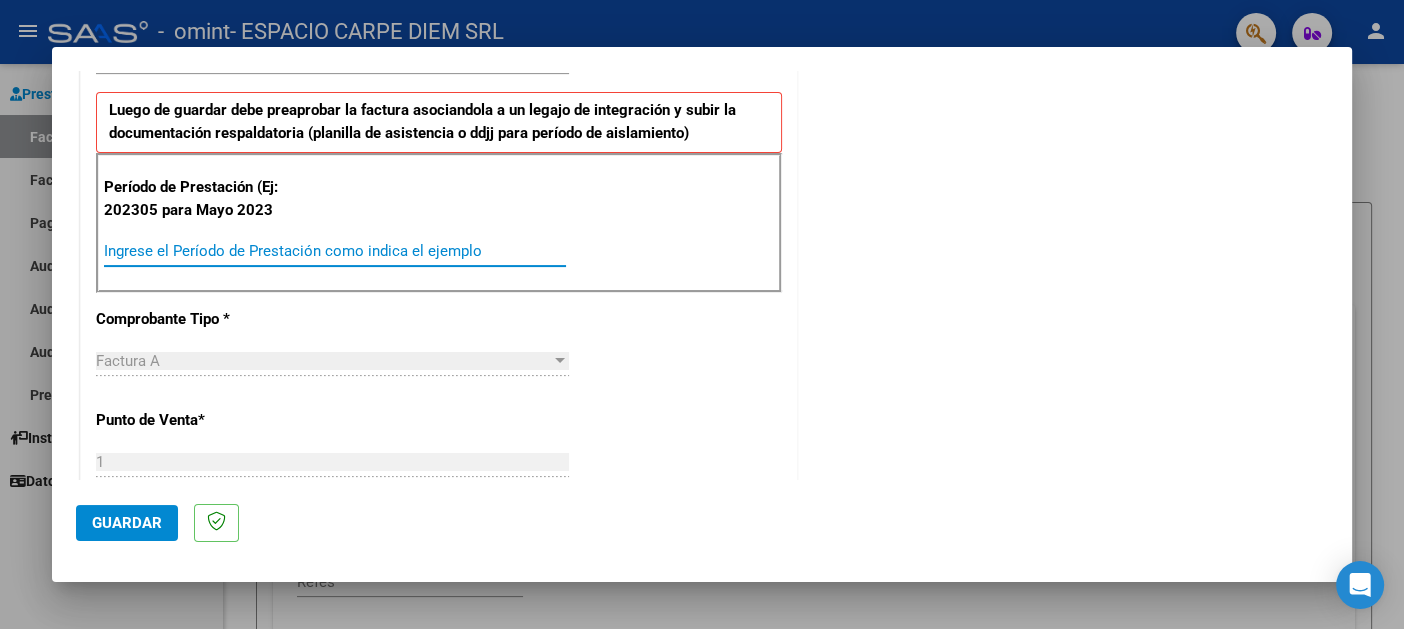 click on "Ingrese el Período de Prestación como indica el ejemplo" at bounding box center (335, 251) 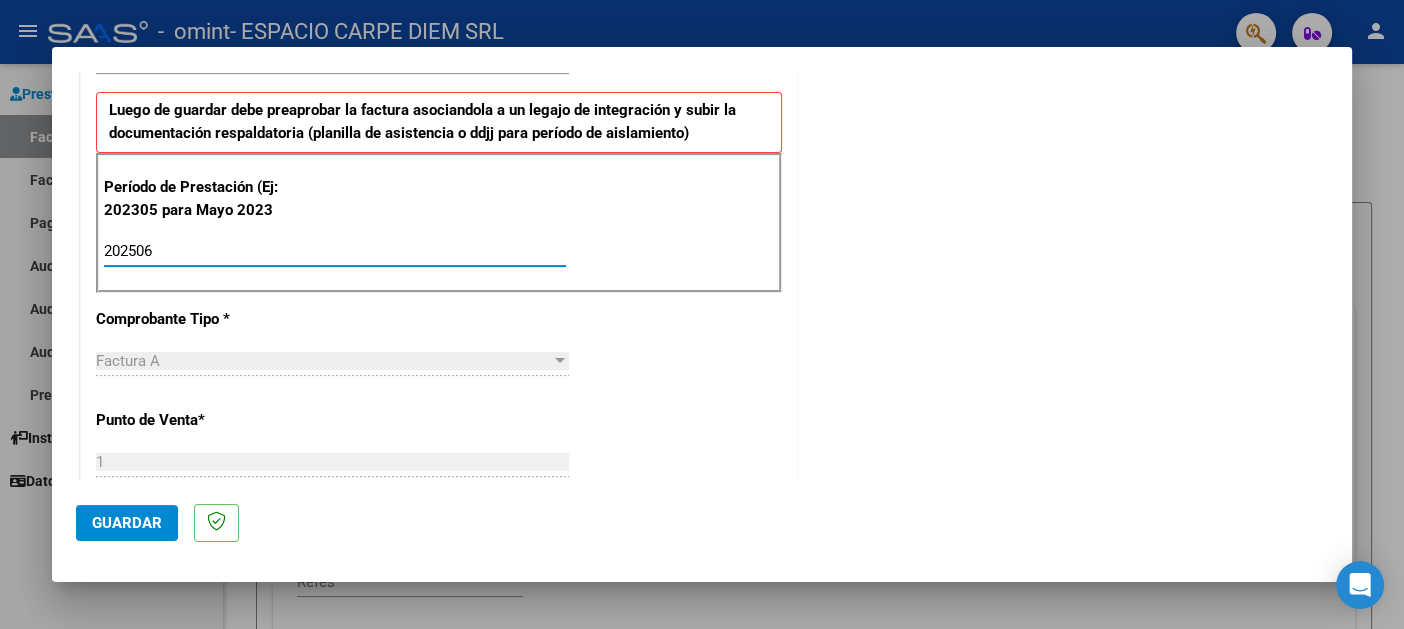 type on "202506" 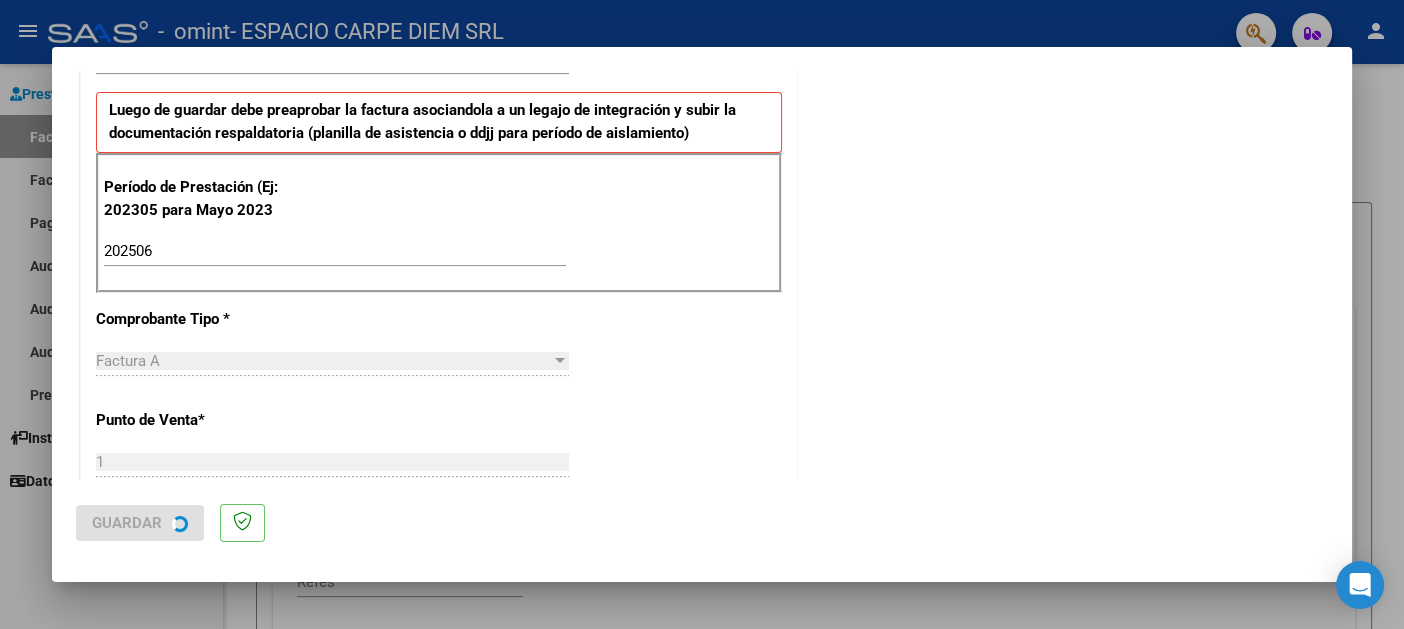 scroll, scrollTop: 0, scrollLeft: 0, axis: both 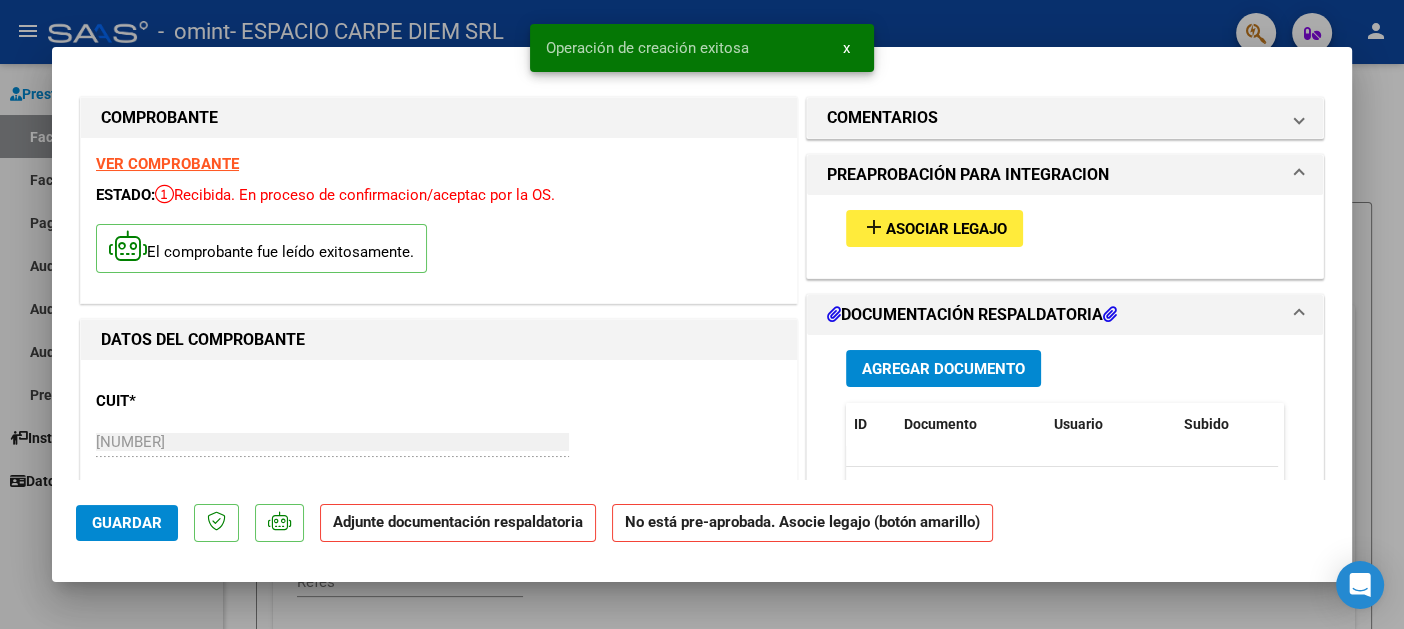 click on "Asociar Legajo" at bounding box center (946, 229) 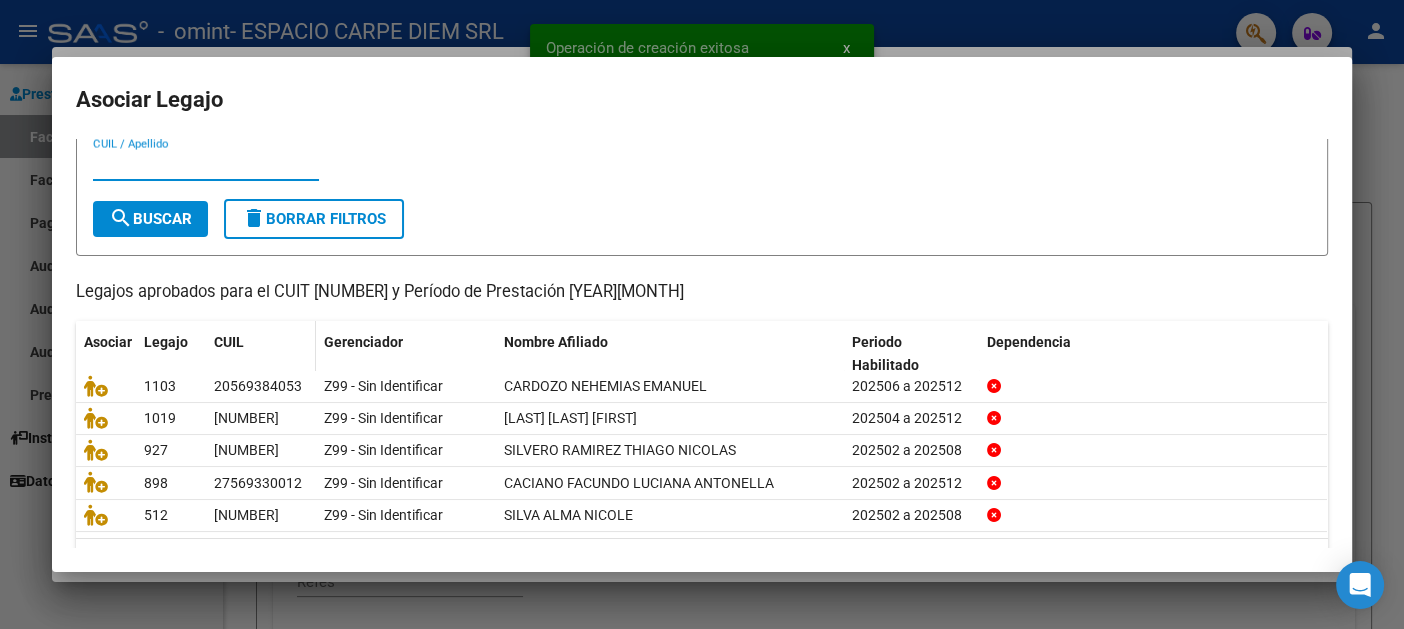 scroll, scrollTop: 107, scrollLeft: 0, axis: vertical 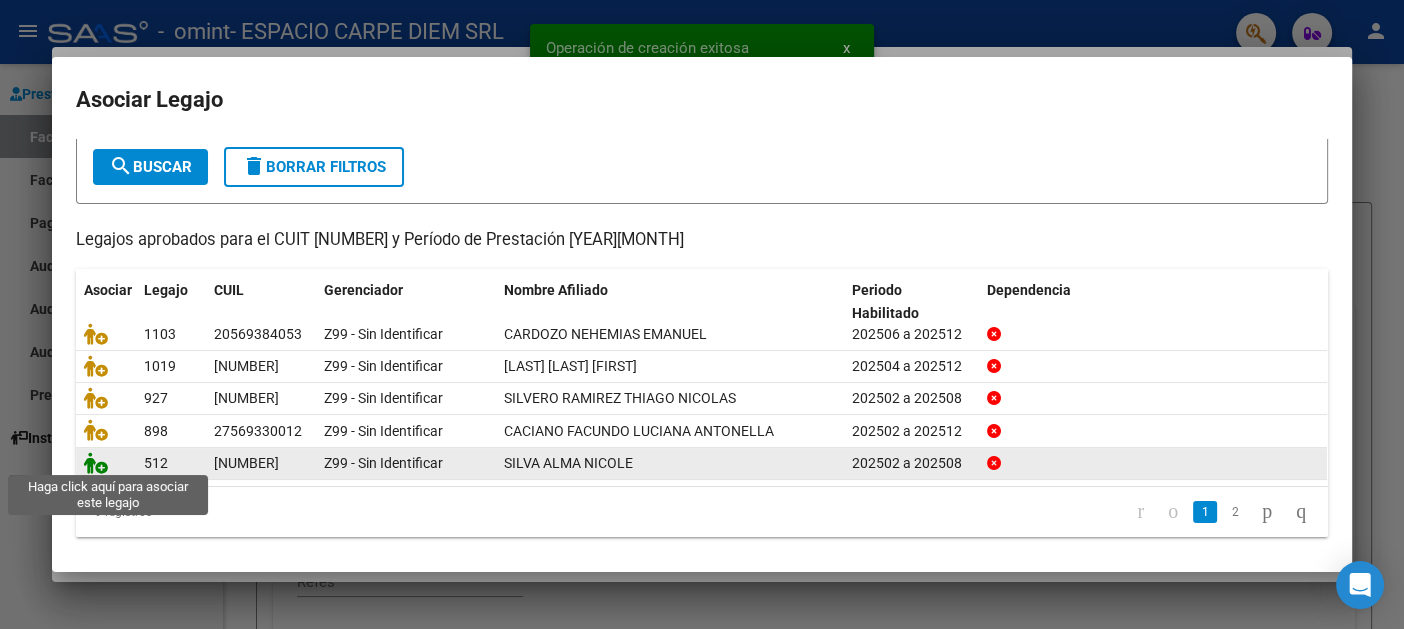 click 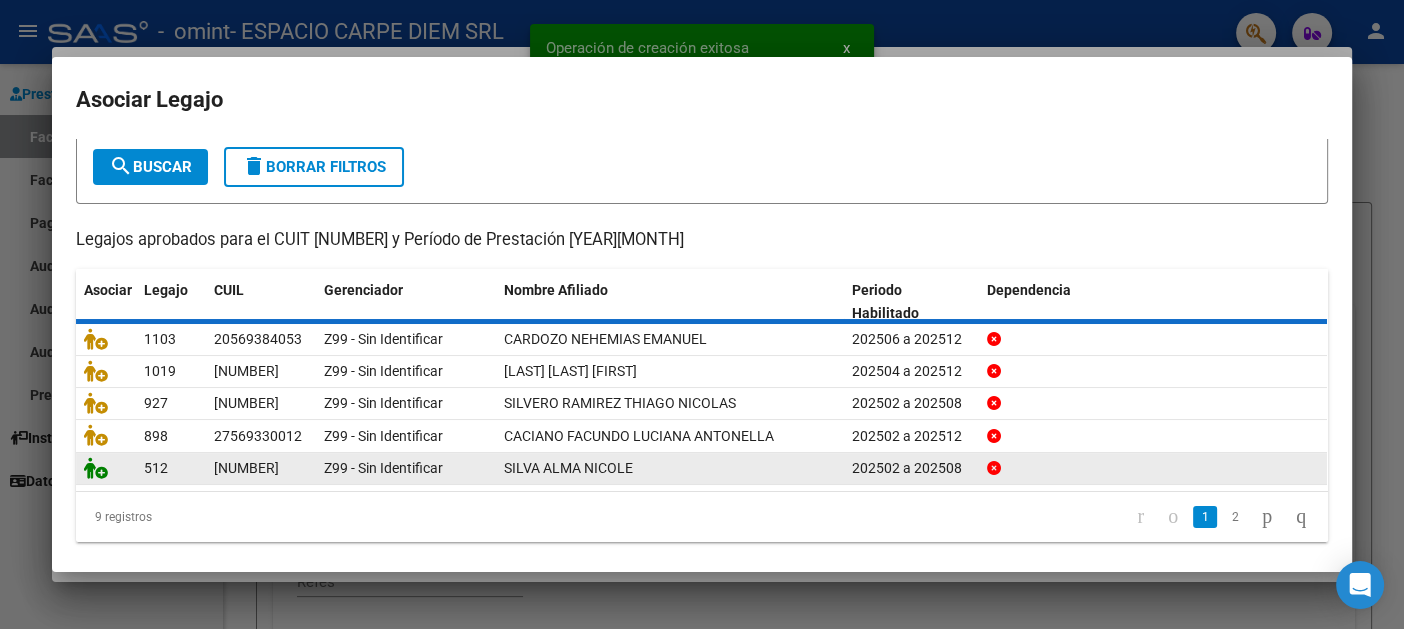 scroll, scrollTop: 0, scrollLeft: 0, axis: both 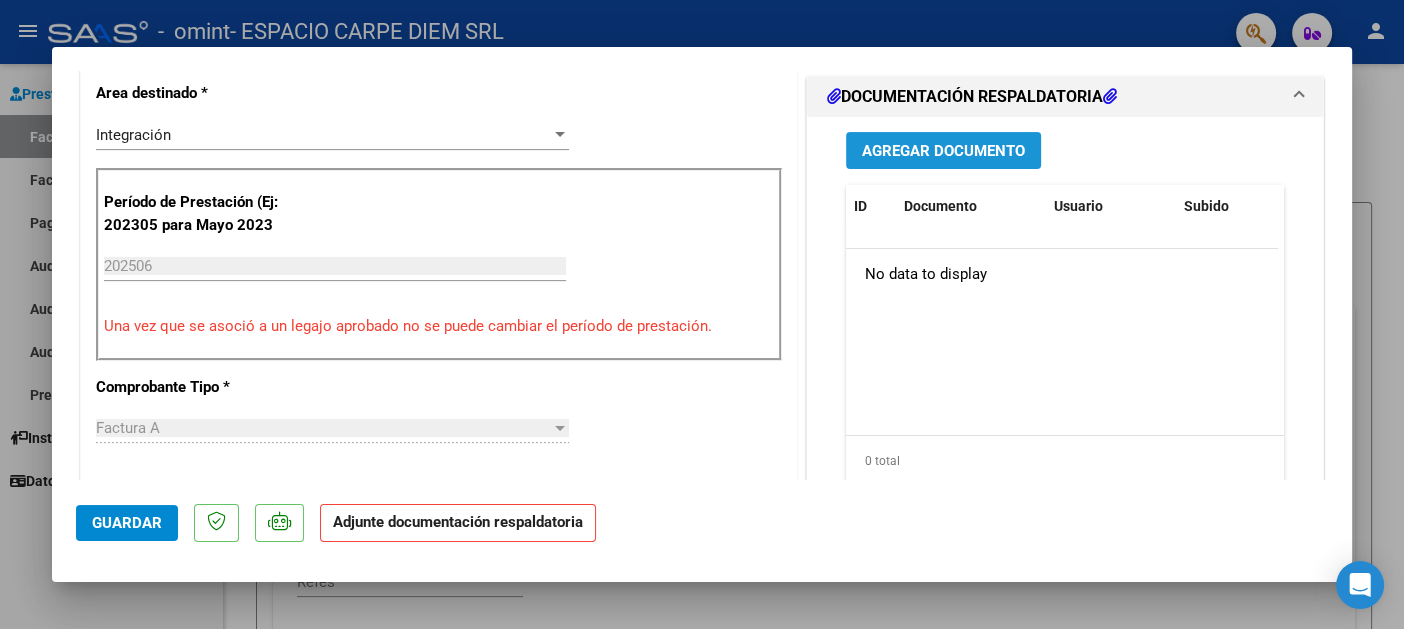 click on "Agregar Documento" at bounding box center (943, 151) 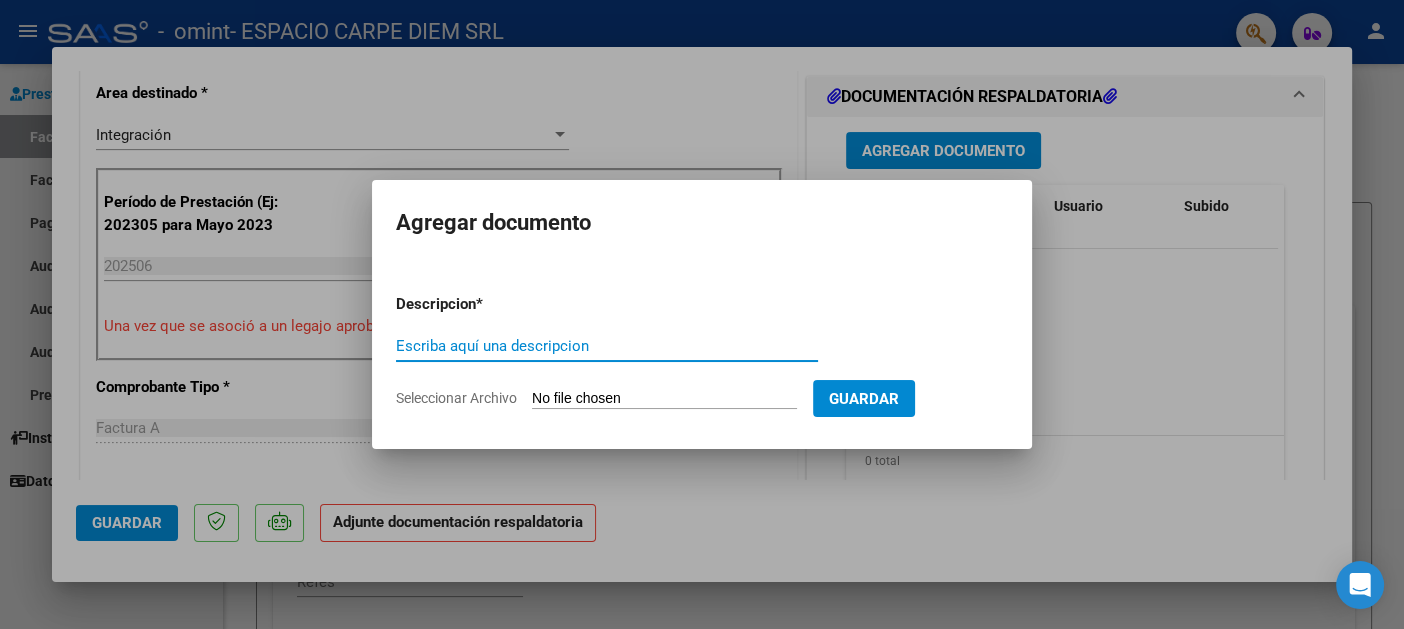 click on "Seleccionar Archivo" at bounding box center (664, 399) 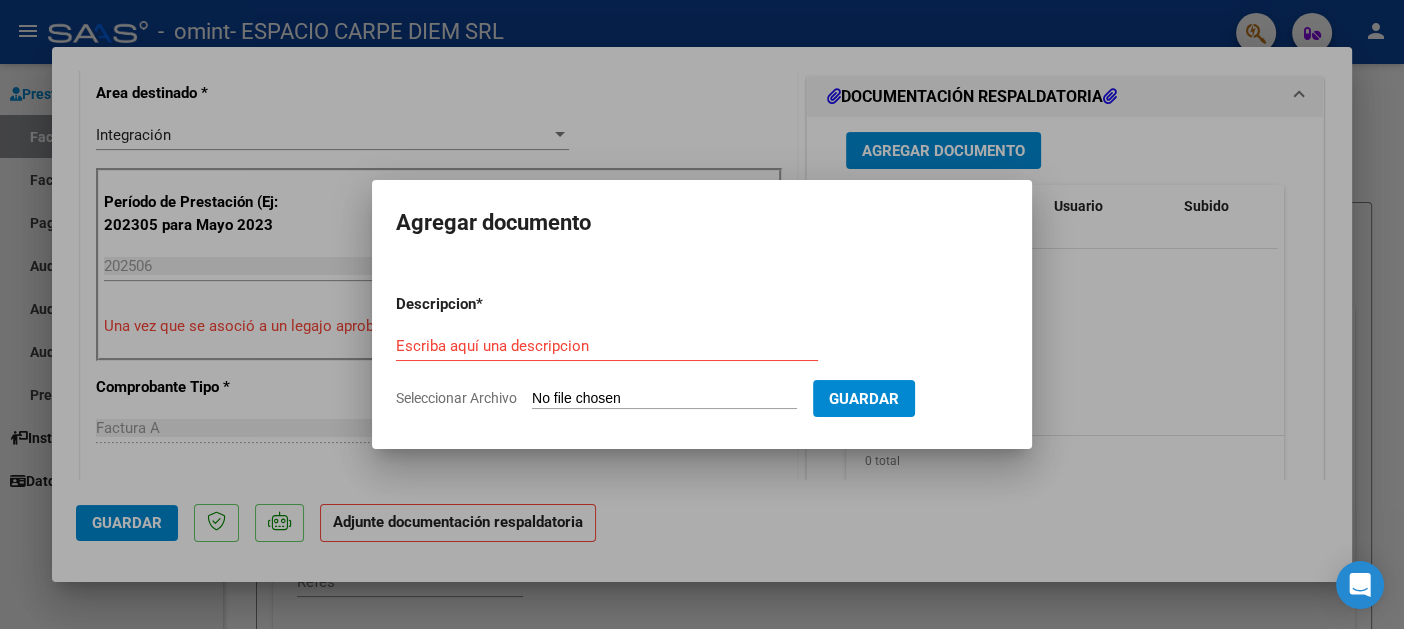 type on "C:\fakepath\SILVA - Pres + Aut + INF CONJ - JUN25.pdf" 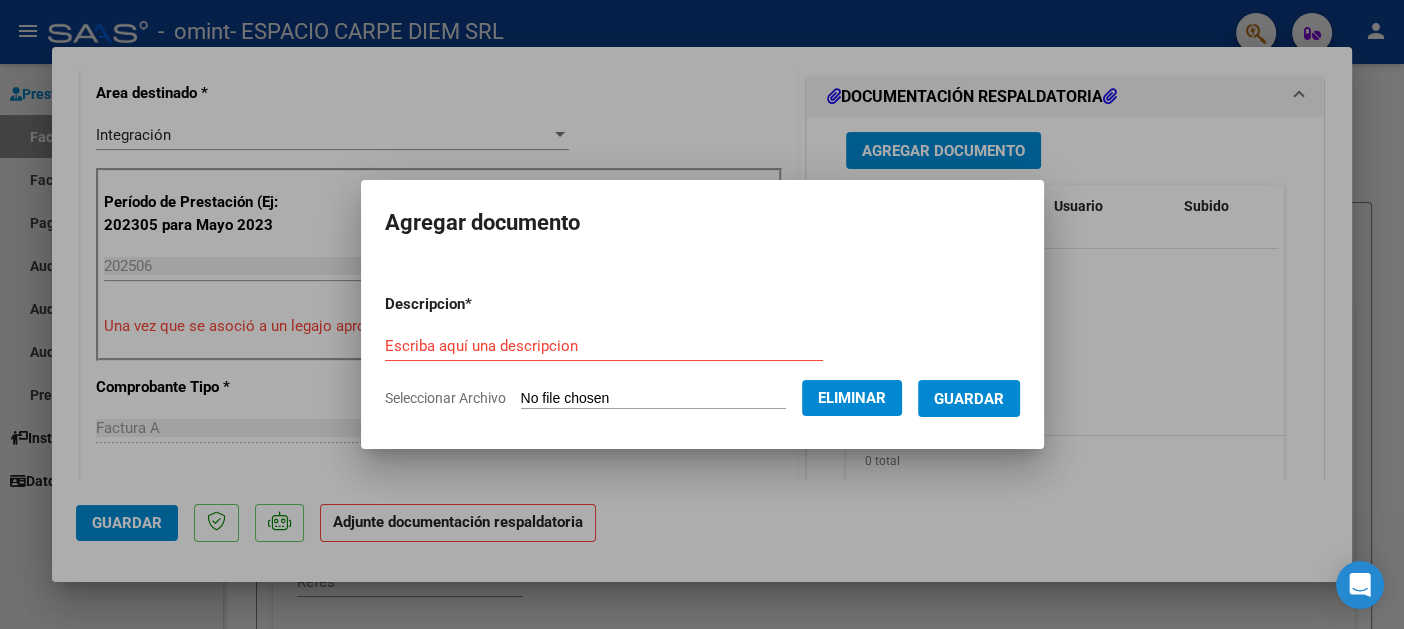 click on "Escriba aquí una descripcion" at bounding box center [604, 346] 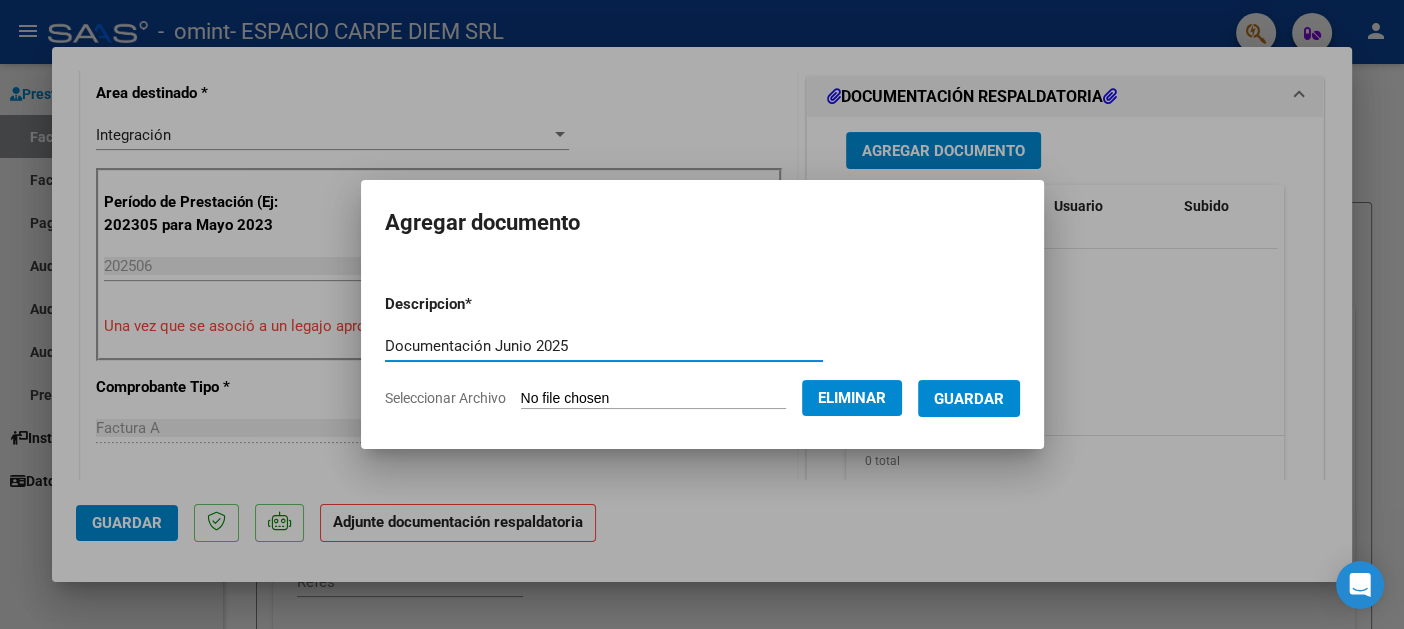 type on "Documentación Junio 2025" 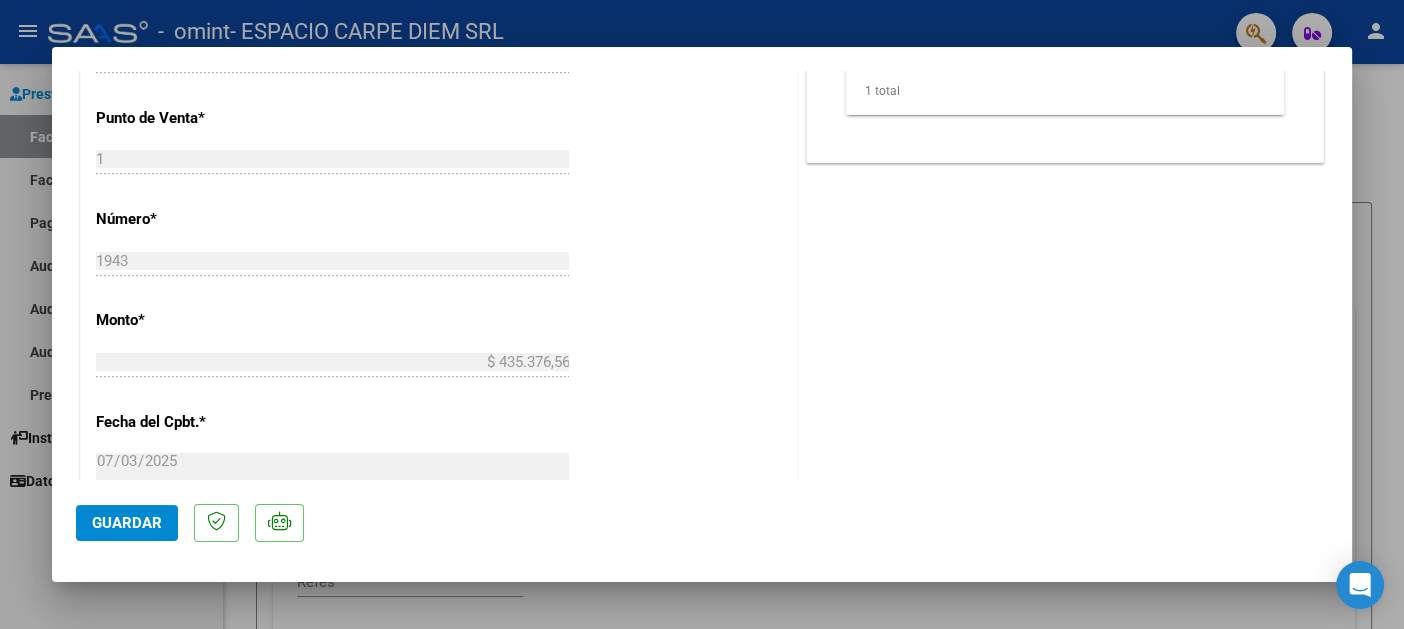 scroll, scrollTop: 900, scrollLeft: 0, axis: vertical 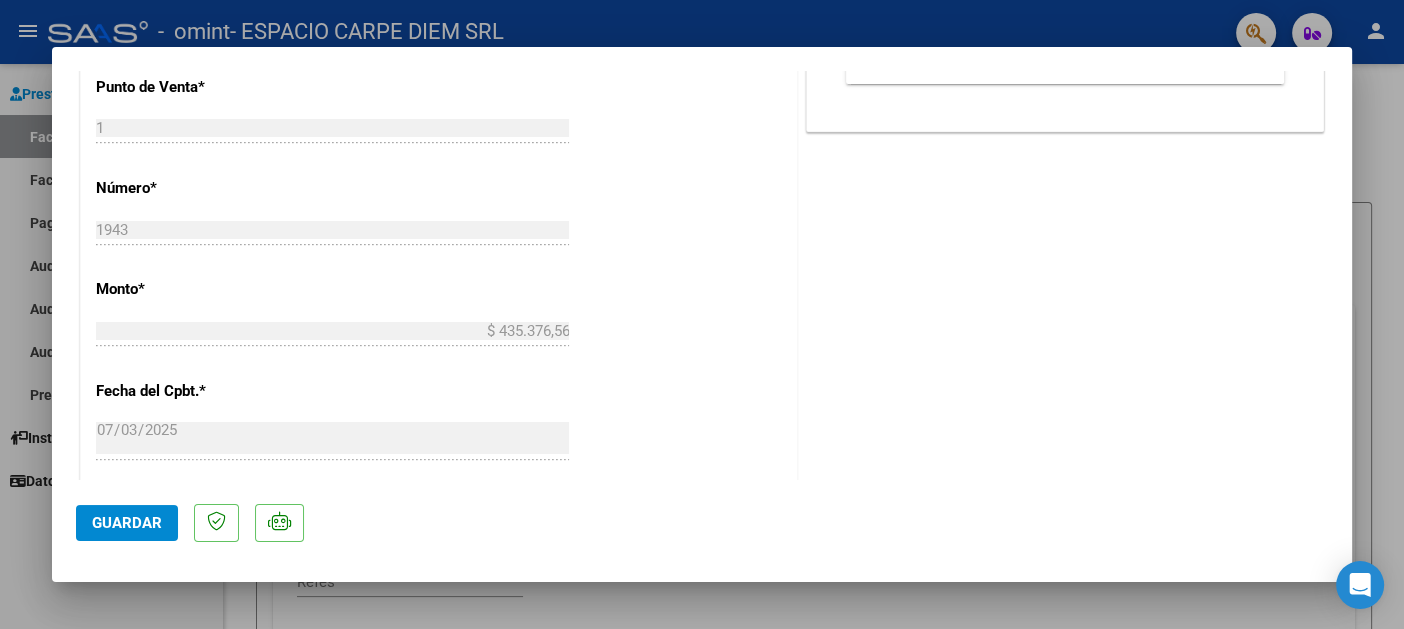 click on "Guardar" 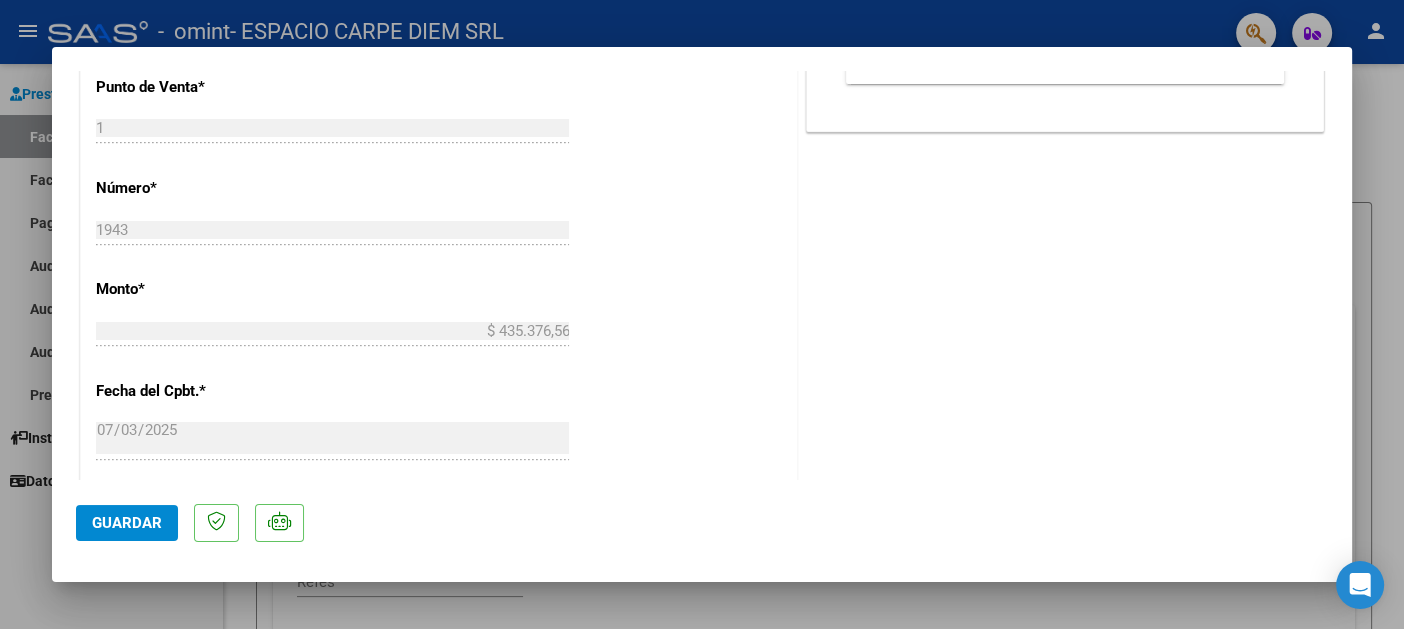 click at bounding box center [702, 314] 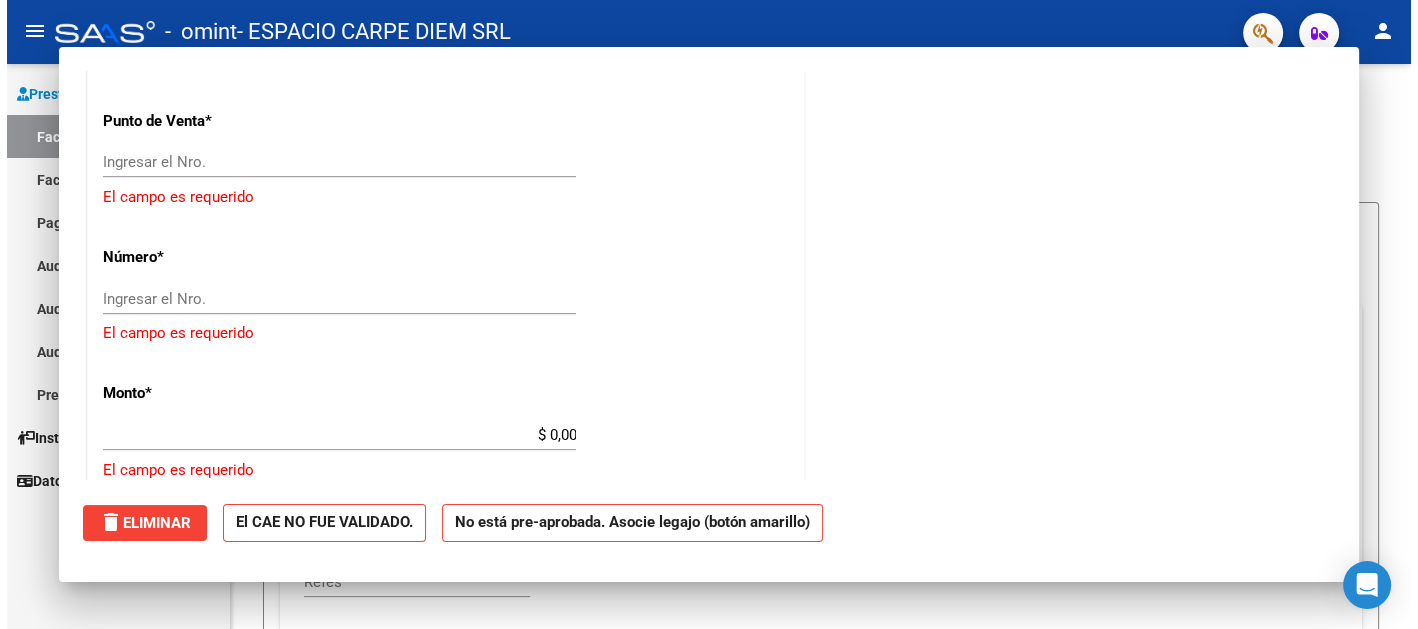 scroll, scrollTop: 0, scrollLeft: 0, axis: both 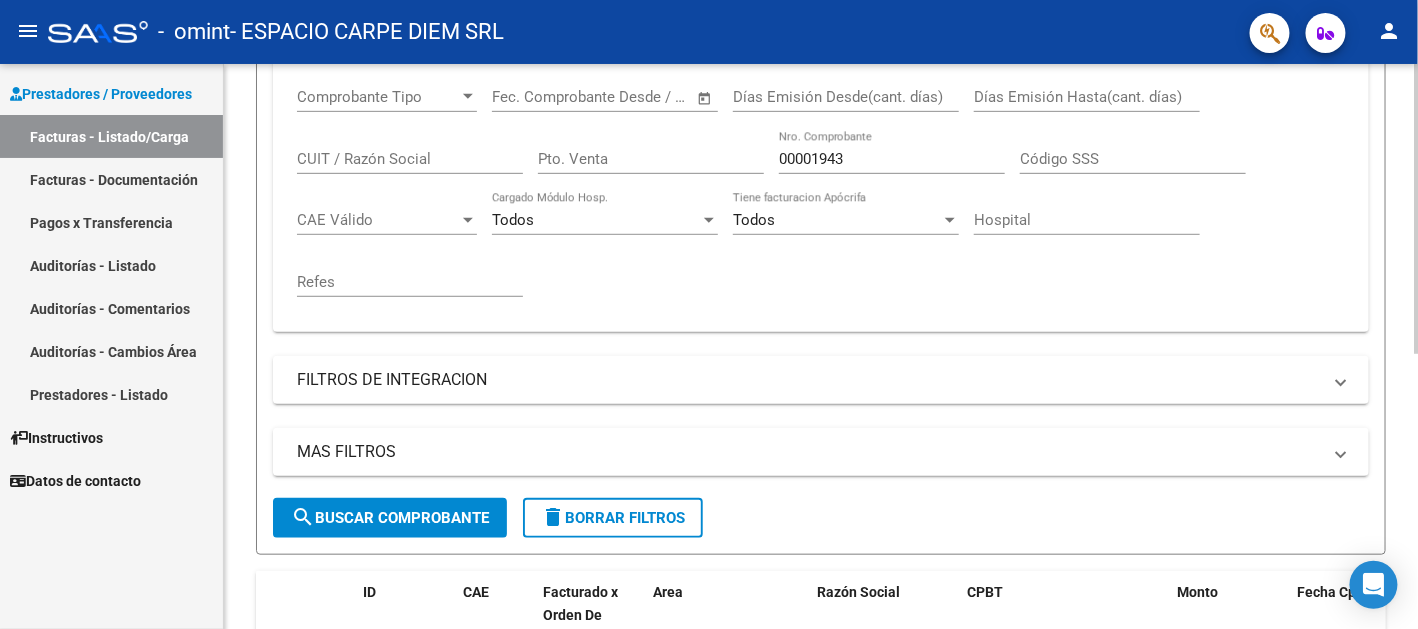 click on "search  Buscar Comprobante" 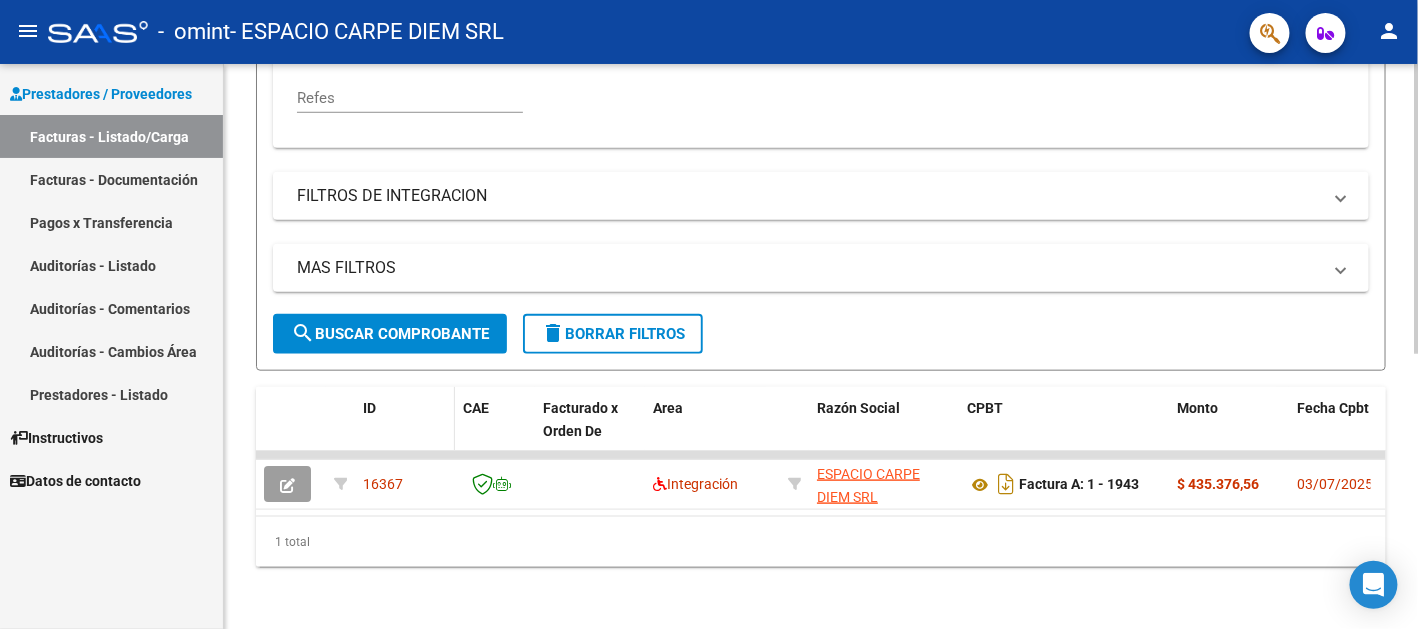 scroll, scrollTop: 535, scrollLeft: 0, axis: vertical 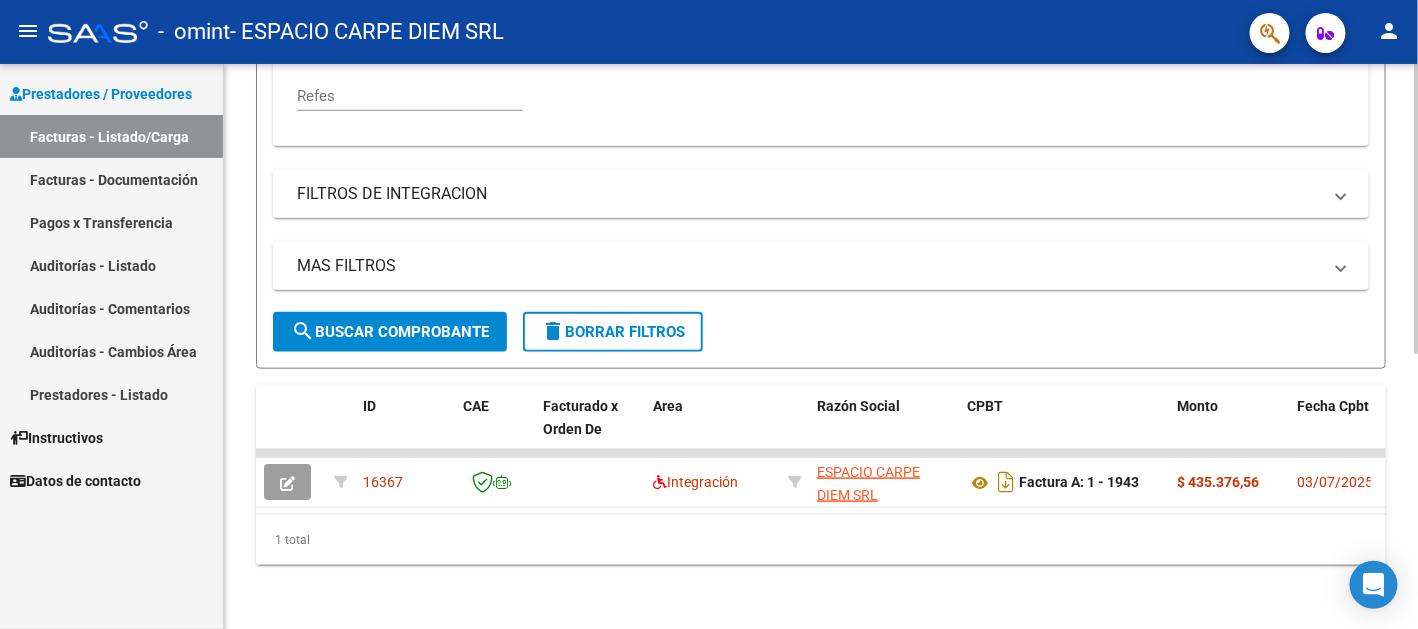 click on "delete  Borrar Filtros" 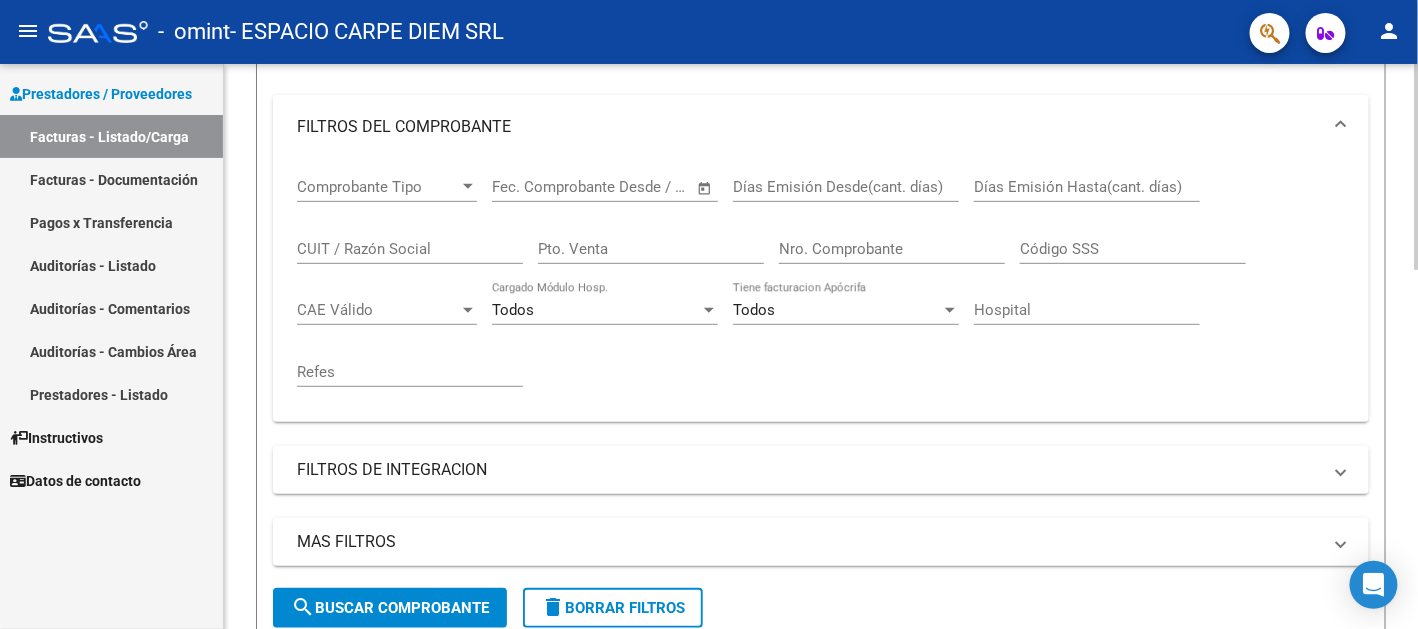 scroll, scrollTop: 235, scrollLeft: 0, axis: vertical 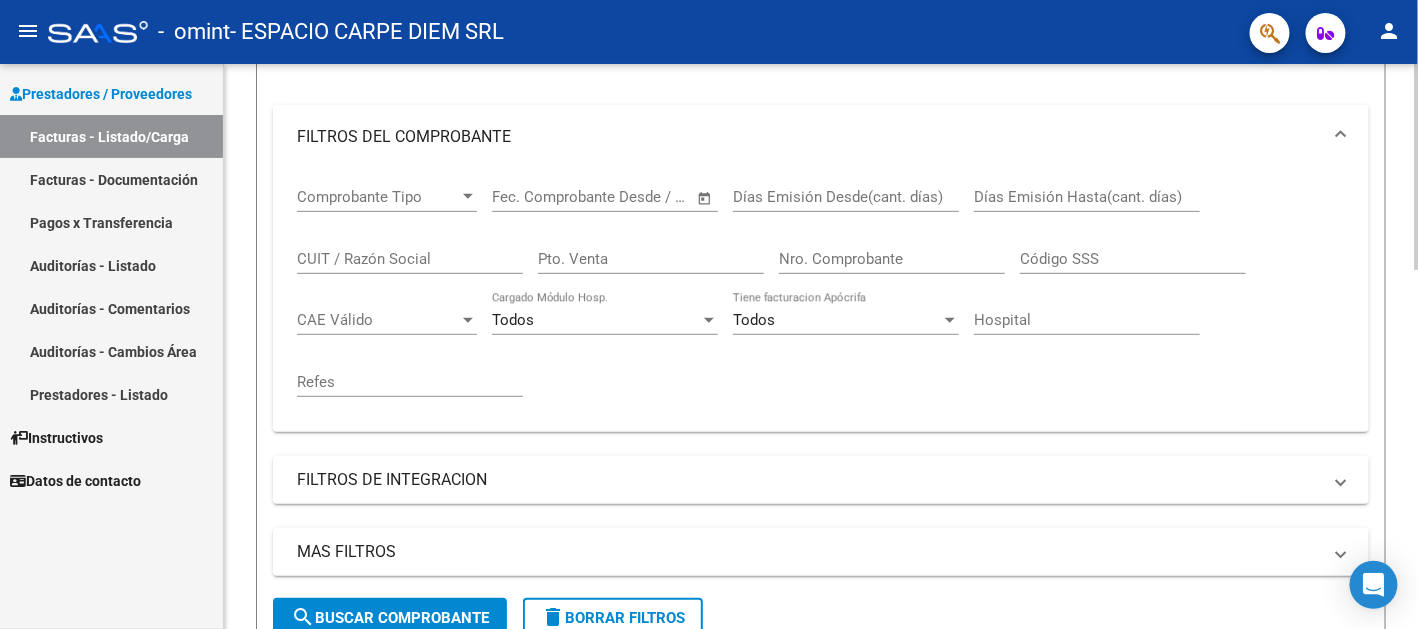 click on "Nro. Comprobante" 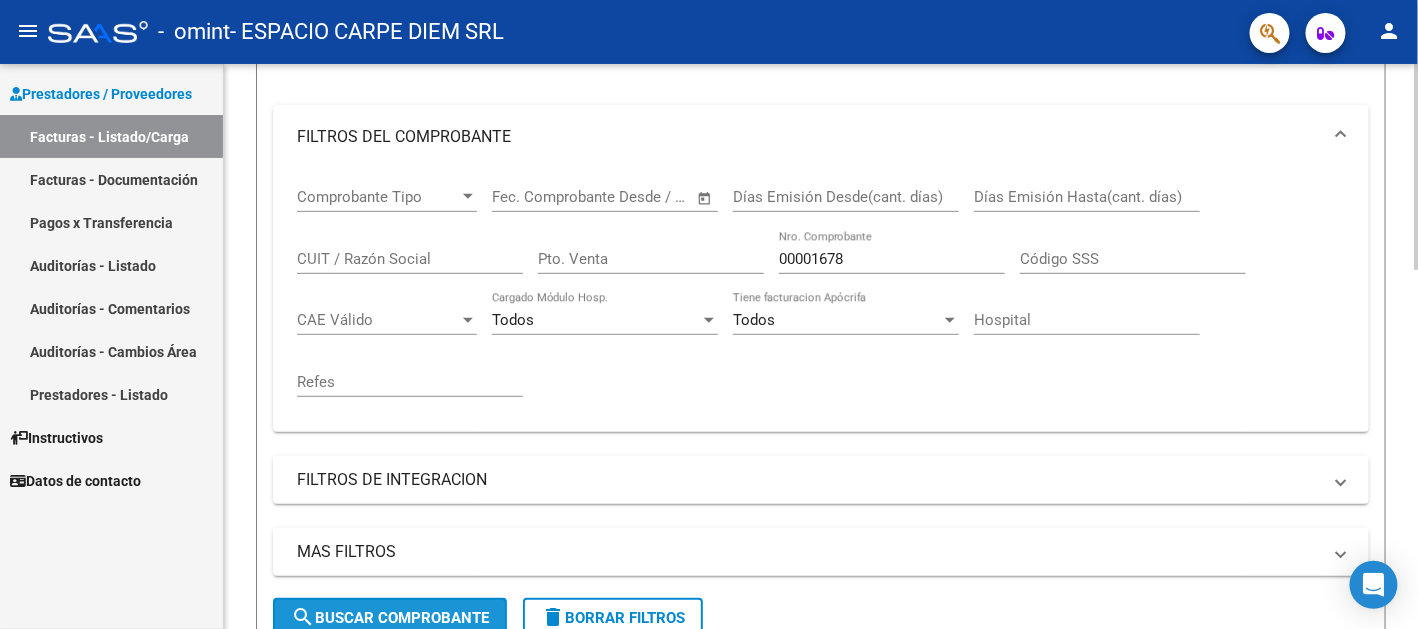 click on "search  Buscar Comprobante" 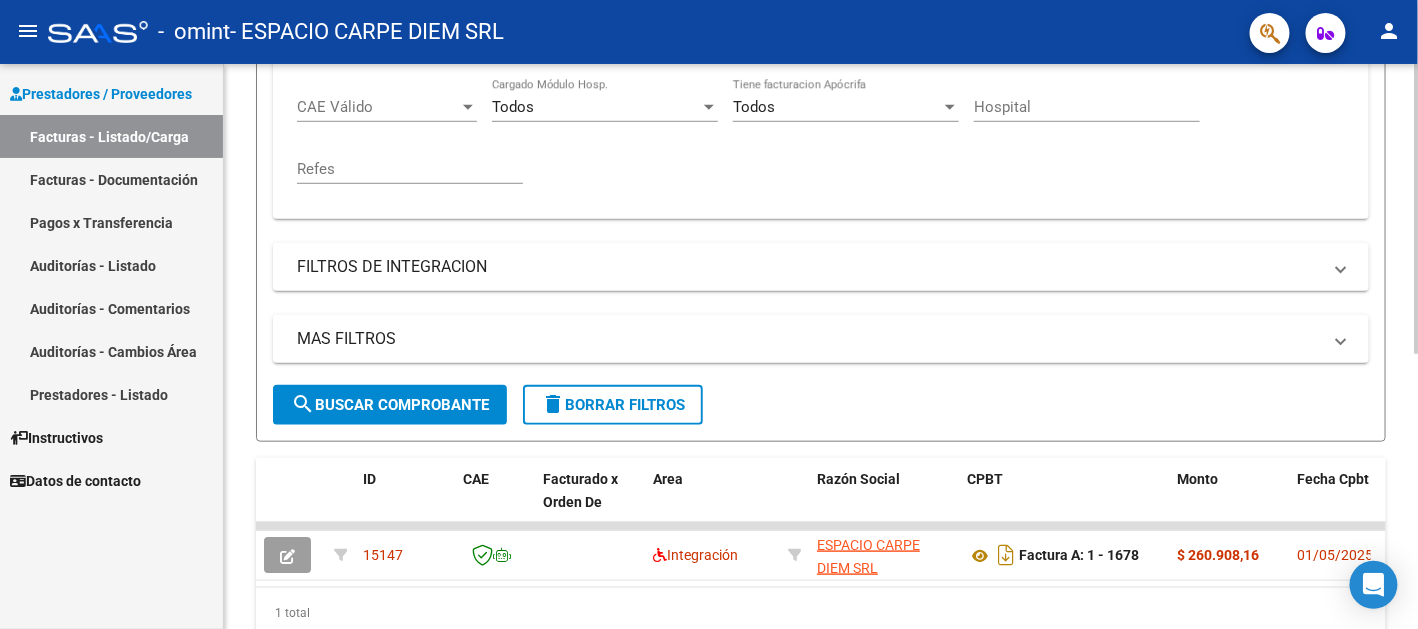 scroll, scrollTop: 235, scrollLeft: 0, axis: vertical 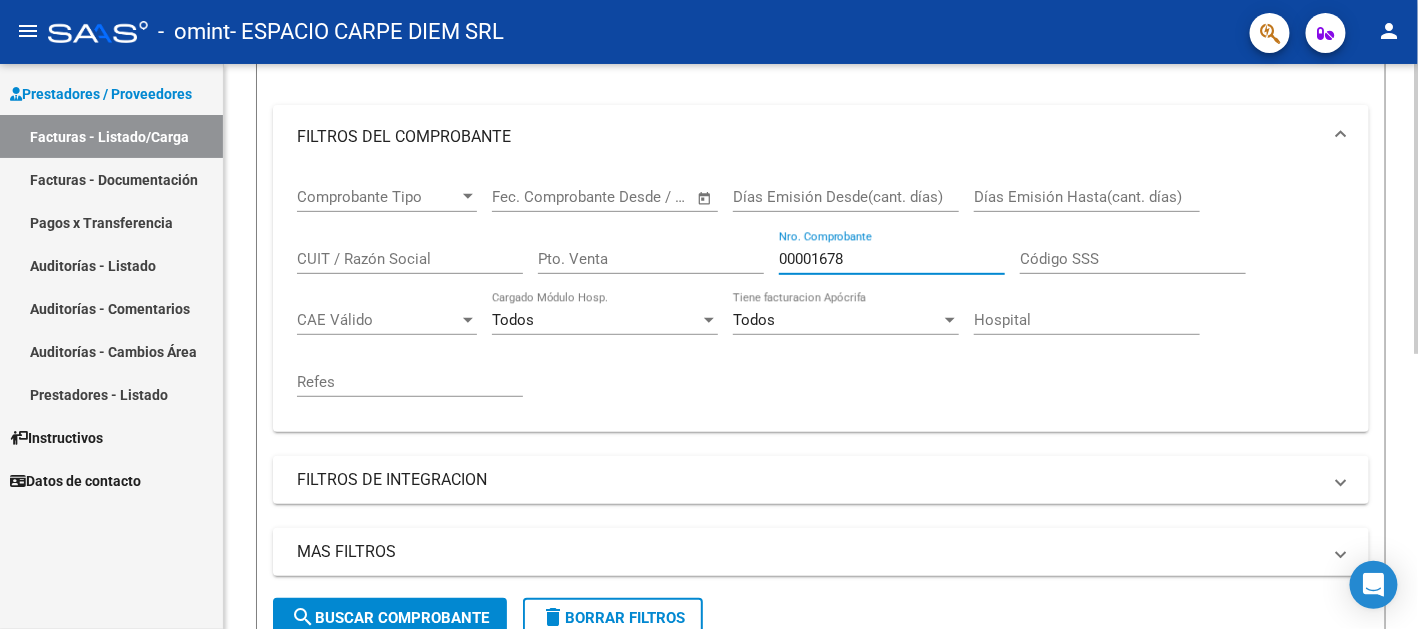 click on "00001678" at bounding box center (892, 259) 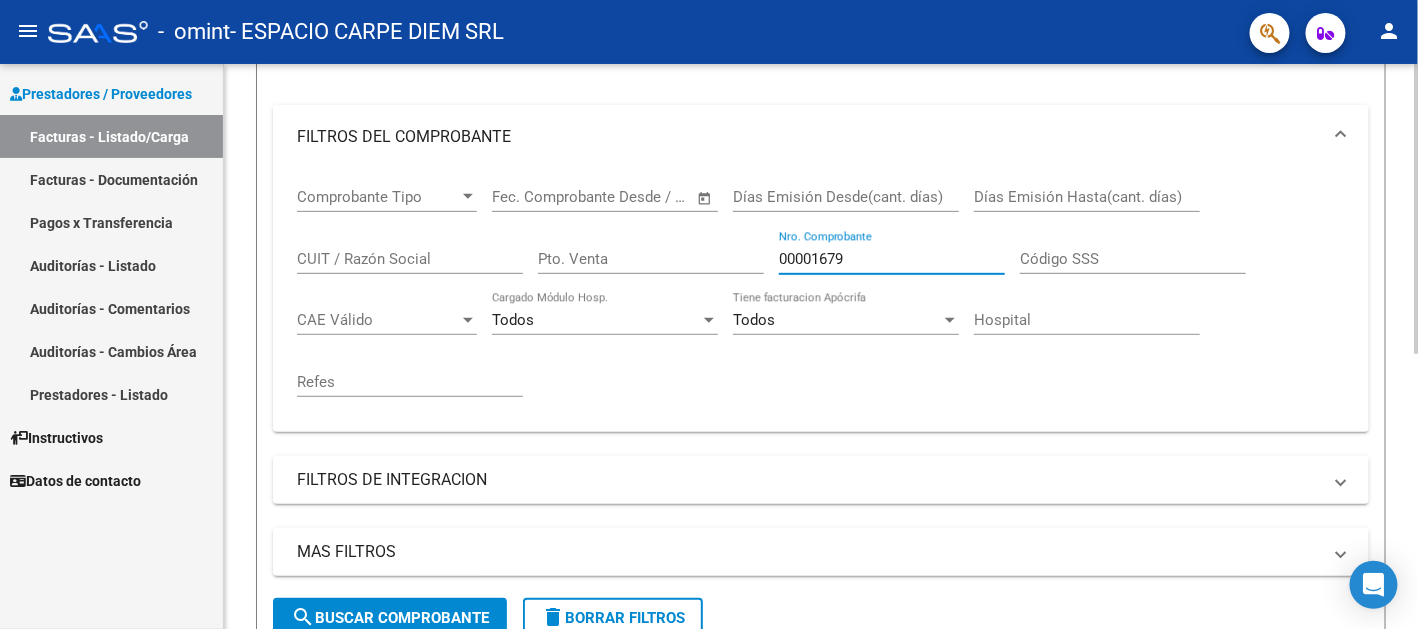 click on "search  Buscar Comprobante" 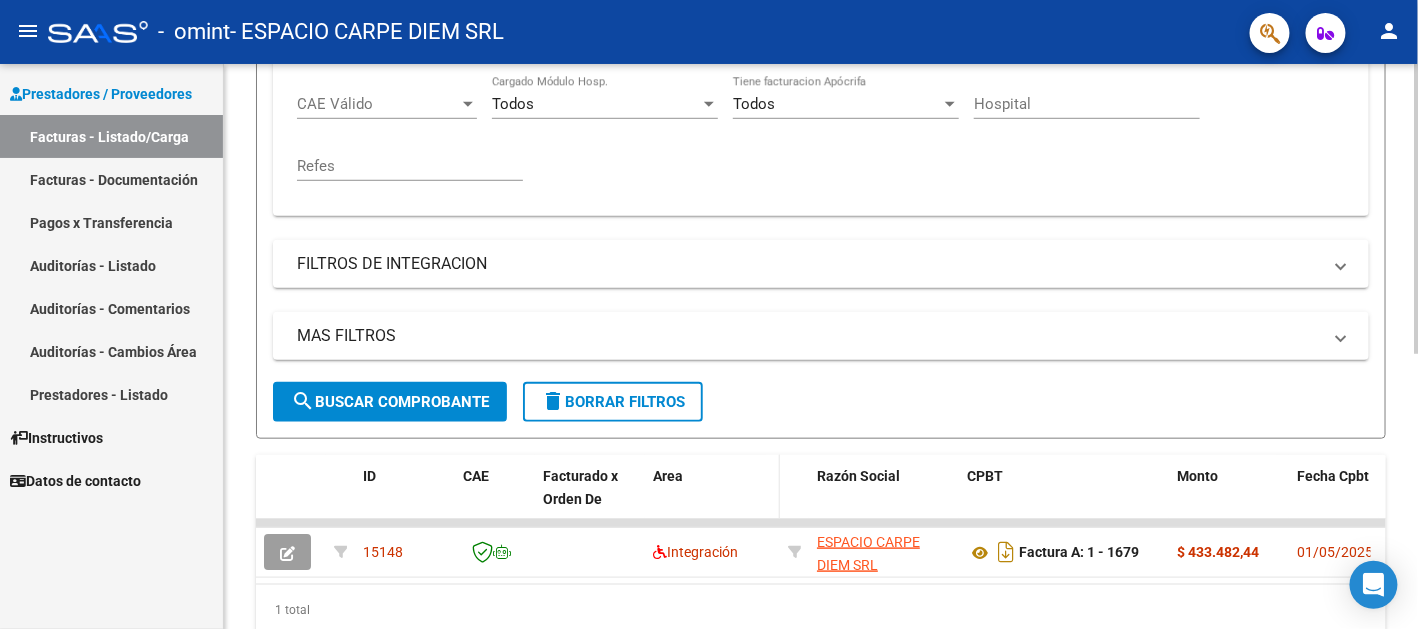 scroll, scrollTop: 235, scrollLeft: 0, axis: vertical 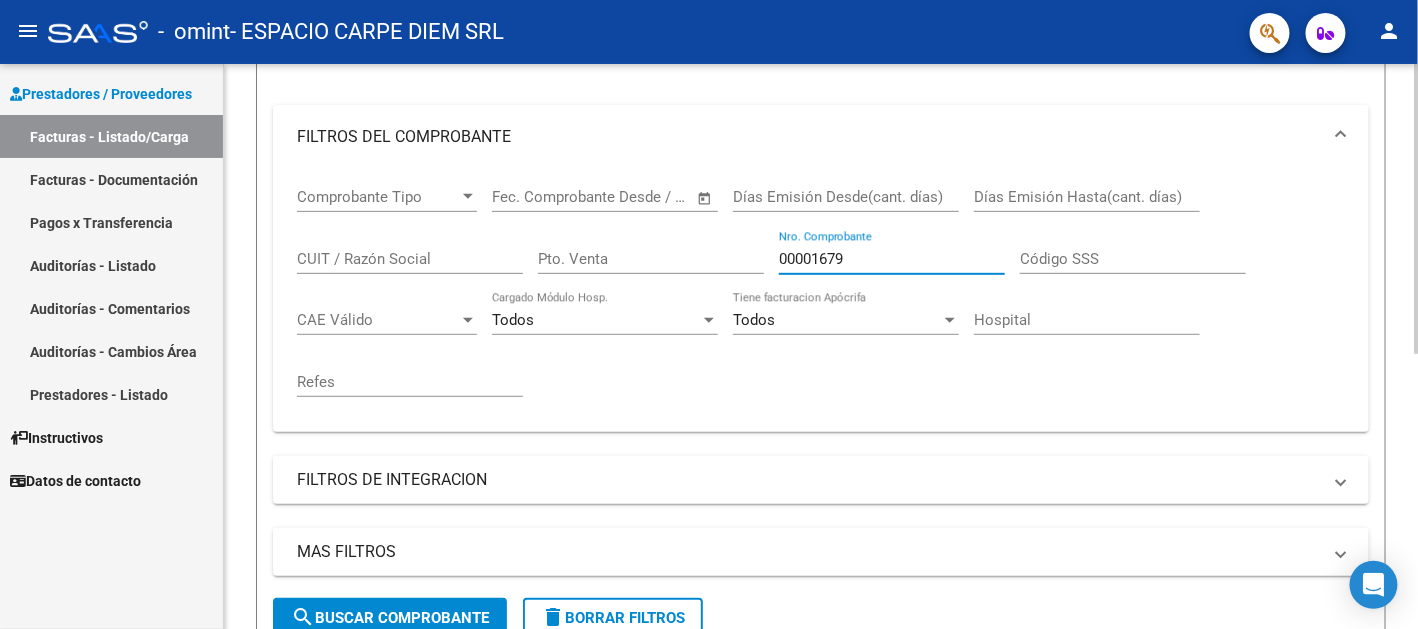 drag, startPoint x: 862, startPoint y: 254, endPoint x: 832, endPoint y: 253, distance: 30.016663 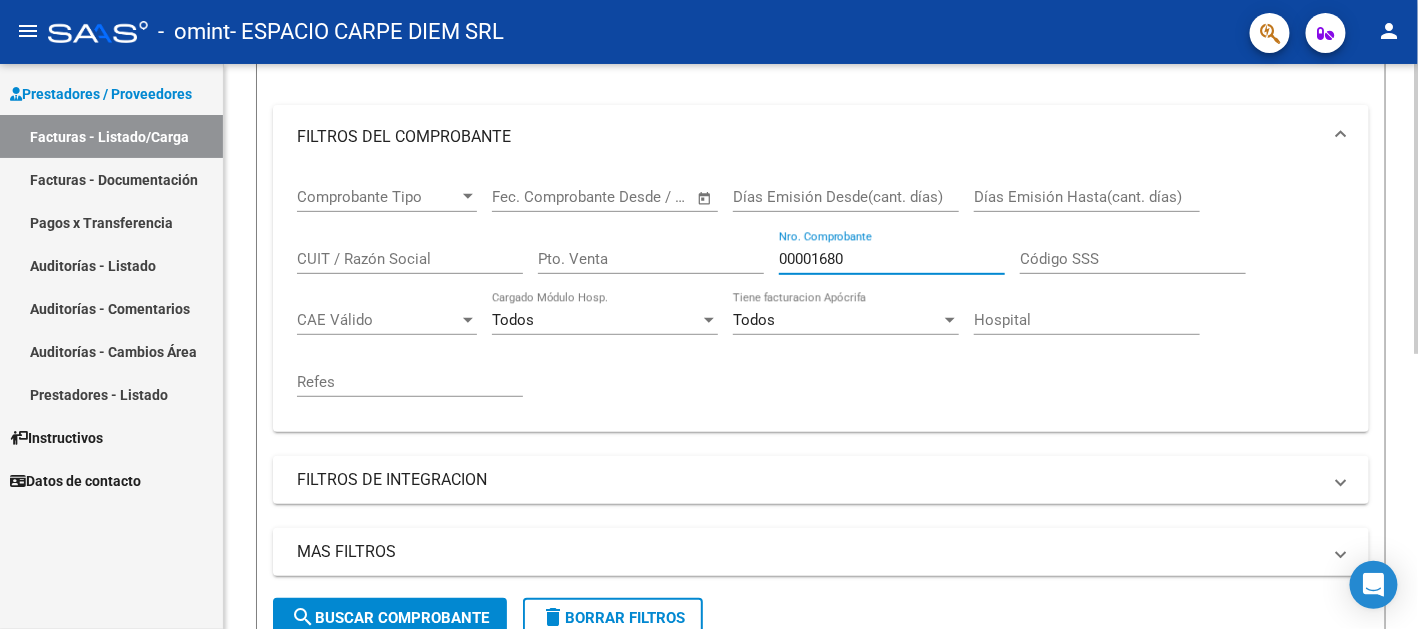 click on "search  Buscar Comprobante" 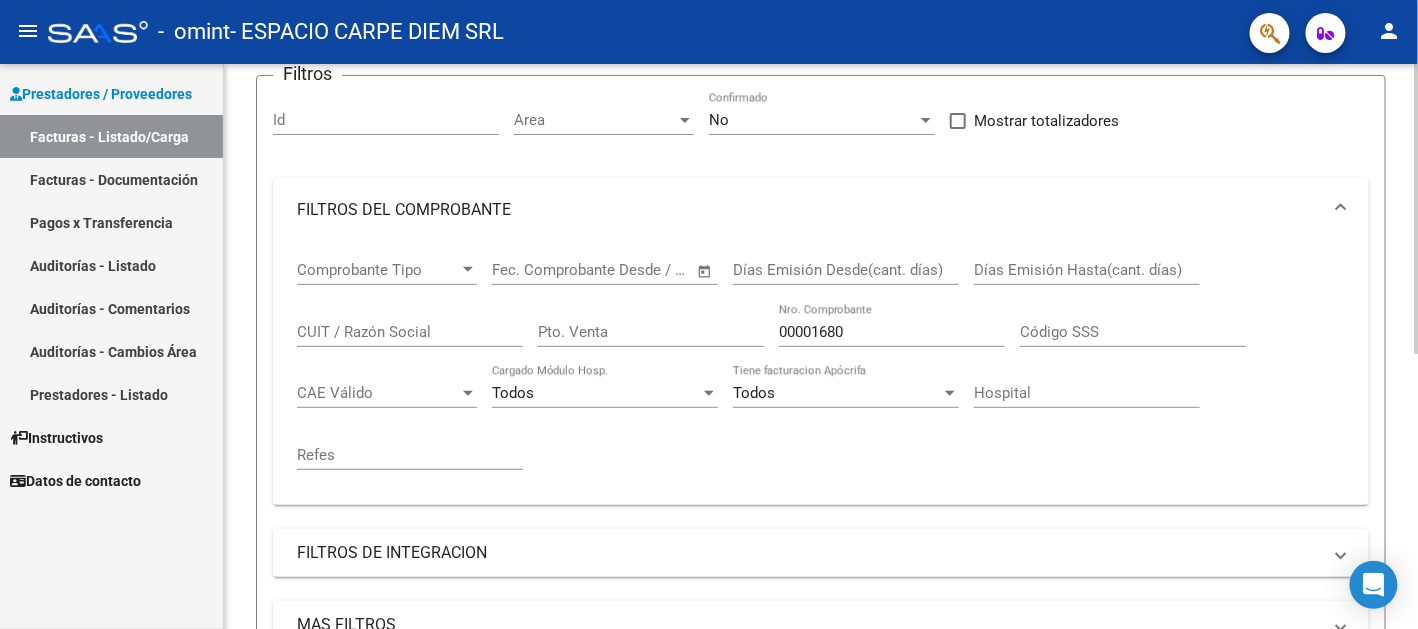 scroll, scrollTop: 135, scrollLeft: 0, axis: vertical 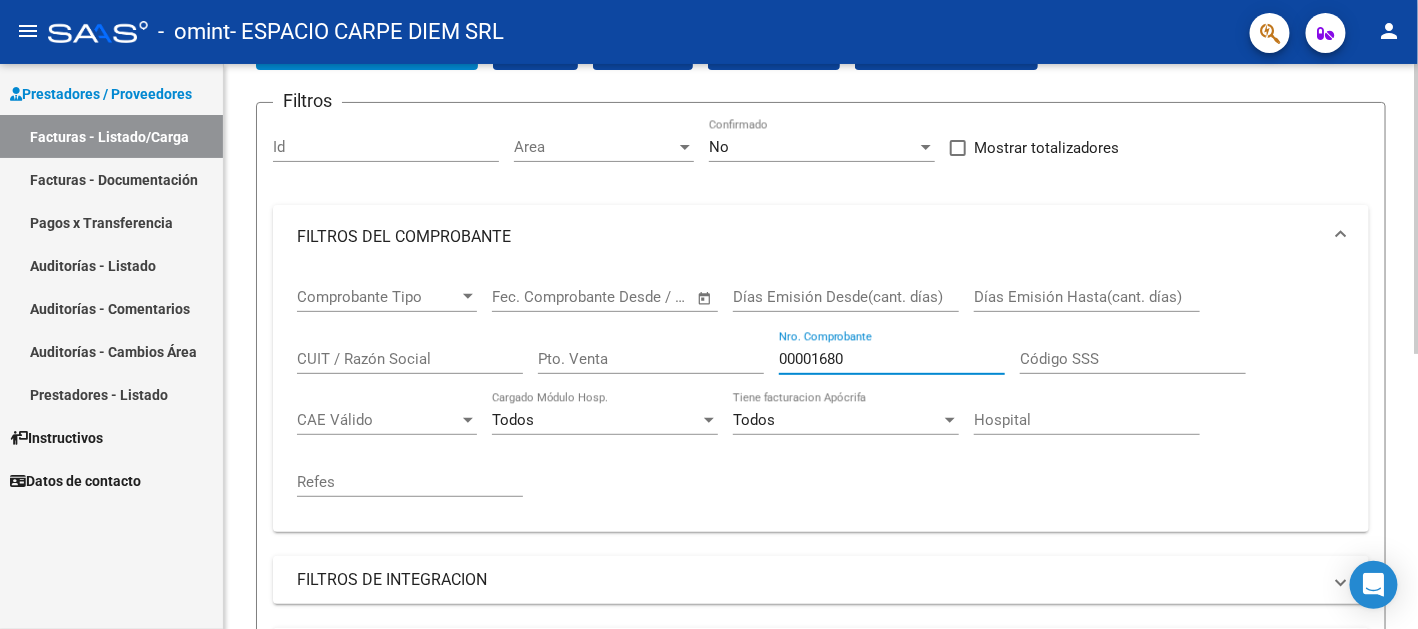 drag, startPoint x: 866, startPoint y: 359, endPoint x: 822, endPoint y: 358, distance: 44.011364 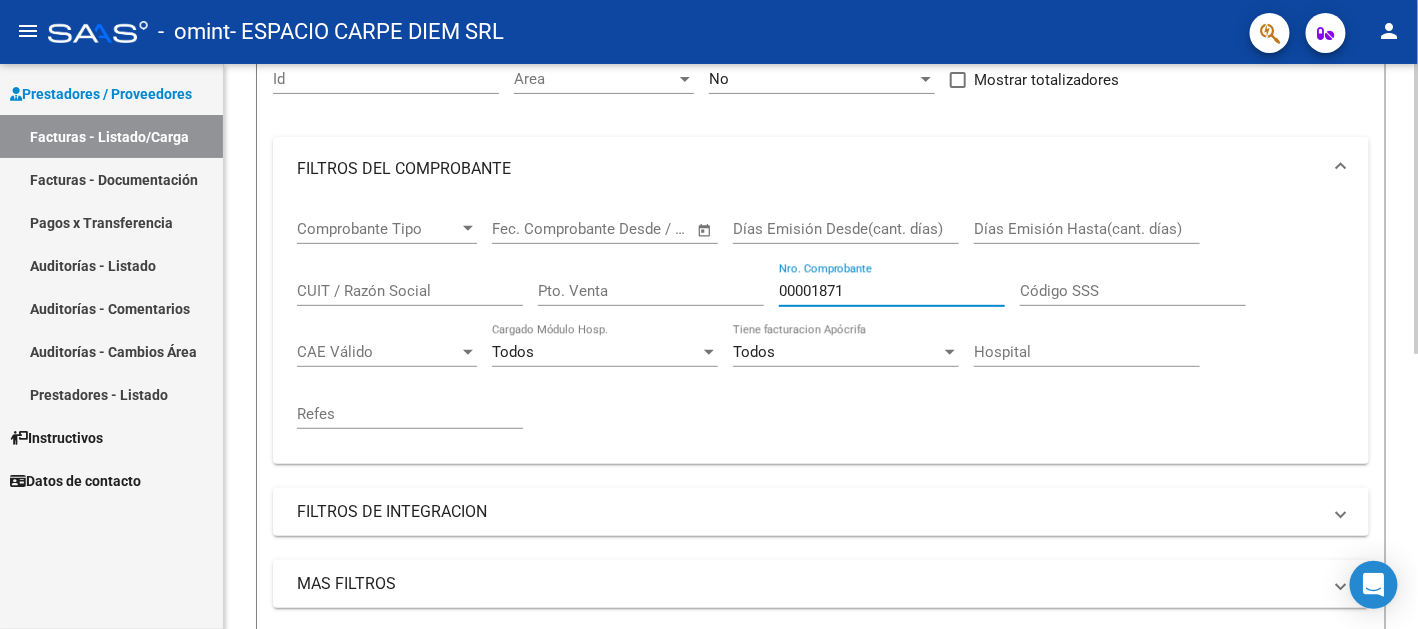 scroll, scrollTop: 335, scrollLeft: 0, axis: vertical 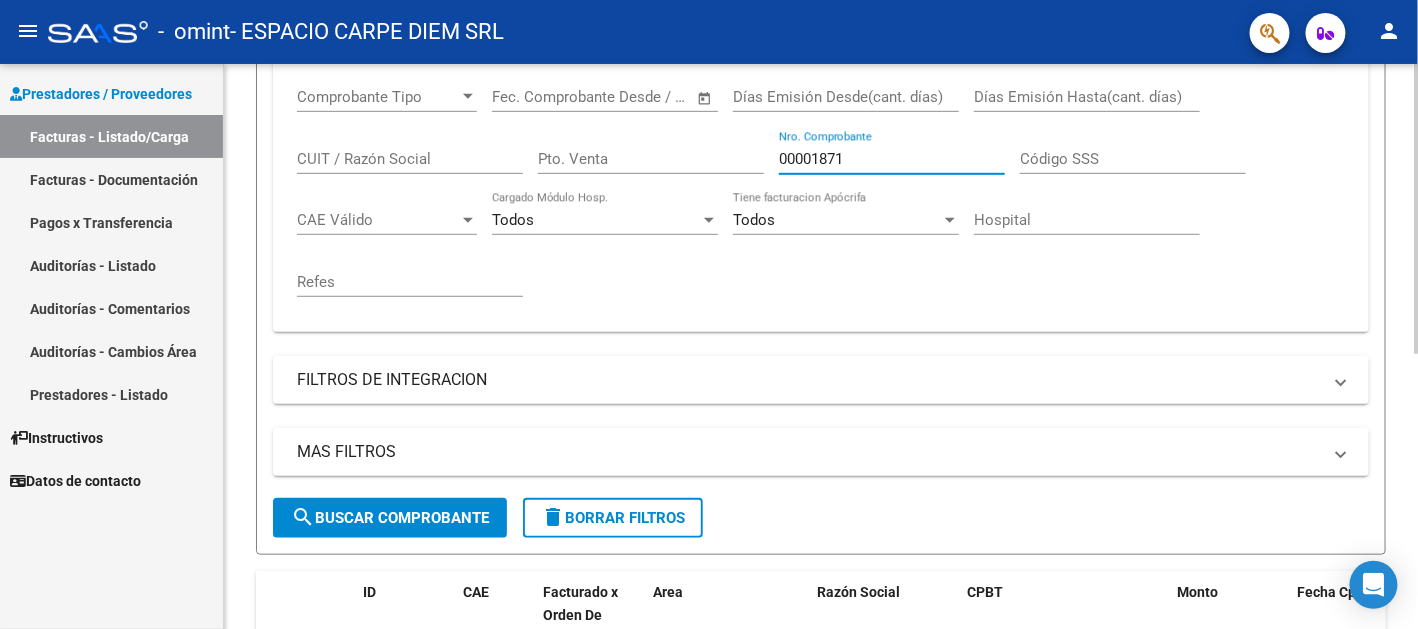 type on "00001871" 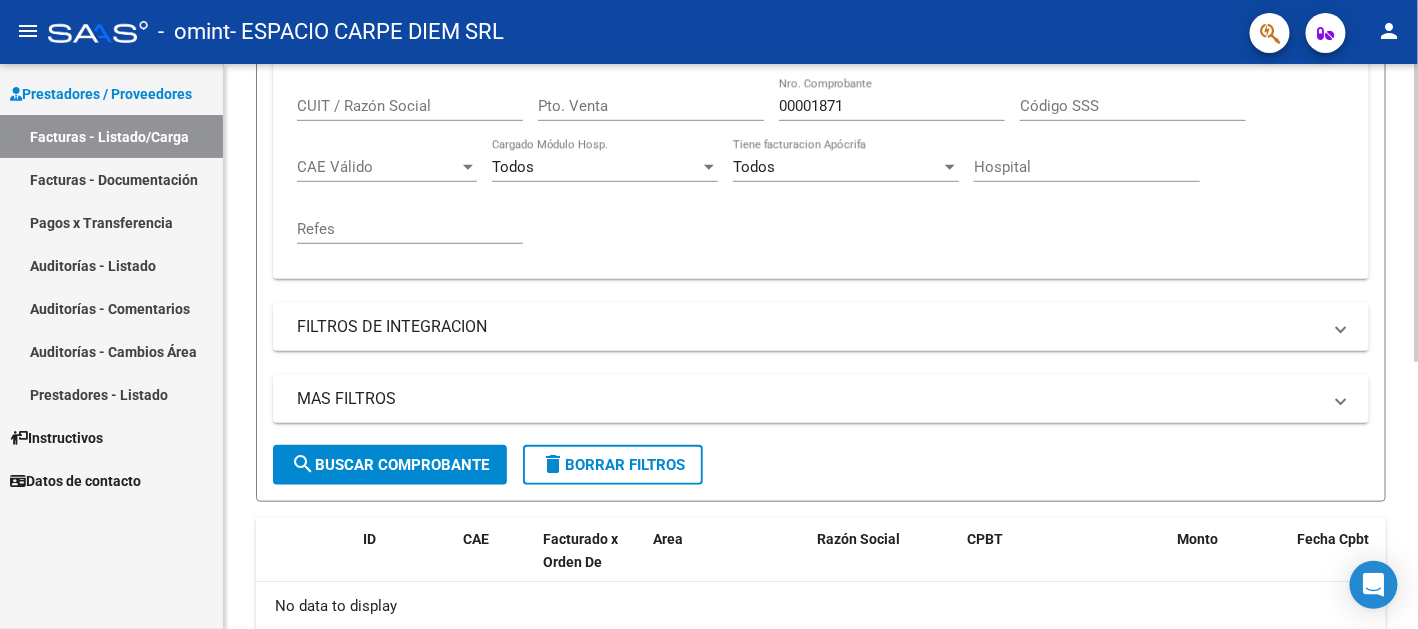 scroll, scrollTop: 400, scrollLeft: 0, axis: vertical 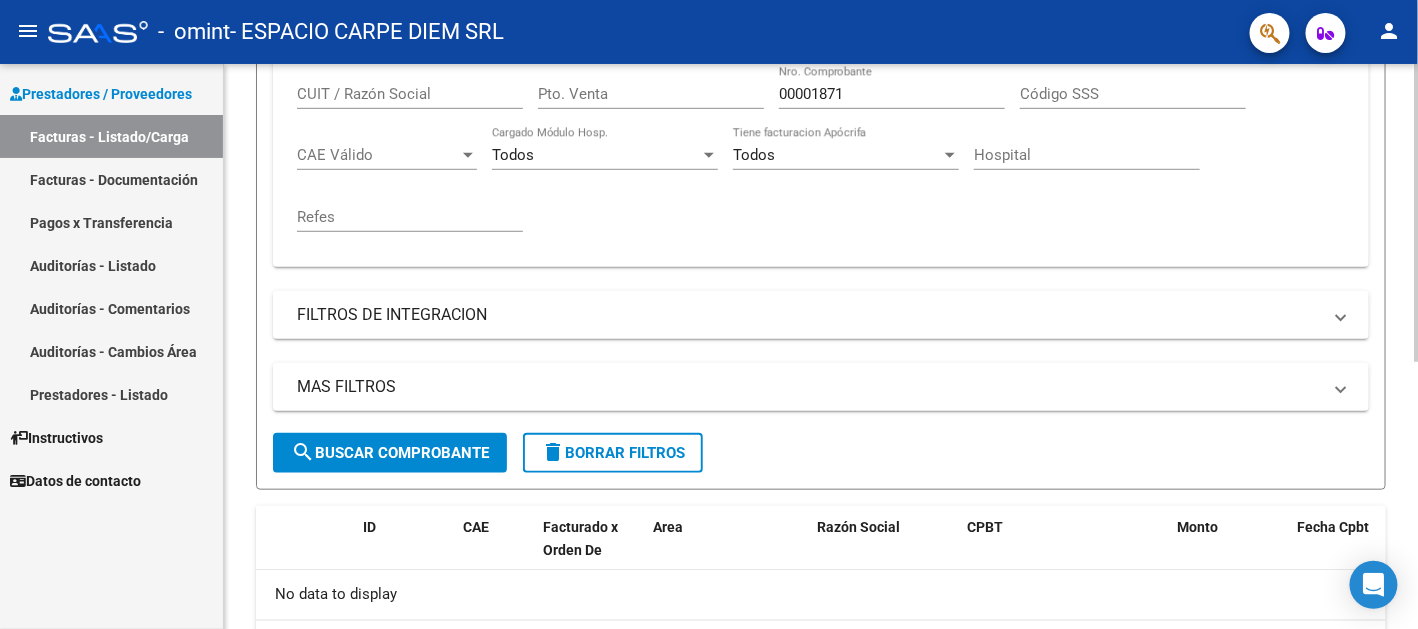 click on "search  Buscar Comprobante" 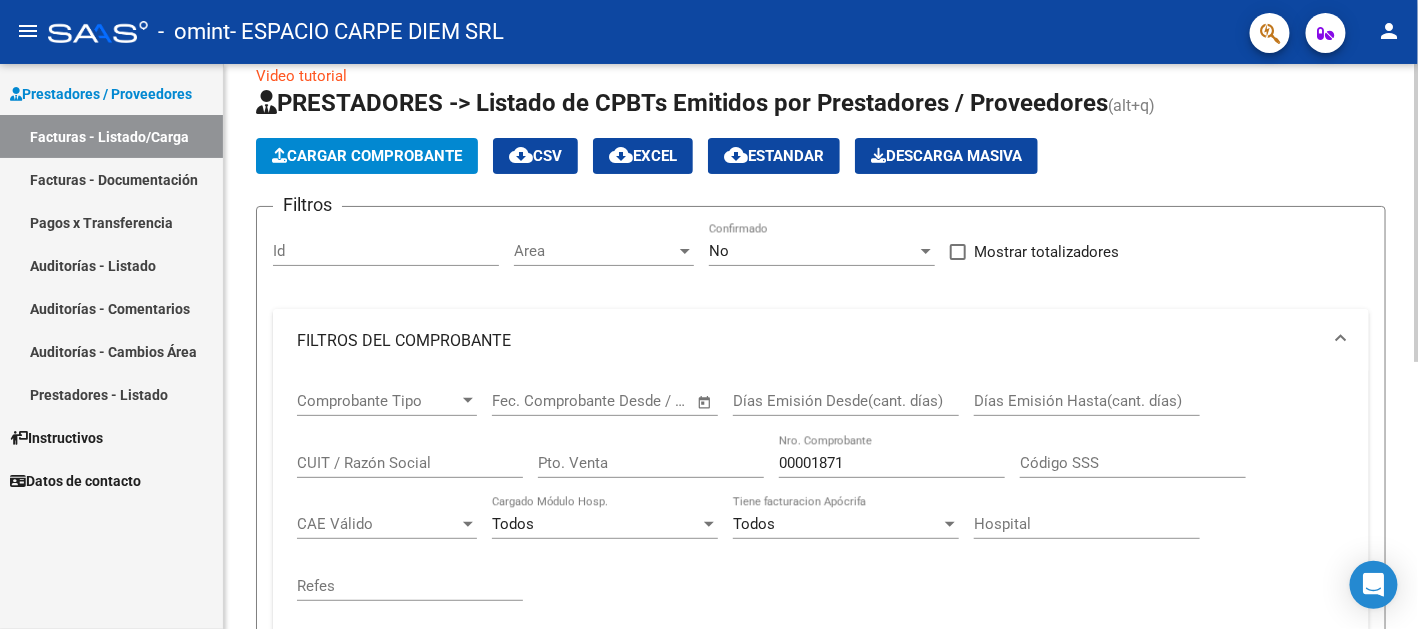 scroll, scrollTop: 5, scrollLeft: 0, axis: vertical 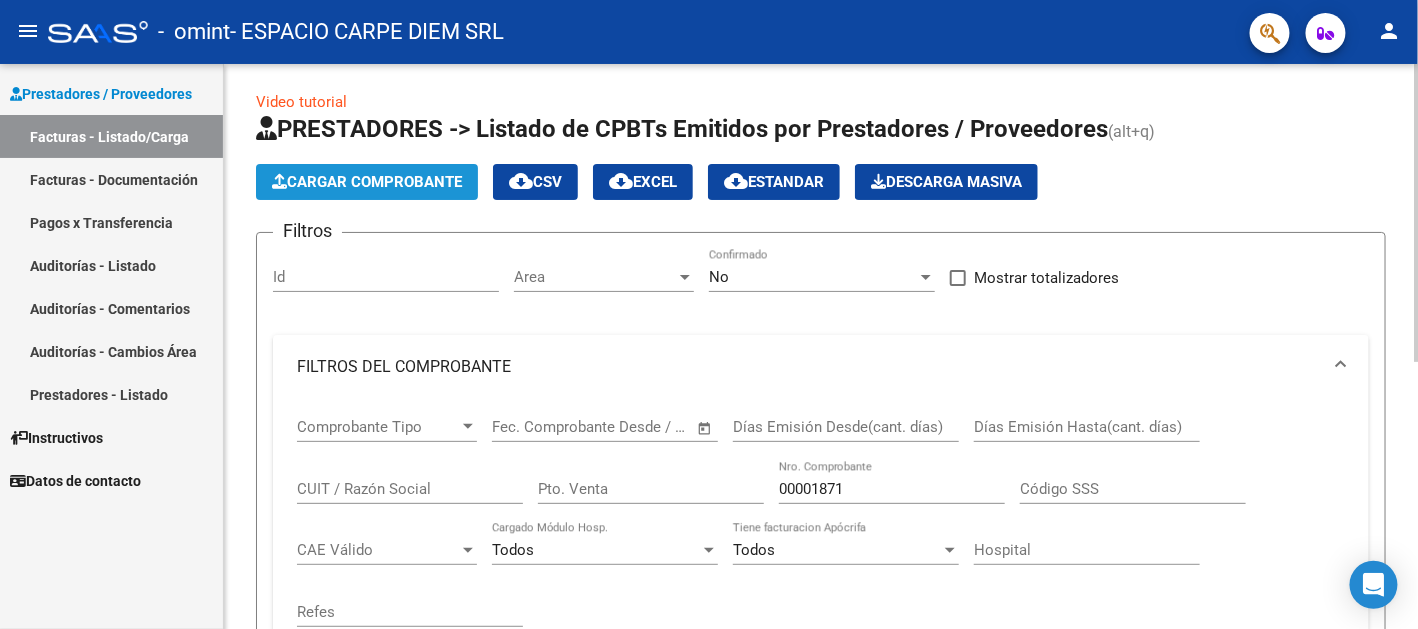 click on "Cargar Comprobante" 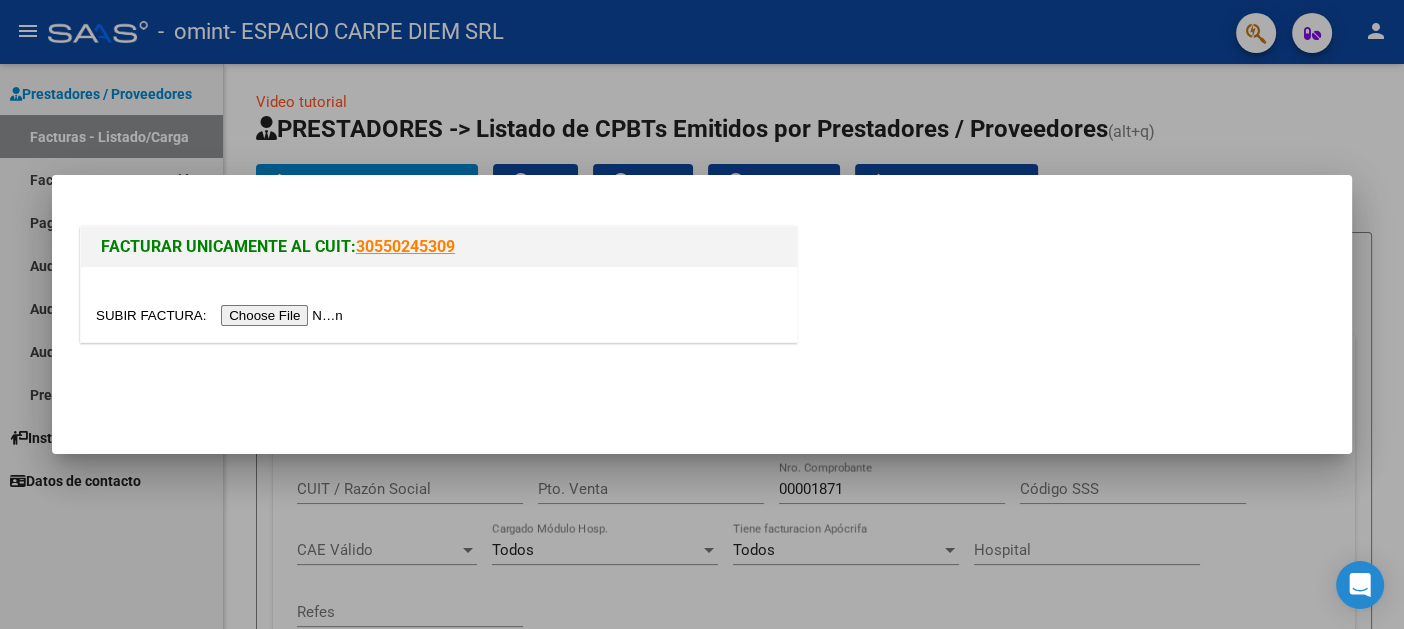 click at bounding box center (222, 315) 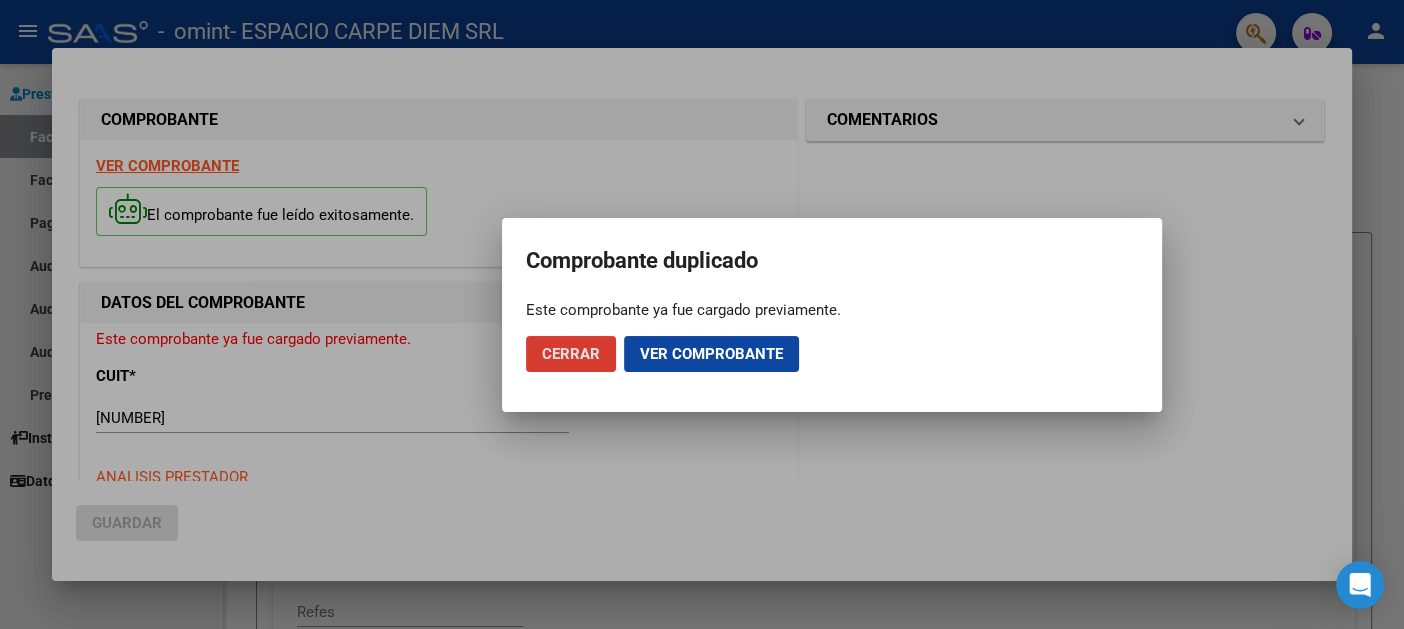 click on "Ver comprobante" 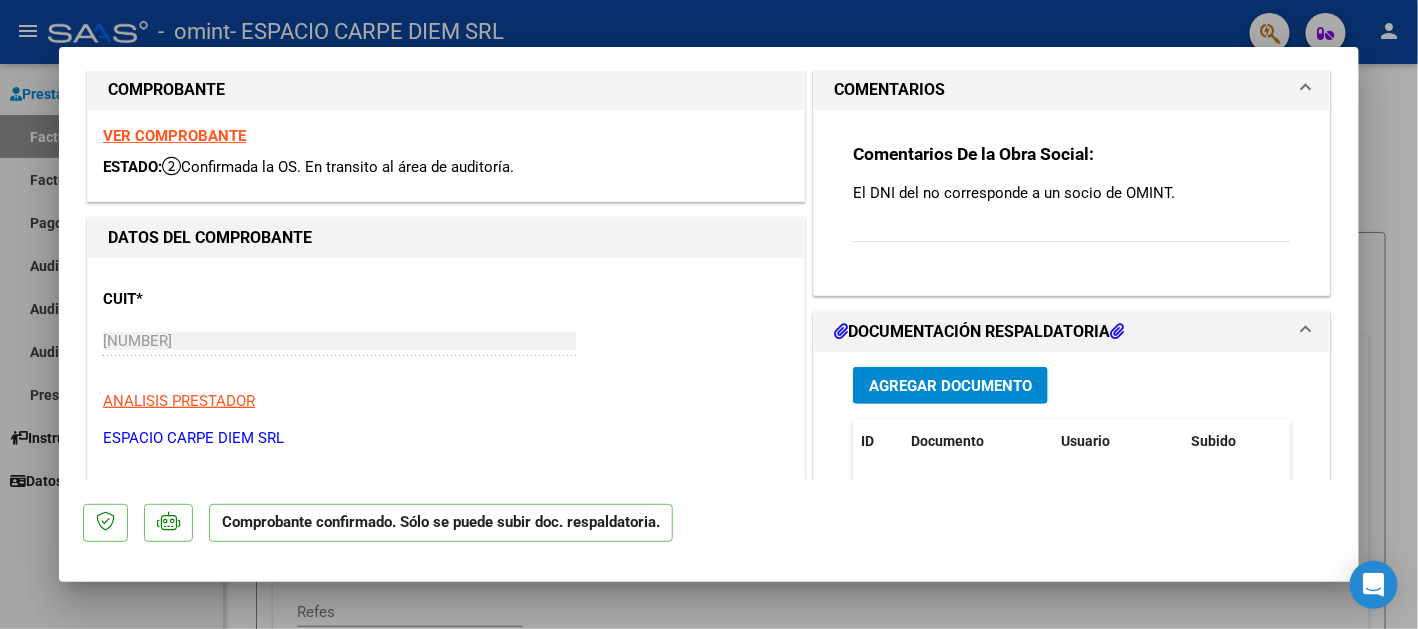 scroll, scrollTop: 0, scrollLeft: 0, axis: both 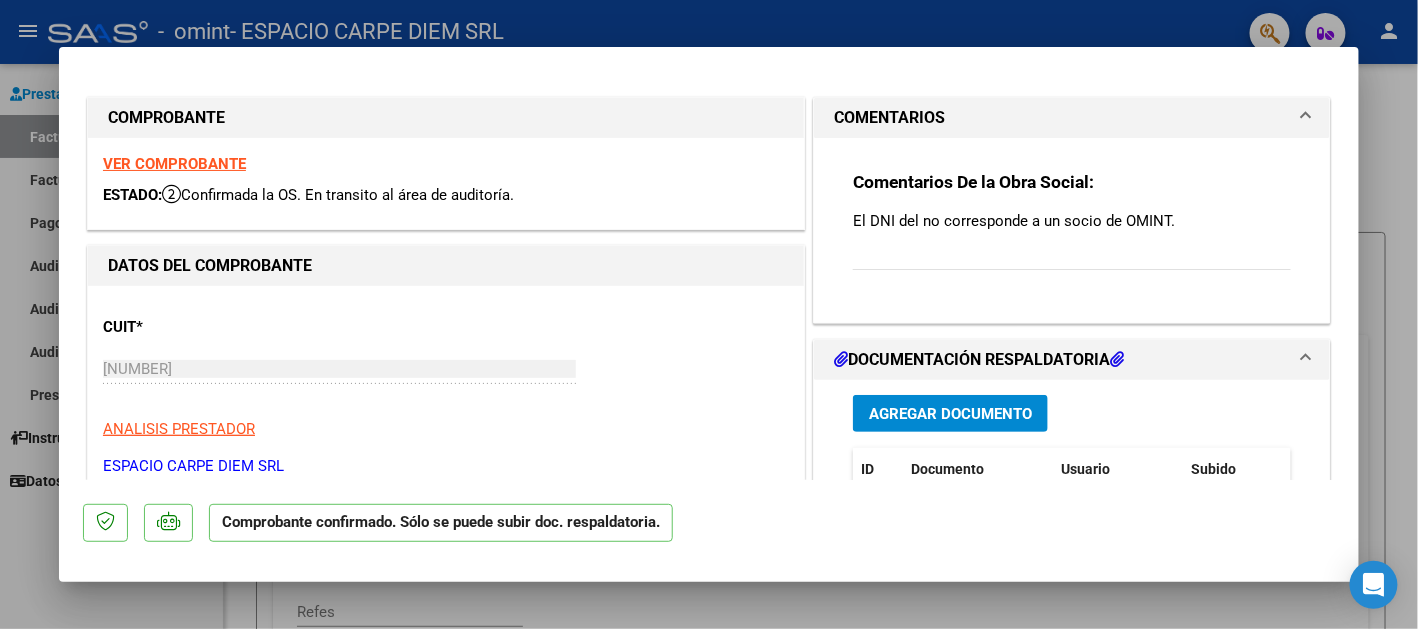 click at bounding box center (709, 314) 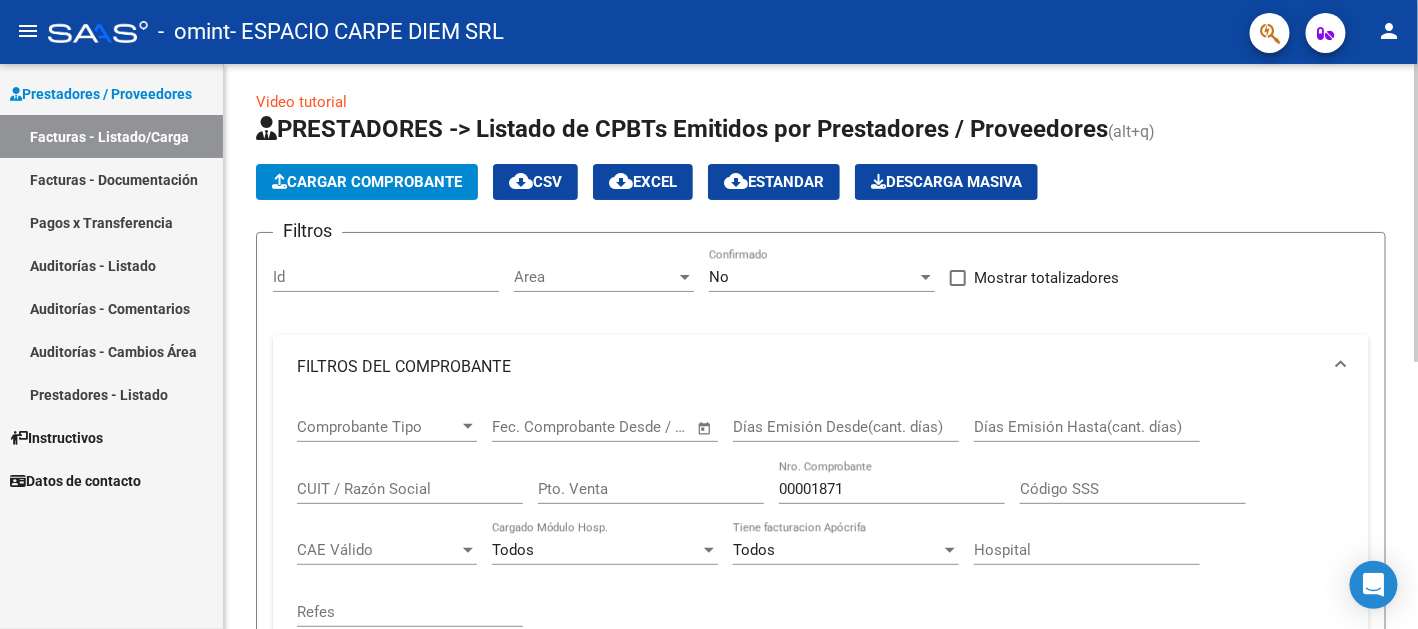 click on "00001871 Nro. Comprobante" 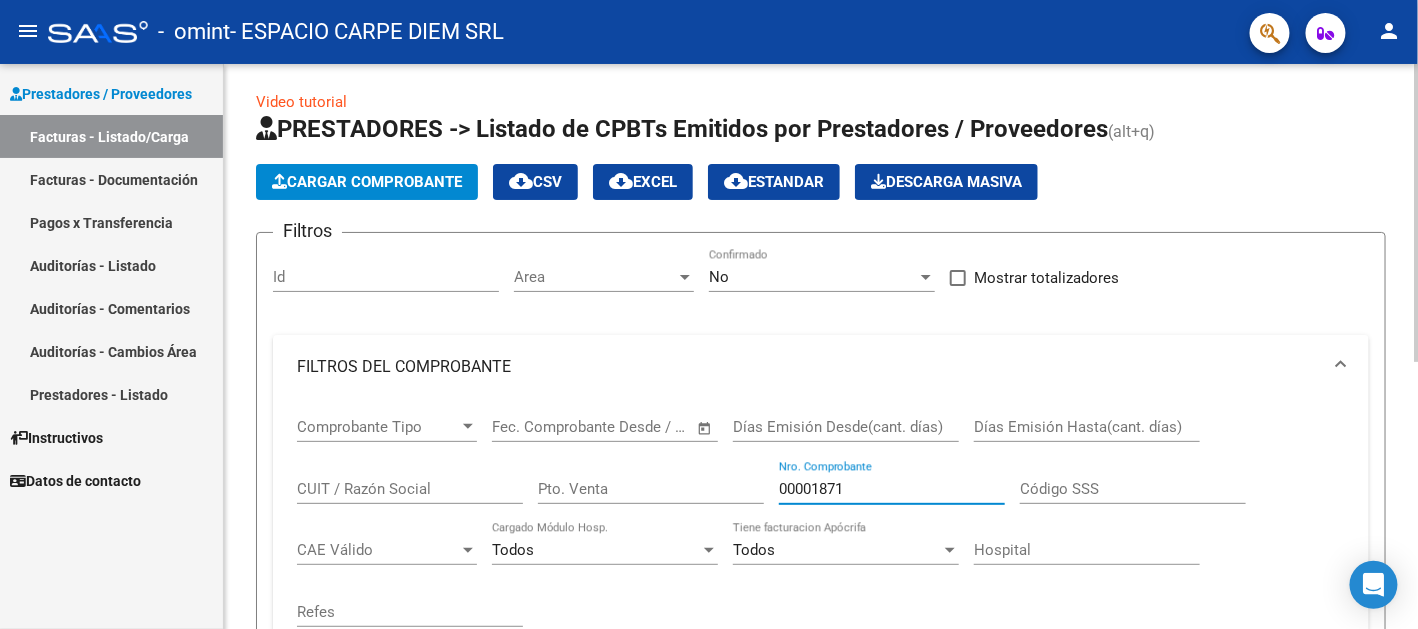 drag, startPoint x: 863, startPoint y: 494, endPoint x: 821, endPoint y: 493, distance: 42.0119 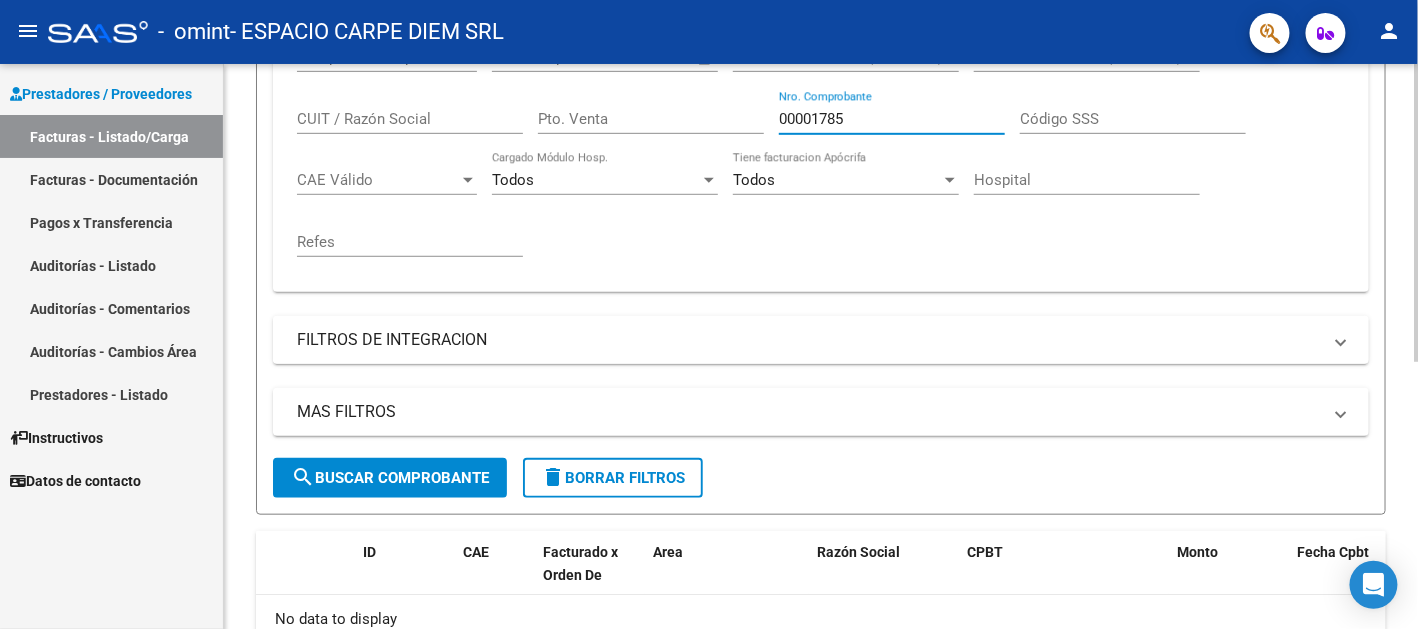 scroll, scrollTop: 405, scrollLeft: 0, axis: vertical 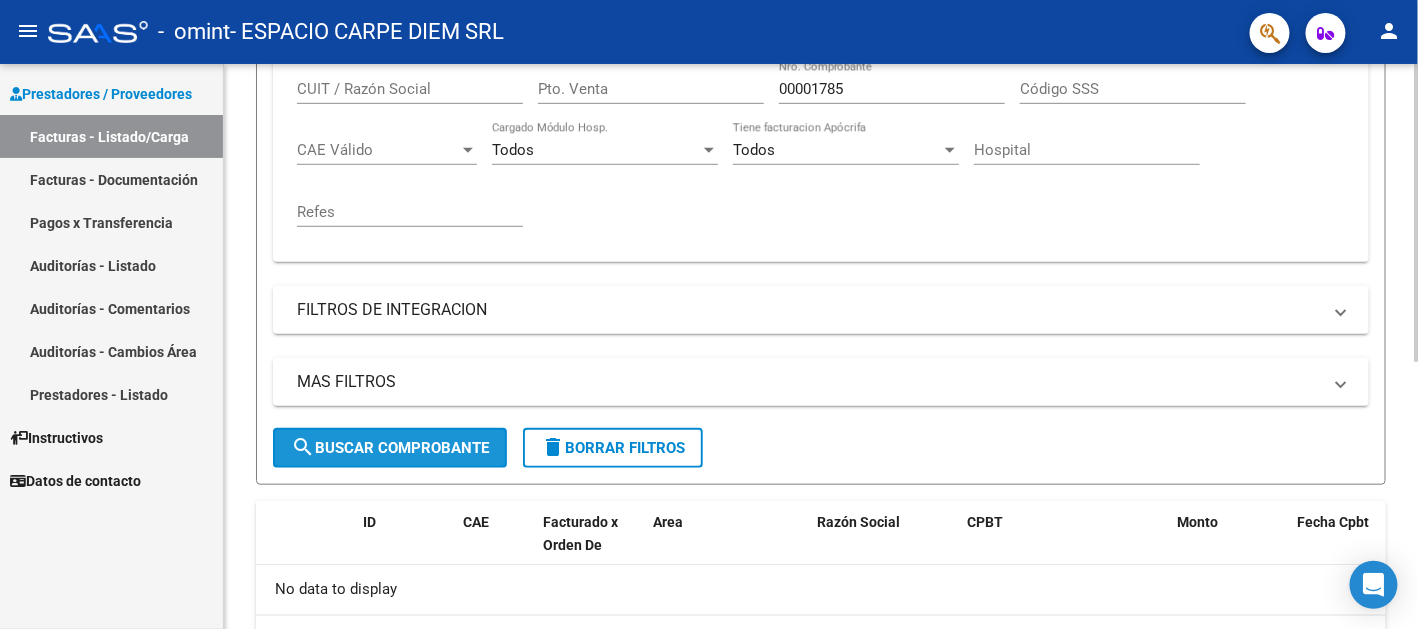 click on "search  Buscar Comprobante" 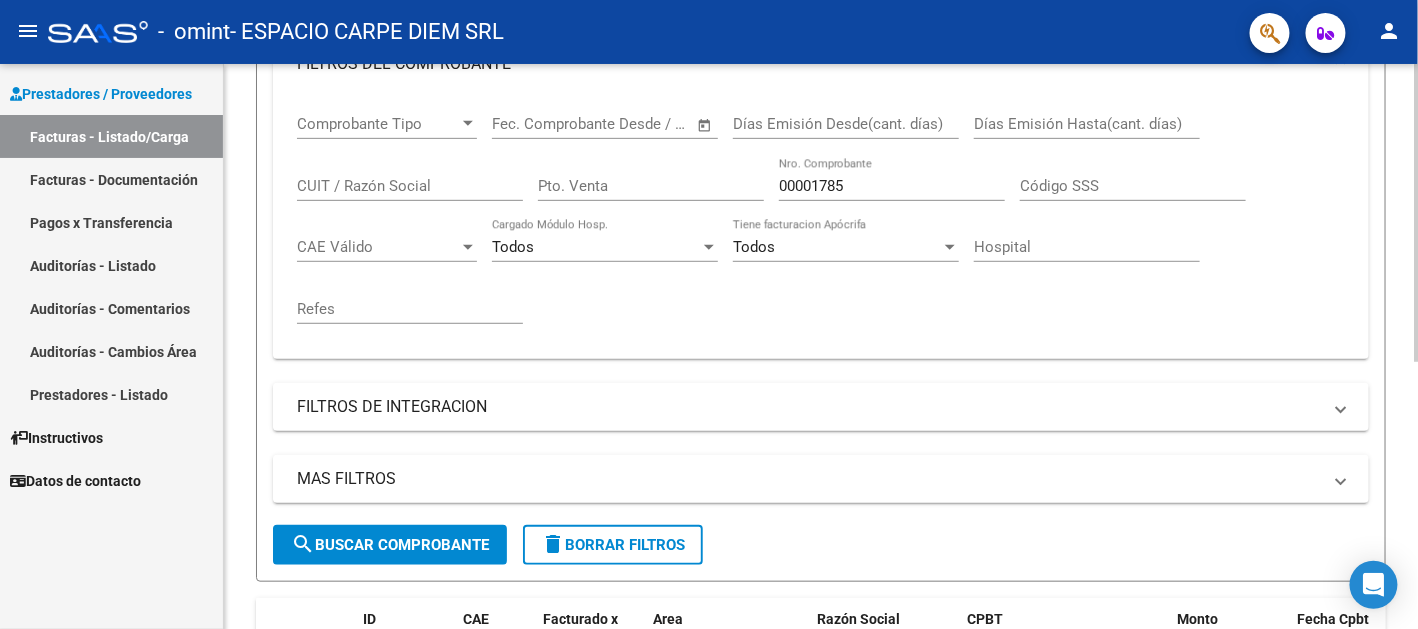 scroll, scrollTop: 304, scrollLeft: 0, axis: vertical 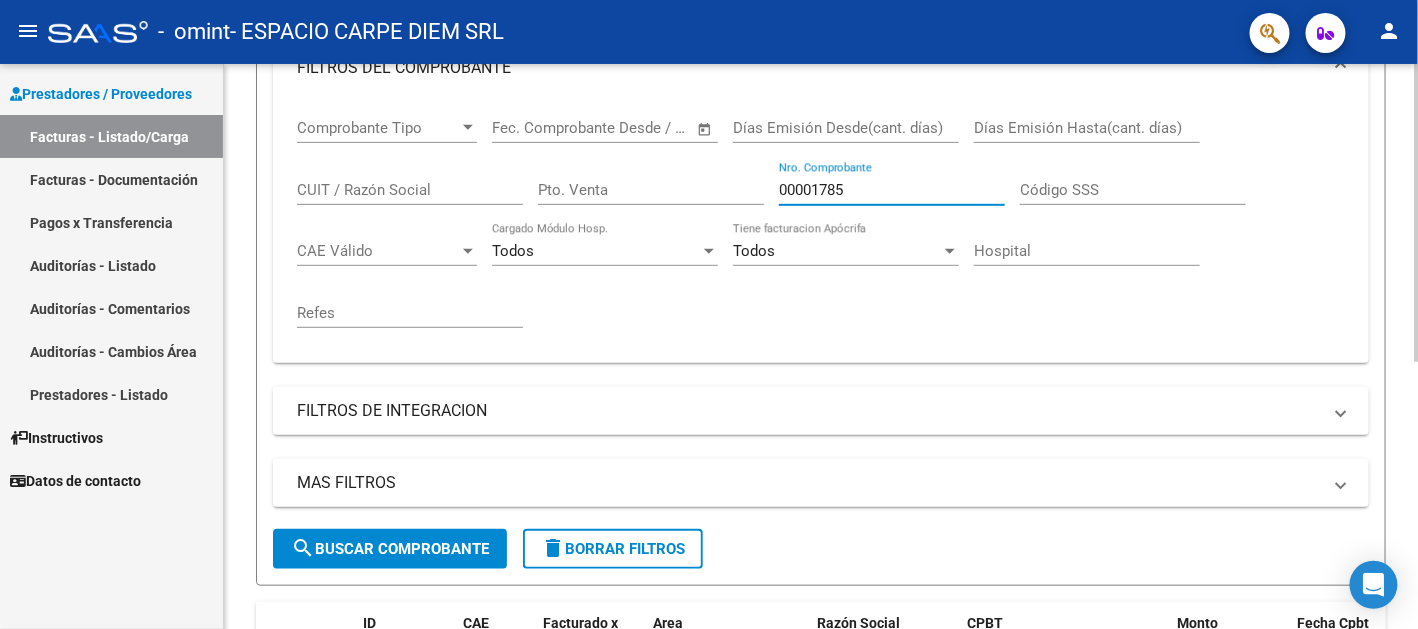 click on "00001785" at bounding box center [892, 190] 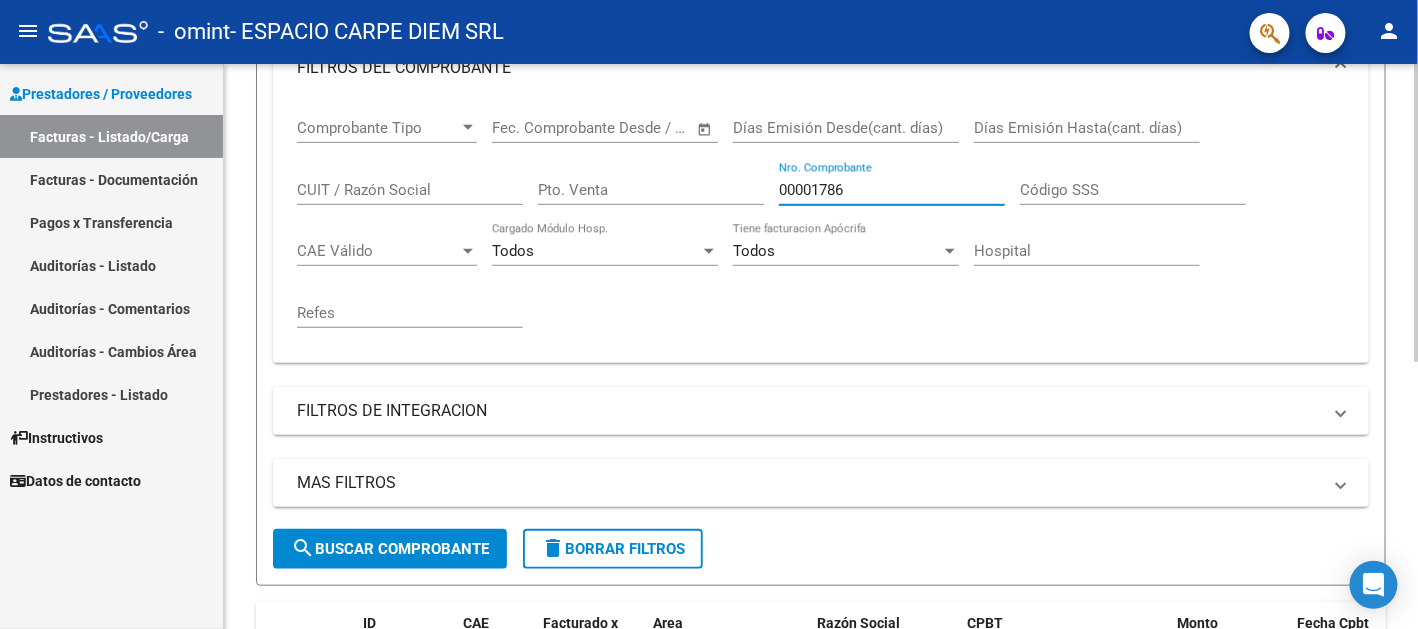 click on "search  Buscar Comprobante" 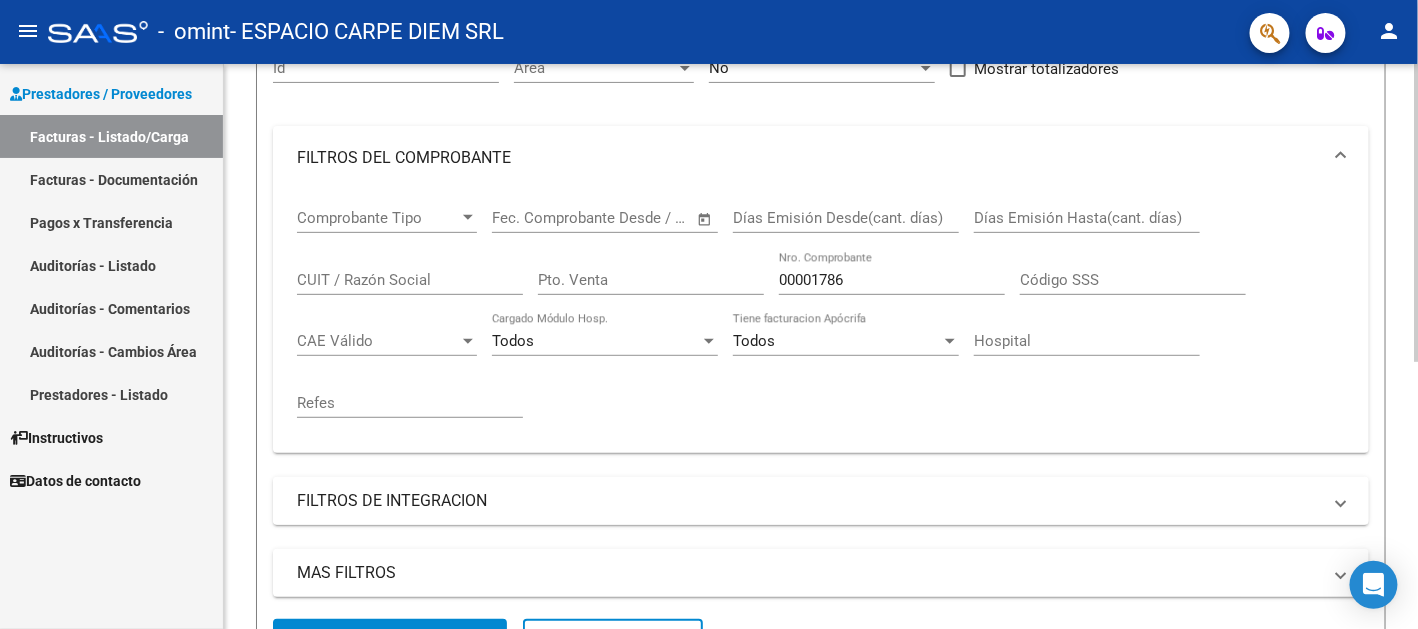 scroll, scrollTop: 205, scrollLeft: 0, axis: vertical 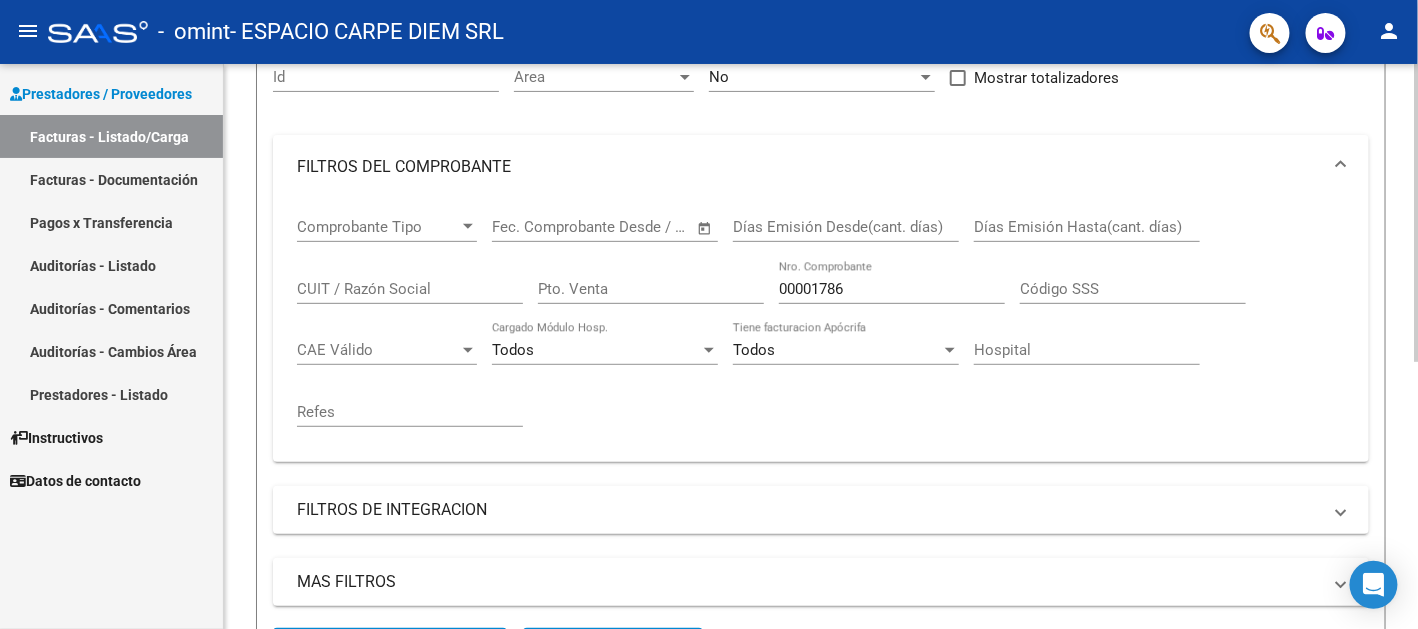click on "00001786" at bounding box center [892, 289] 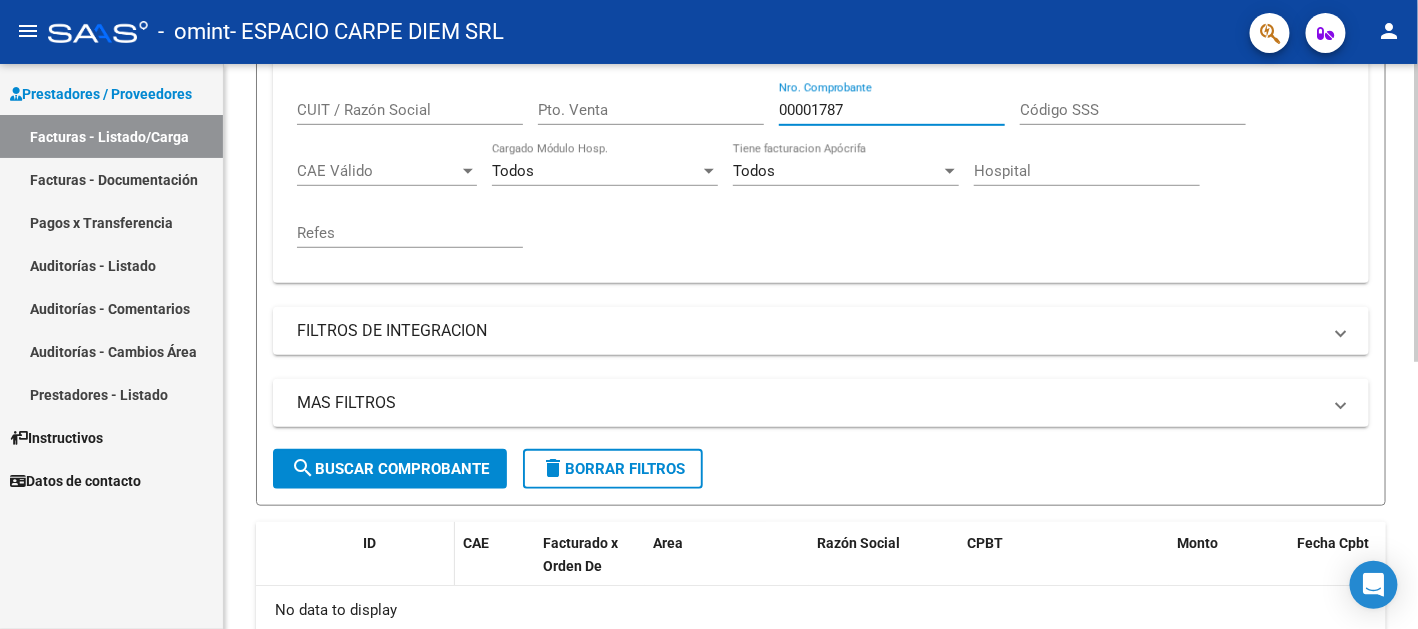 scroll, scrollTop: 405, scrollLeft: 0, axis: vertical 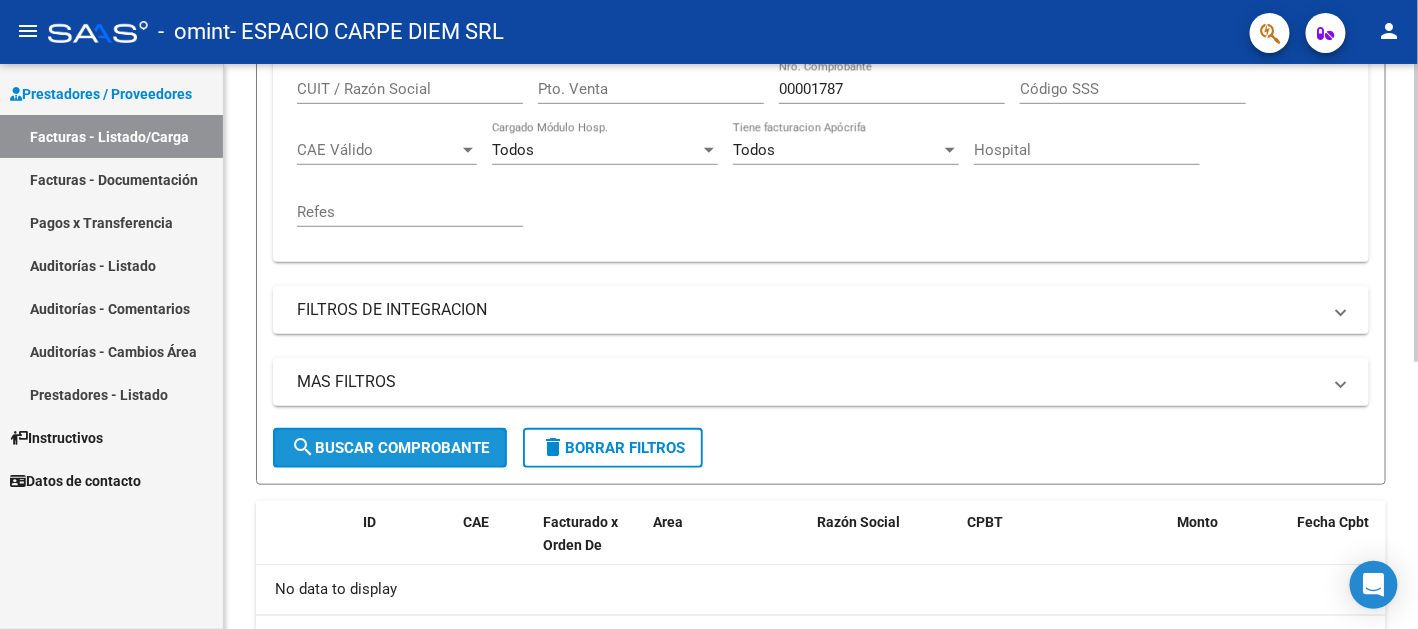 click on "search  Buscar Comprobante" 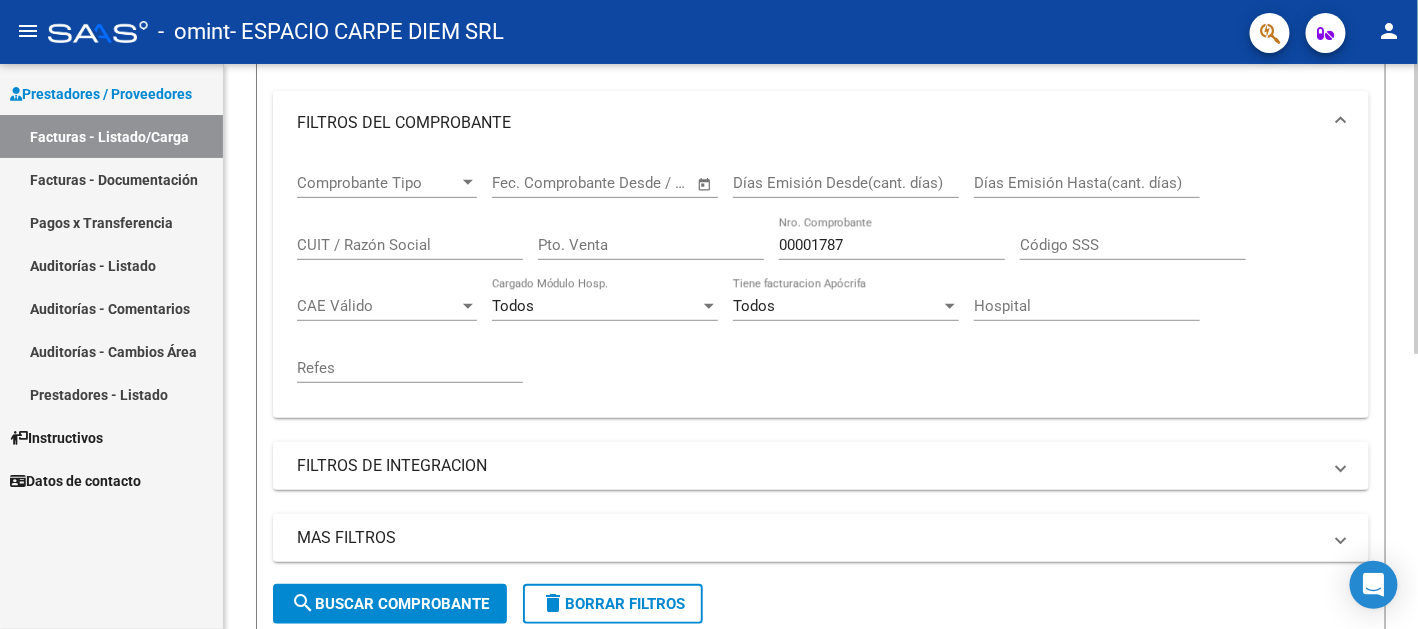 scroll, scrollTop: 205, scrollLeft: 0, axis: vertical 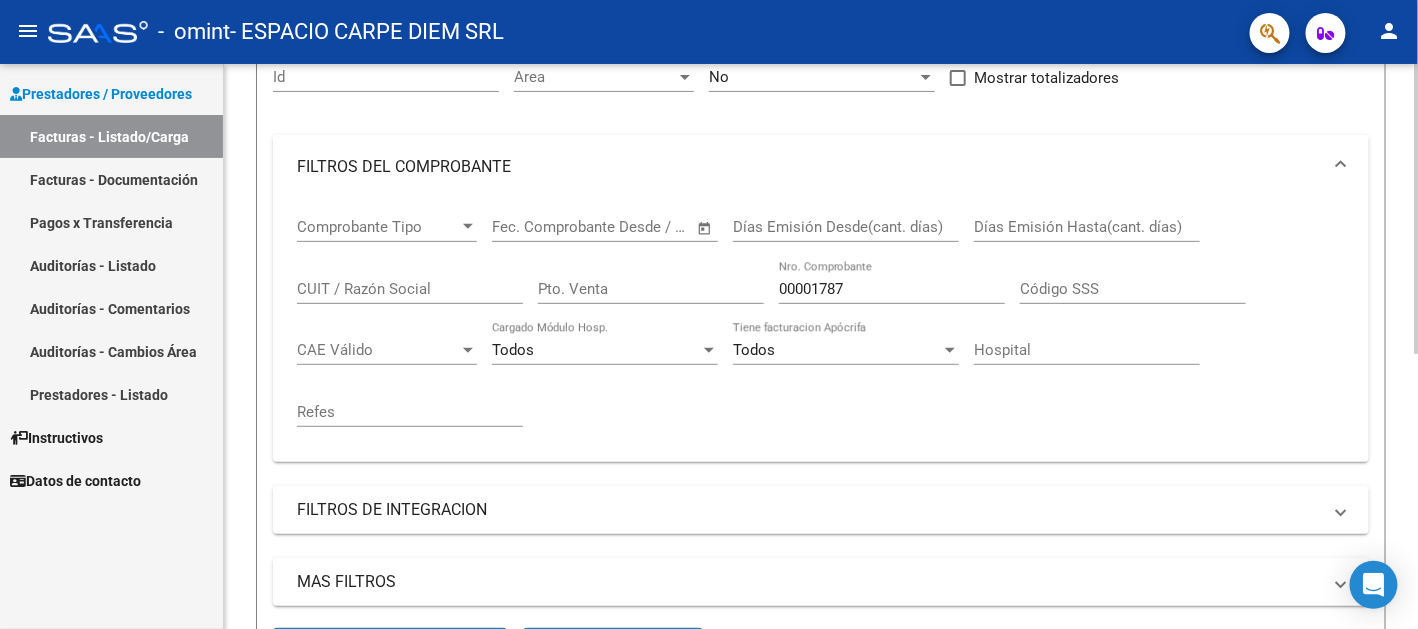 click on "00001787" at bounding box center [892, 289] 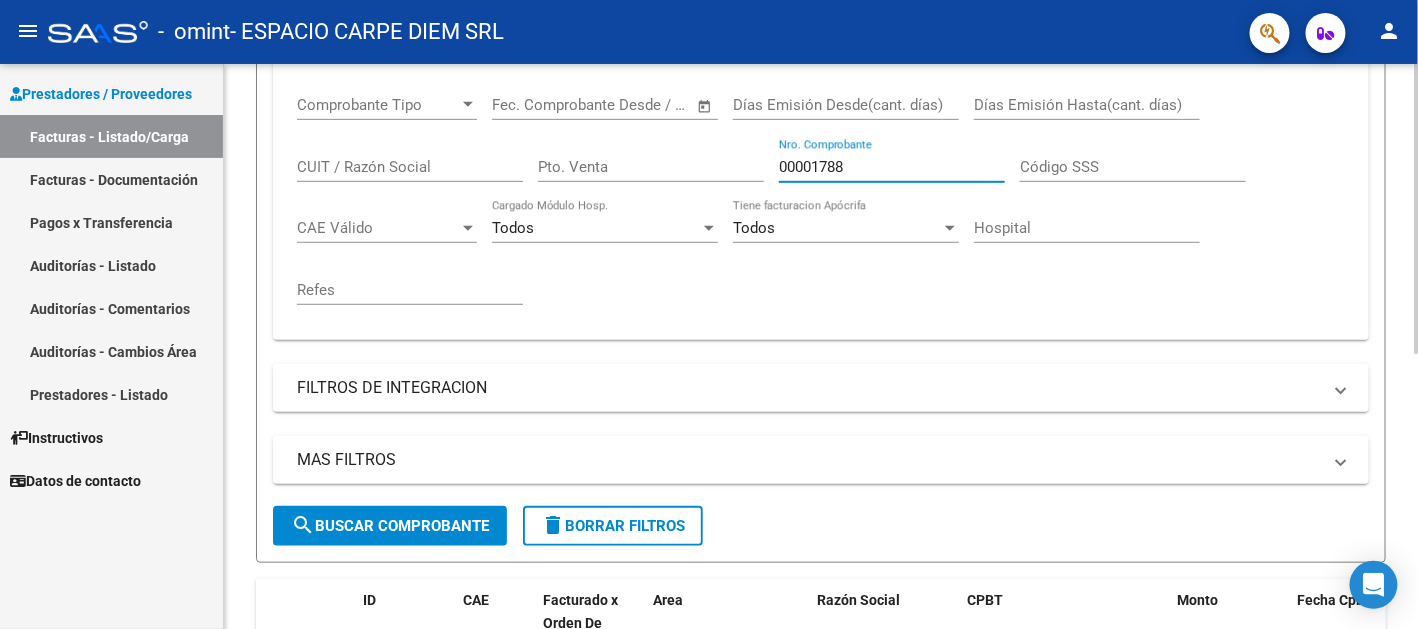 scroll, scrollTop: 505, scrollLeft: 0, axis: vertical 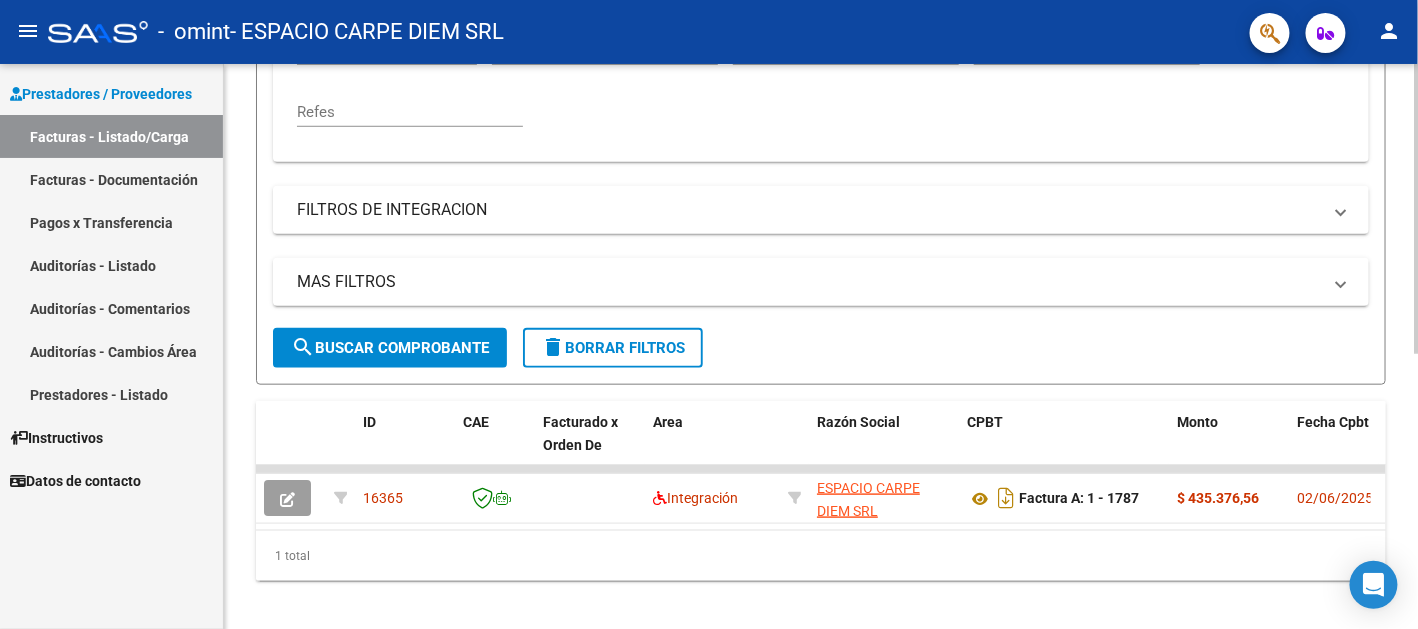 click on "search  Buscar Comprobante" 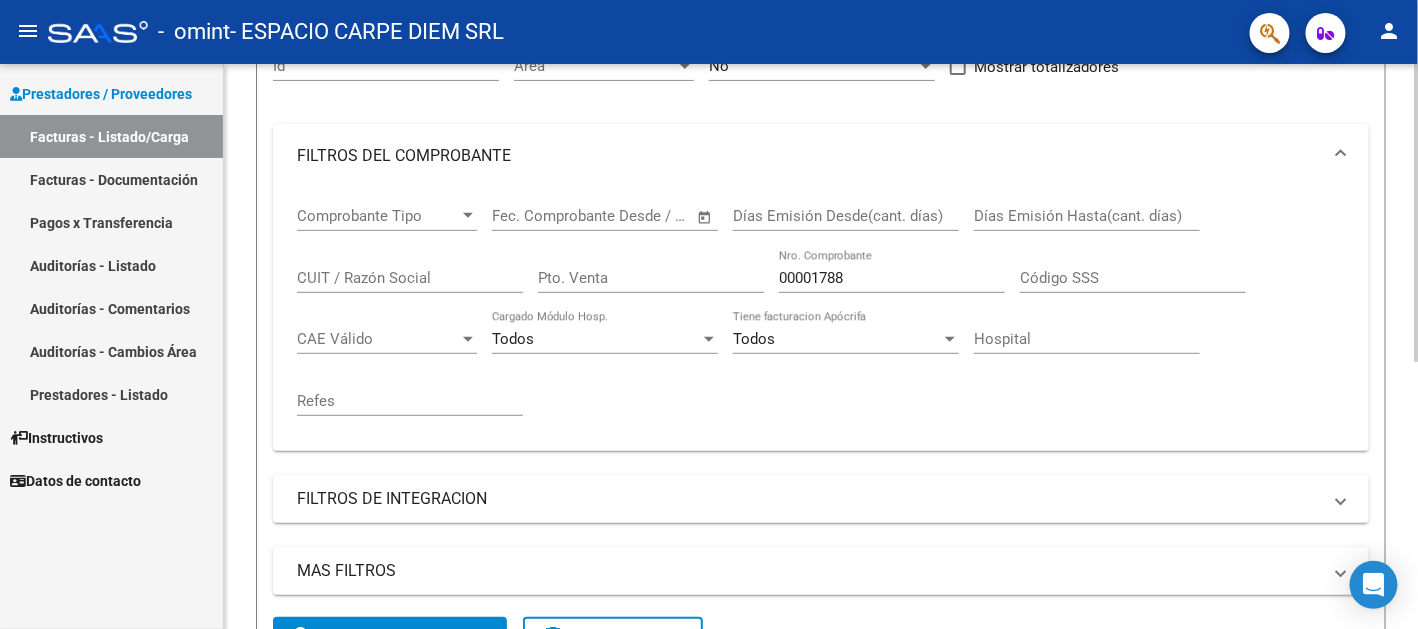 scroll, scrollTop: 205, scrollLeft: 0, axis: vertical 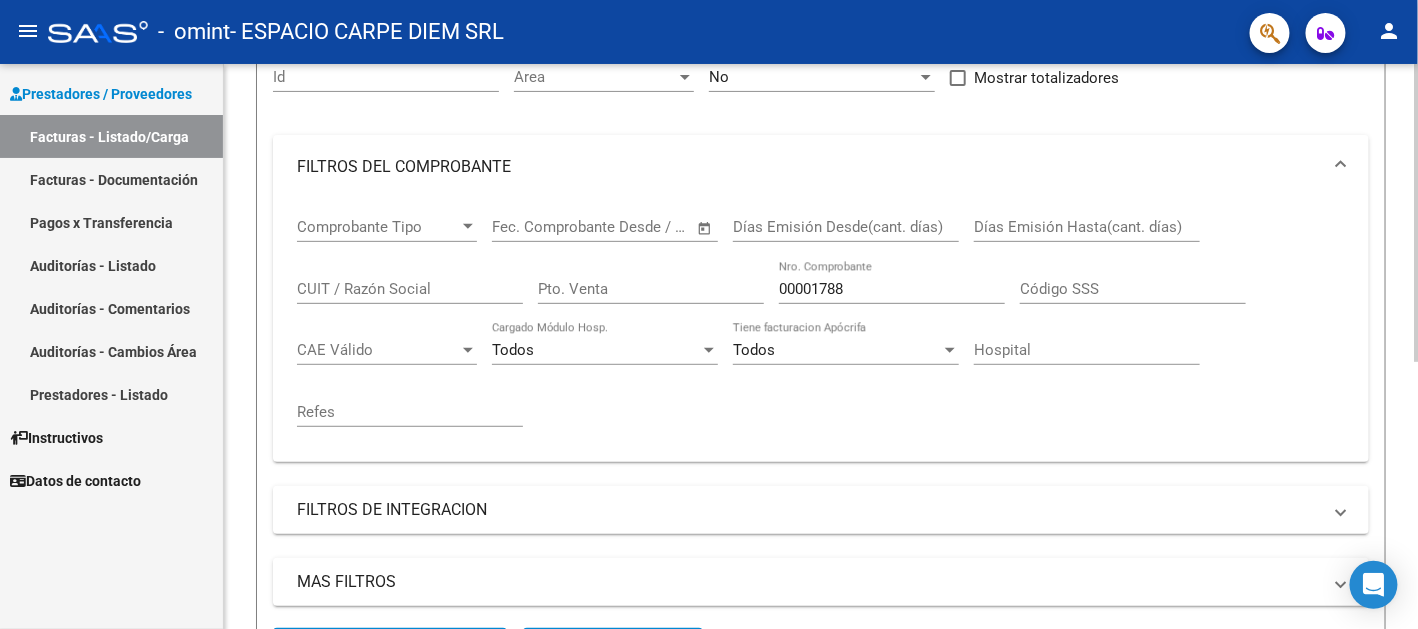 click on "00001788" at bounding box center (892, 289) 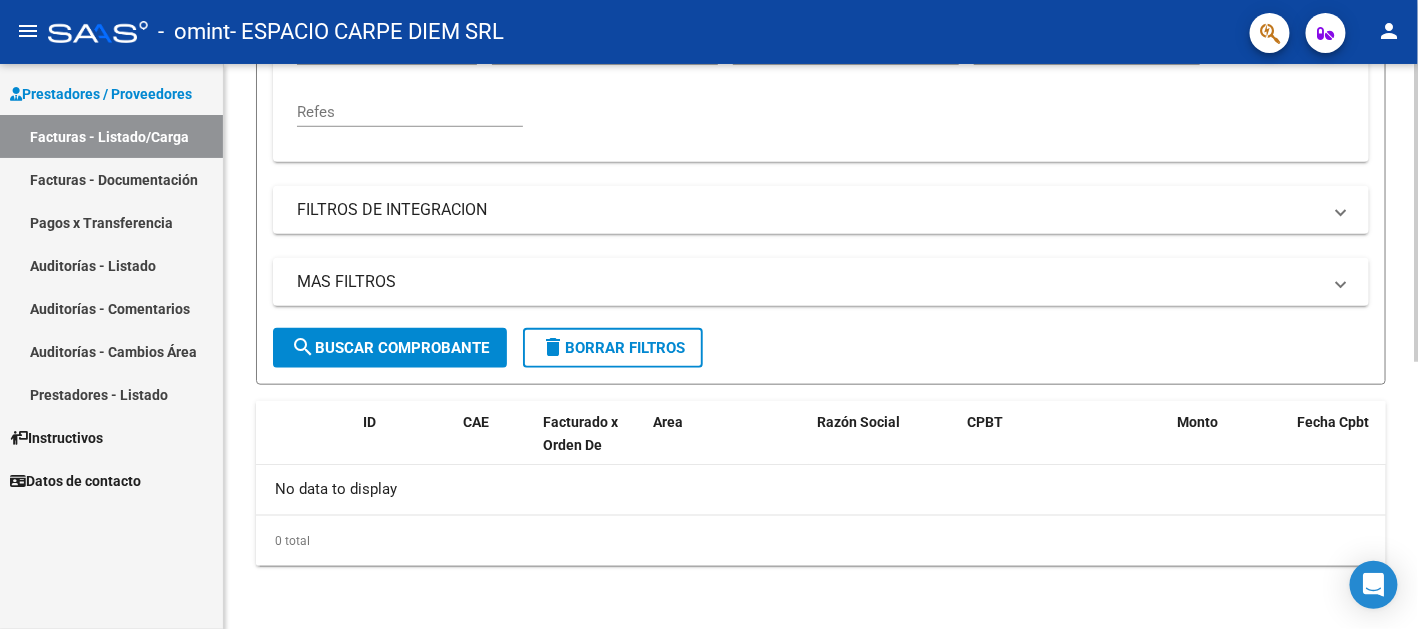 click on "search  Buscar Comprobante" 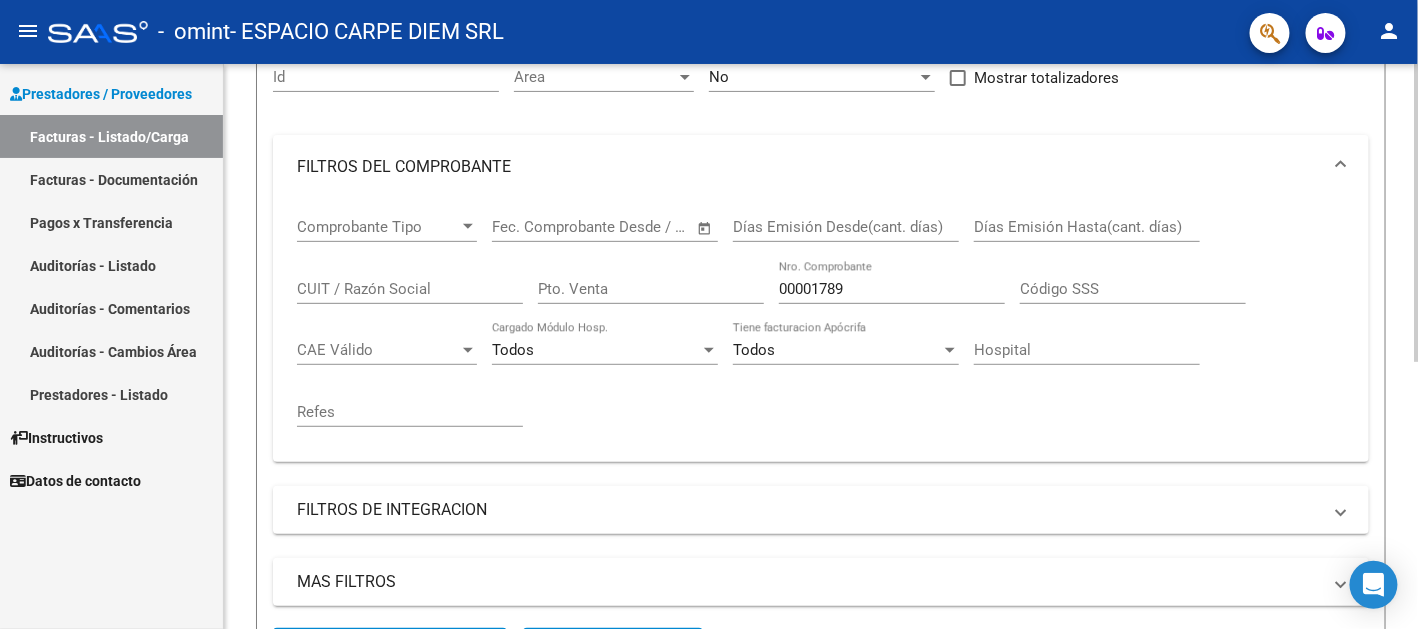 click on "00001789" at bounding box center [892, 289] 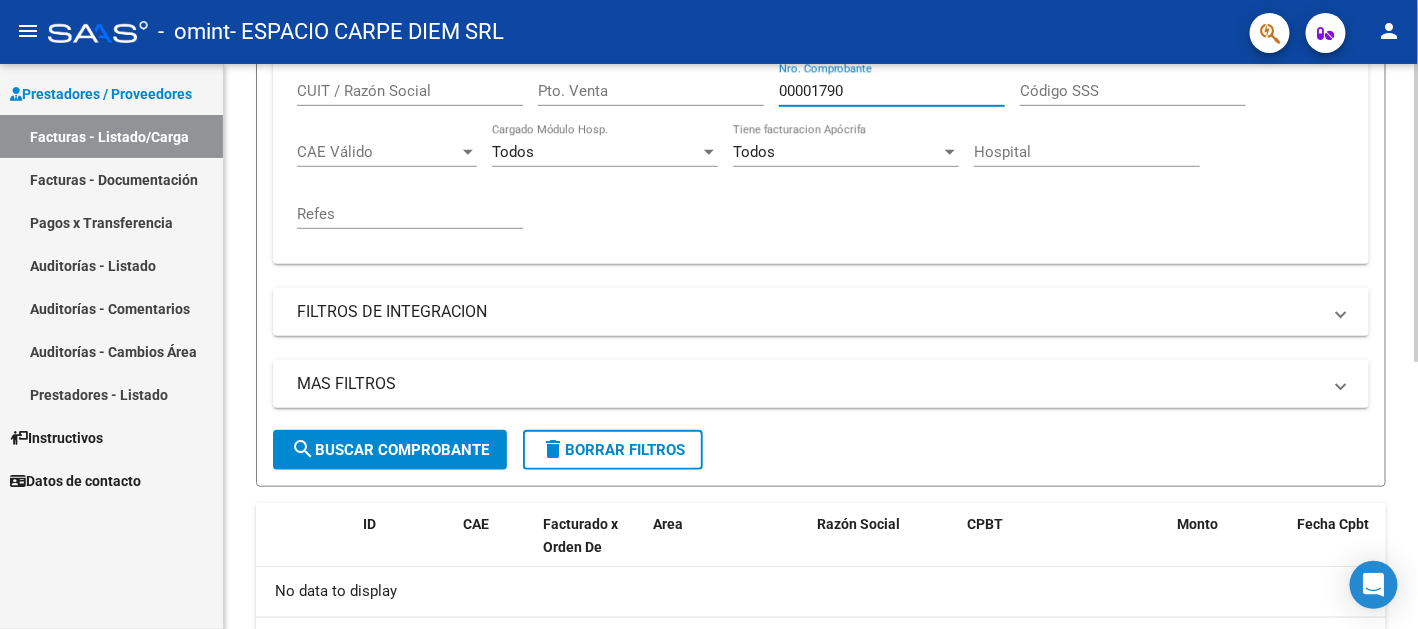 scroll, scrollTop: 405, scrollLeft: 0, axis: vertical 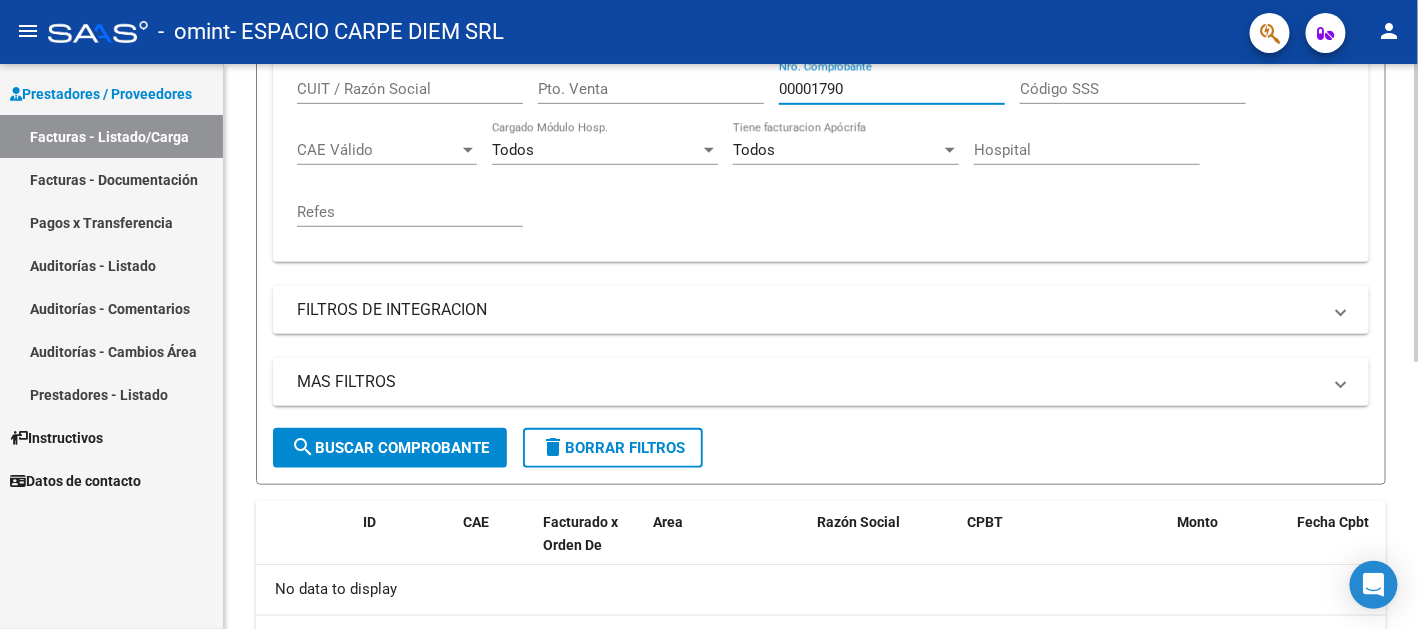 click on "search  Buscar Comprobante" 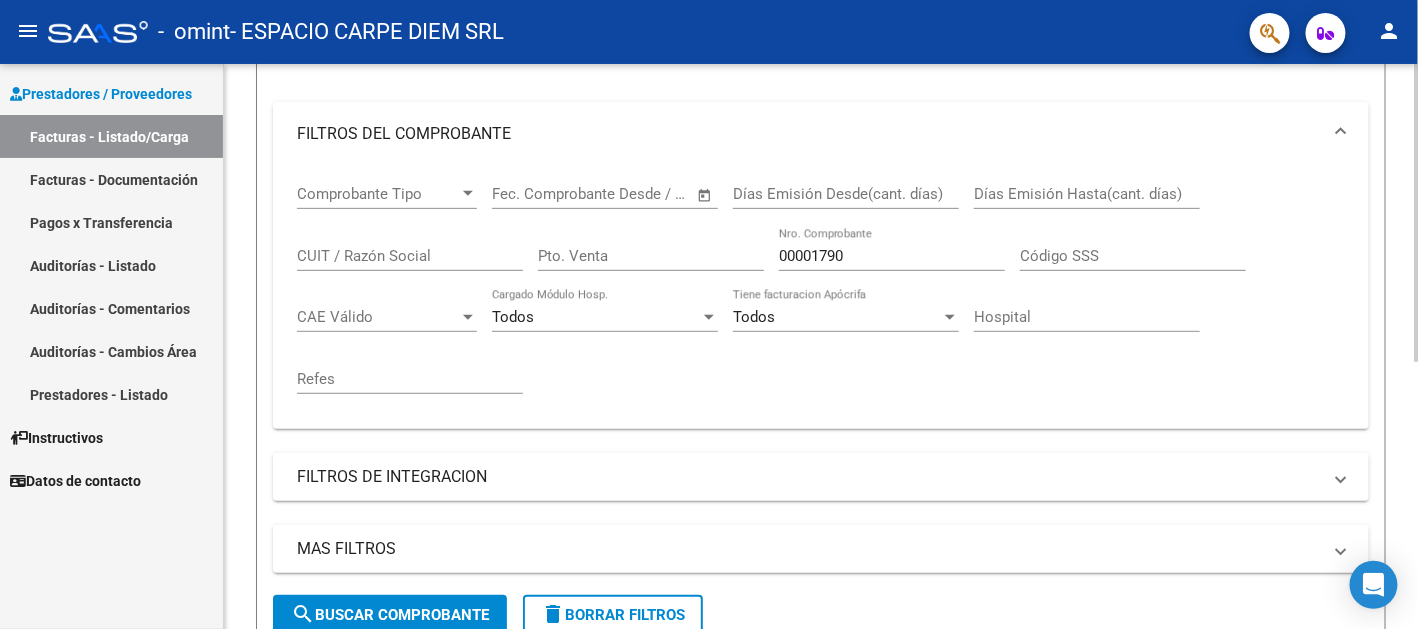 scroll, scrollTop: 205, scrollLeft: 0, axis: vertical 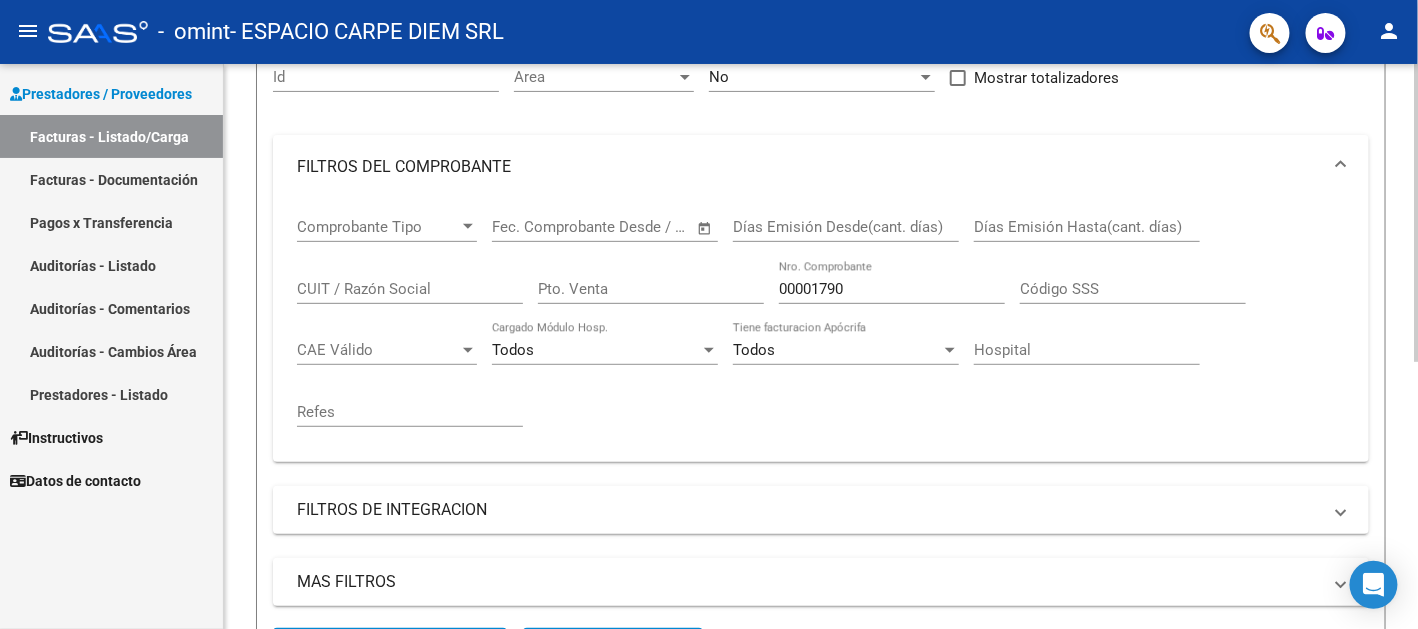 click on "00001790" at bounding box center (892, 289) 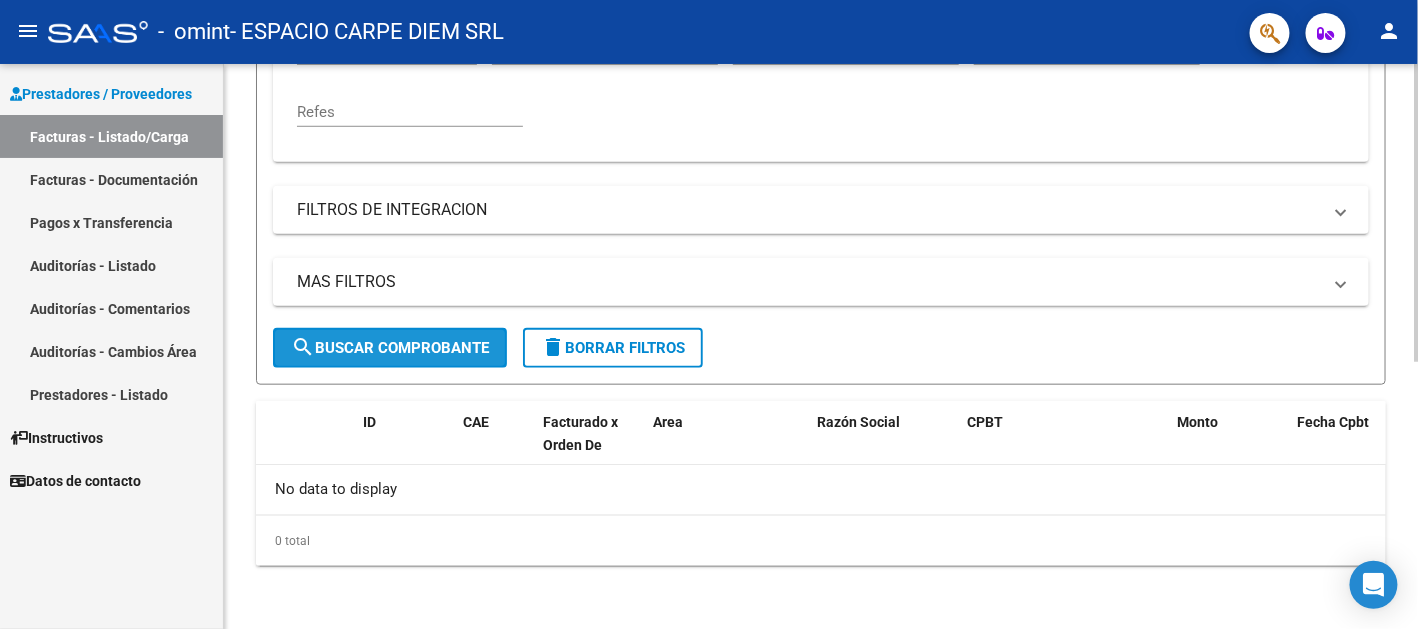 click on "search  Buscar Comprobante" 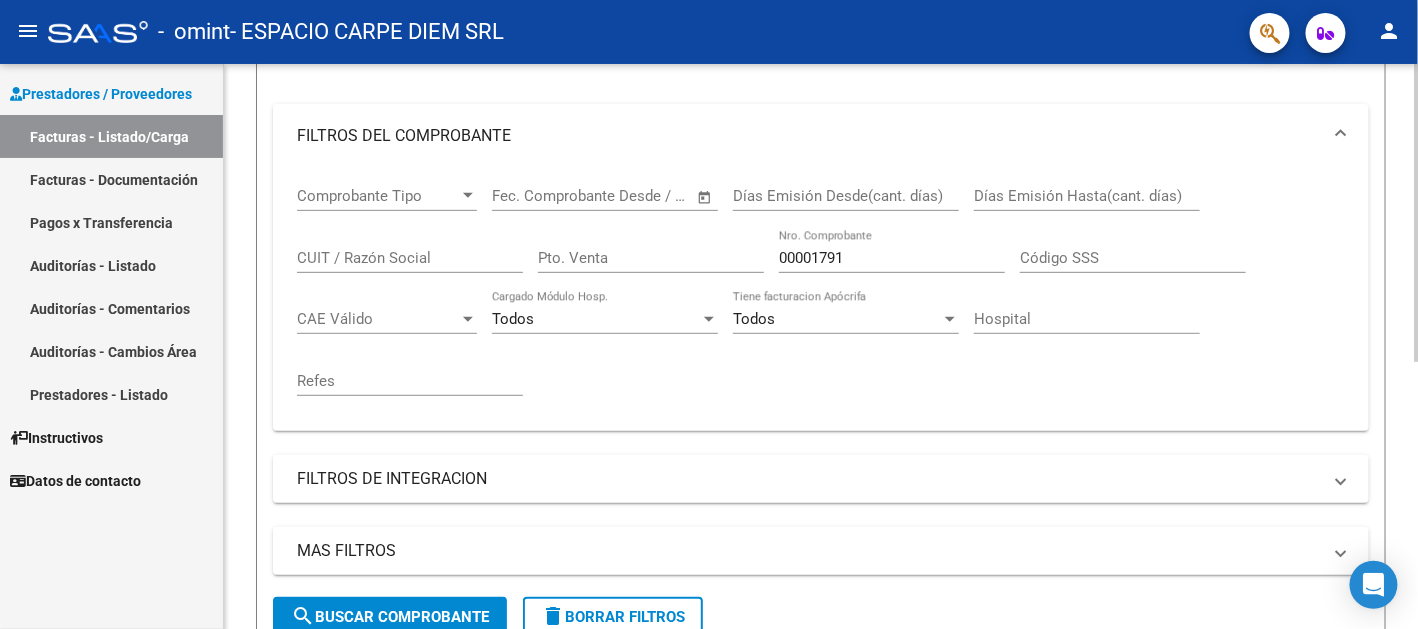 scroll, scrollTop: 205, scrollLeft: 0, axis: vertical 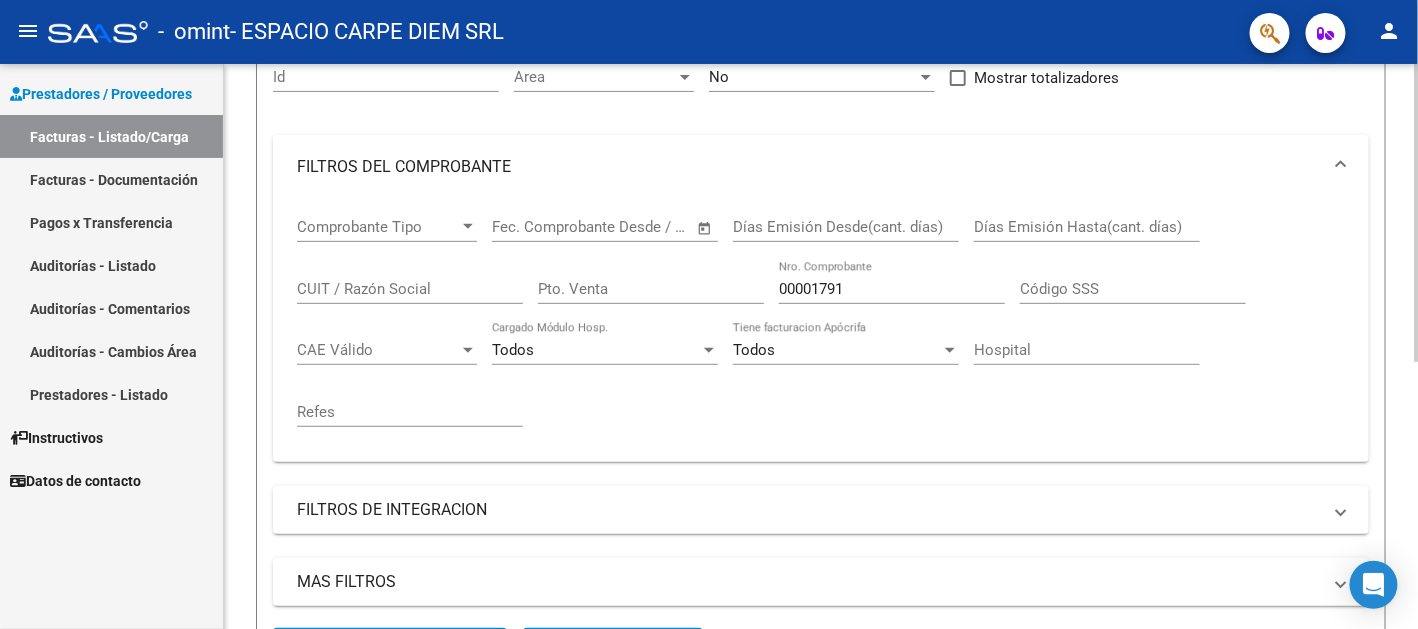 click on "00001791" at bounding box center (892, 289) 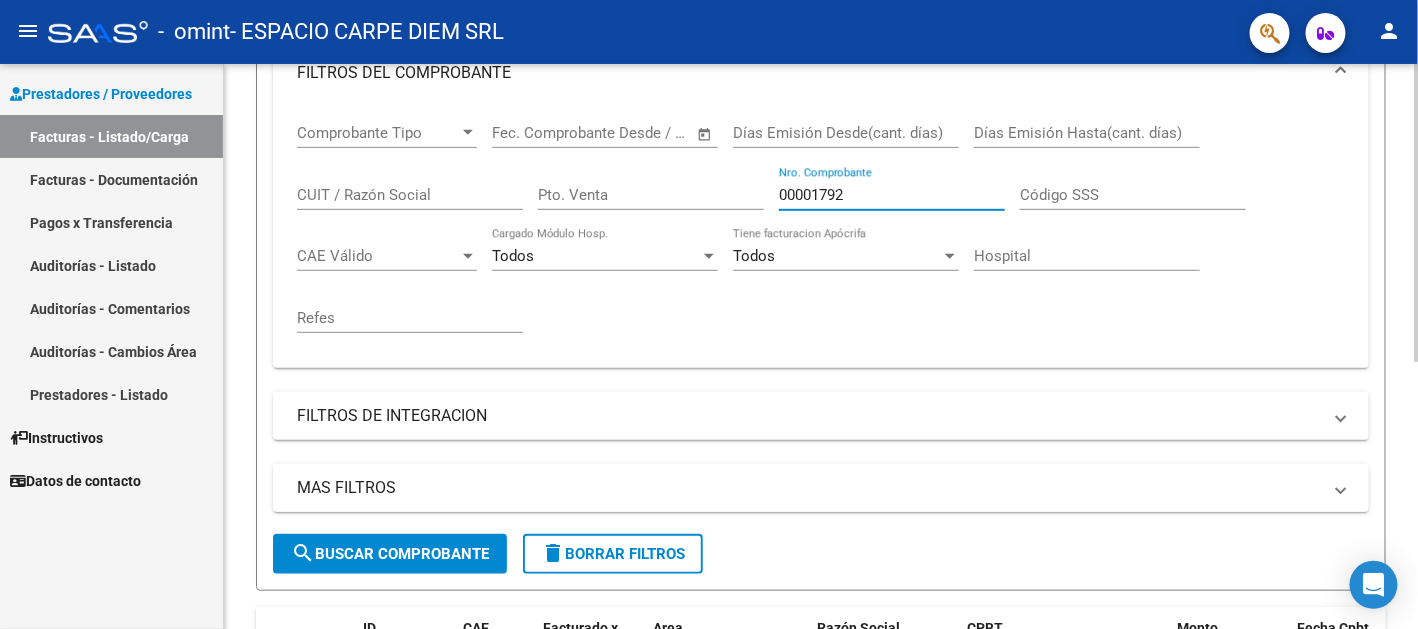 scroll, scrollTop: 405, scrollLeft: 0, axis: vertical 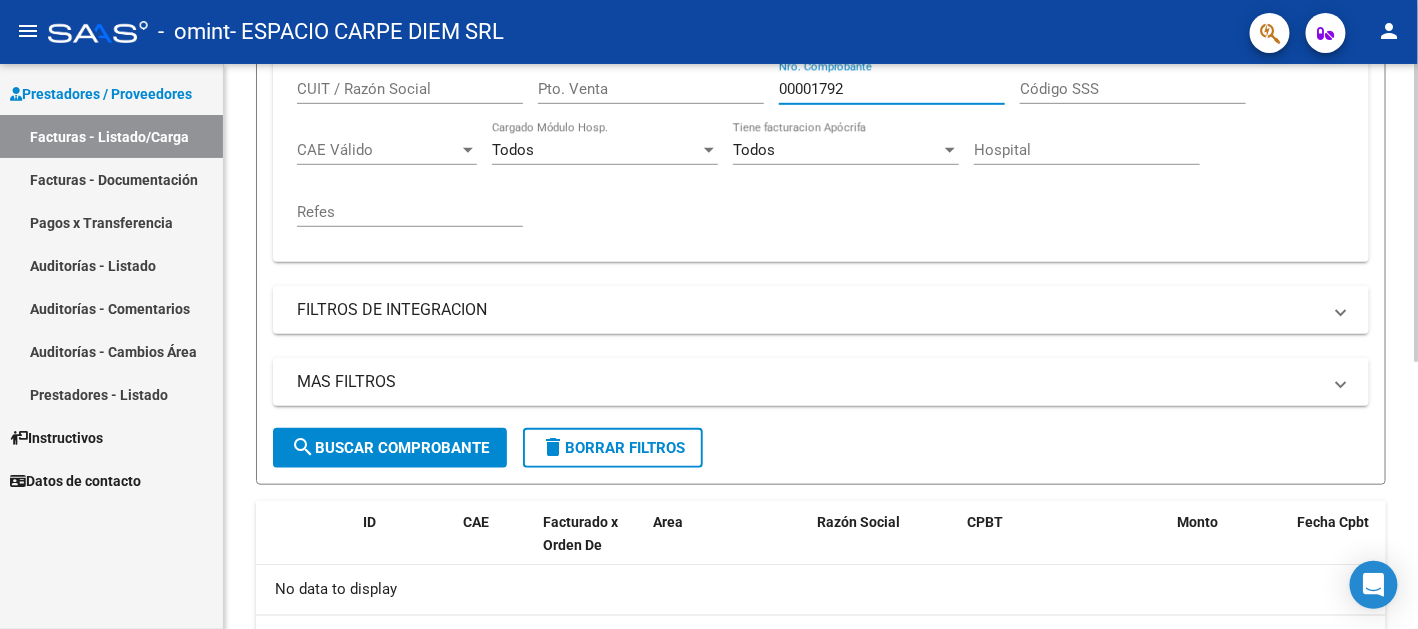 click on "search  Buscar Comprobante" 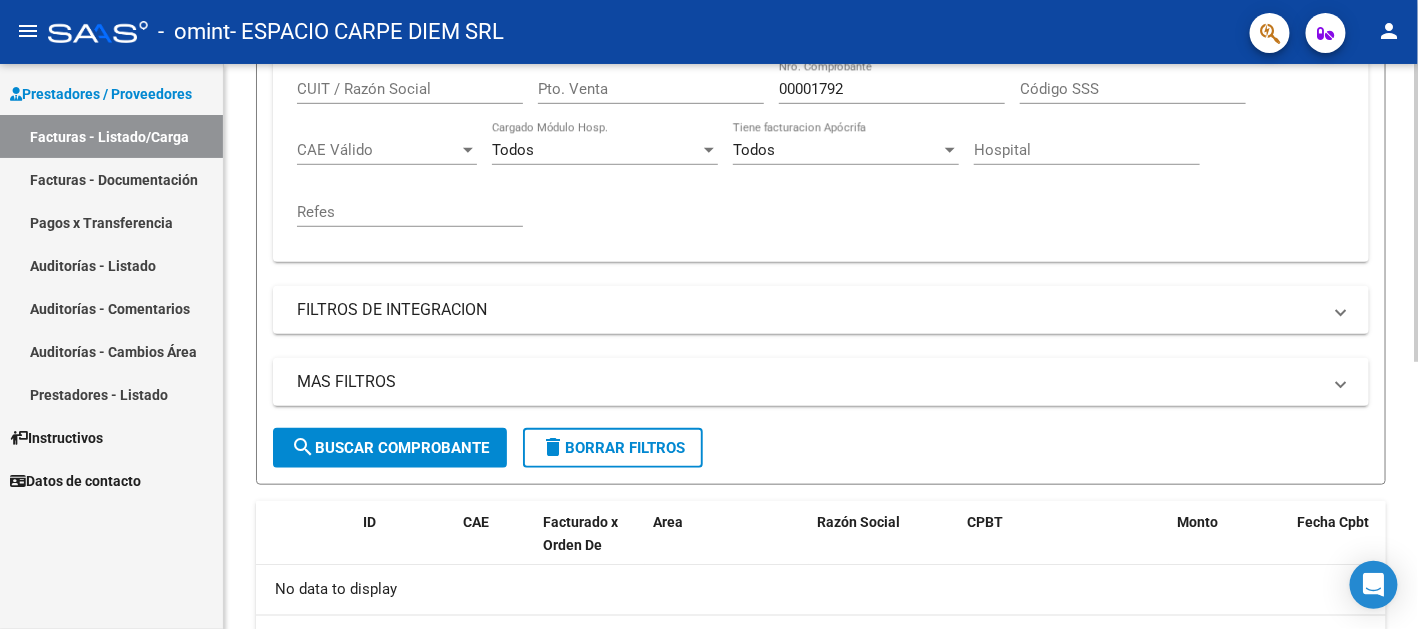 scroll, scrollTop: 304, scrollLeft: 0, axis: vertical 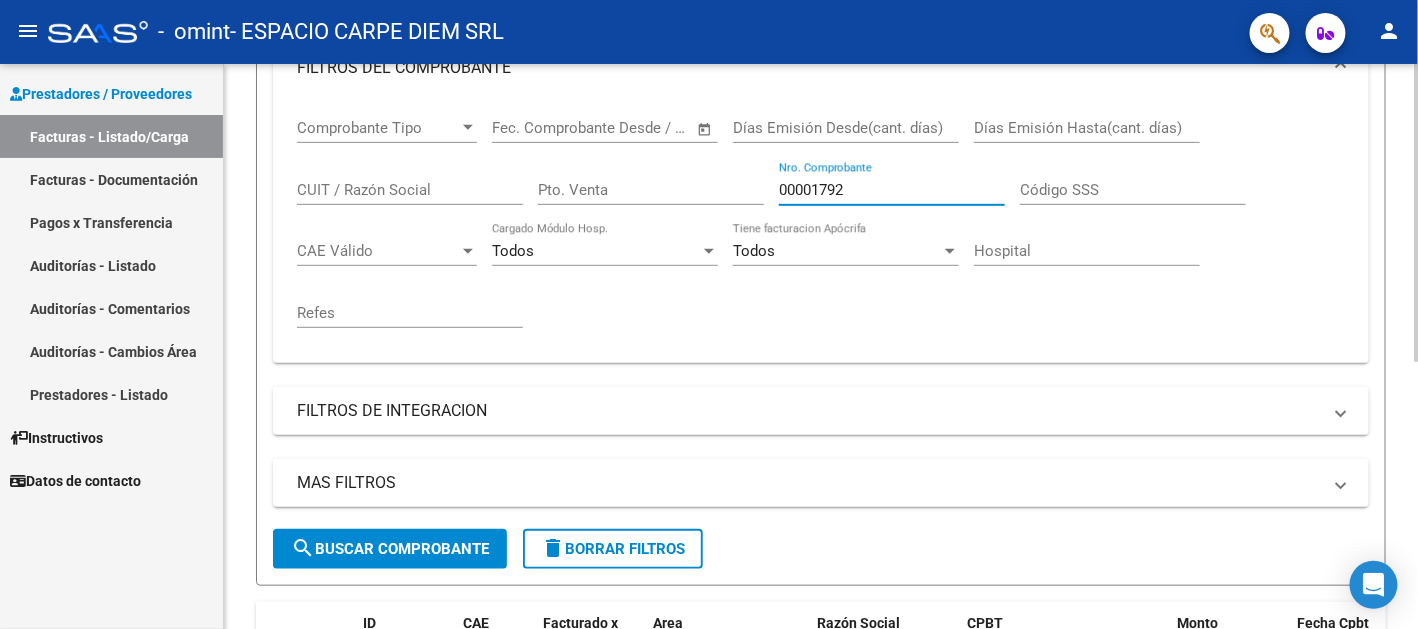 click on "00001792" at bounding box center (892, 190) 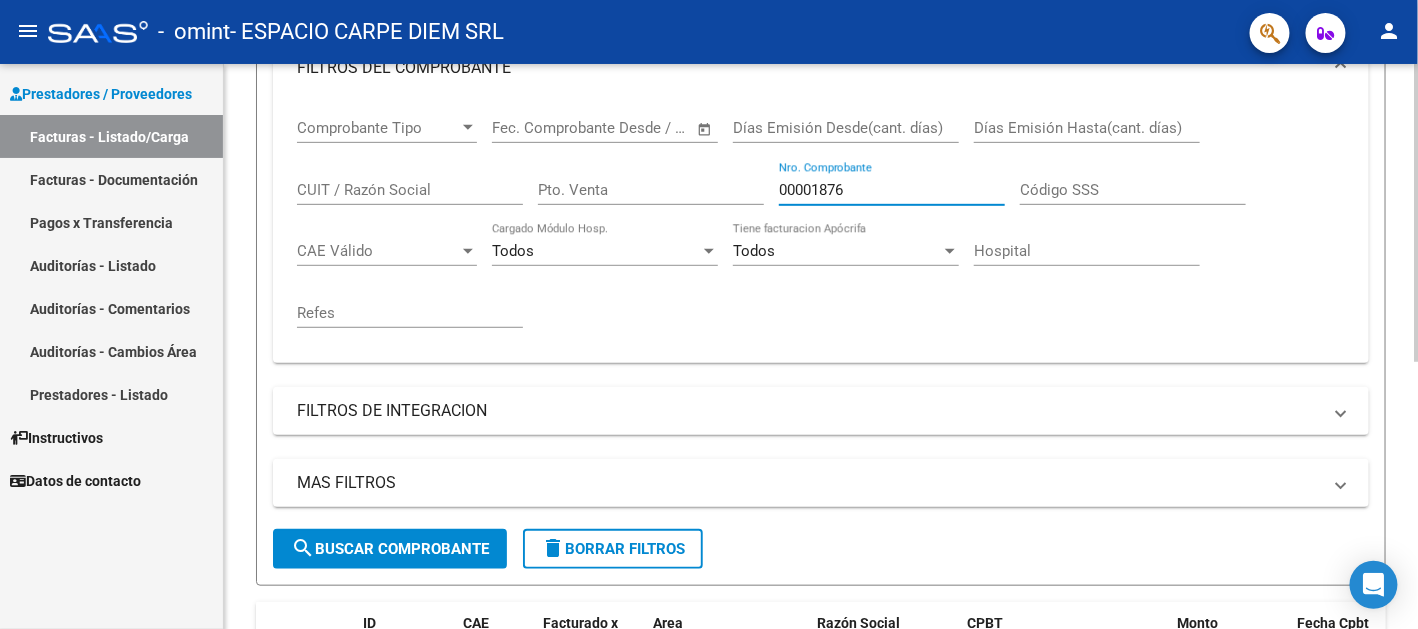 click on "search  Buscar Comprobante" 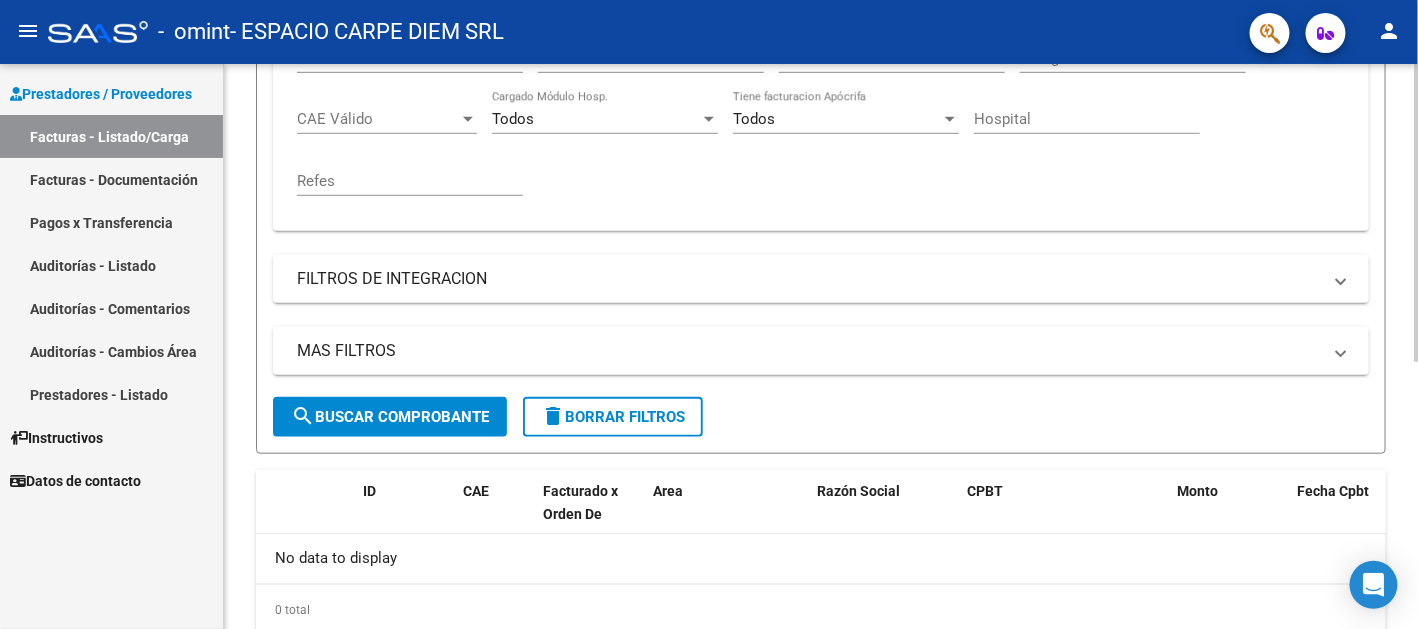 scroll, scrollTop: 405, scrollLeft: 0, axis: vertical 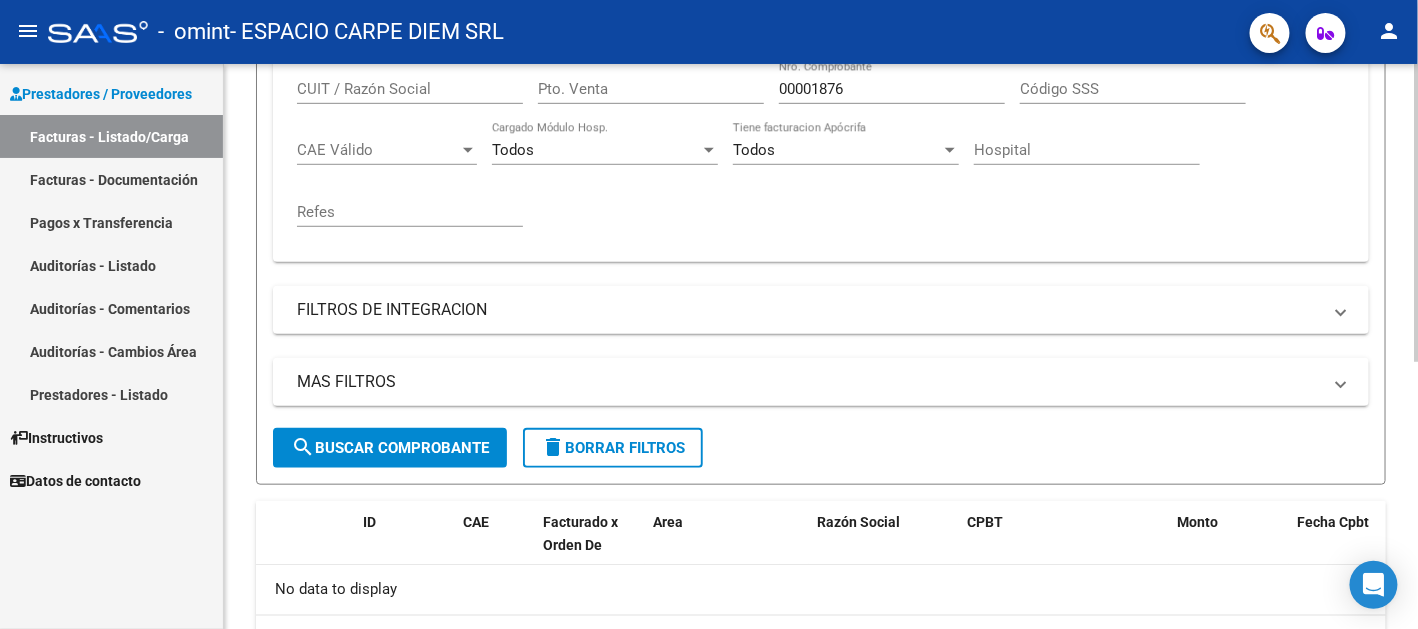 click on "00001876 Nro. Comprobante" 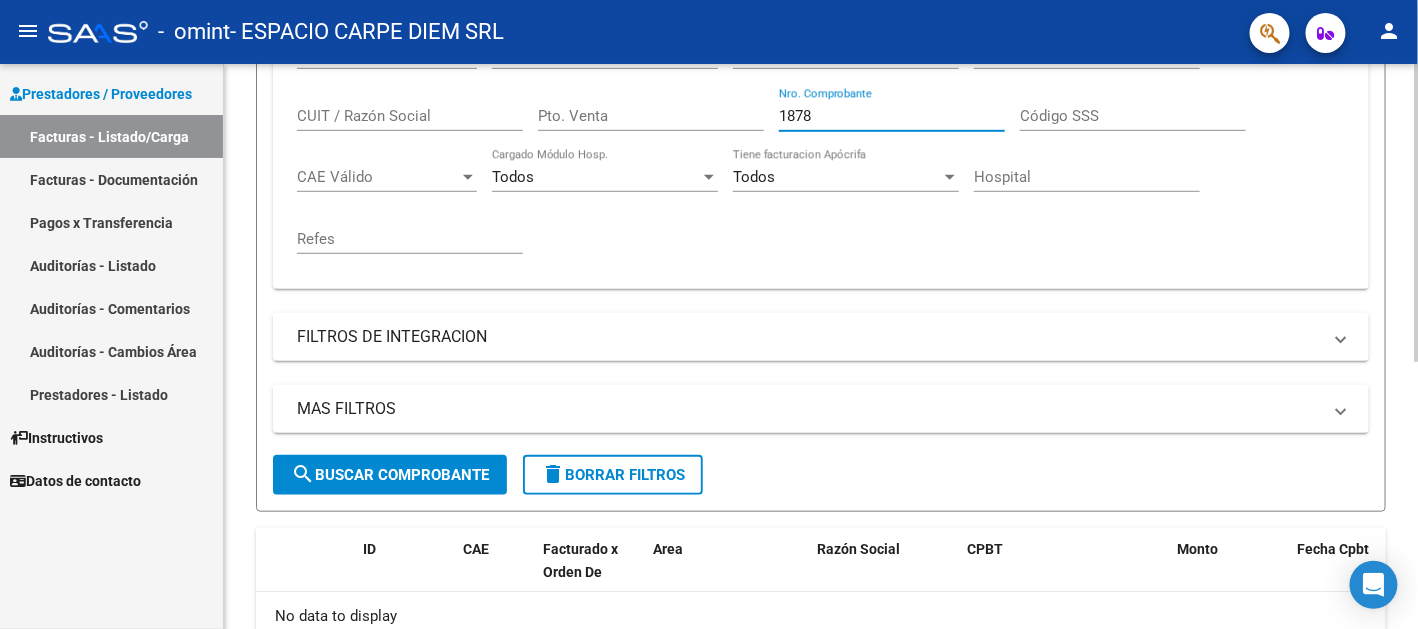 scroll, scrollTop: 304, scrollLeft: 0, axis: vertical 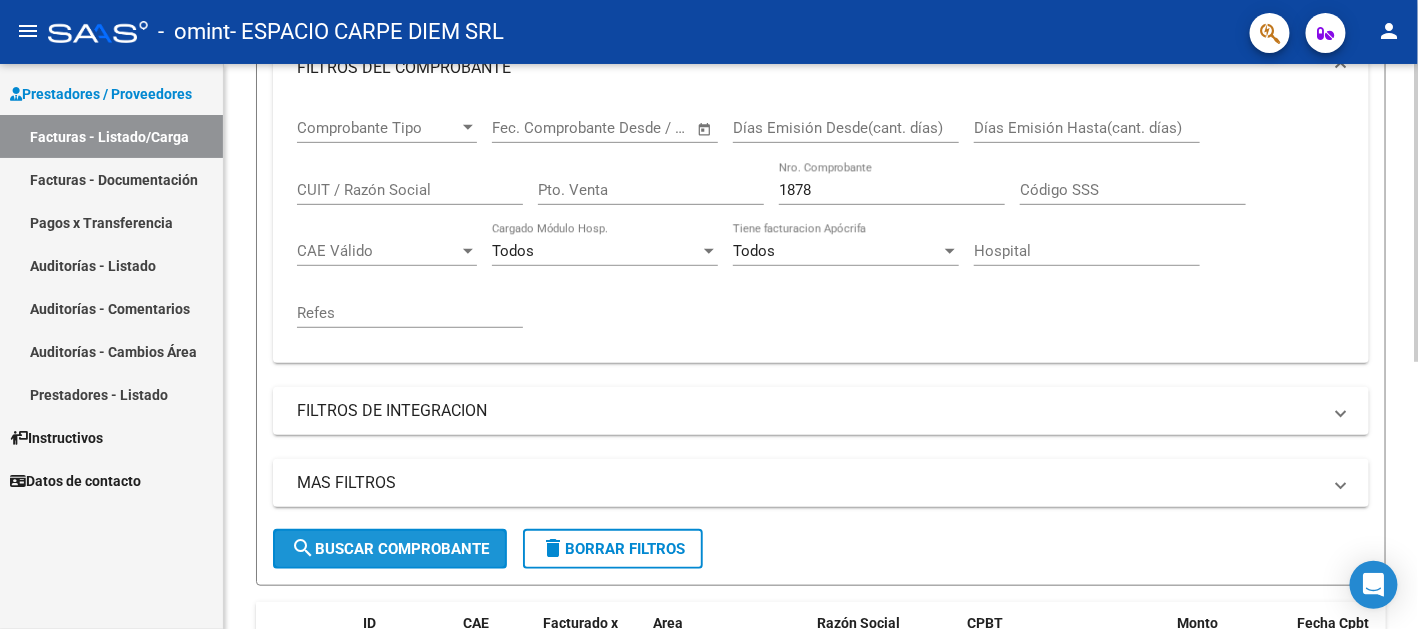 click on "search  Buscar Comprobante" 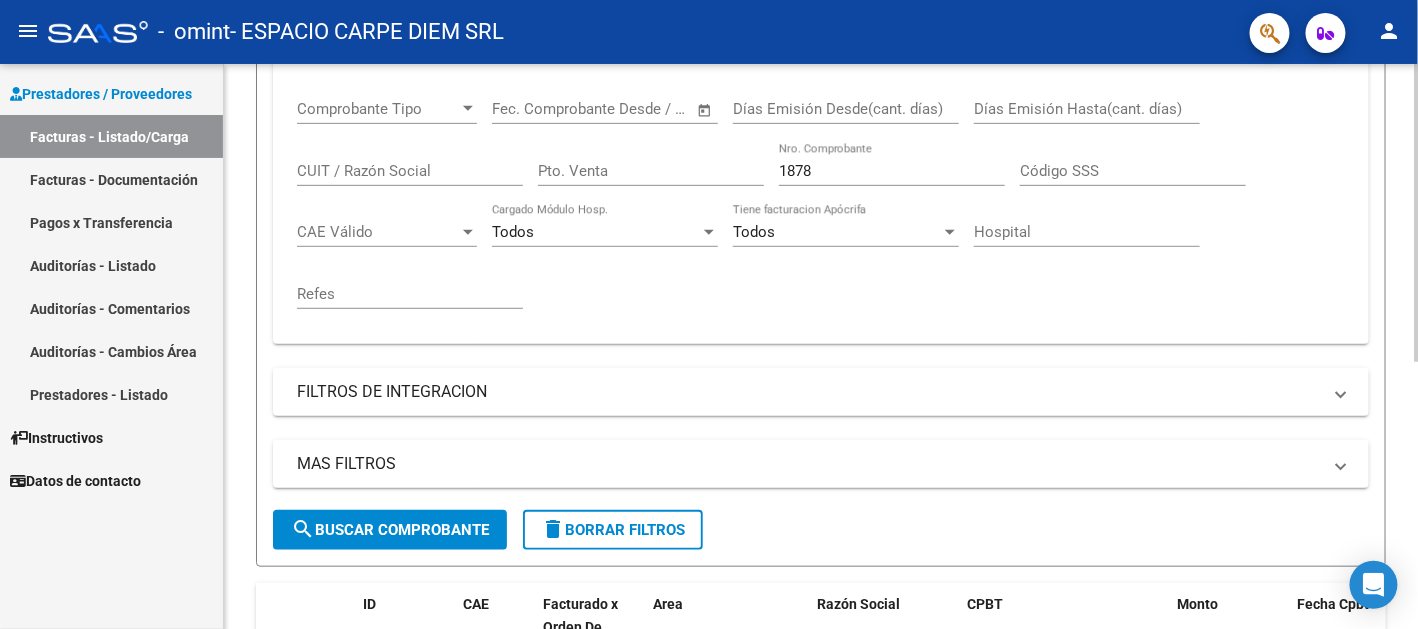 scroll, scrollTop: 205, scrollLeft: 0, axis: vertical 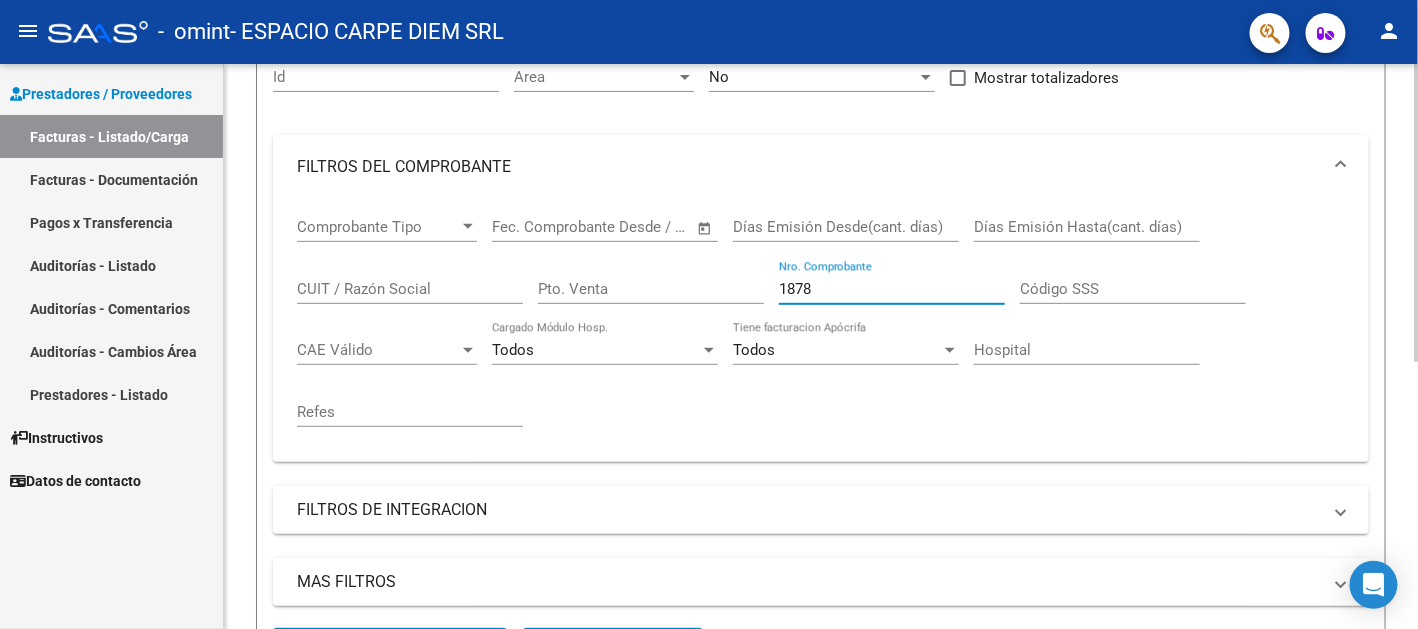 drag, startPoint x: 822, startPoint y: 290, endPoint x: 787, endPoint y: 299, distance: 36.138622 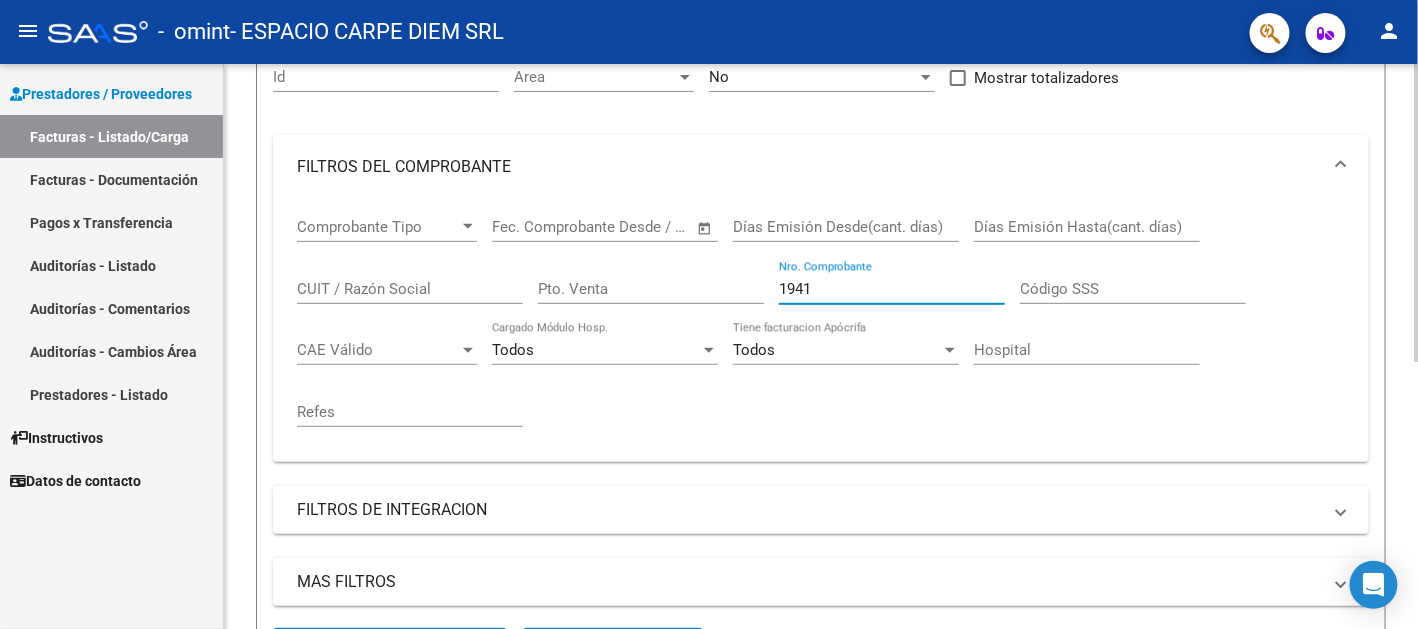 scroll, scrollTop: 405, scrollLeft: 0, axis: vertical 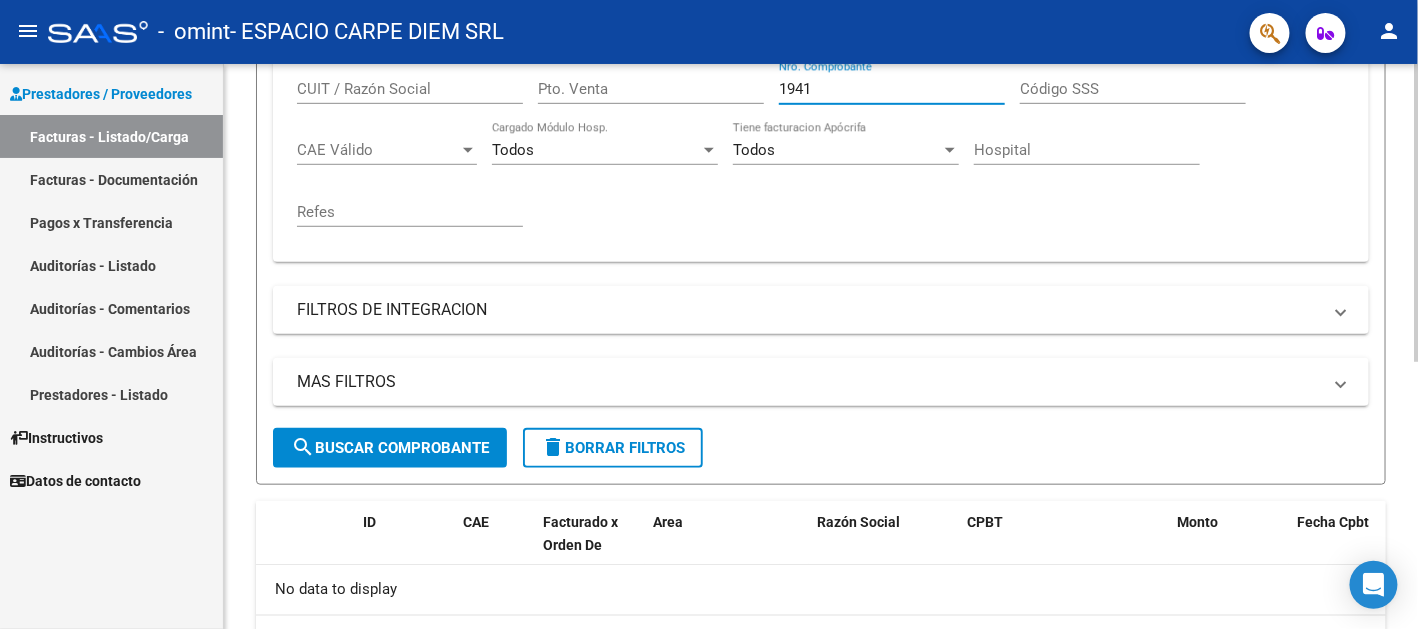 click on "search  Buscar Comprobante" 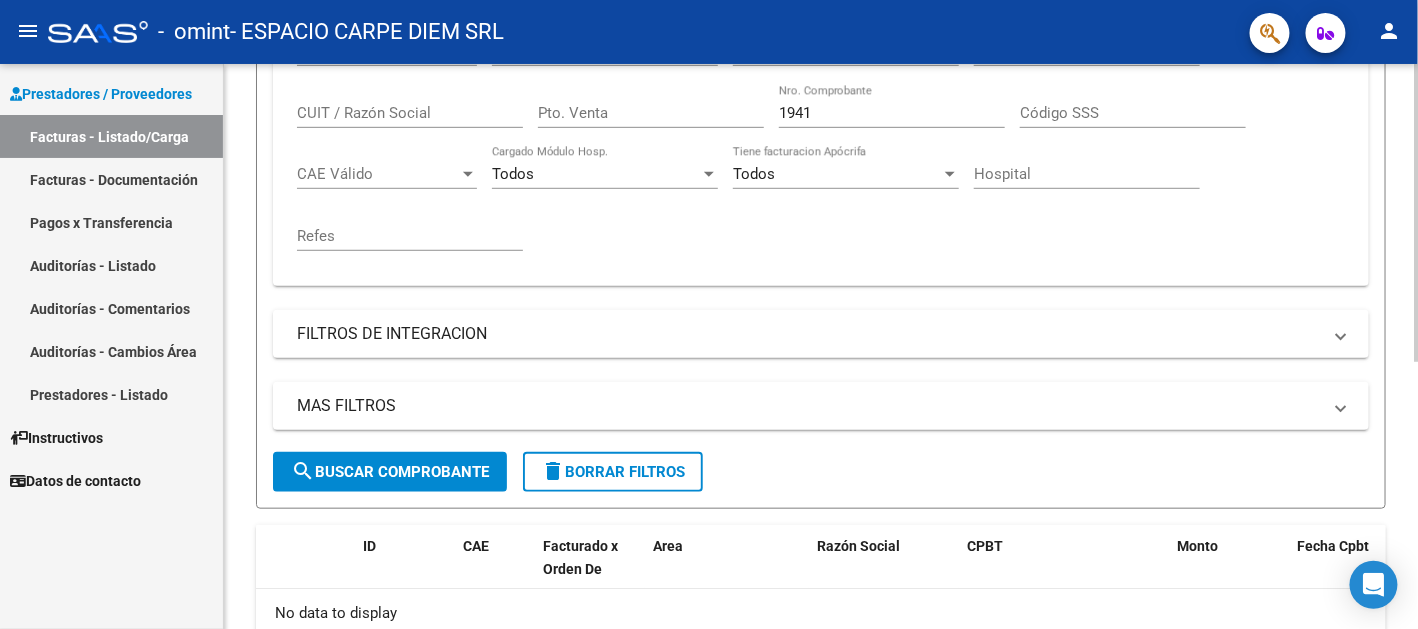 scroll, scrollTop: 205, scrollLeft: 0, axis: vertical 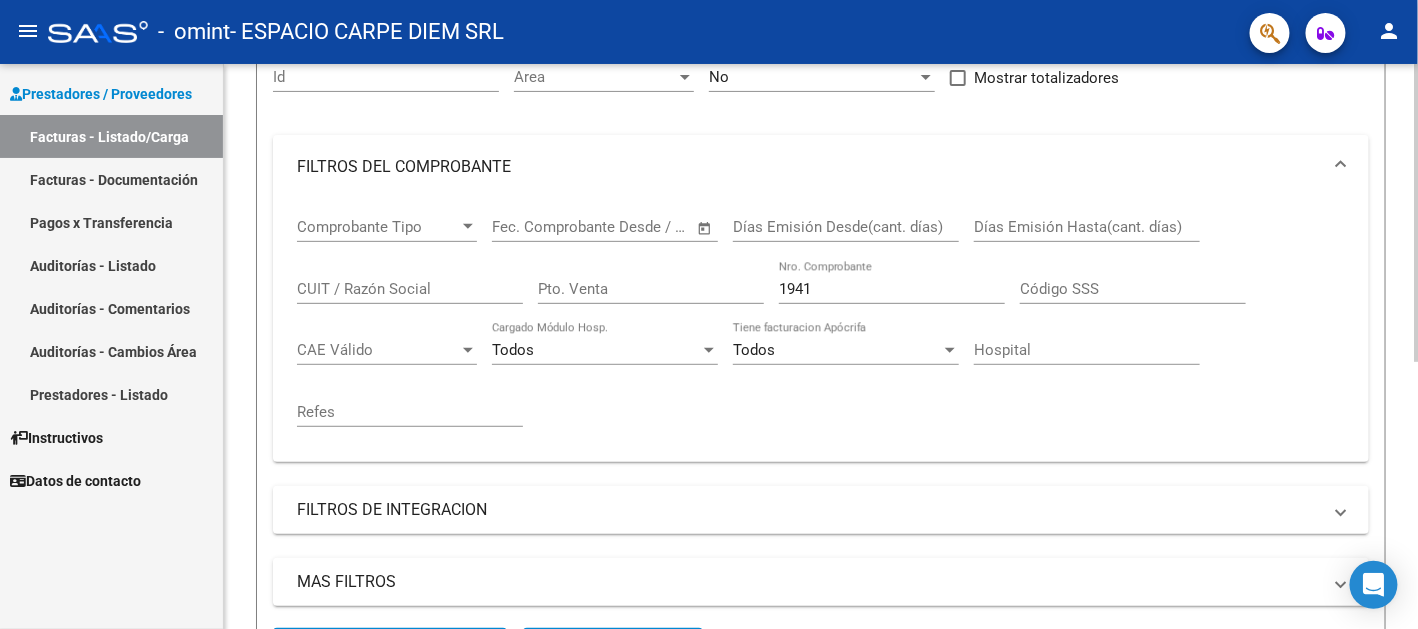 click on "1941" at bounding box center (892, 289) 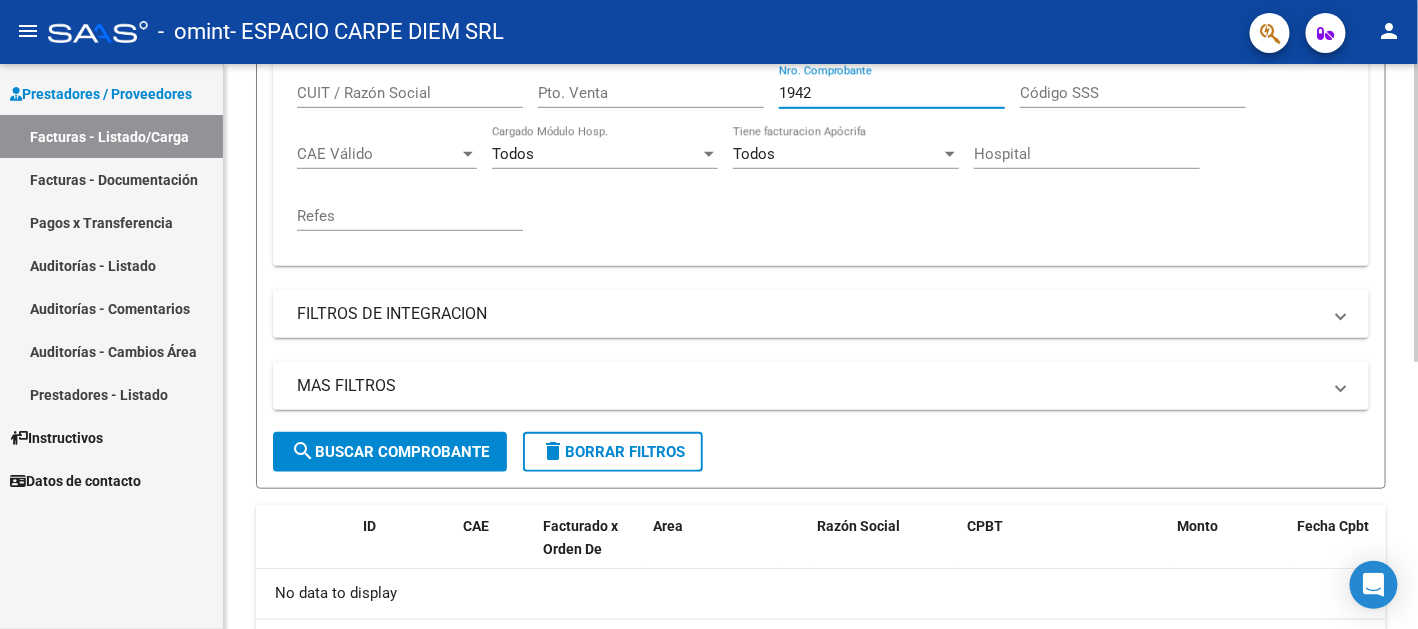 scroll, scrollTop: 405, scrollLeft: 0, axis: vertical 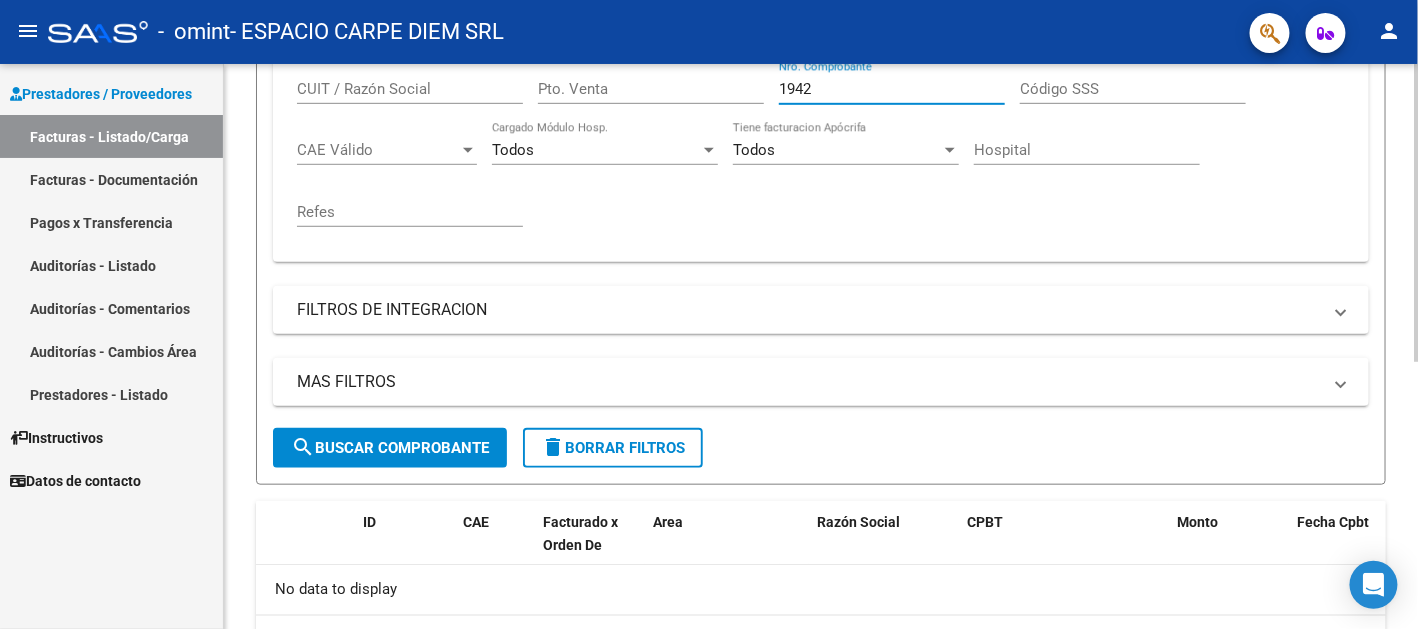 click on "search  Buscar Comprobante" 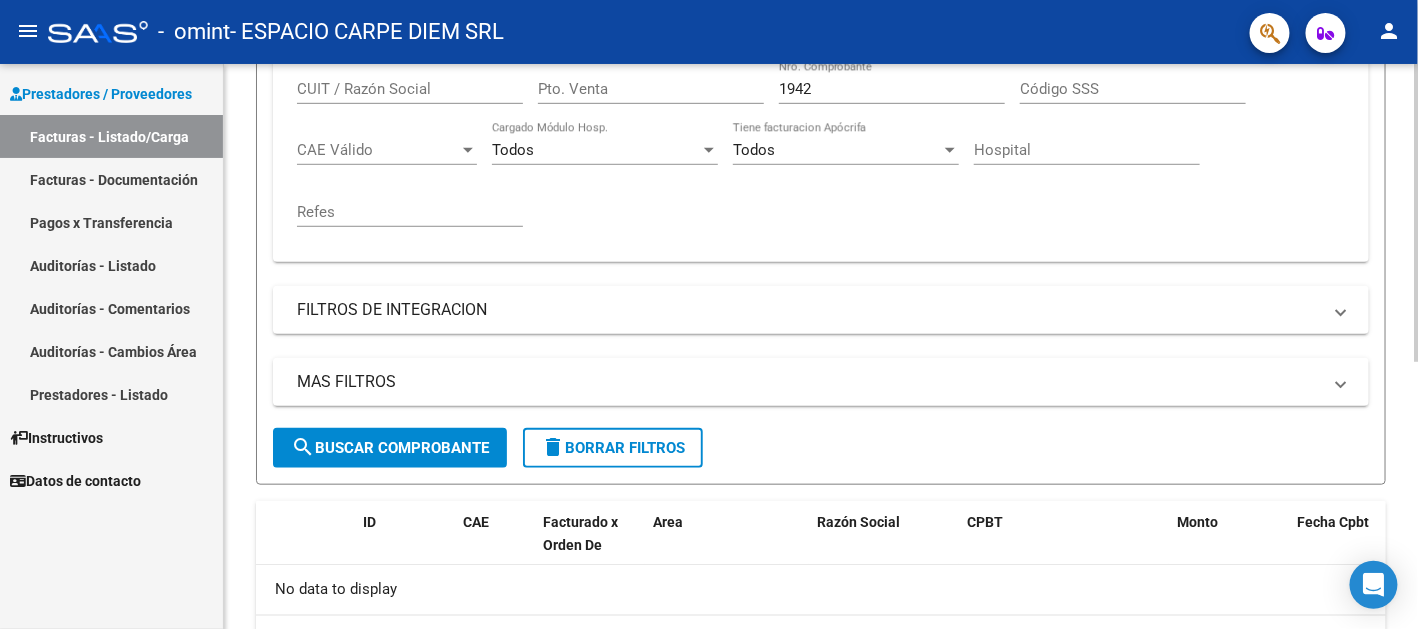 click on "1942" at bounding box center [892, 89] 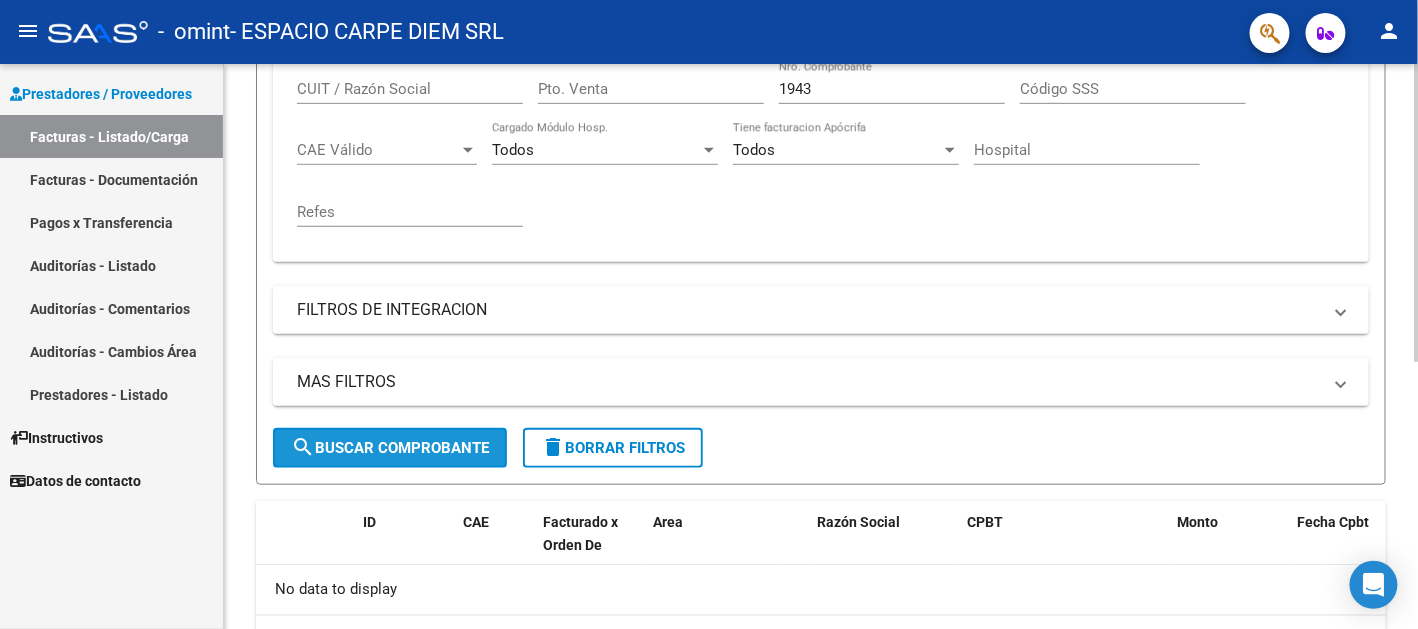 click on "search  Buscar Comprobante" 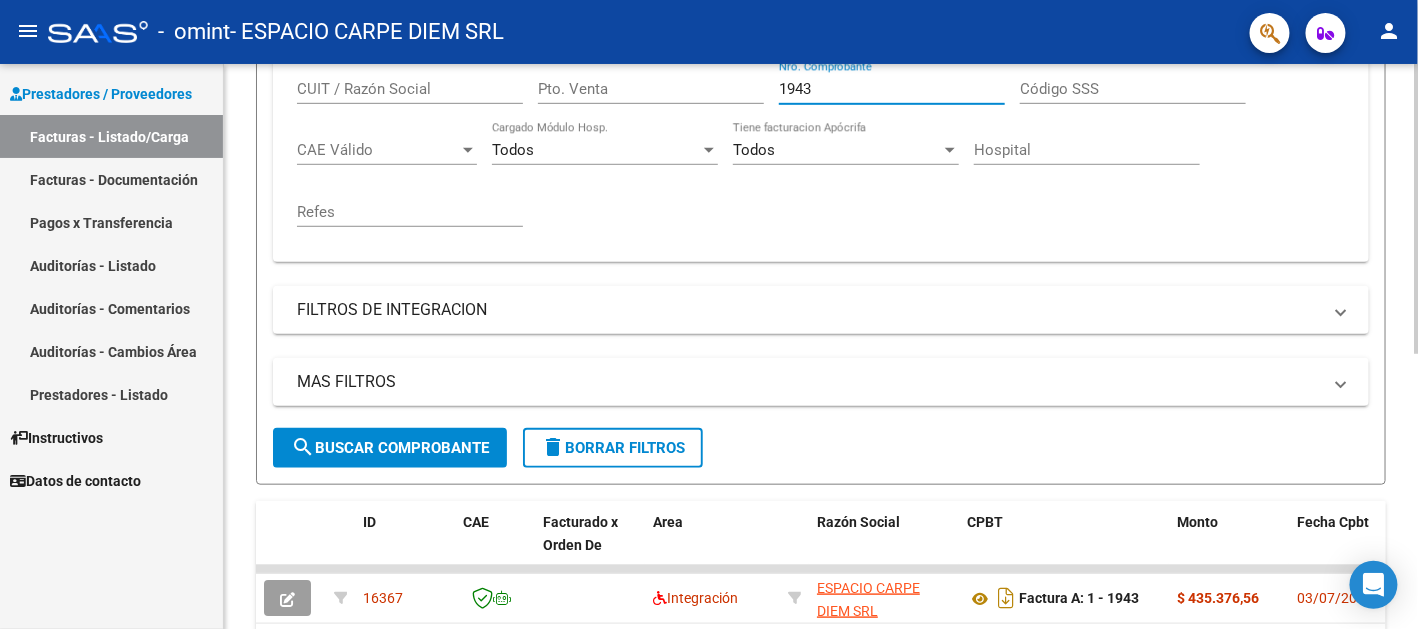 click on "1943" at bounding box center [892, 89] 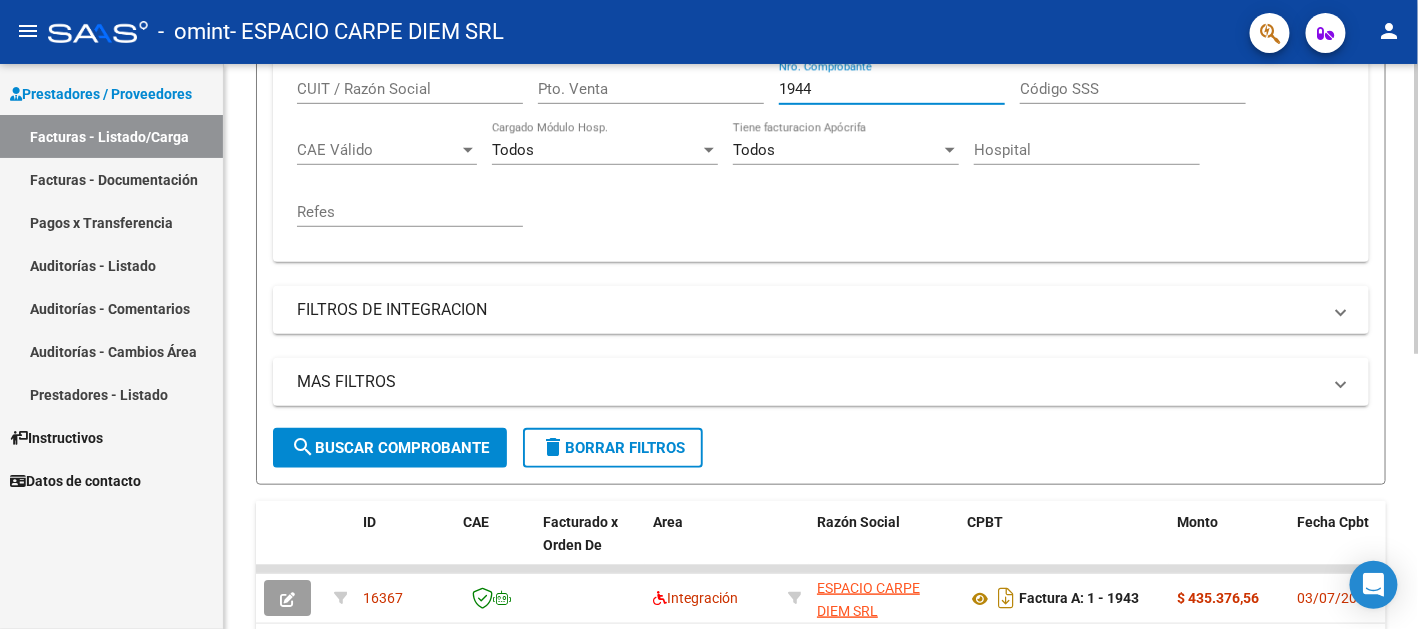 click on "search  Buscar Comprobante" 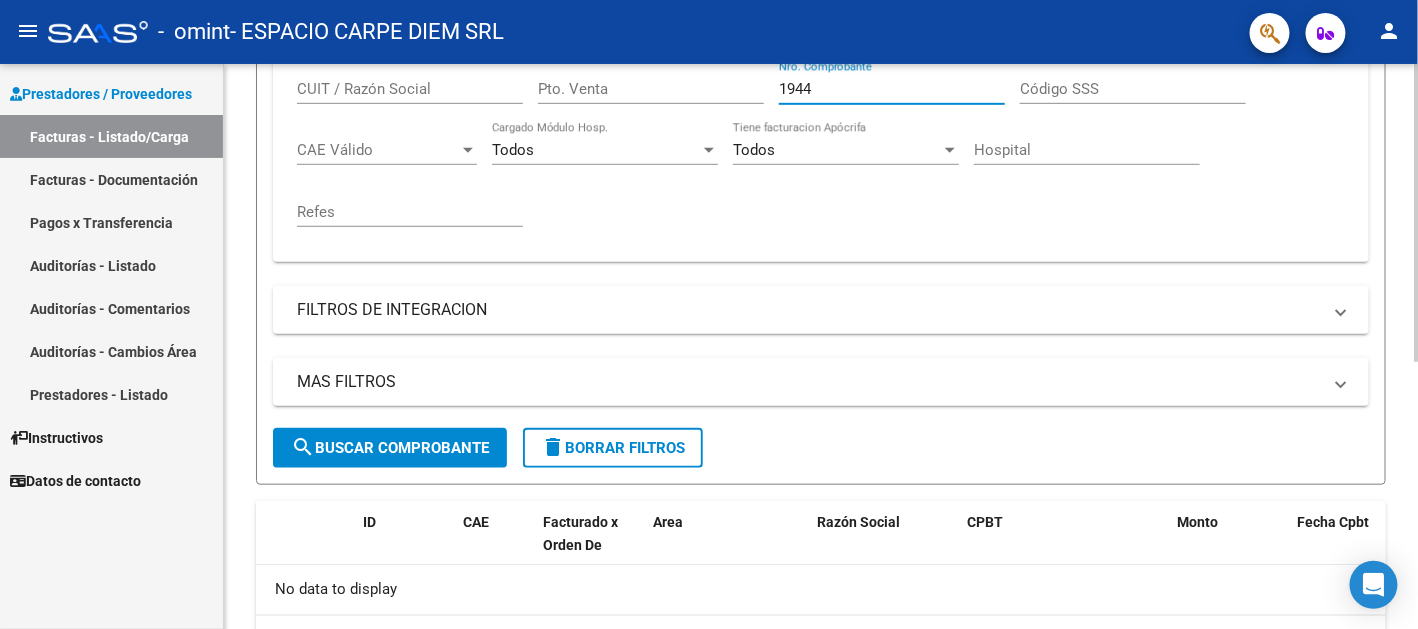 click on "1944" at bounding box center (892, 89) 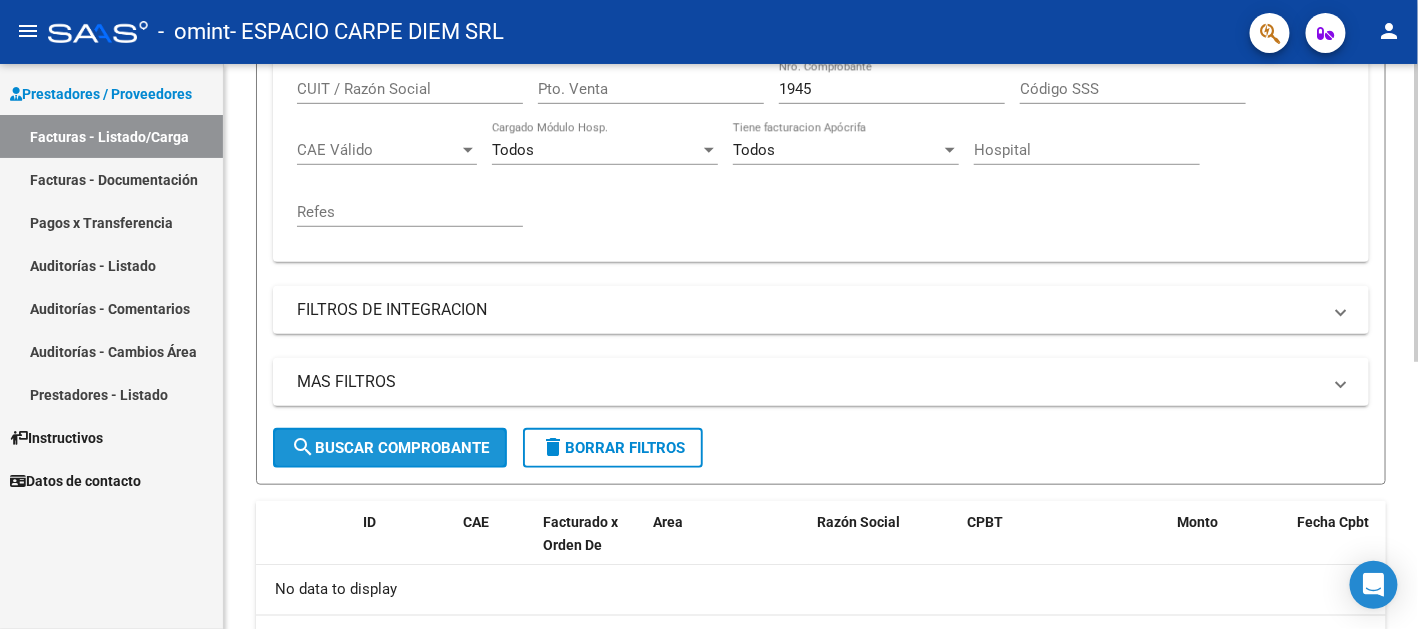 click on "search  Buscar Comprobante" 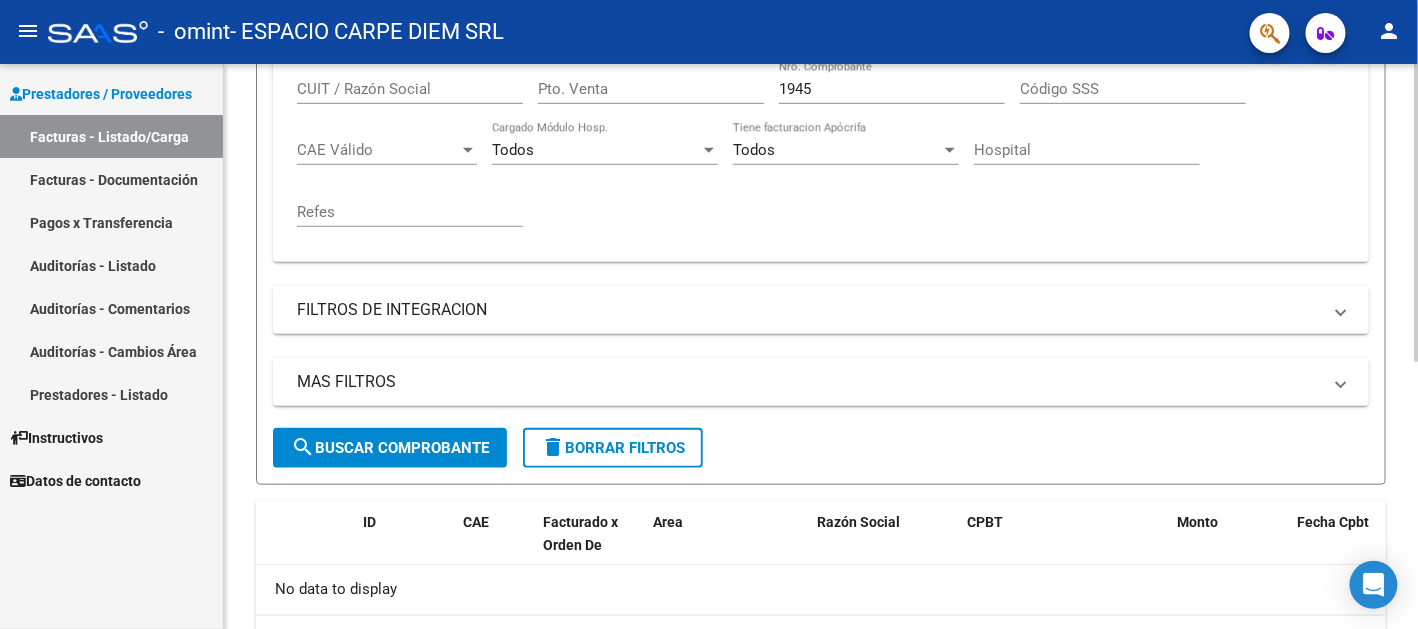 click on "1945" at bounding box center (892, 89) 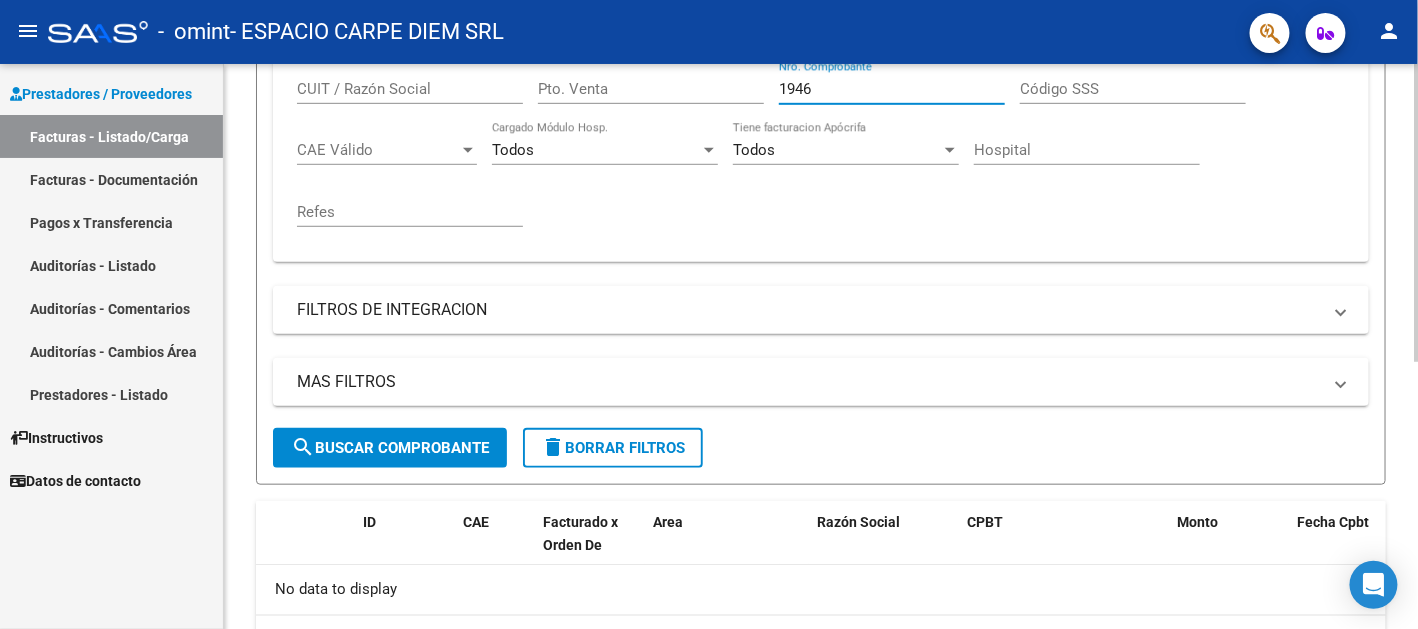click on "search  Buscar Comprobante" 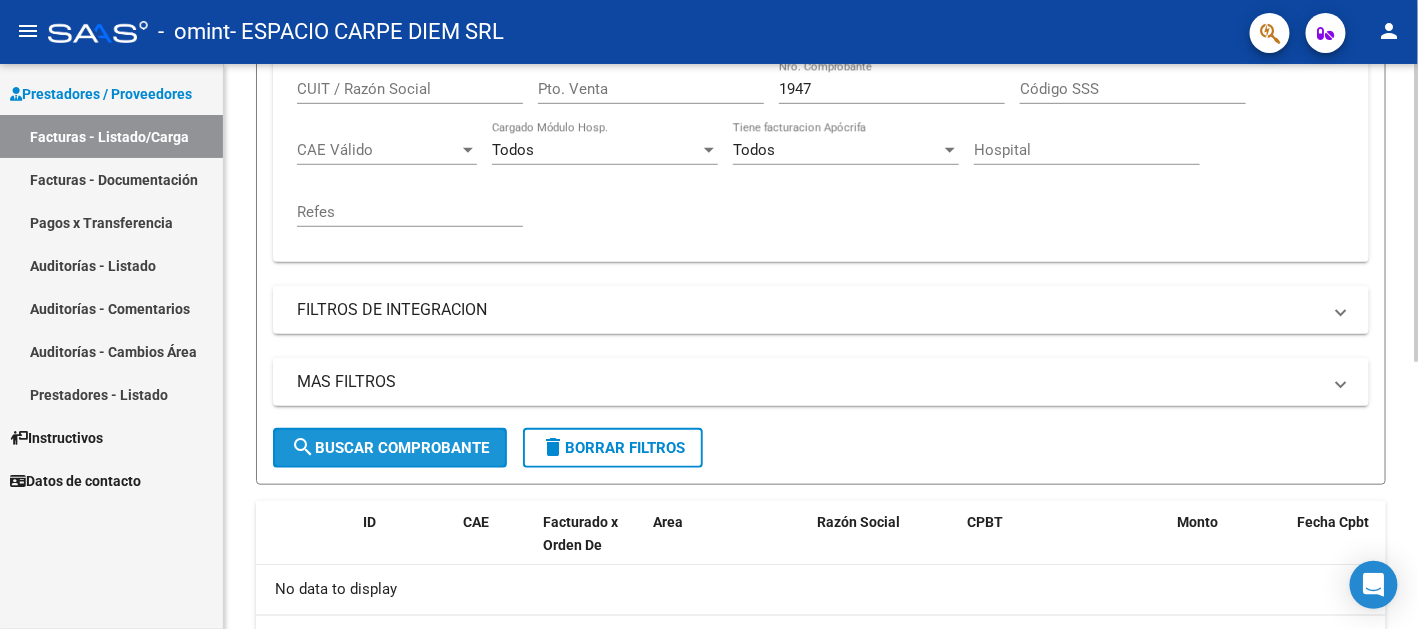 click on "search  Buscar Comprobante" 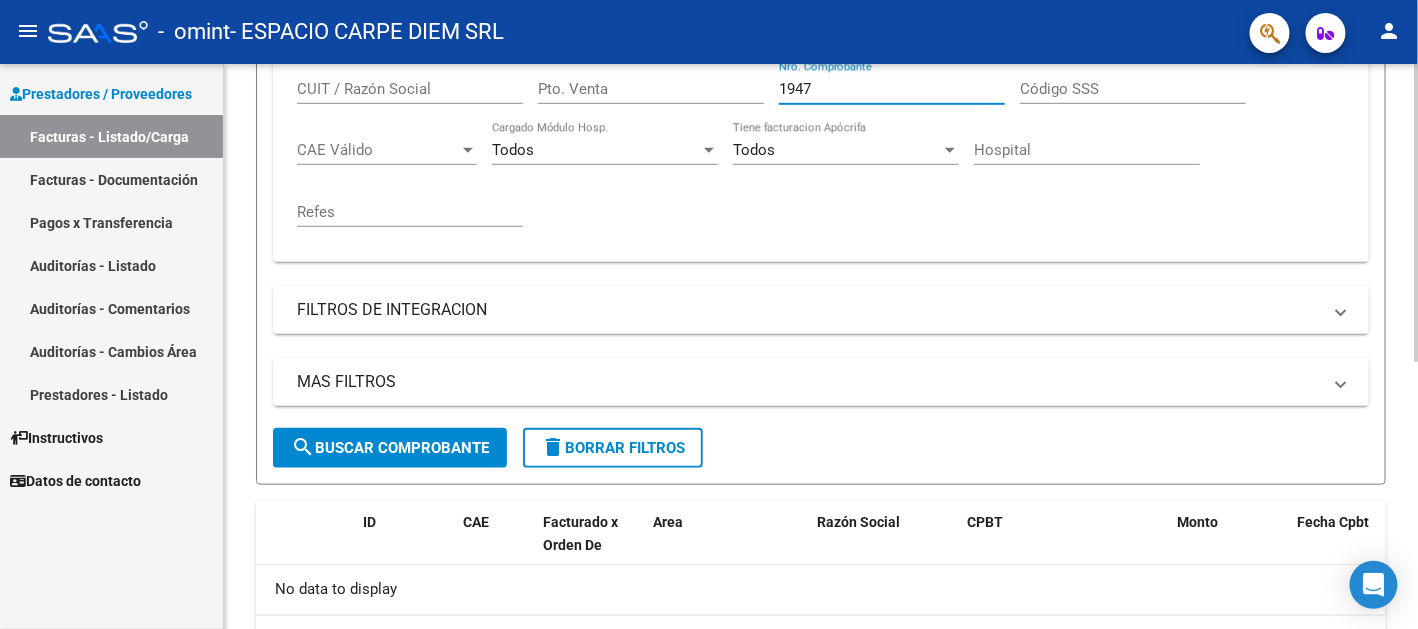 click on "1947" at bounding box center (892, 89) 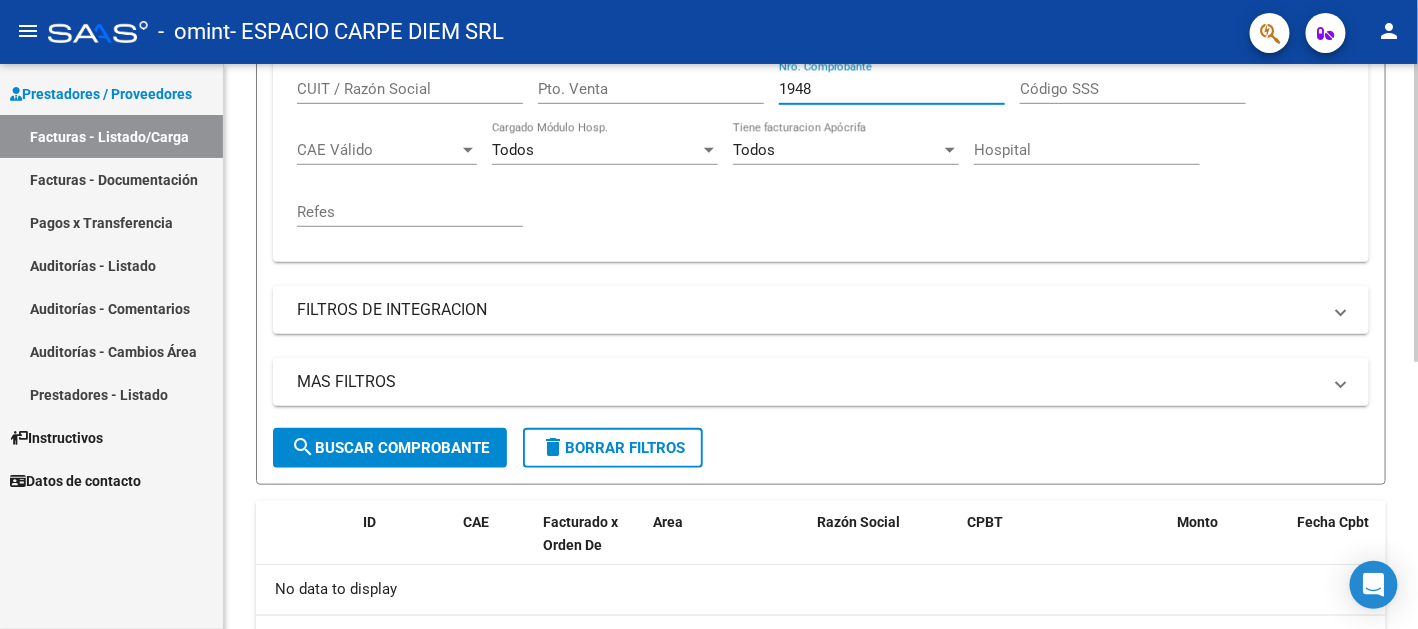 click on "search  Buscar Comprobante" 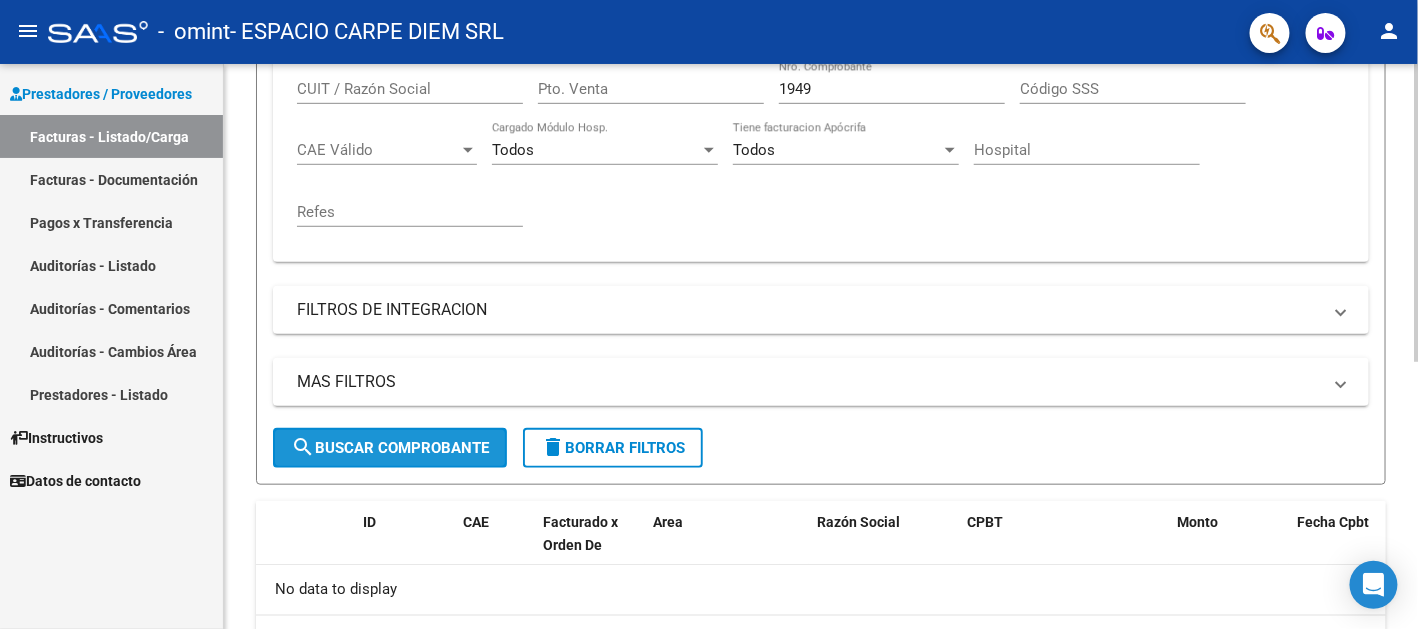 click on "search  Buscar Comprobante" 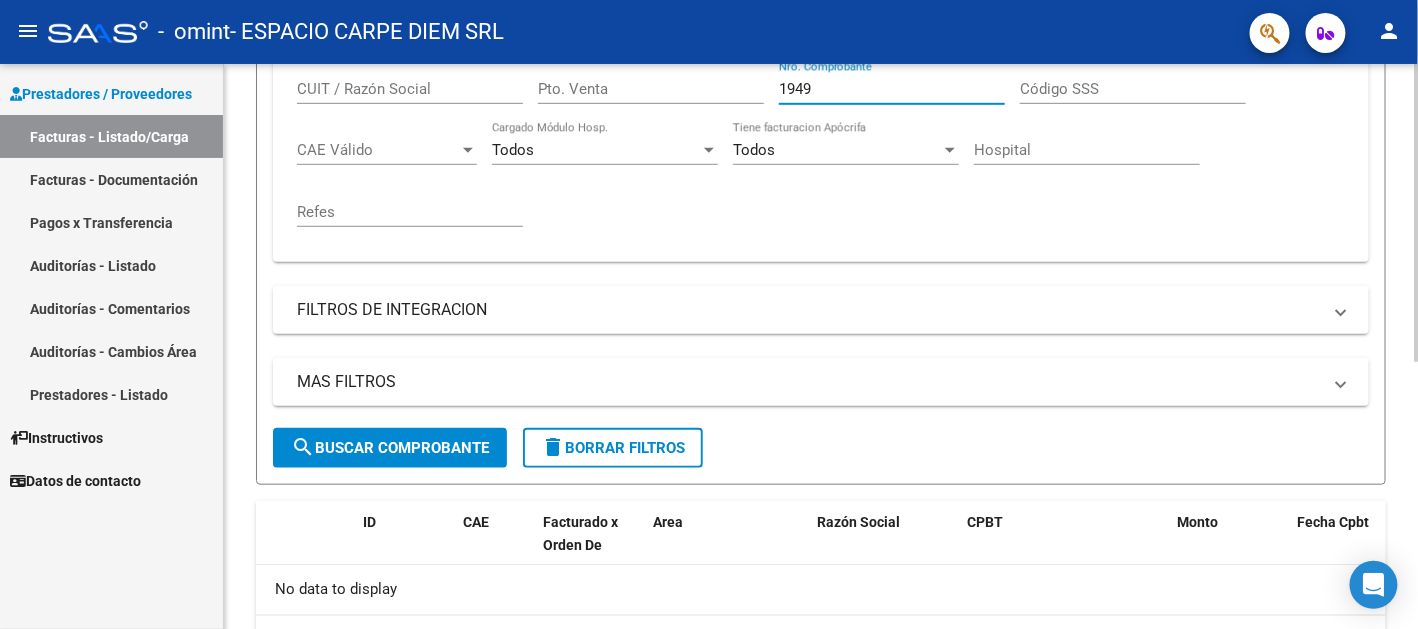 click on "1949" at bounding box center [892, 89] 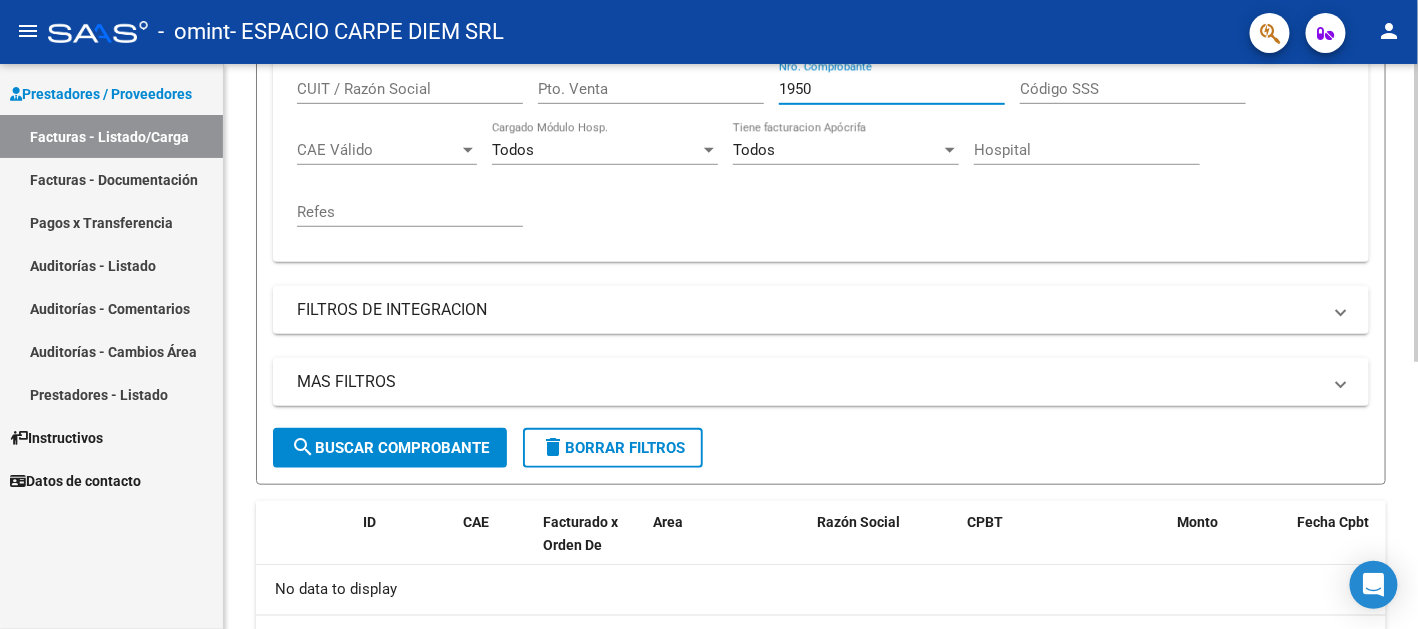 type on "1950" 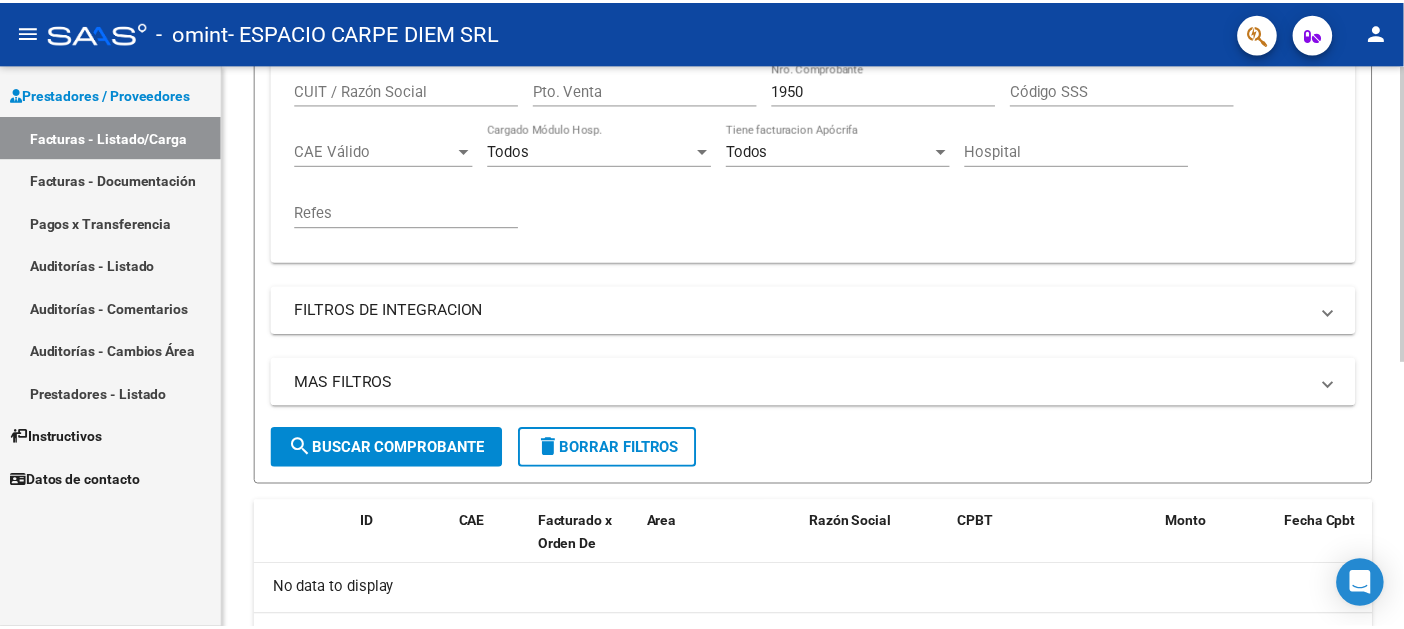 scroll, scrollTop: 0, scrollLeft: 0, axis: both 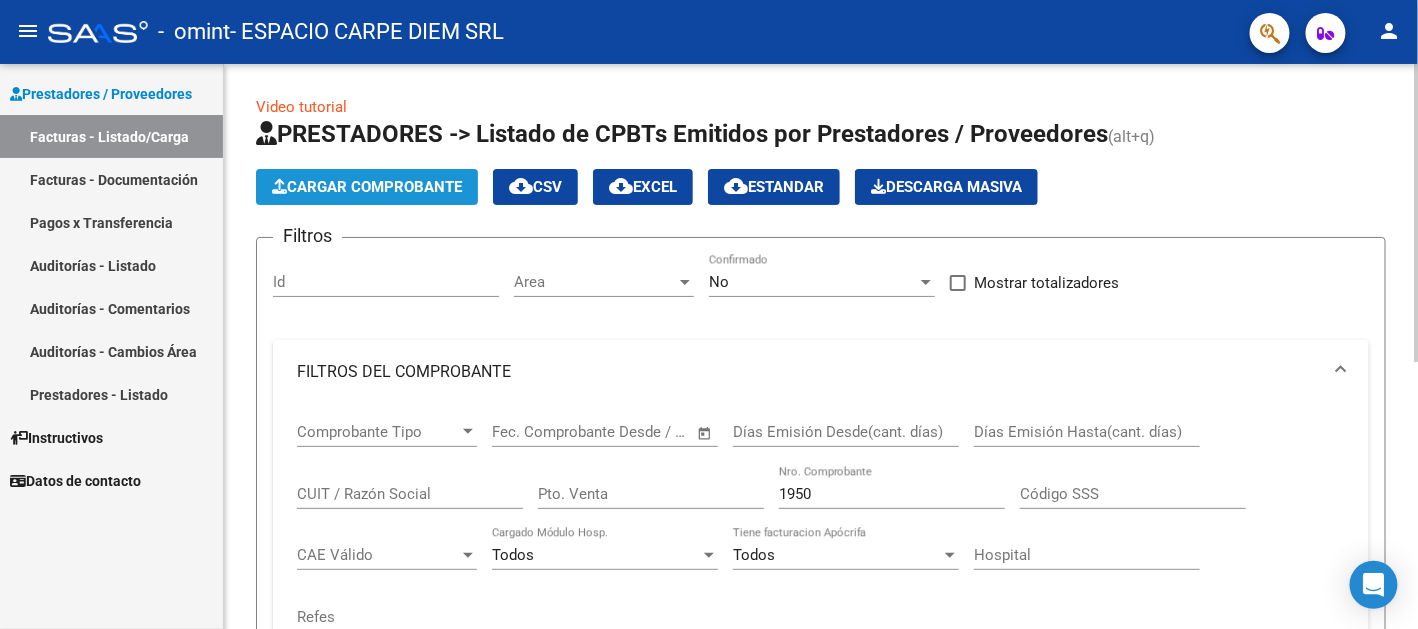 click on "Cargar Comprobante" 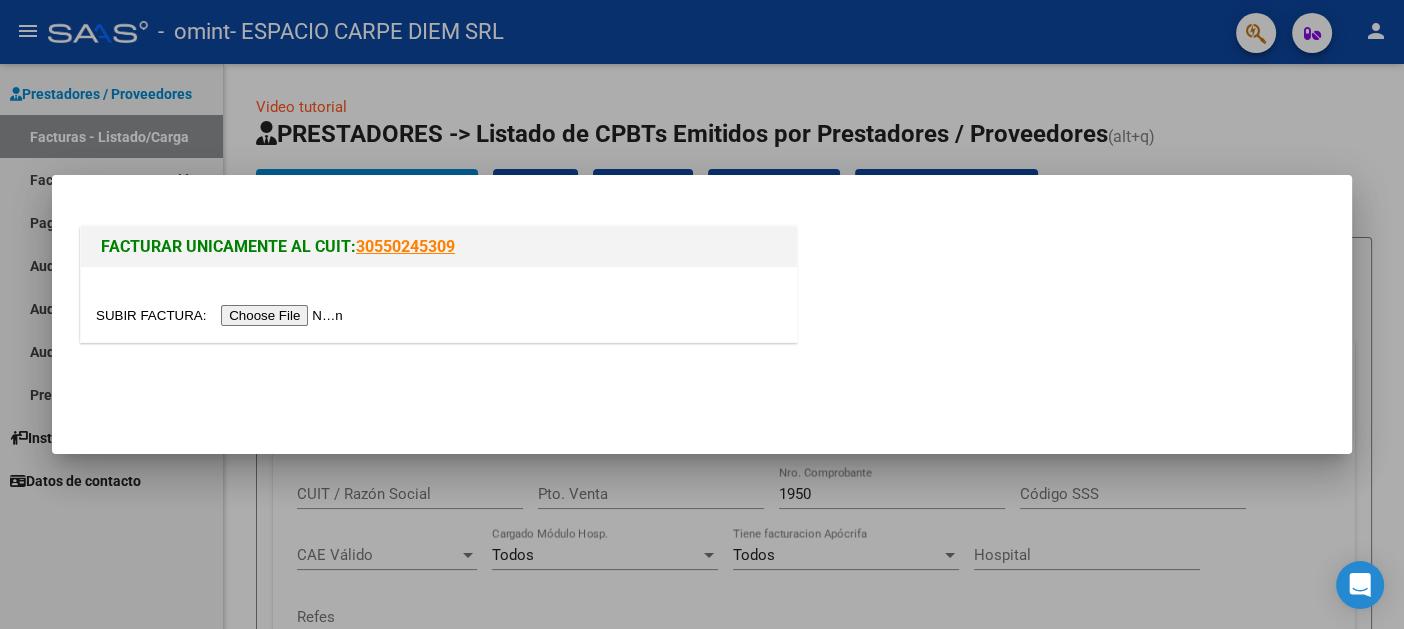 click at bounding box center (222, 315) 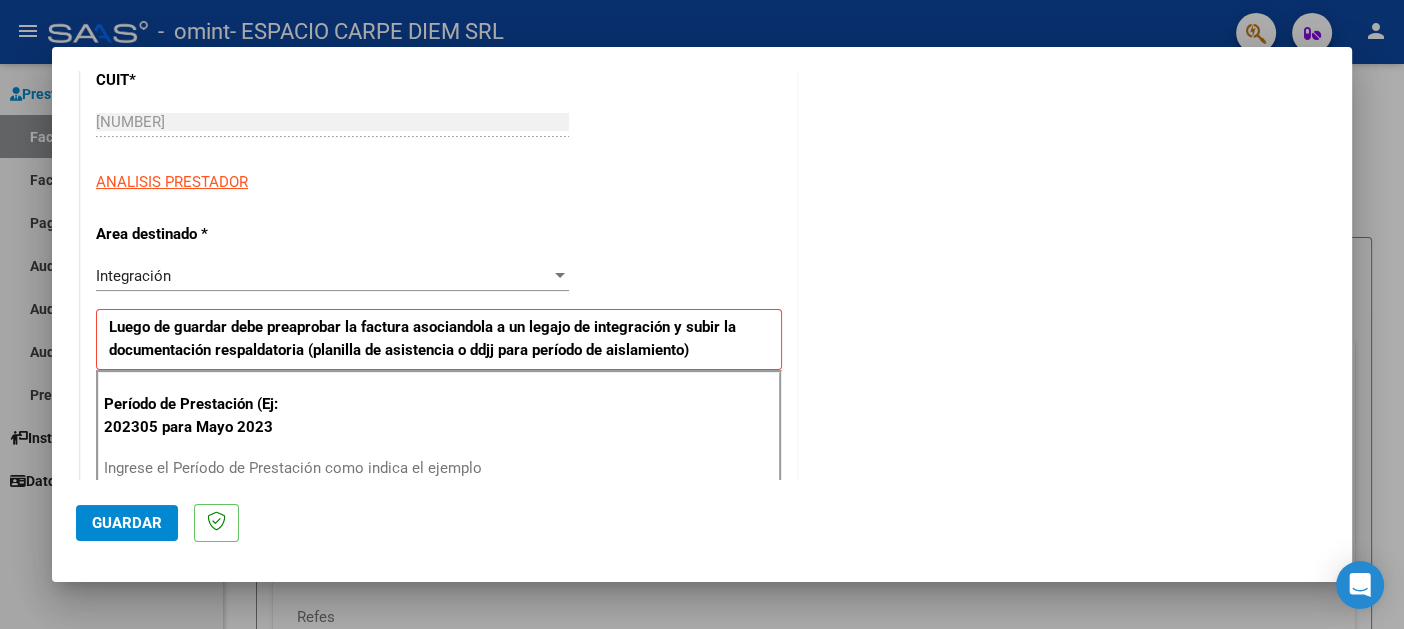 scroll, scrollTop: 400, scrollLeft: 0, axis: vertical 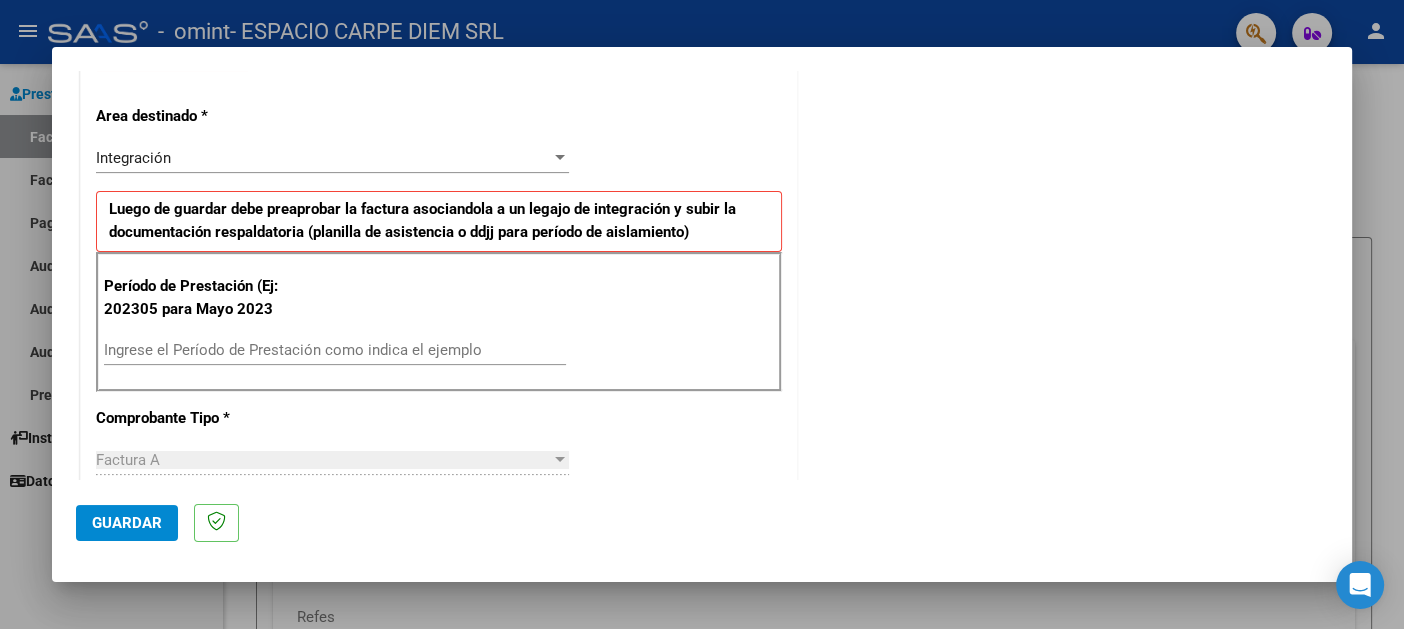 click on "Ingrese el Período de Prestación como indica el ejemplo" at bounding box center [335, 350] 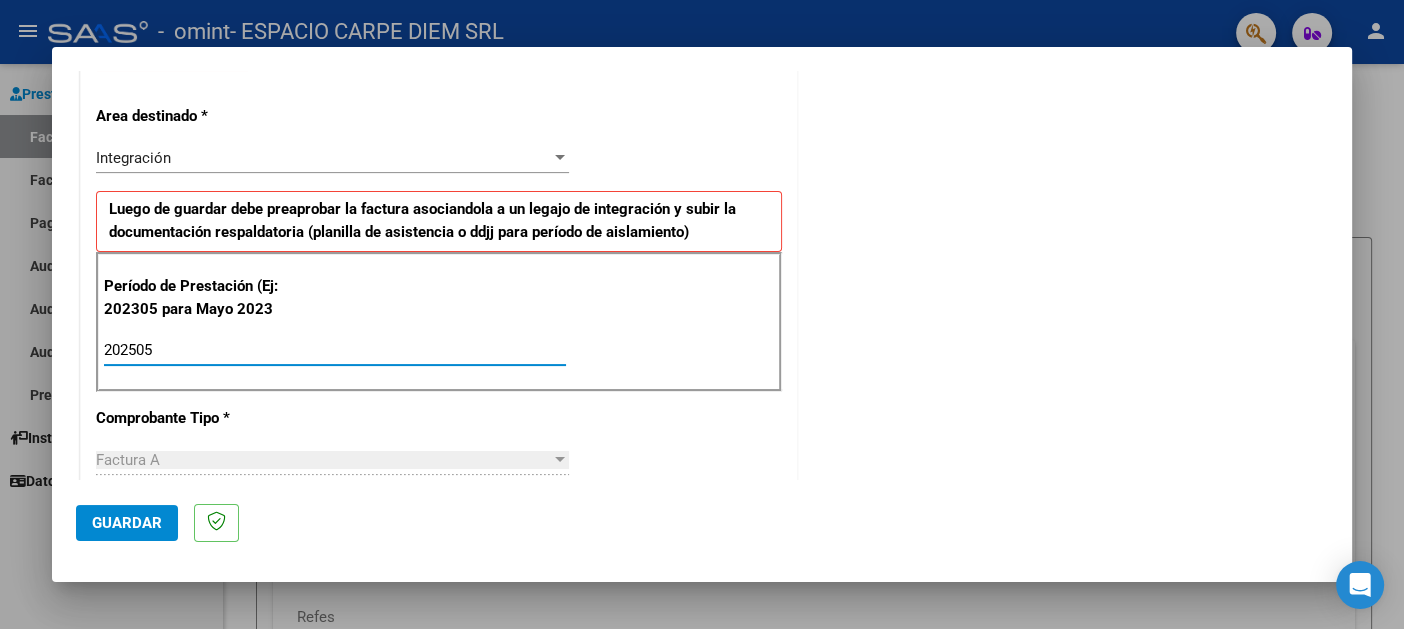 type on "202505" 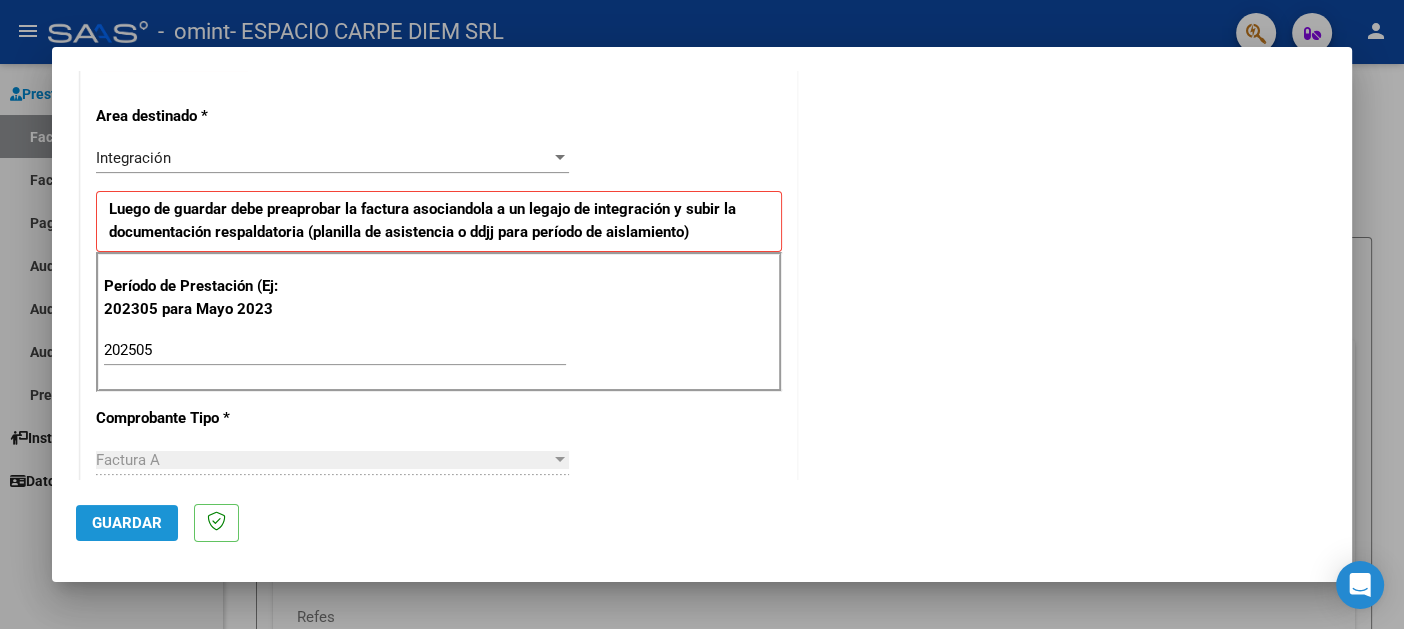 click on "Guardar" 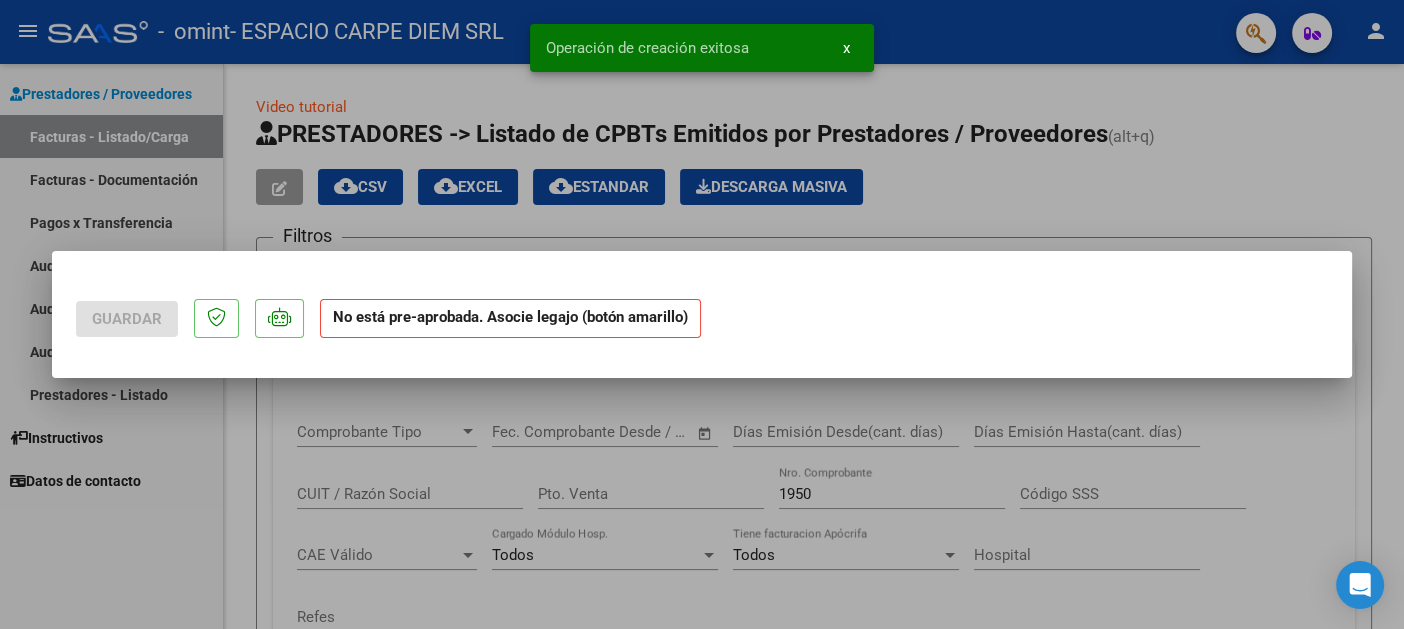 scroll, scrollTop: 0, scrollLeft: 0, axis: both 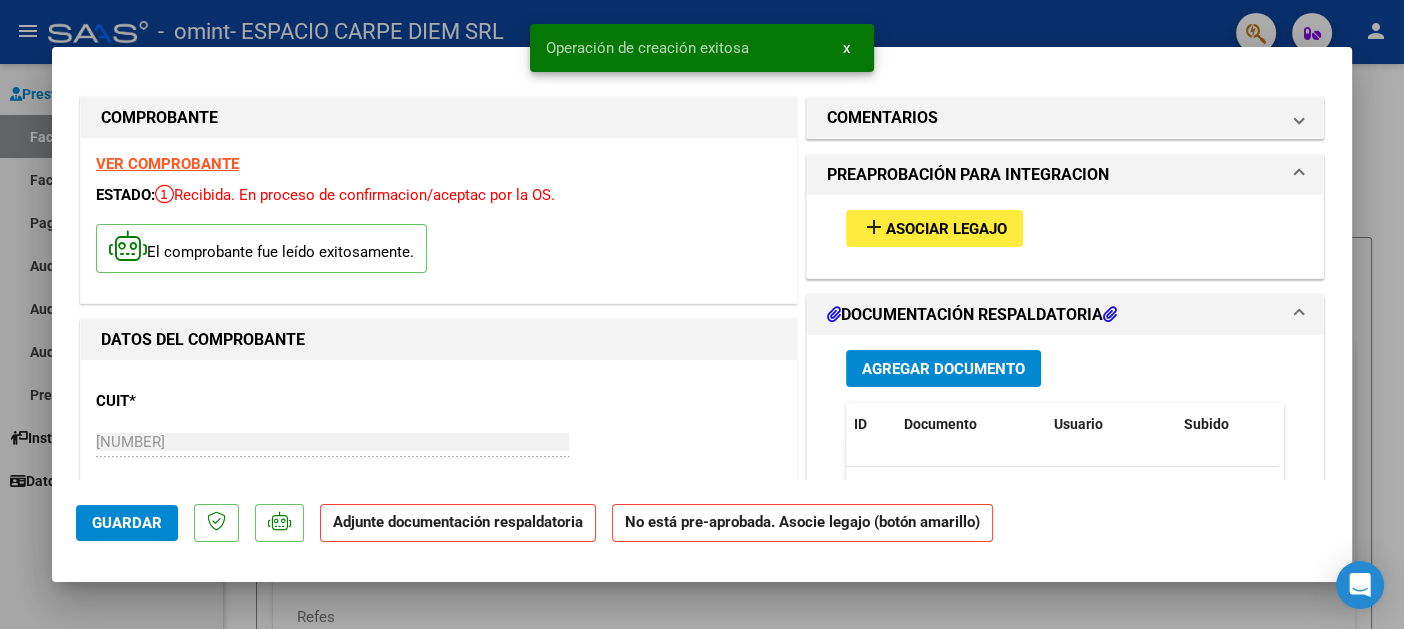 click on "add Asociar Legajo" at bounding box center (1065, 228) 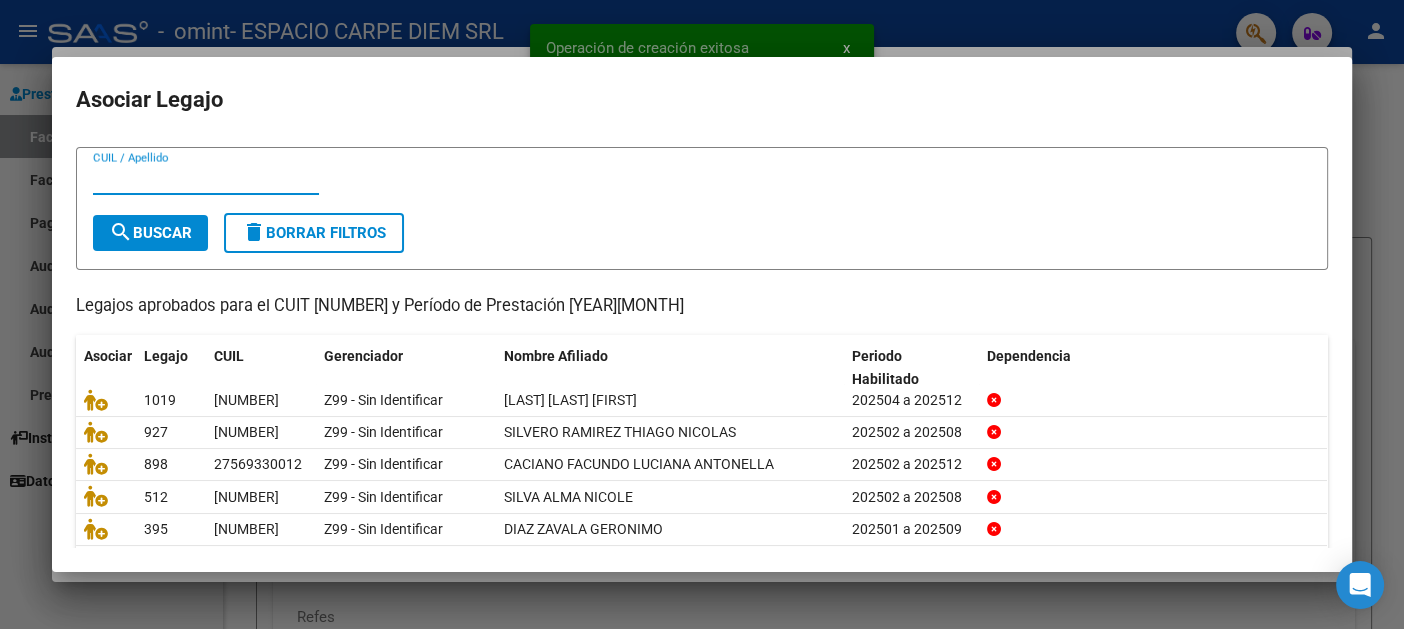 scroll, scrollTop: 8, scrollLeft: 0, axis: vertical 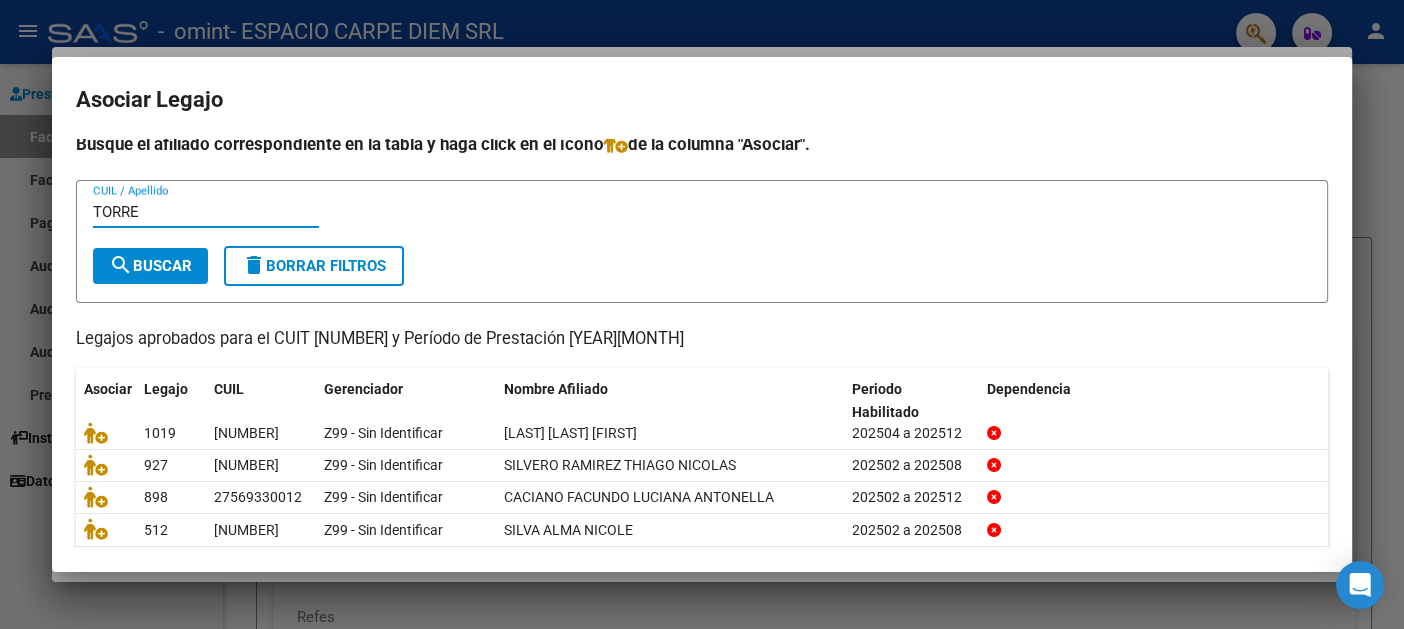 type on "TORRE" 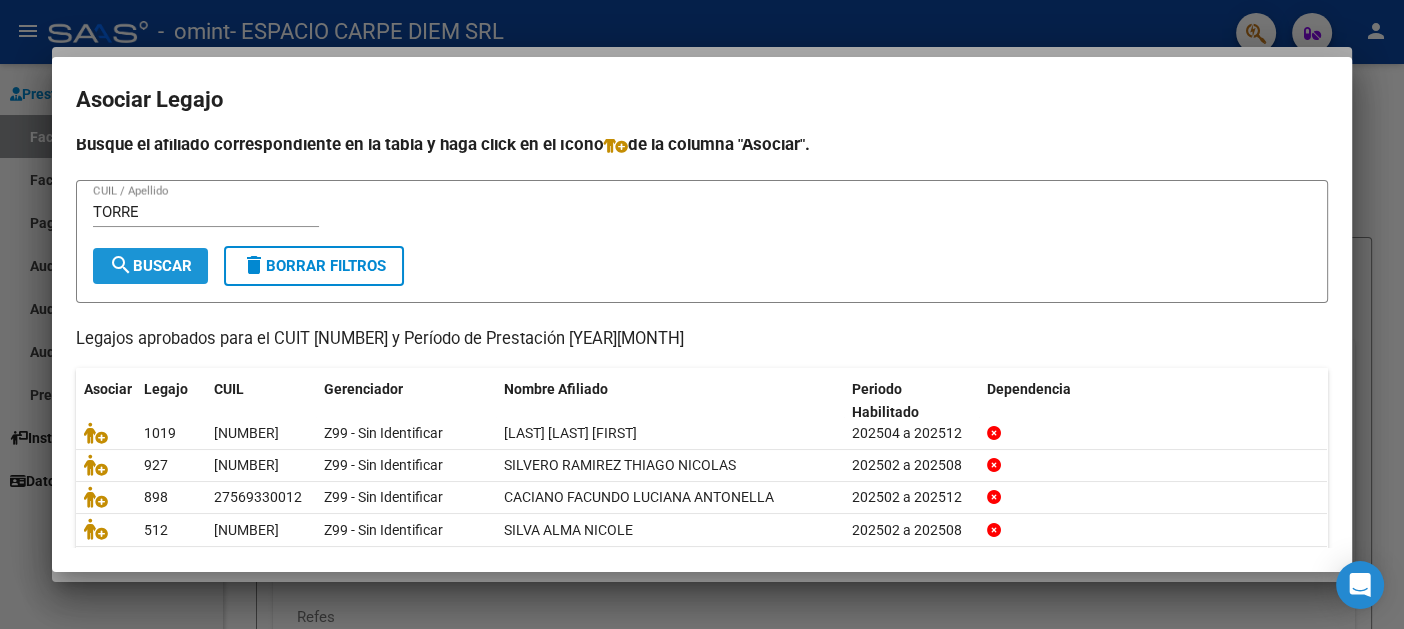 click on "search  Buscar" at bounding box center (150, 266) 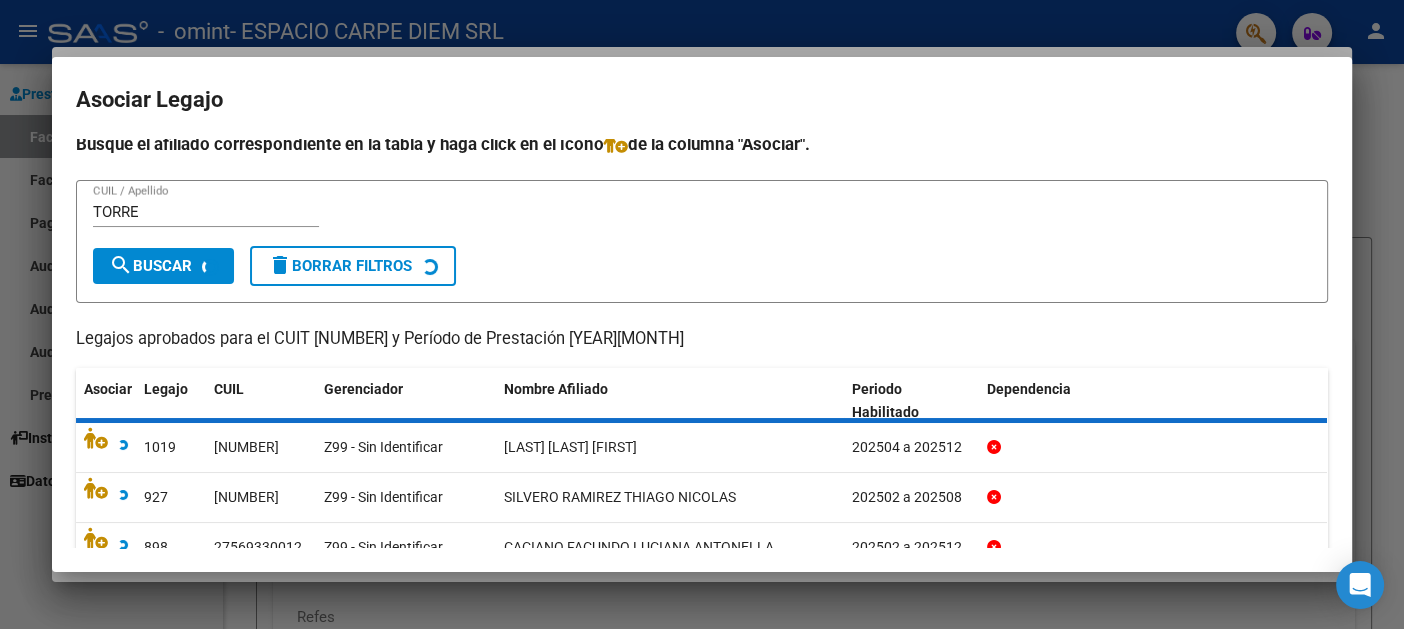 scroll, scrollTop: 0, scrollLeft: 0, axis: both 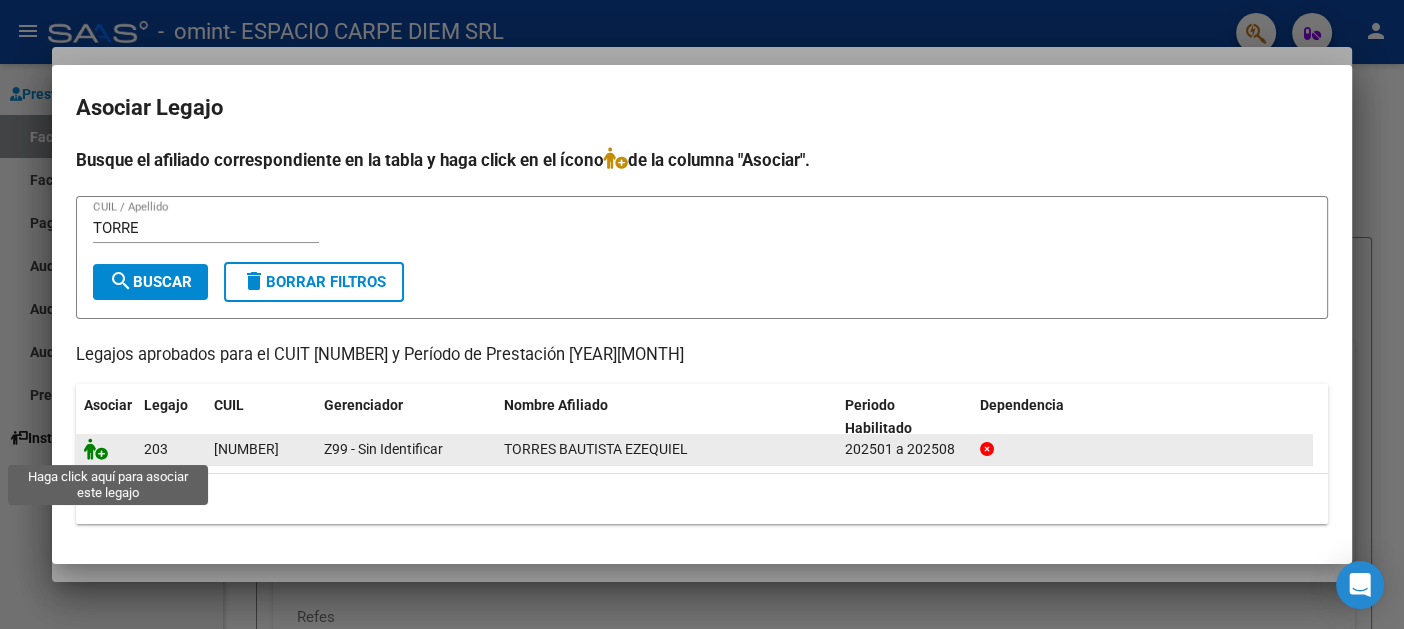click 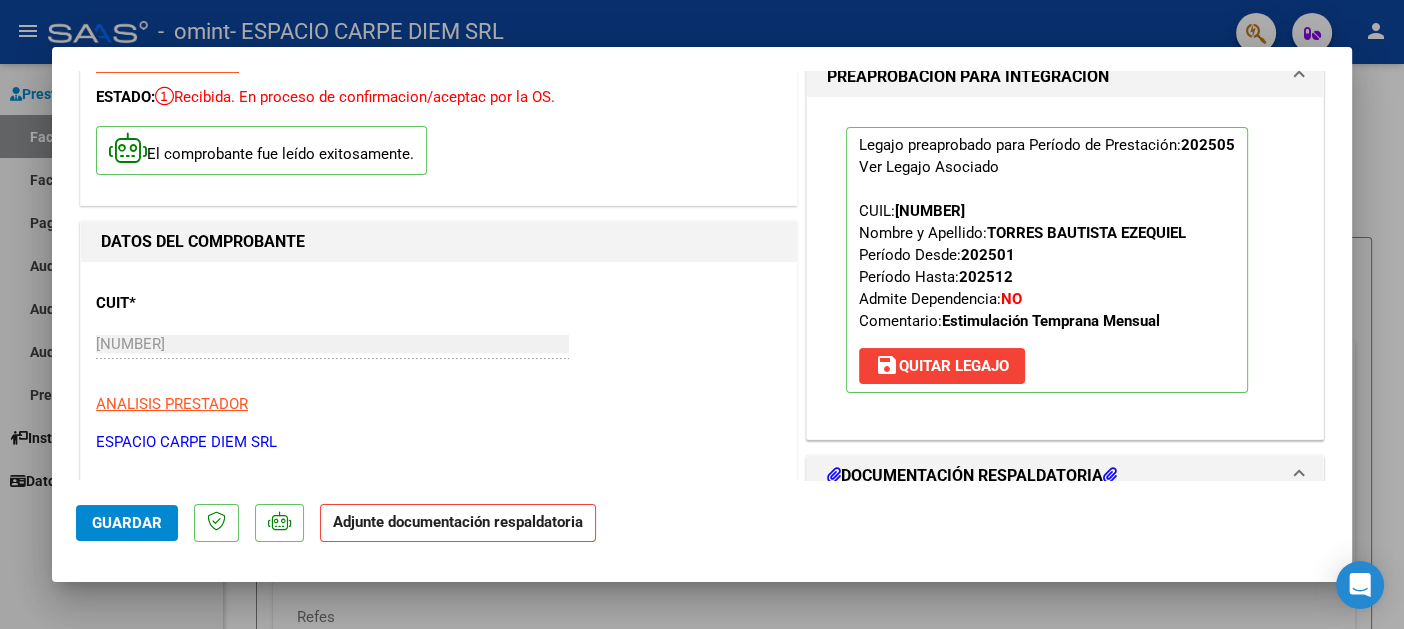 scroll, scrollTop: 200, scrollLeft: 0, axis: vertical 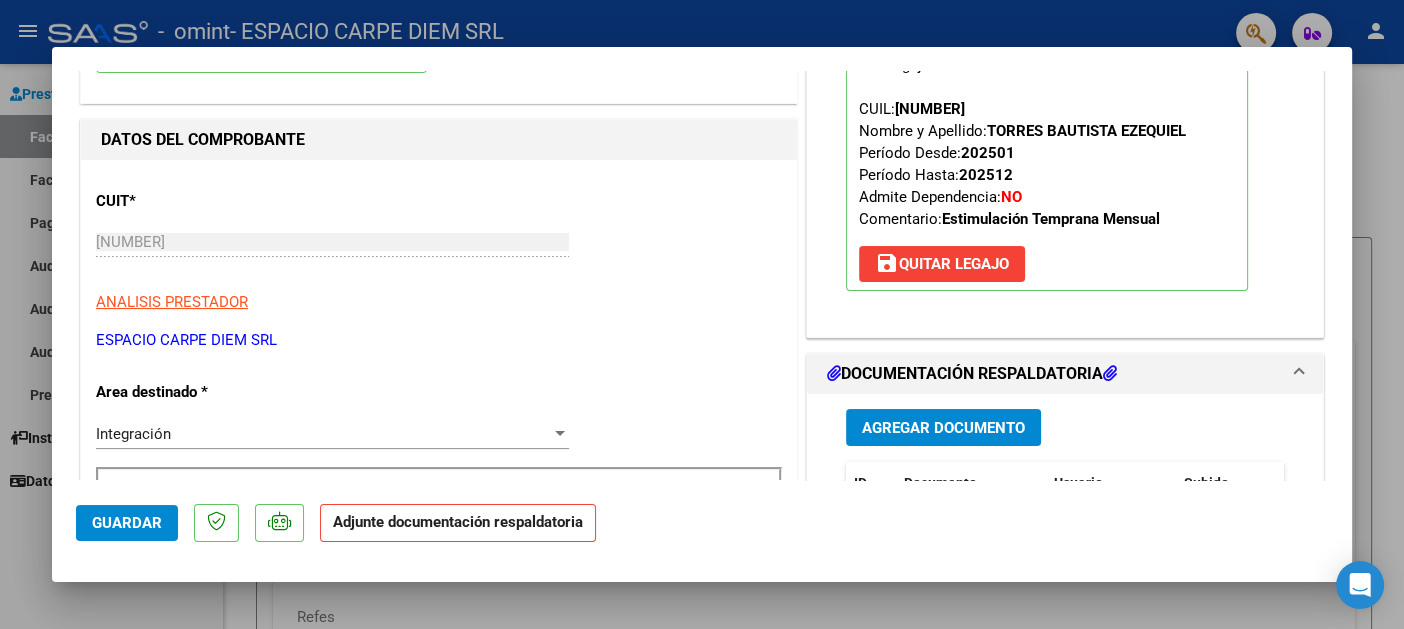 click on "Agregar Documento ID Documento Usuario Subido Acción No data to display  0 total   1" at bounding box center (1065, 593) 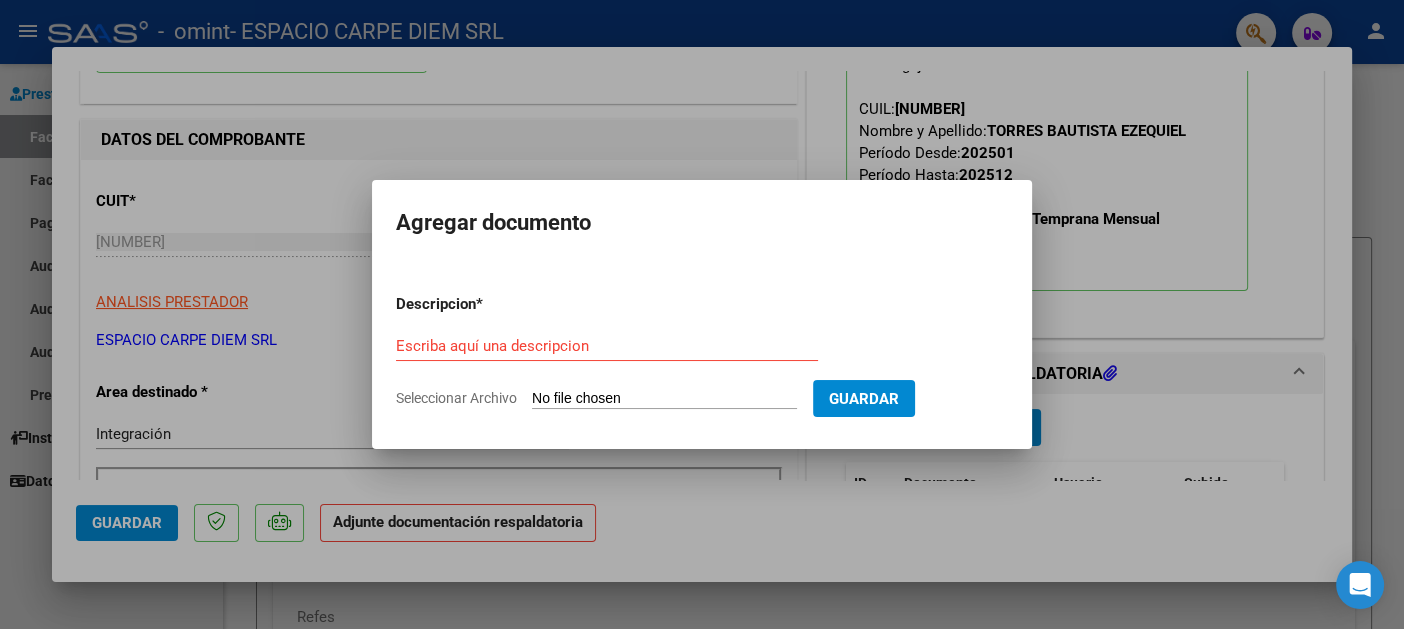 click on "Seleccionar Archivo" at bounding box center [664, 399] 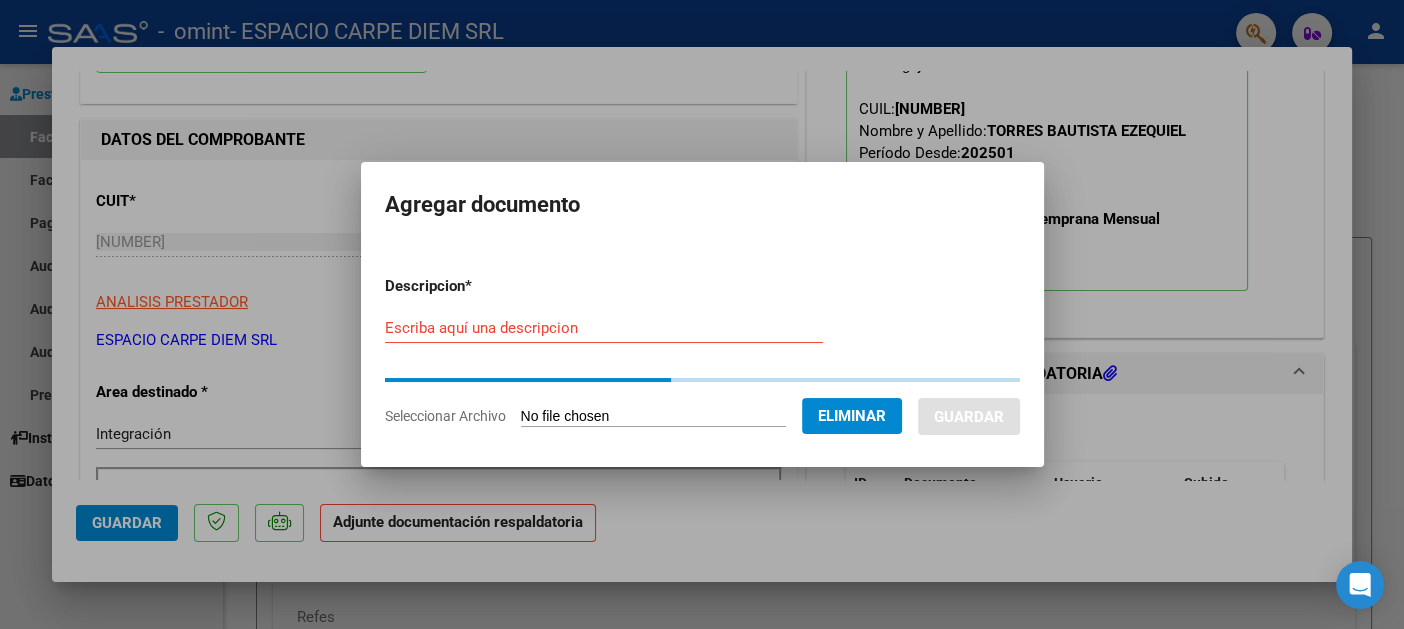 click on "Escriba aquí una descripcion" at bounding box center (604, 328) 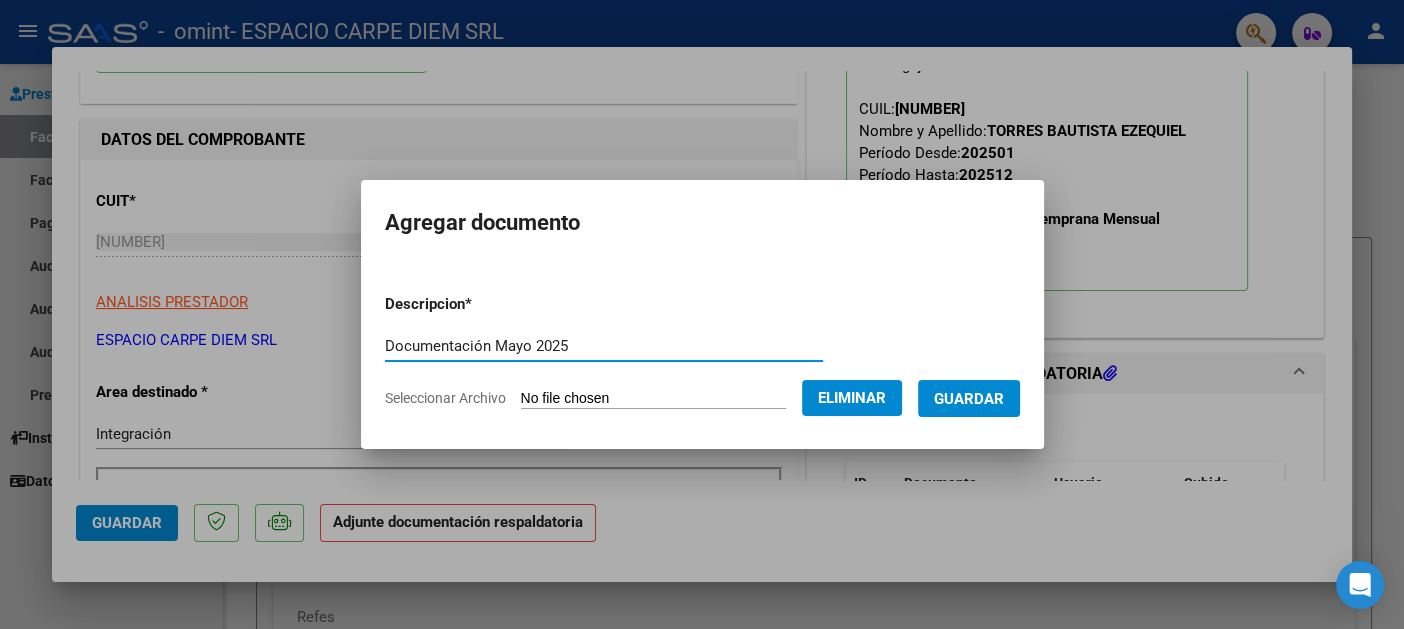 drag, startPoint x: 550, startPoint y: 344, endPoint x: 345, endPoint y: 344, distance: 205 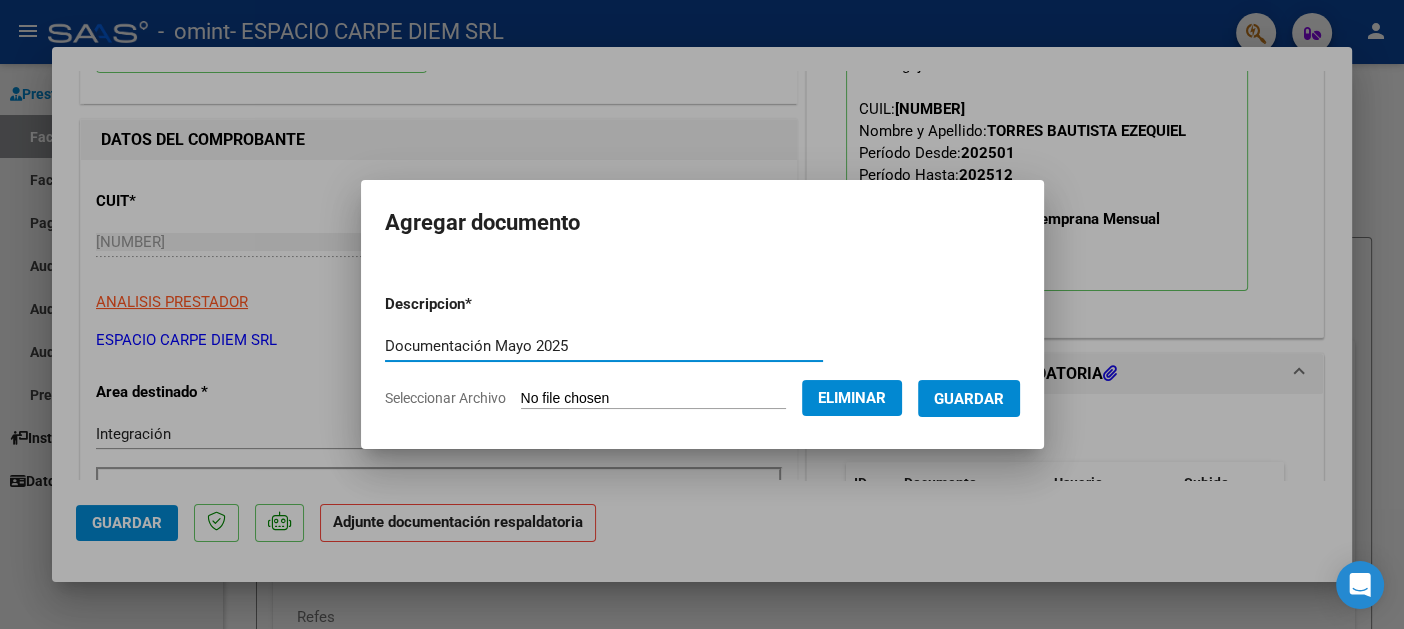 type on "Documentación Mayo 2025" 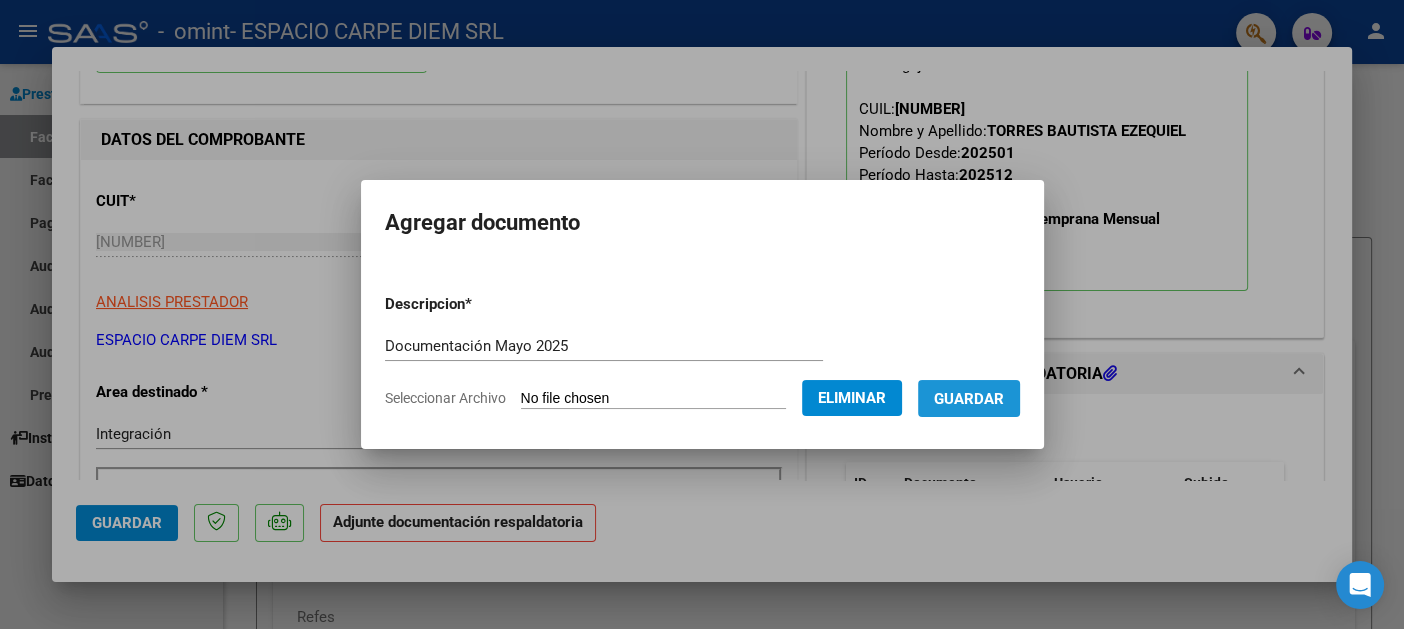 click on "Guardar" at bounding box center [969, 399] 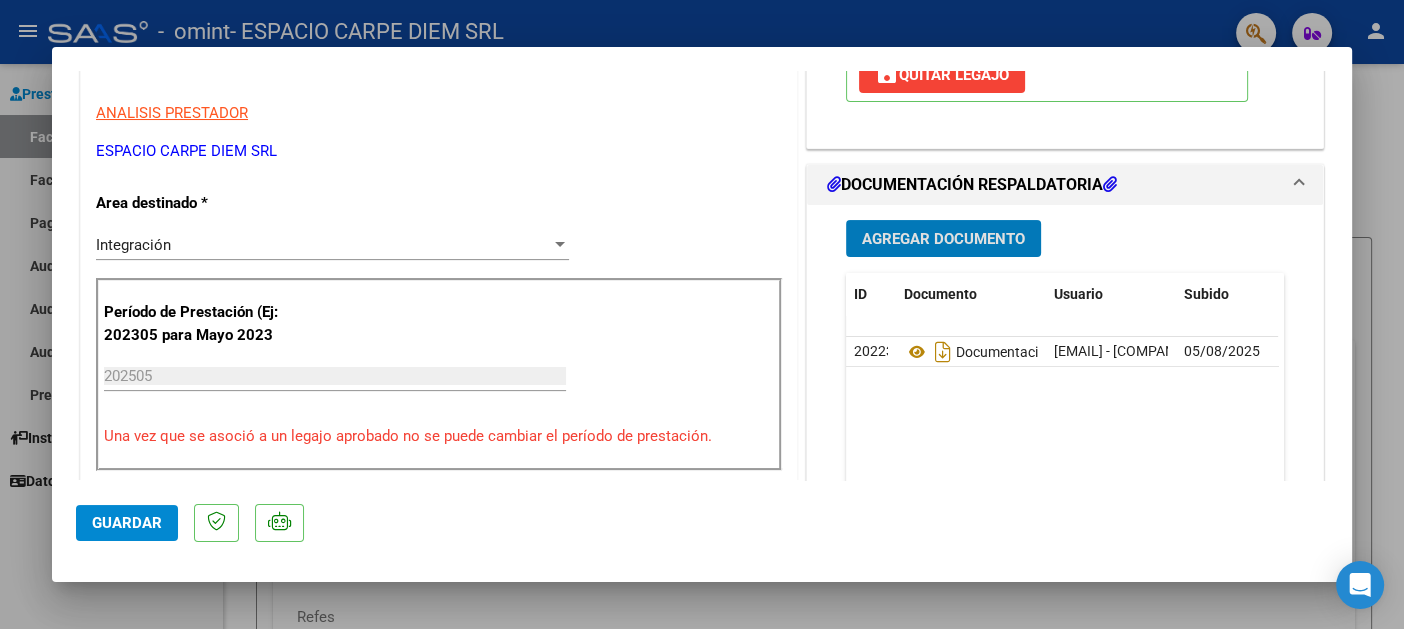 scroll, scrollTop: 700, scrollLeft: 0, axis: vertical 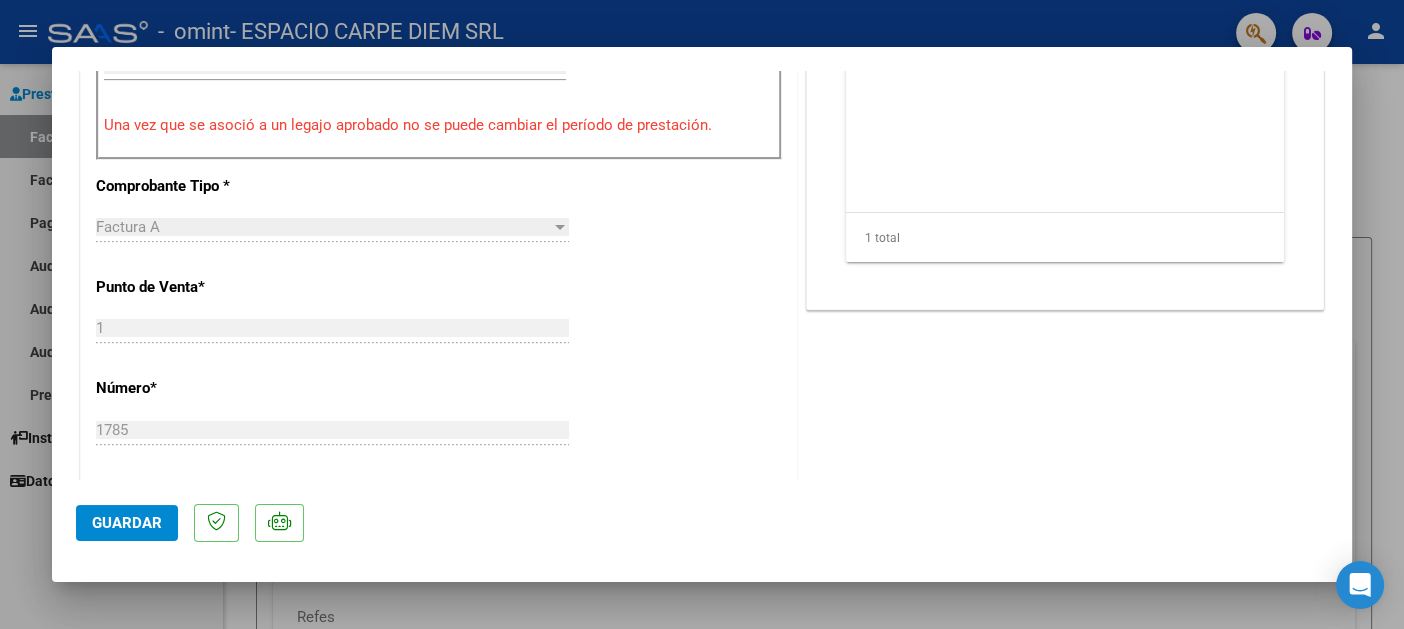 click on "Guardar" 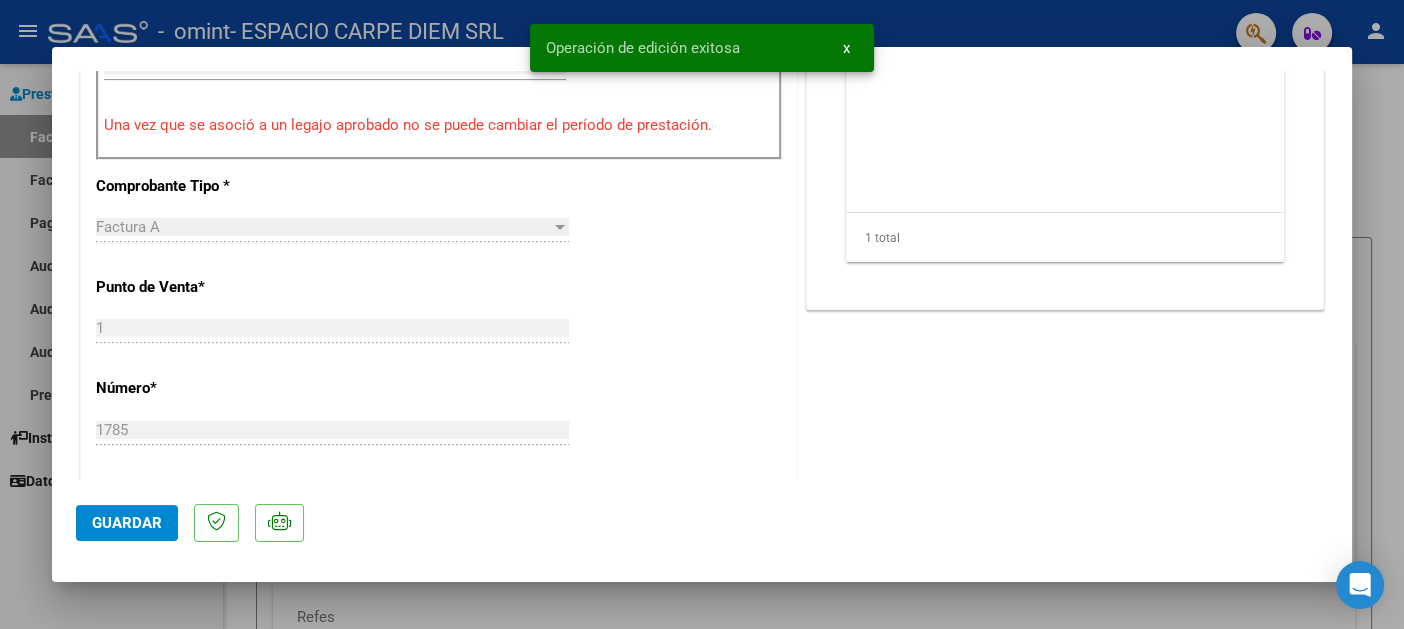 click at bounding box center [702, 314] 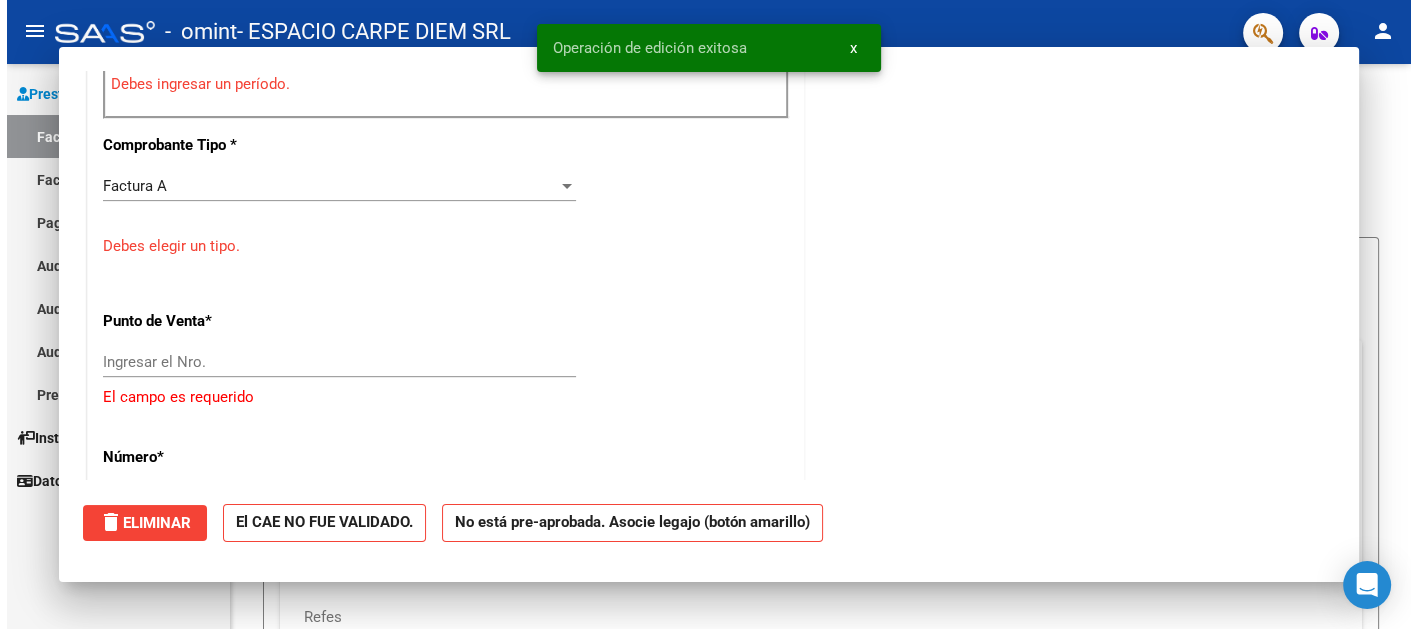 scroll, scrollTop: 0, scrollLeft: 0, axis: both 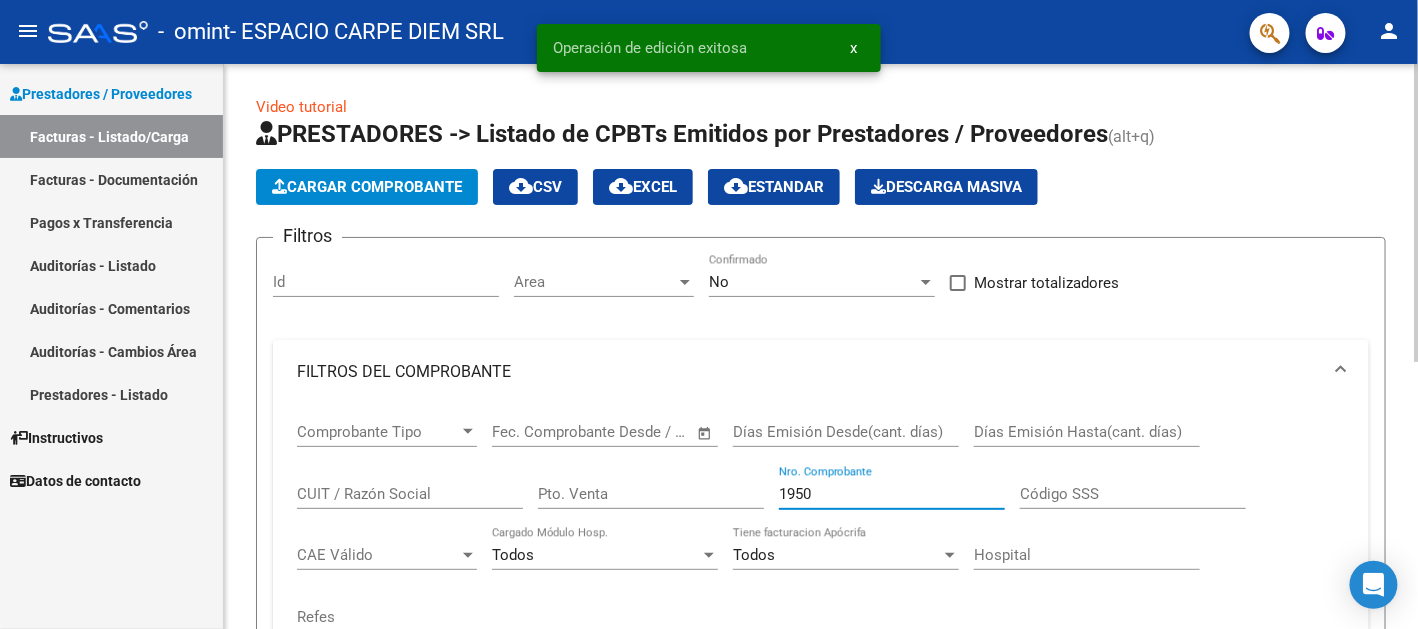 drag, startPoint x: 818, startPoint y: 499, endPoint x: 767, endPoint y: 497, distance: 51.0392 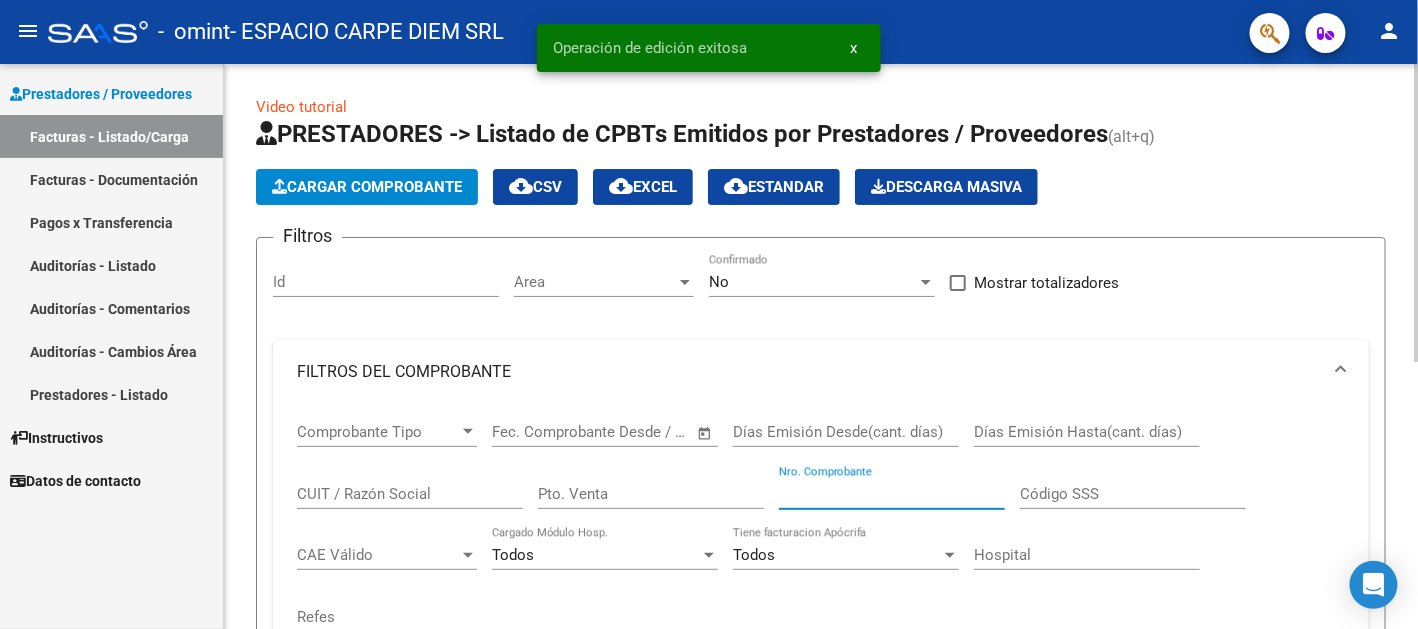 type 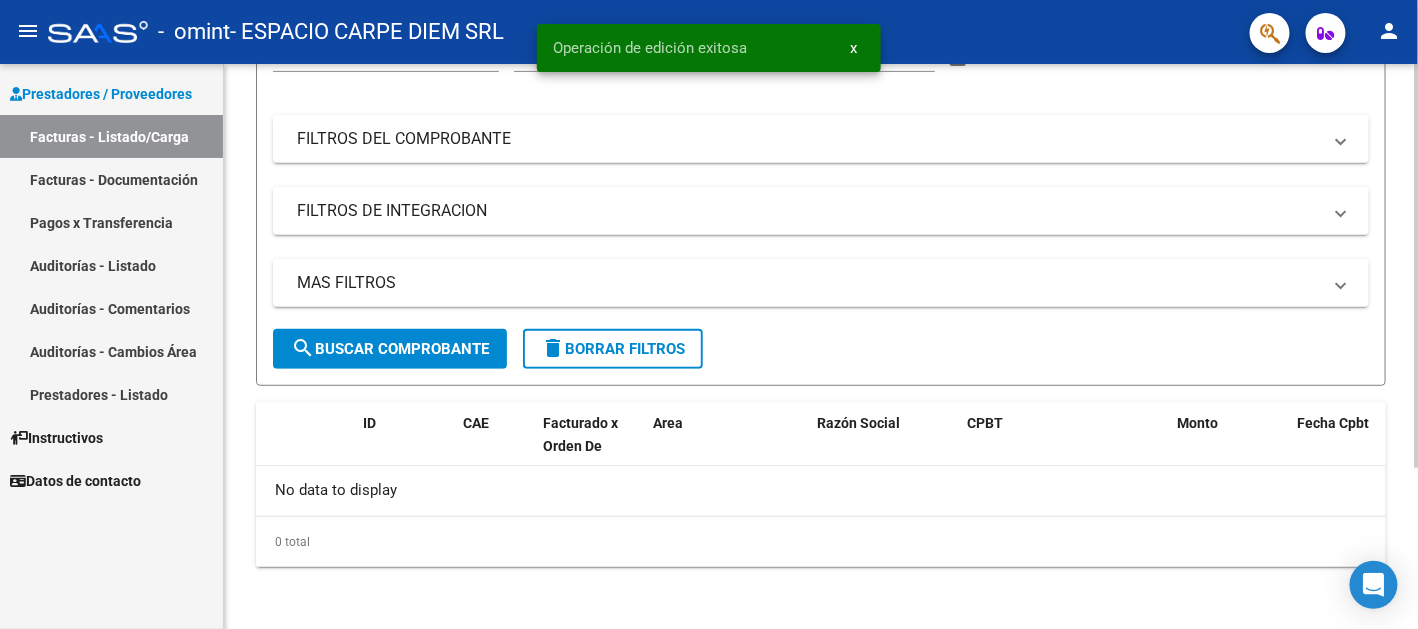 click on "delete  Borrar Filtros" 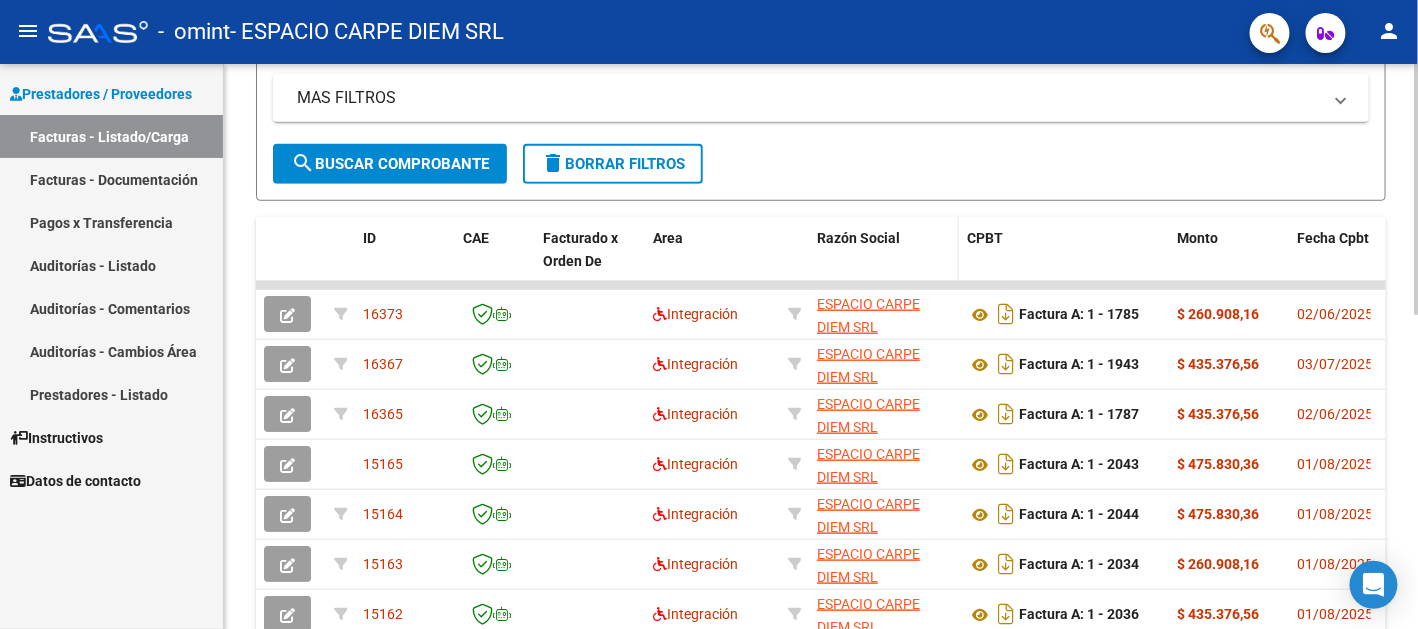 scroll, scrollTop: 425, scrollLeft: 0, axis: vertical 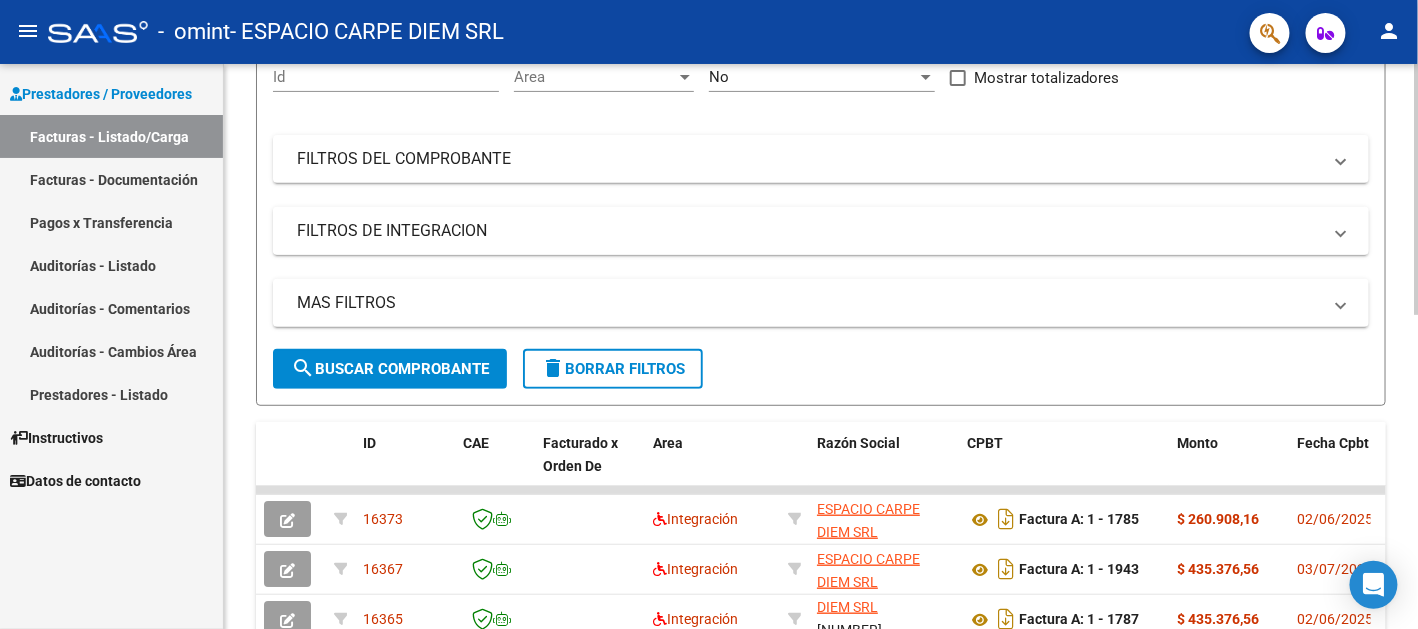 click on "FILTROS DE INTEGRACION" at bounding box center (809, 231) 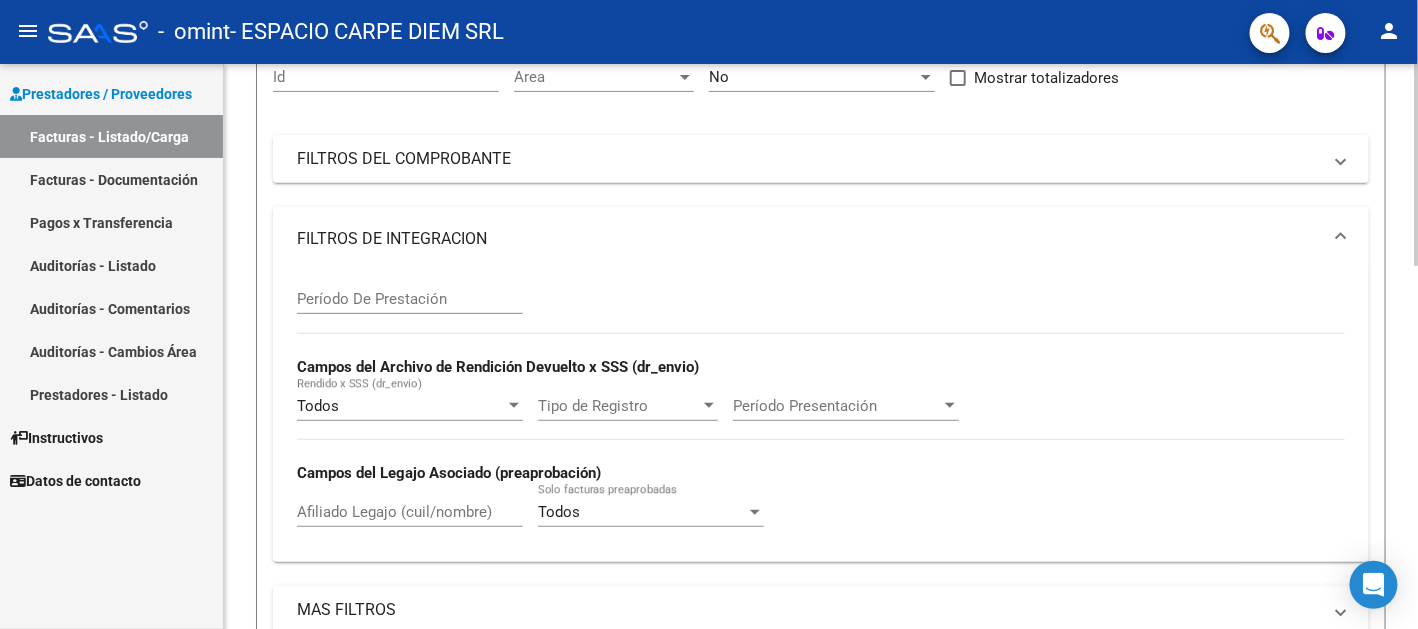 click on "FILTROS DE INTEGRACION" at bounding box center (809, 239) 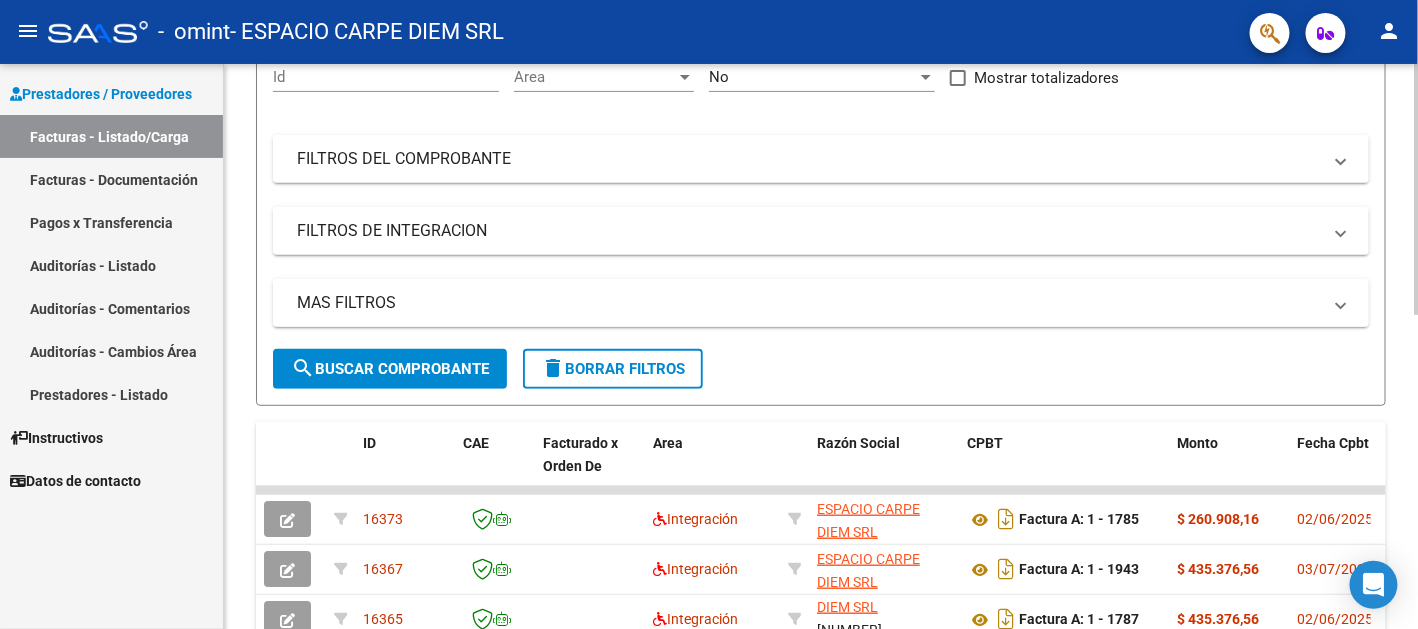 click on "MAS FILTROS" at bounding box center (809, 303) 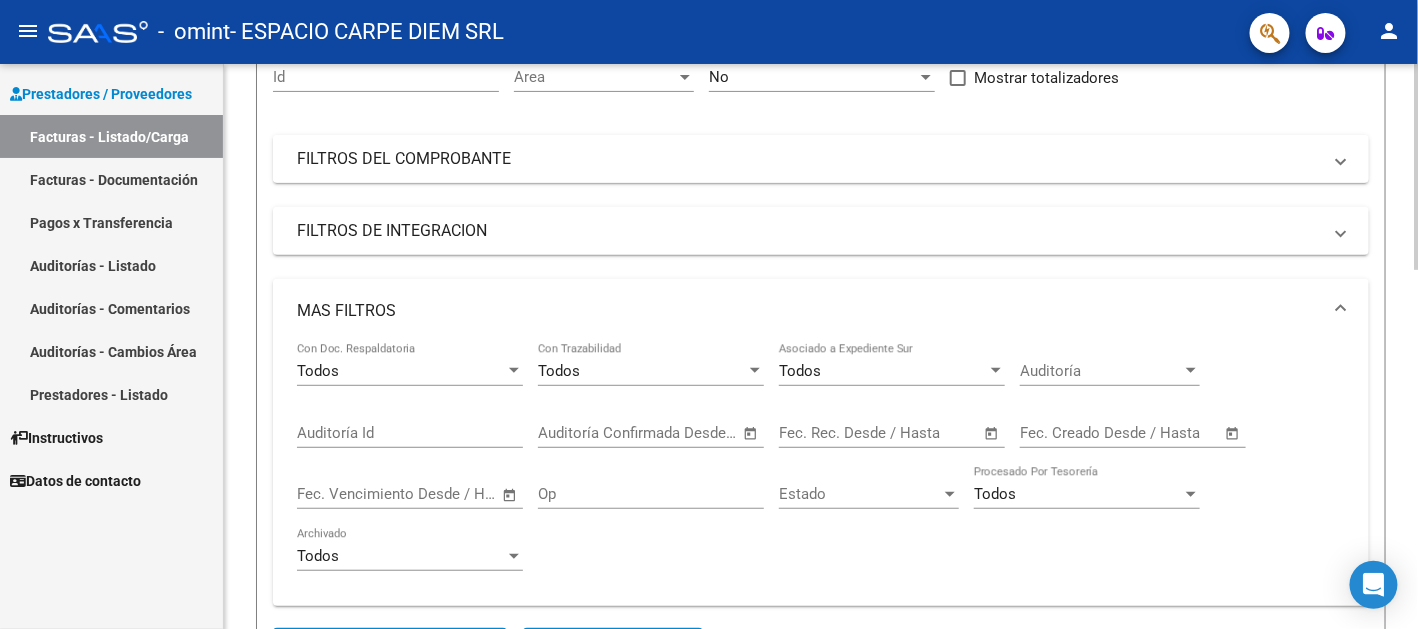 click on "FILTROS DEL COMPROBANTE" at bounding box center [809, 159] 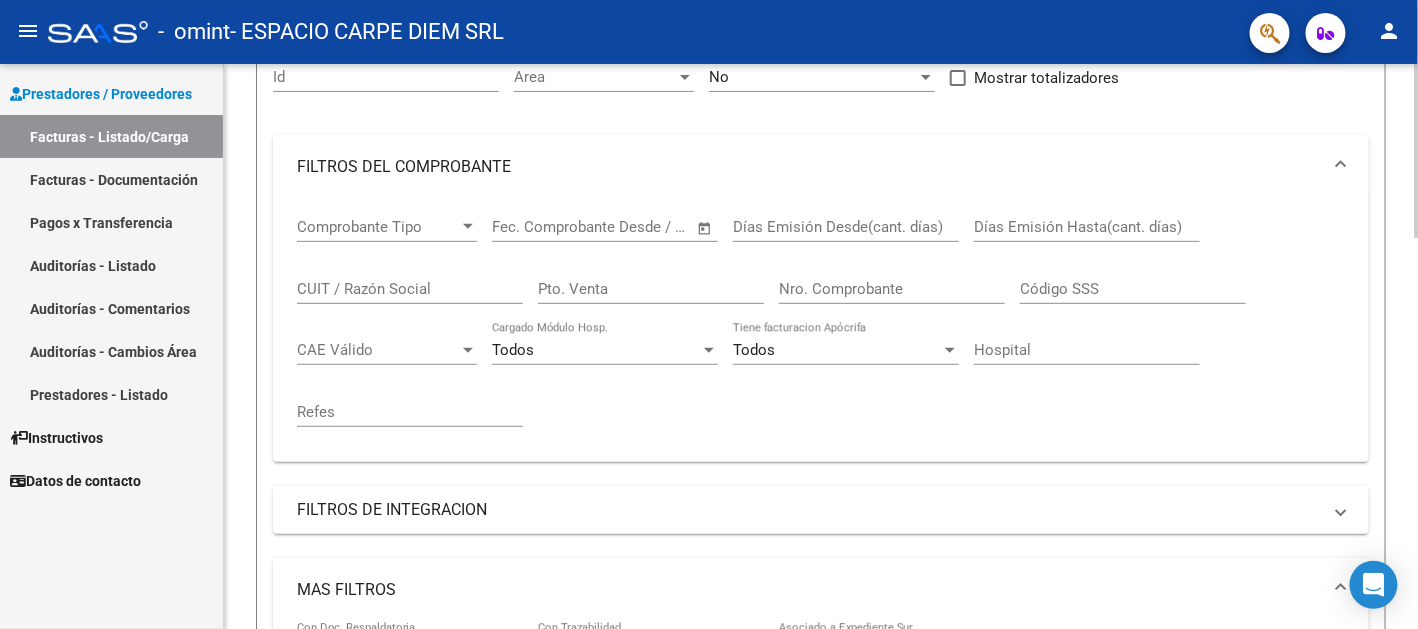 click on "FILTROS DEL COMPROBANTE" at bounding box center (809, 167) 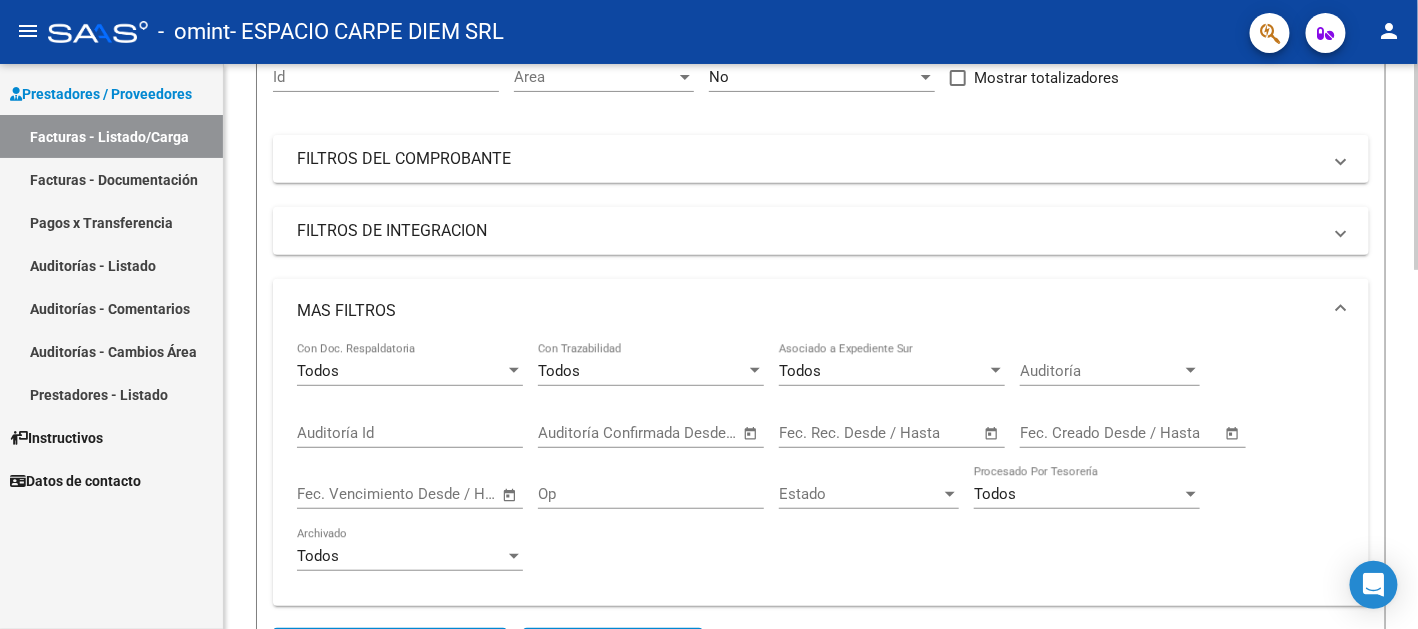 click 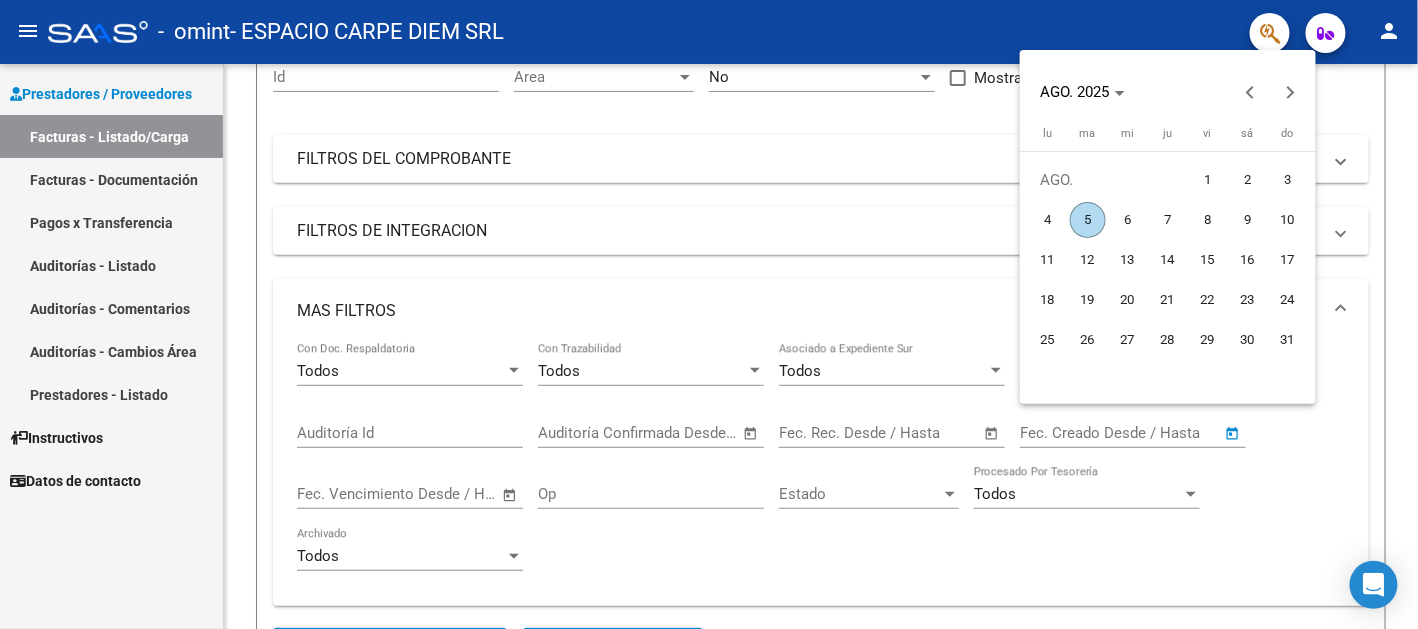 click on "5" at bounding box center [1088, 220] 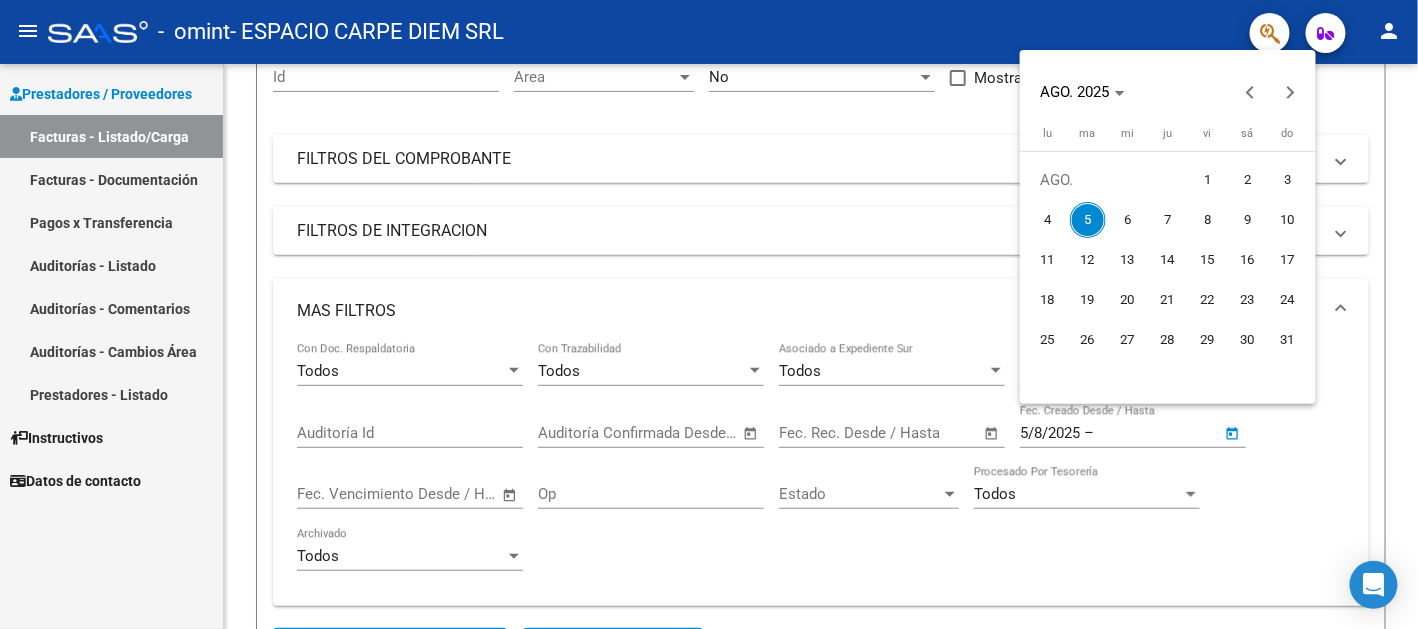 click at bounding box center [709, 314] 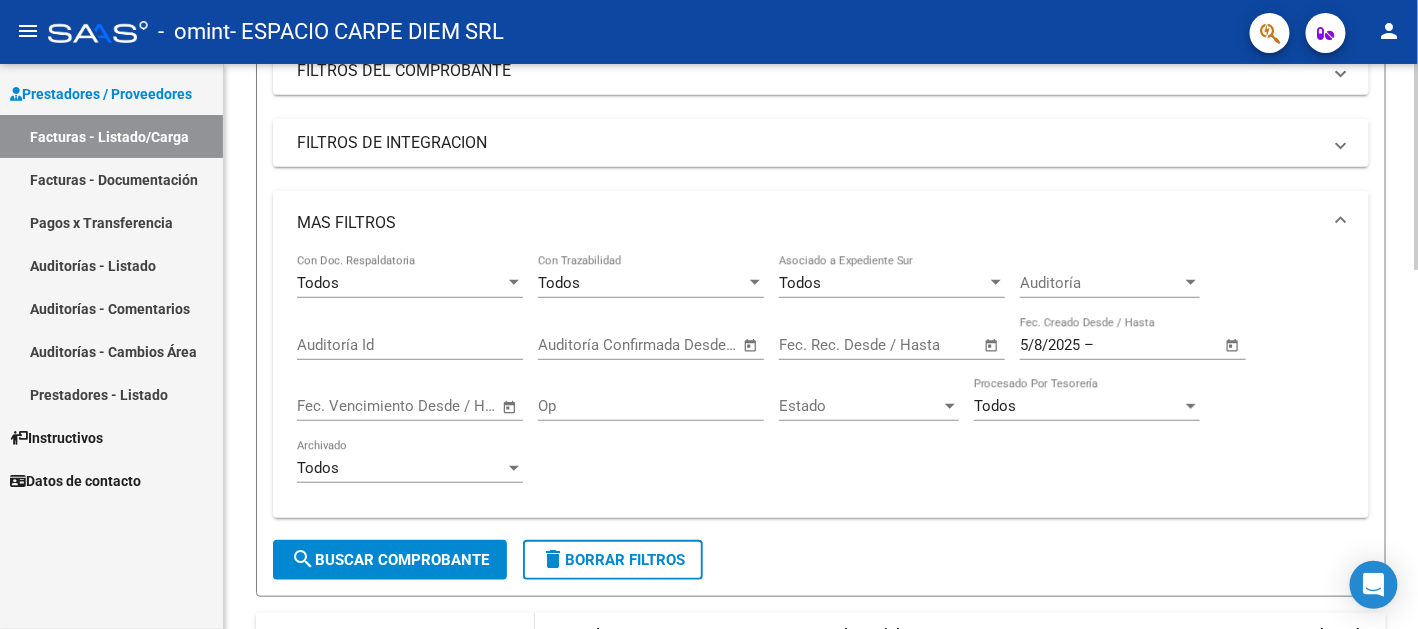 scroll, scrollTop: 505, scrollLeft: 0, axis: vertical 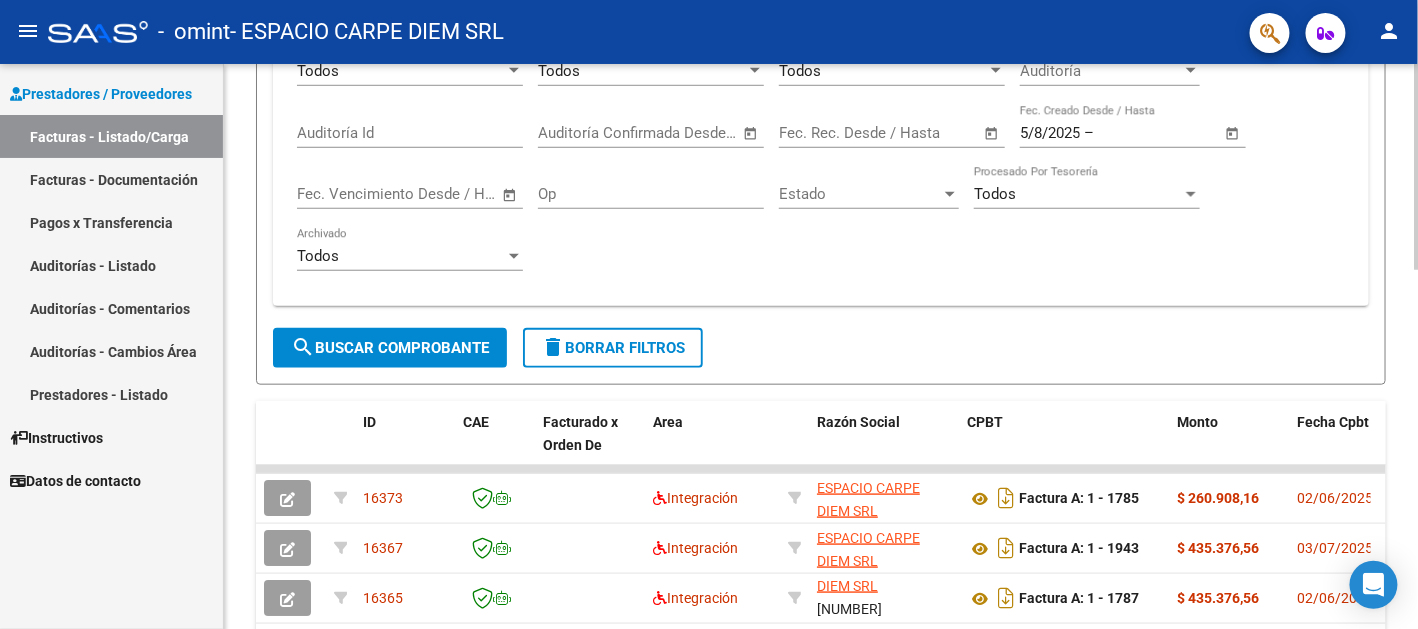 click on "search  Buscar Comprobante" 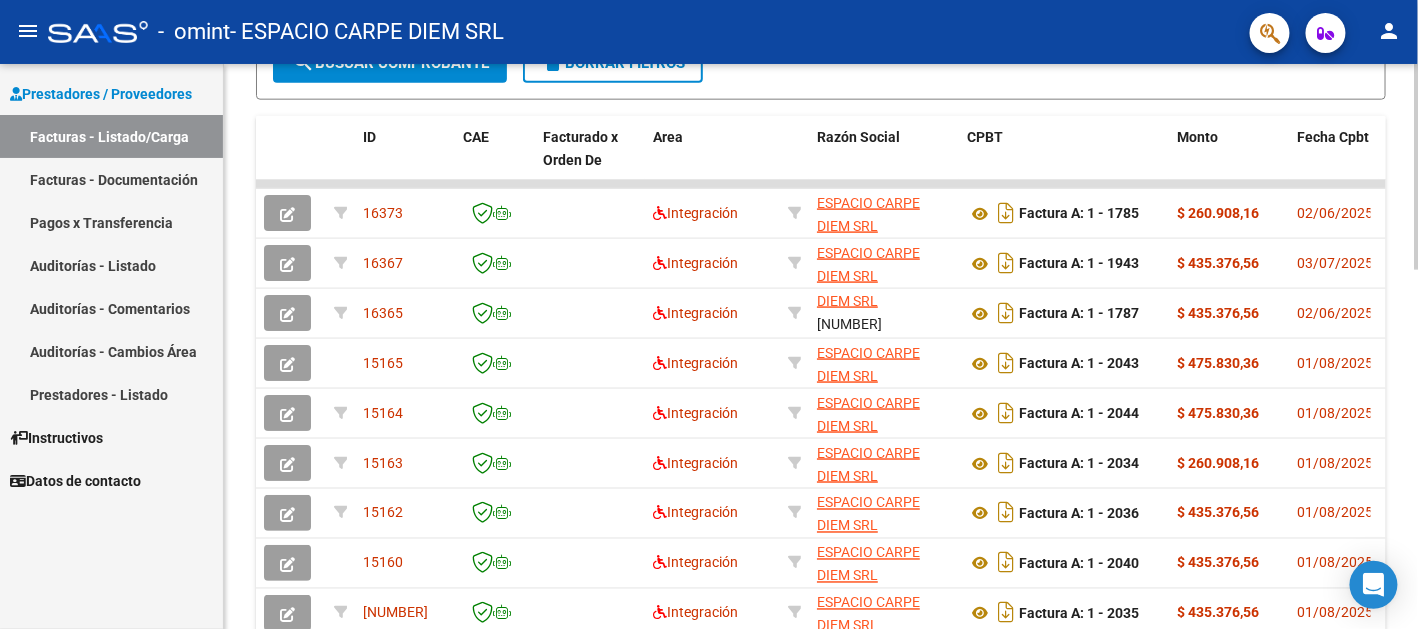 scroll, scrollTop: 804, scrollLeft: 0, axis: vertical 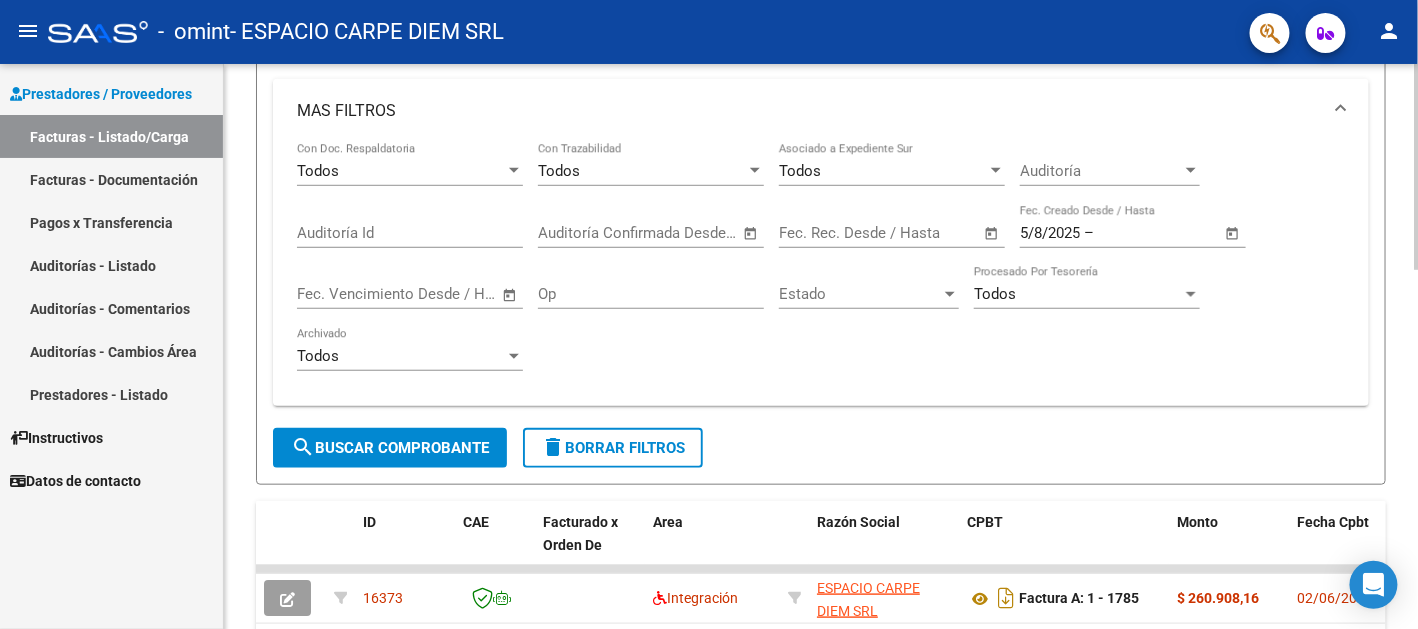 click 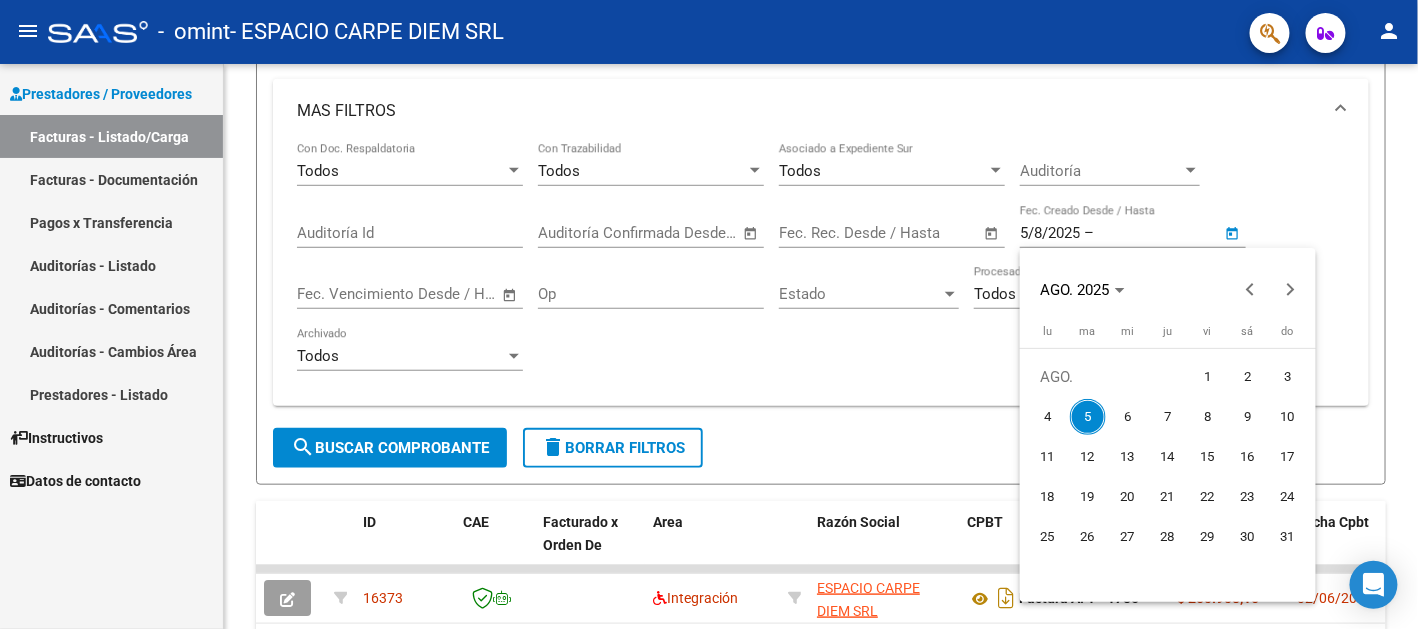 click at bounding box center [709, 314] 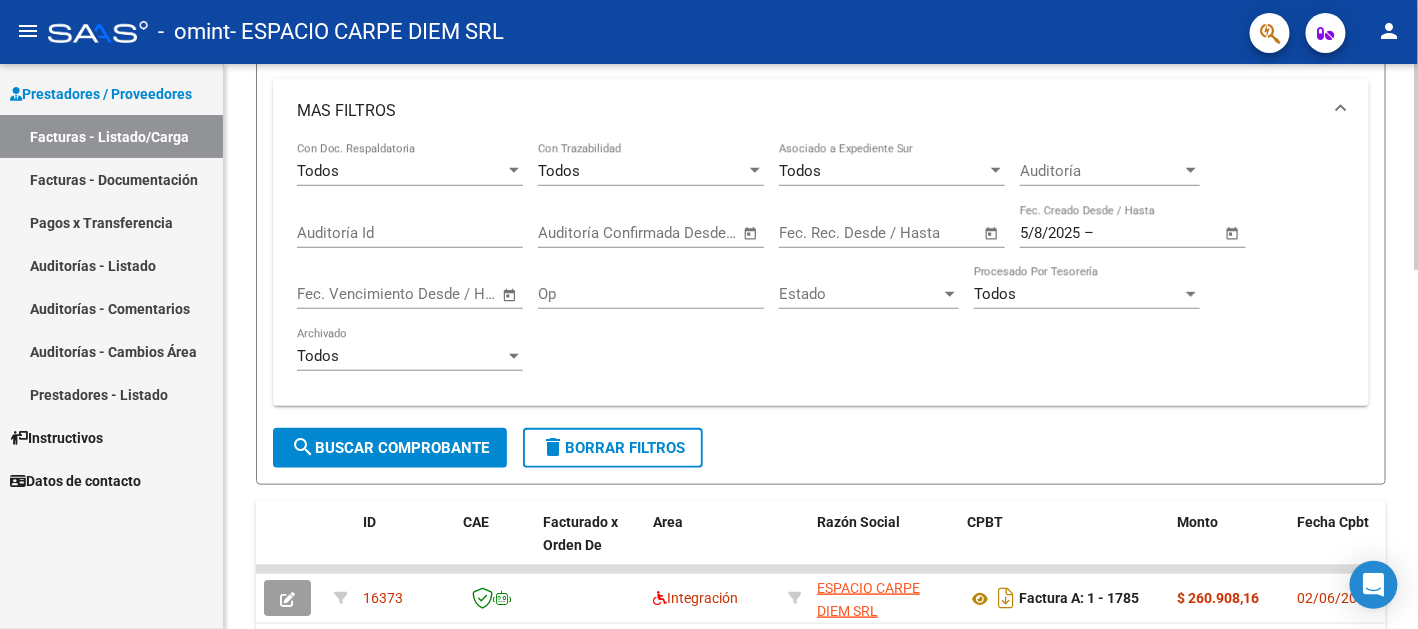 click on "delete  Borrar Filtros" 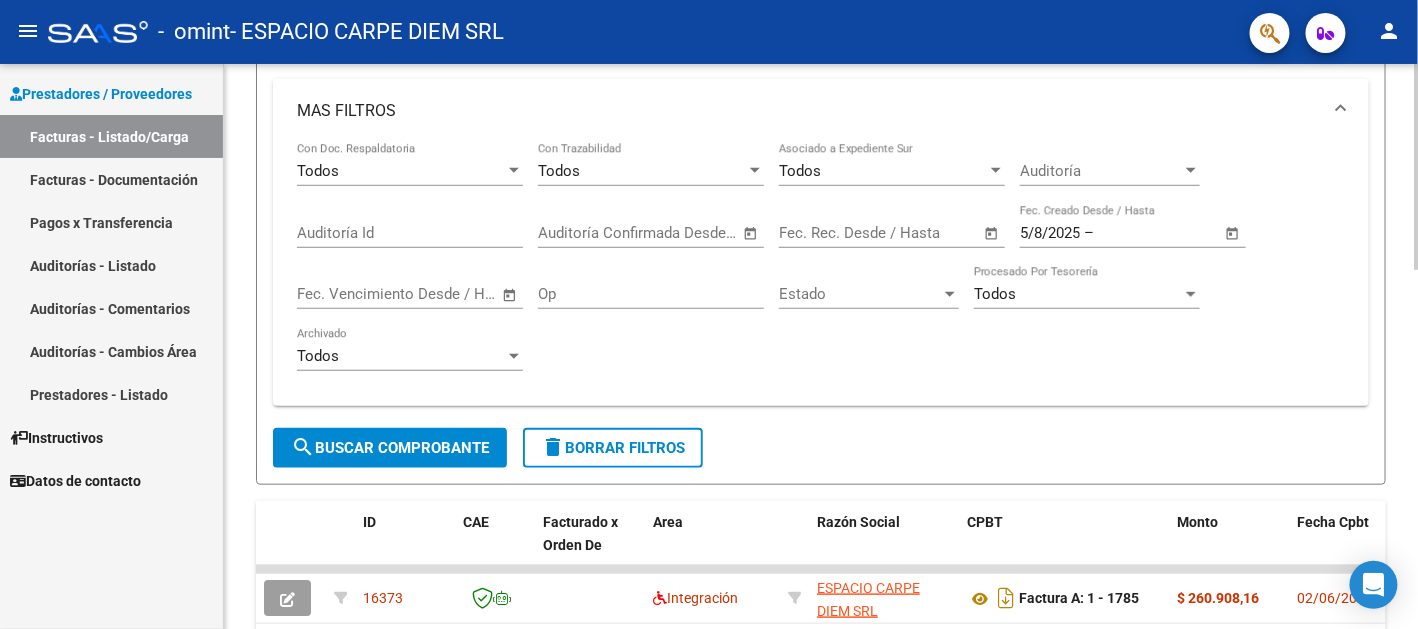 click on "5/8/2025 5/8/2025 – End date" at bounding box center (1121, 233) 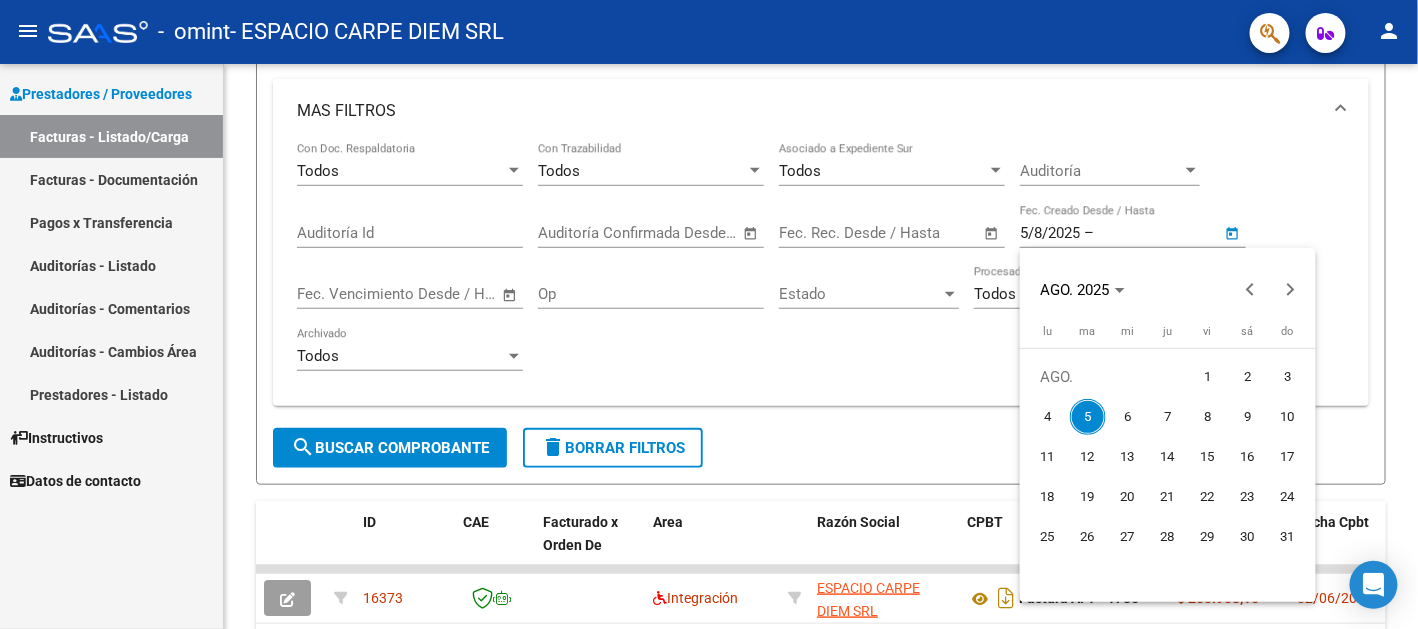 click at bounding box center [709, 314] 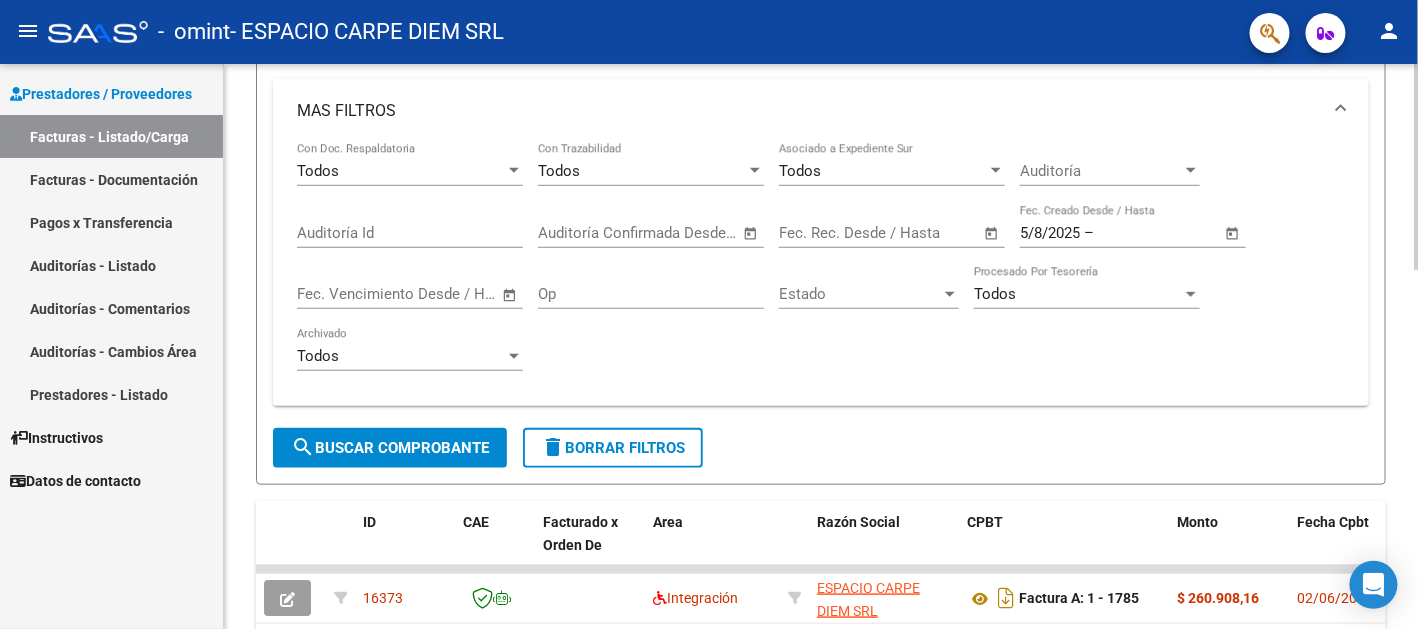 click 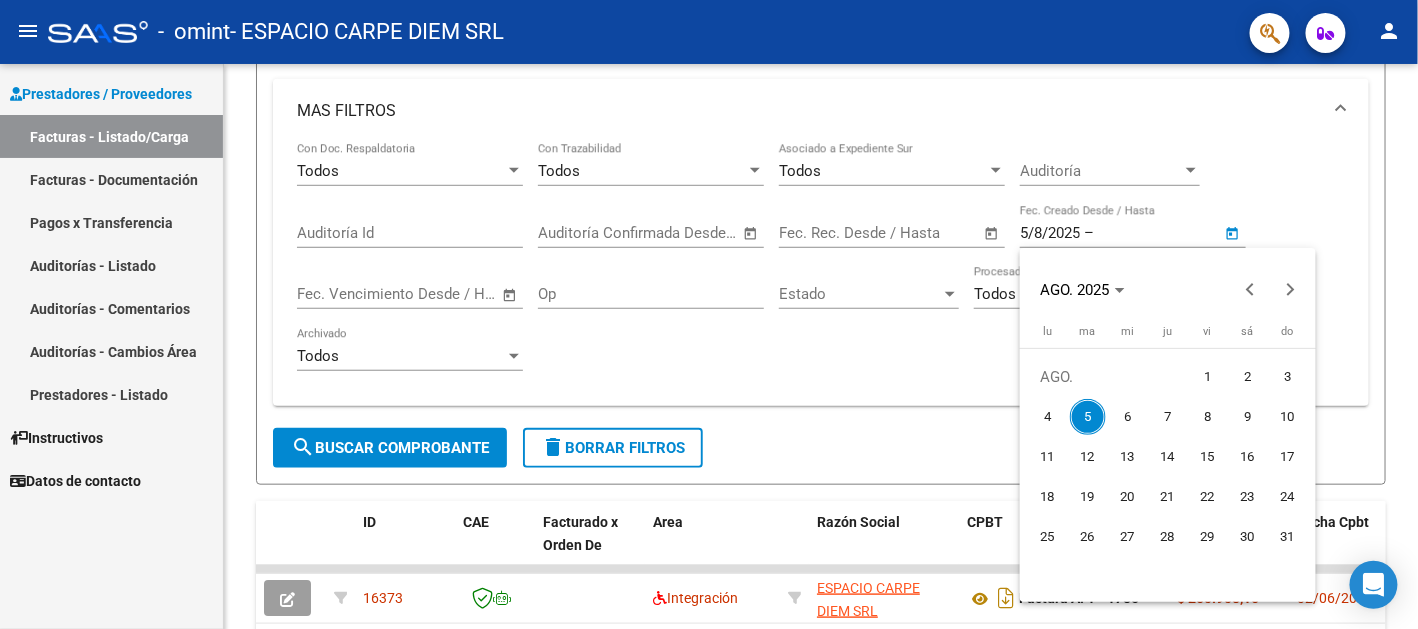 click at bounding box center [709, 314] 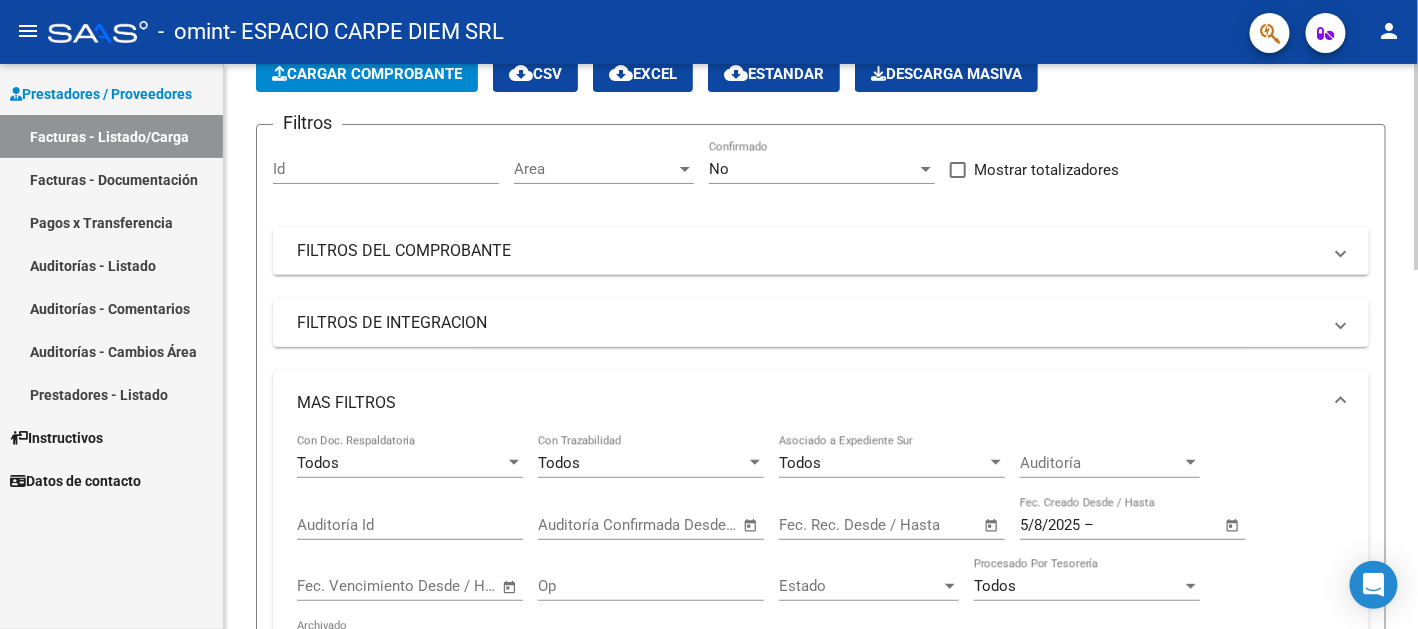 scroll, scrollTop: 104, scrollLeft: 0, axis: vertical 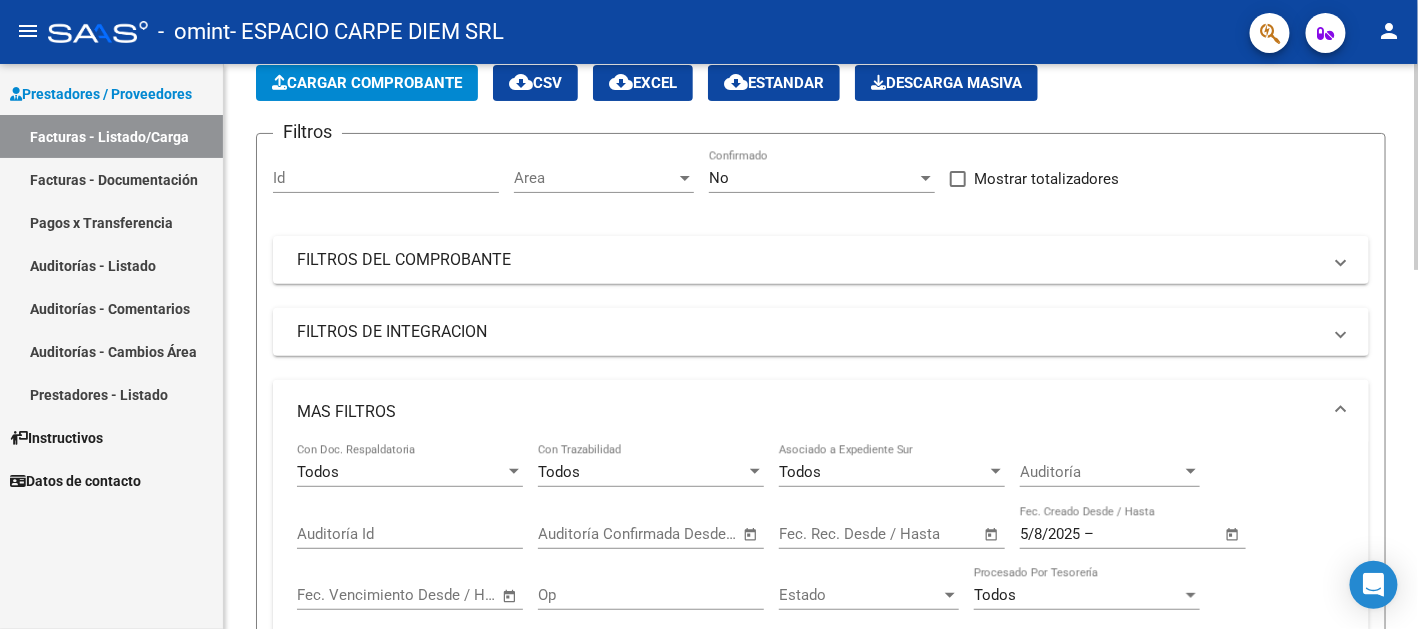click on "MAS FILTROS" at bounding box center (821, 412) 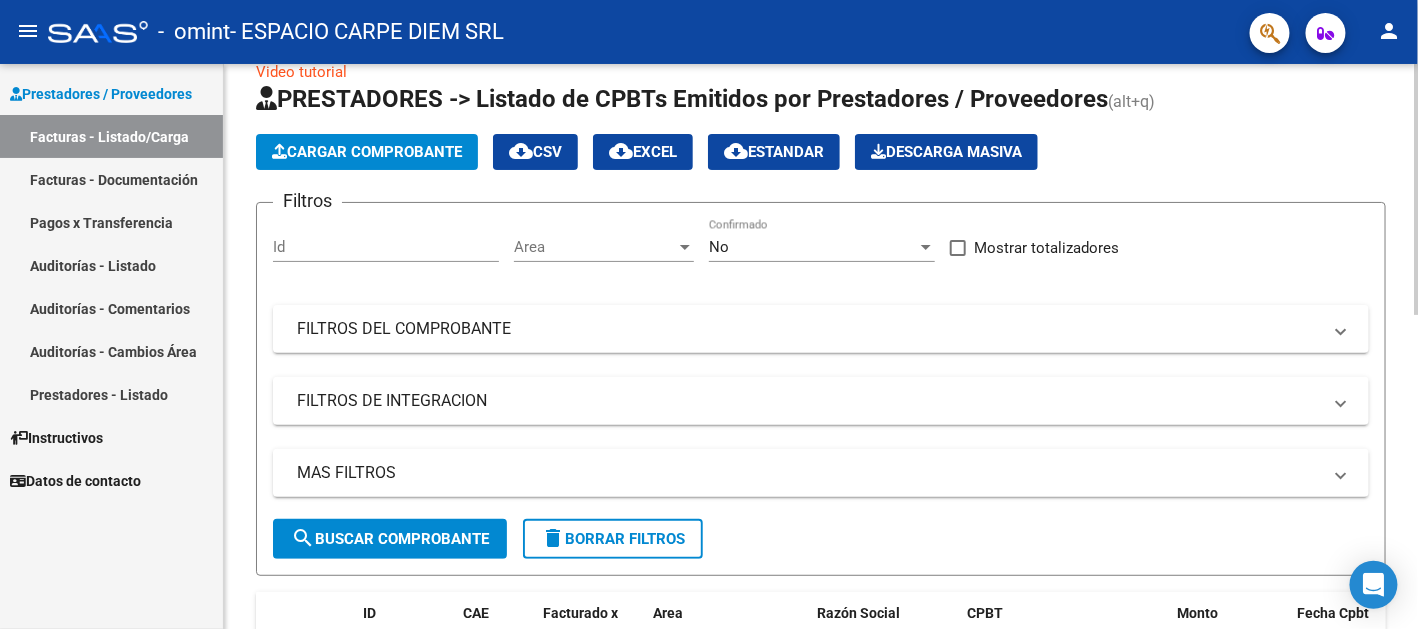 scroll, scrollTop: 0, scrollLeft: 0, axis: both 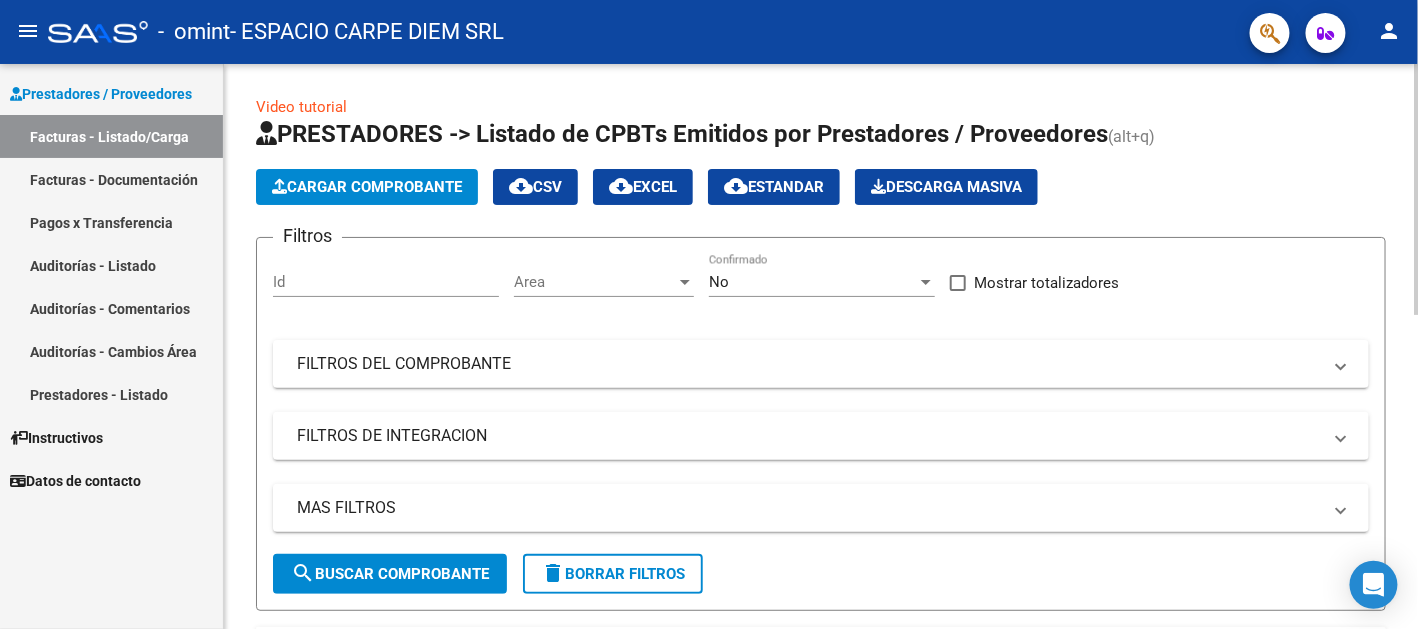 click on "Id" at bounding box center (386, 282) 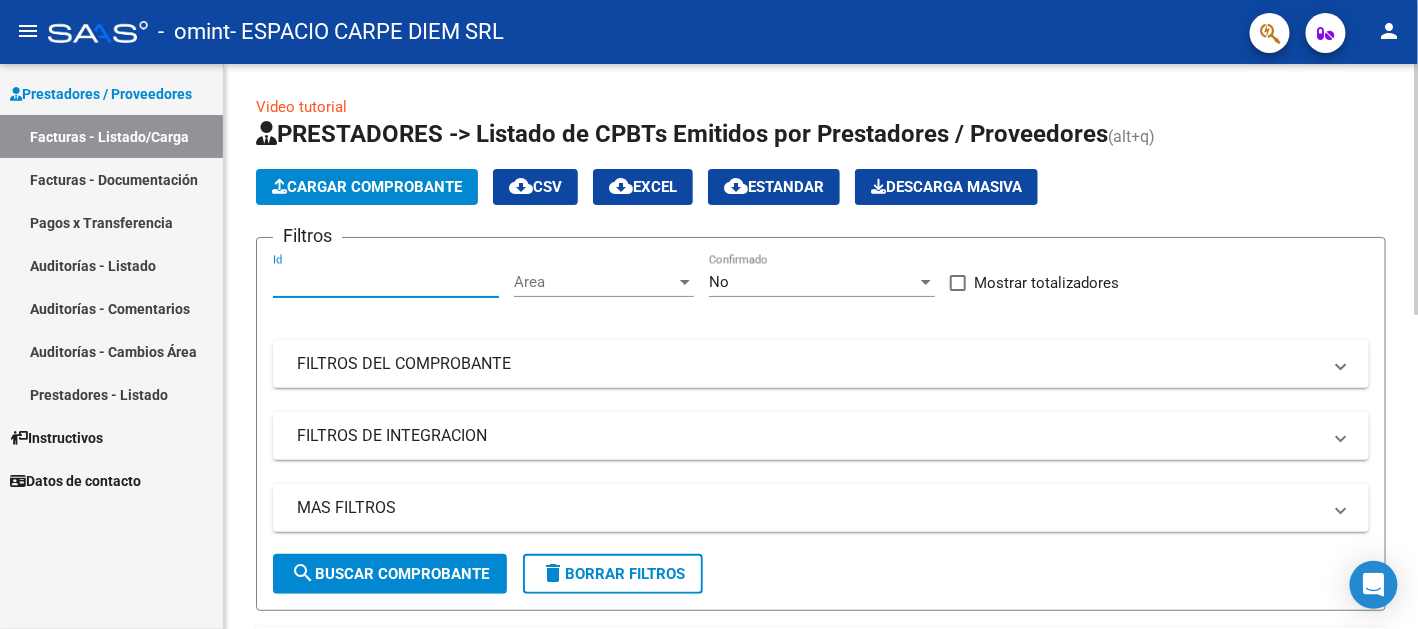 click on "Area" at bounding box center (595, 282) 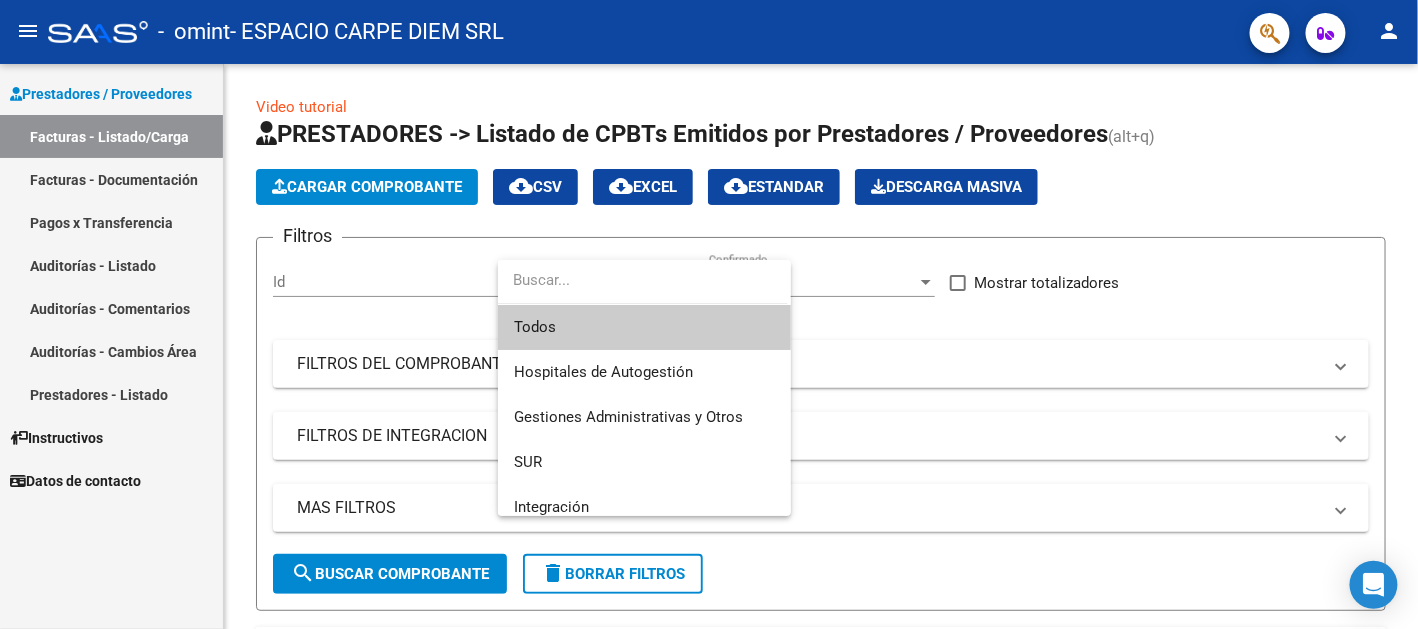 click at bounding box center (709, 314) 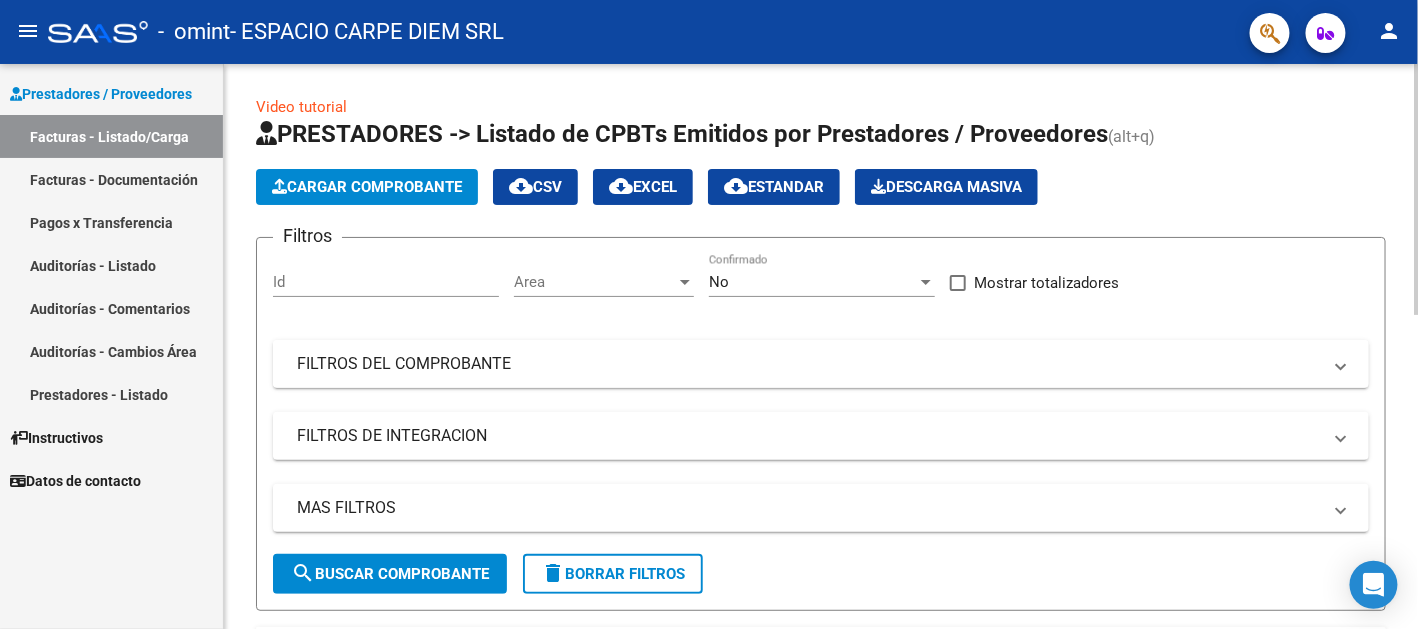click on "FILTROS DEL COMPROBANTE" at bounding box center [809, 364] 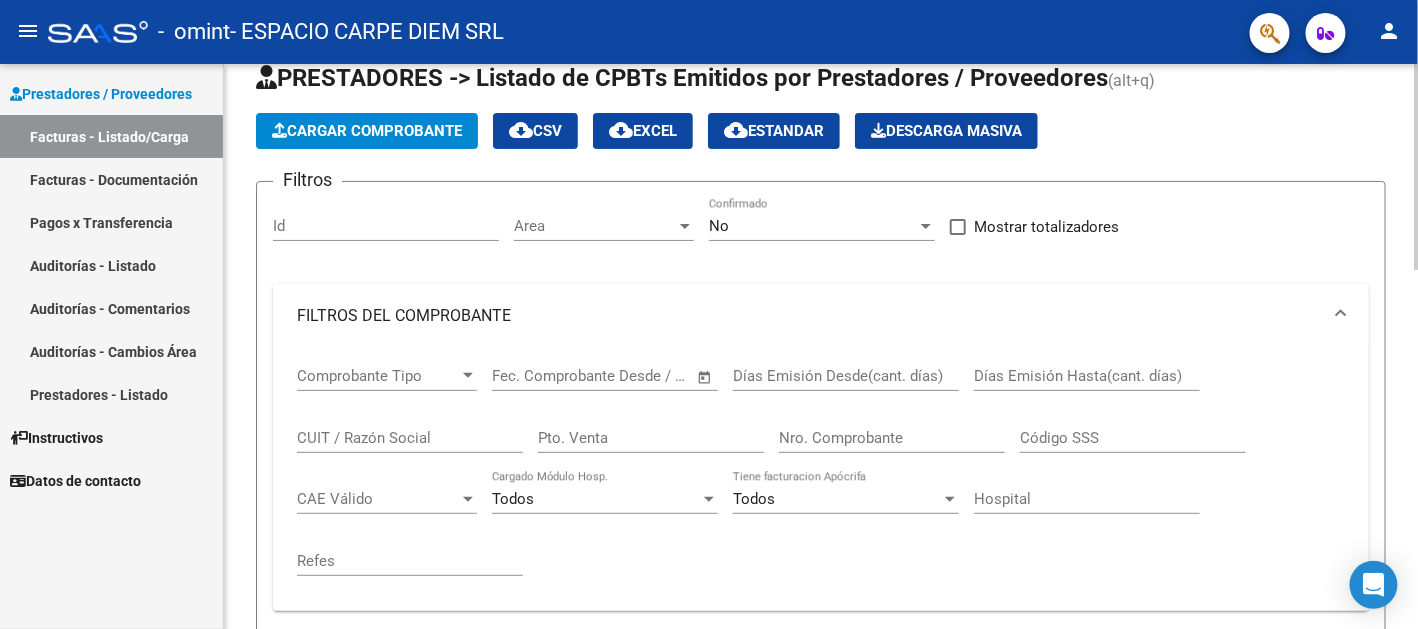 scroll, scrollTop: 200, scrollLeft: 0, axis: vertical 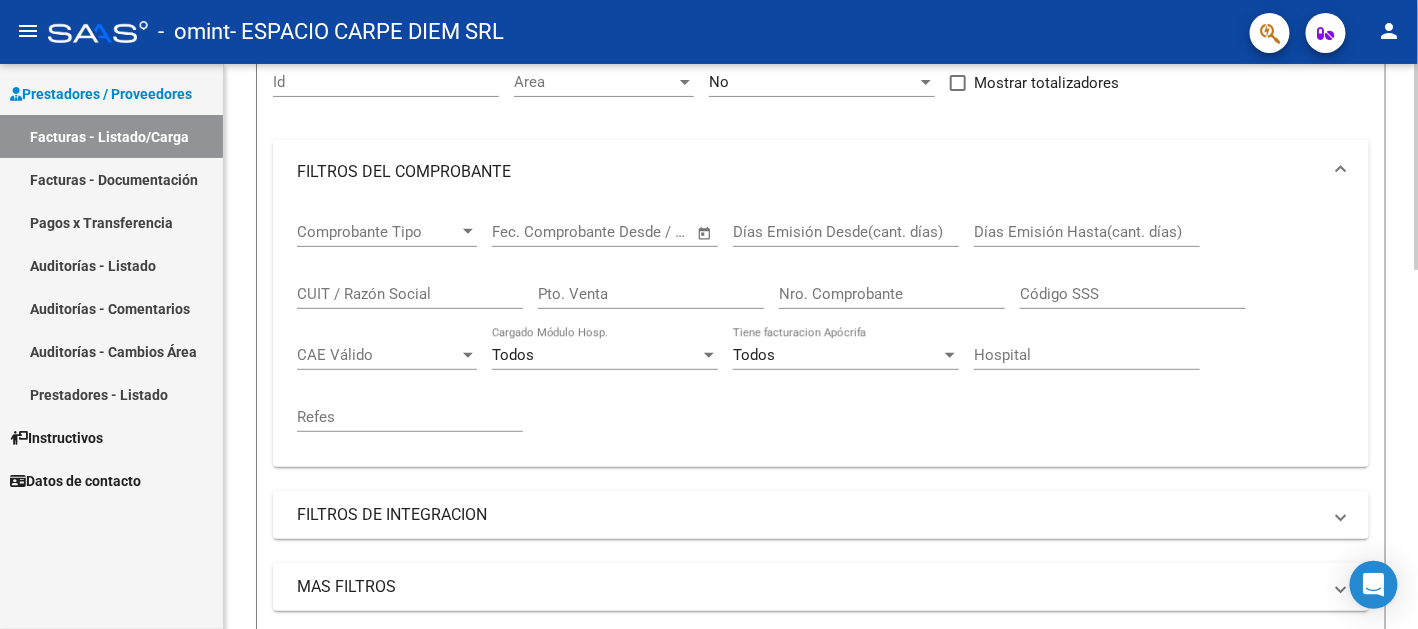 click at bounding box center (709, 355) 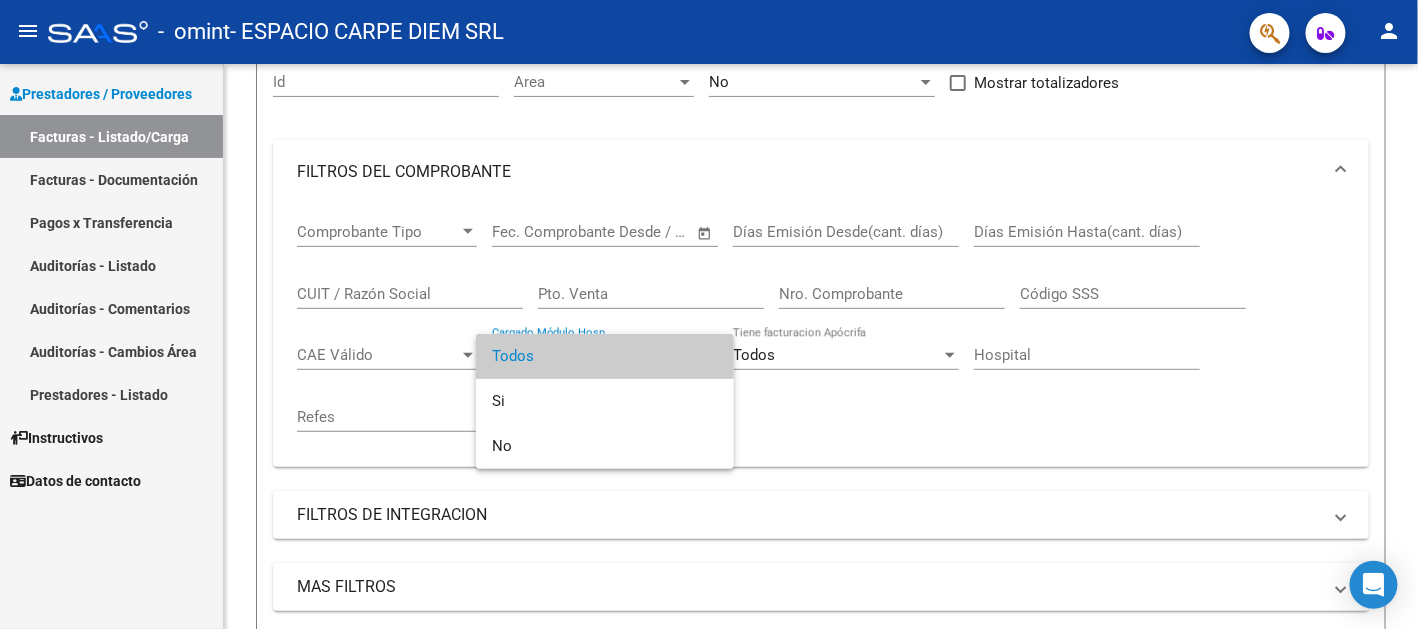 click at bounding box center [709, 314] 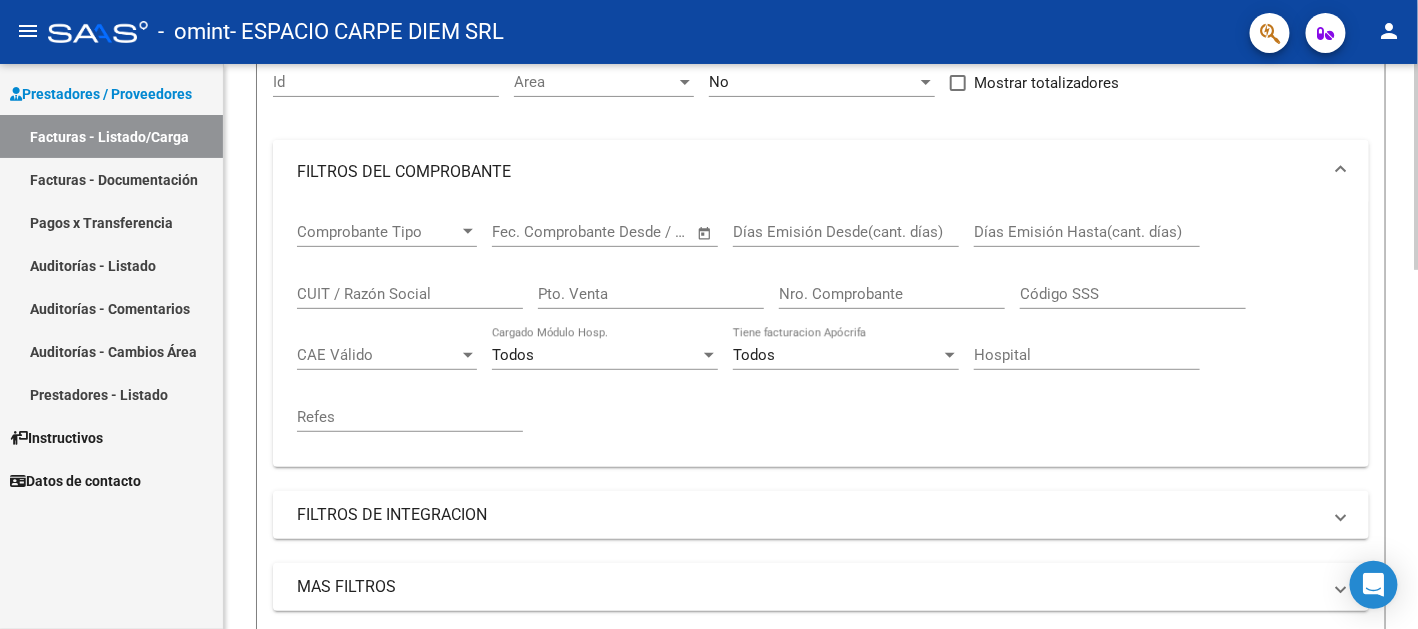 click on "FILTROS DEL COMPROBANTE" at bounding box center (809, 172) 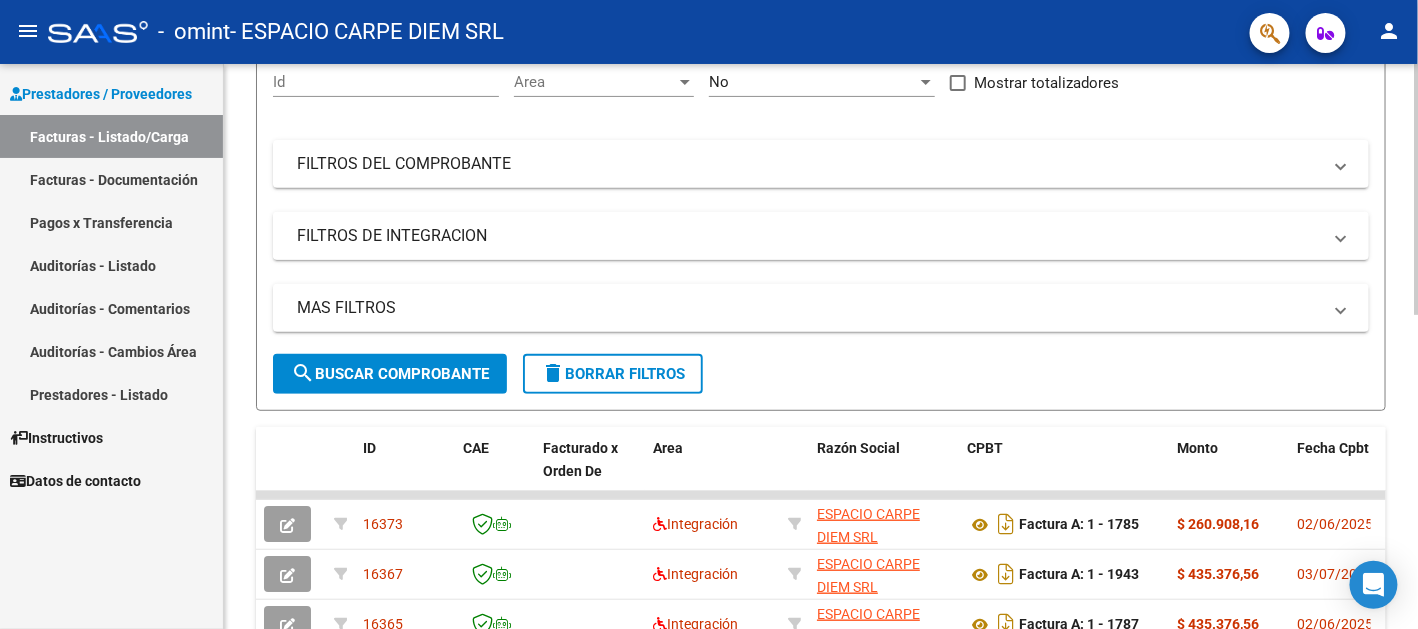 click on "FILTROS DE INTEGRACION" at bounding box center [809, 236] 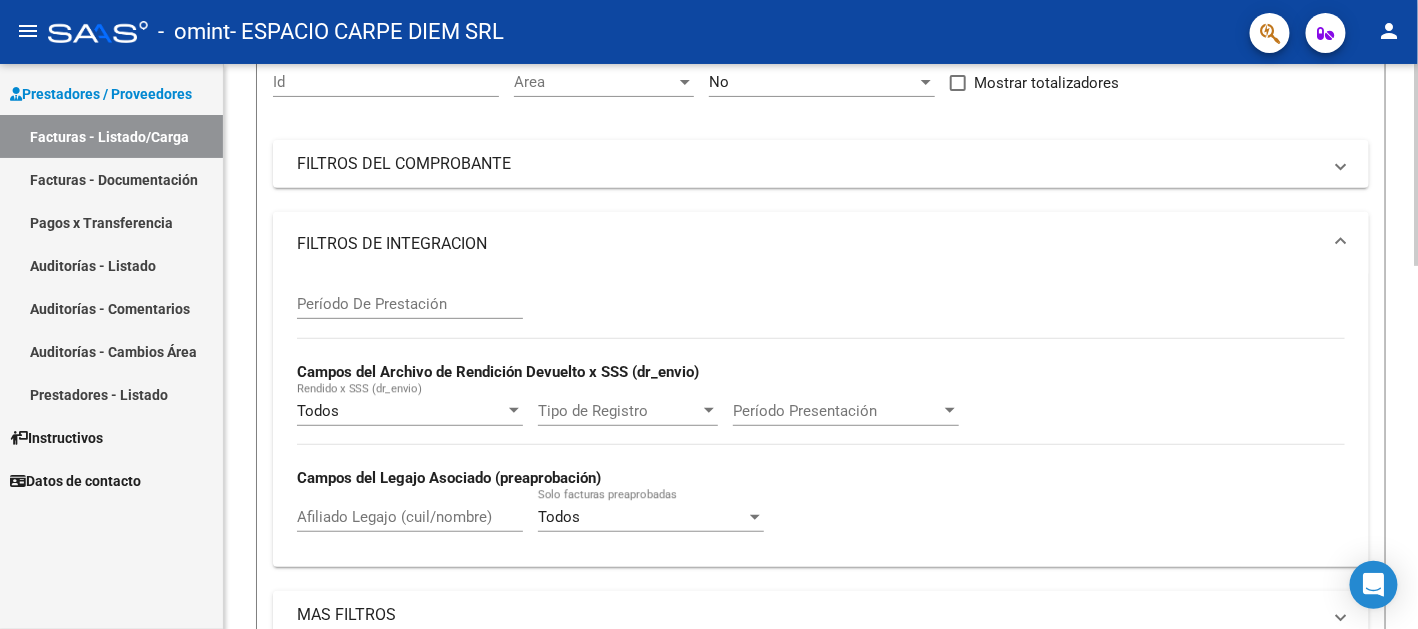 click on "FILTROS DE INTEGRACION" at bounding box center [809, 244] 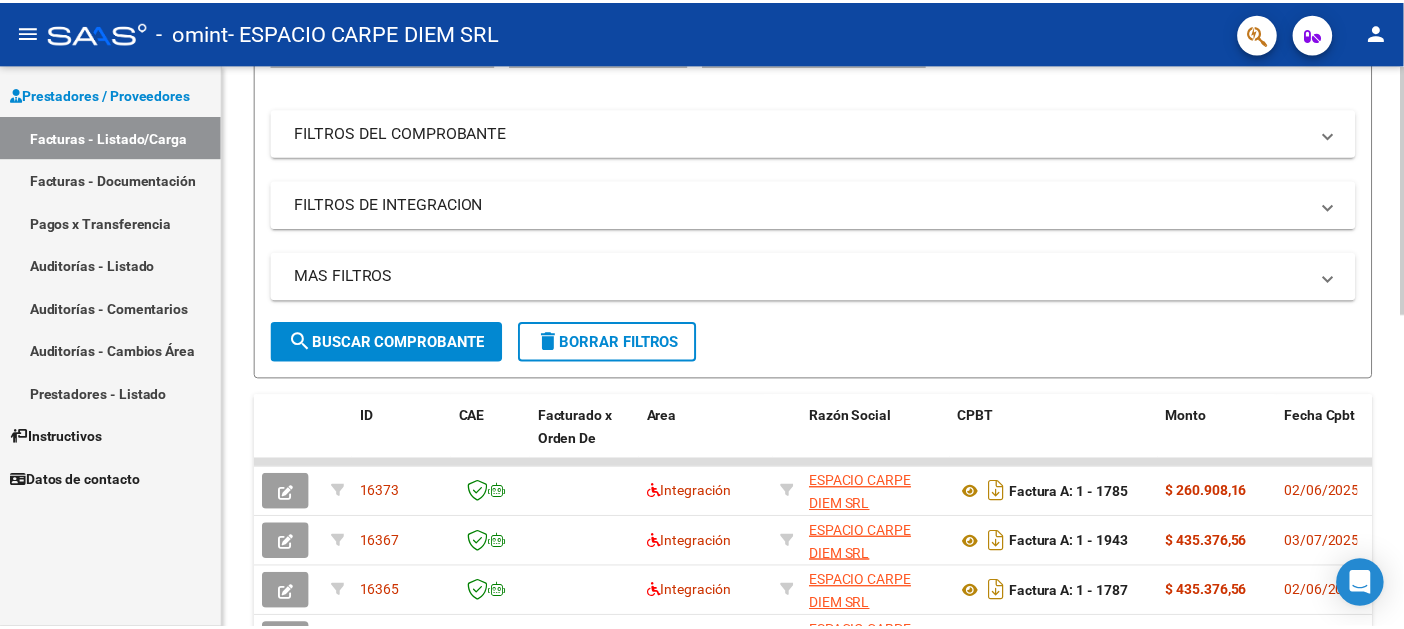 scroll, scrollTop: 99, scrollLeft: 0, axis: vertical 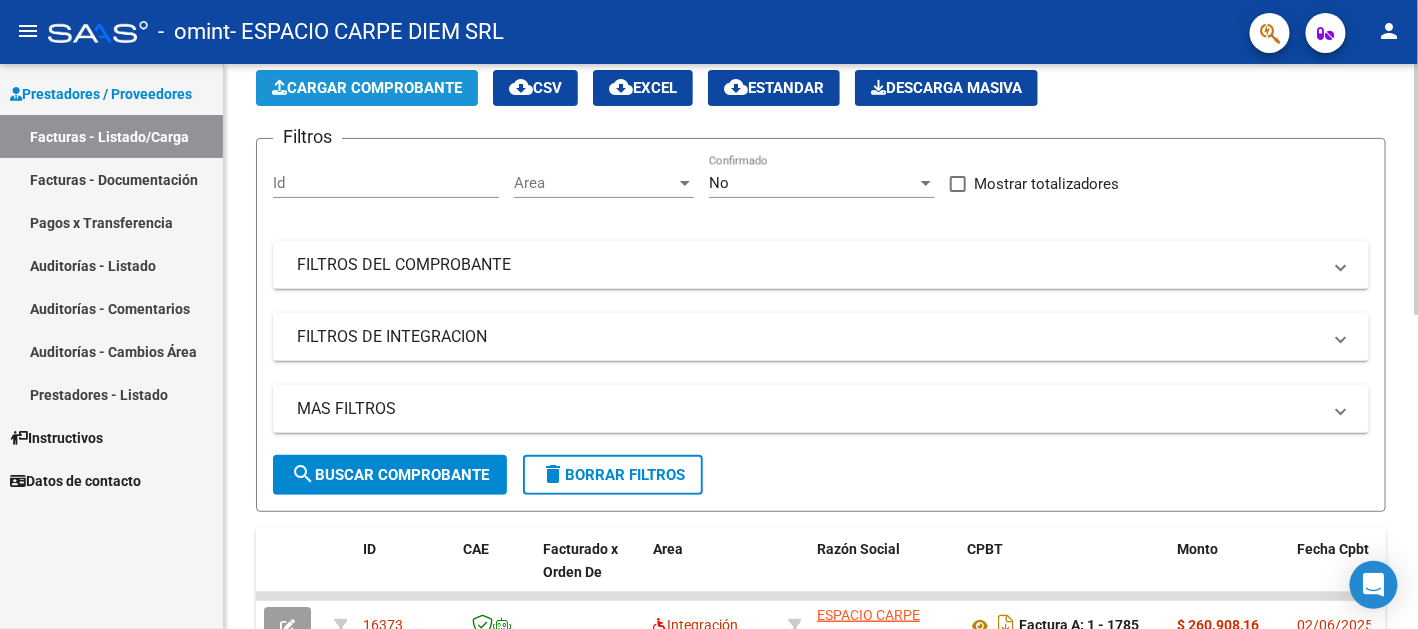 click on "Cargar Comprobante" 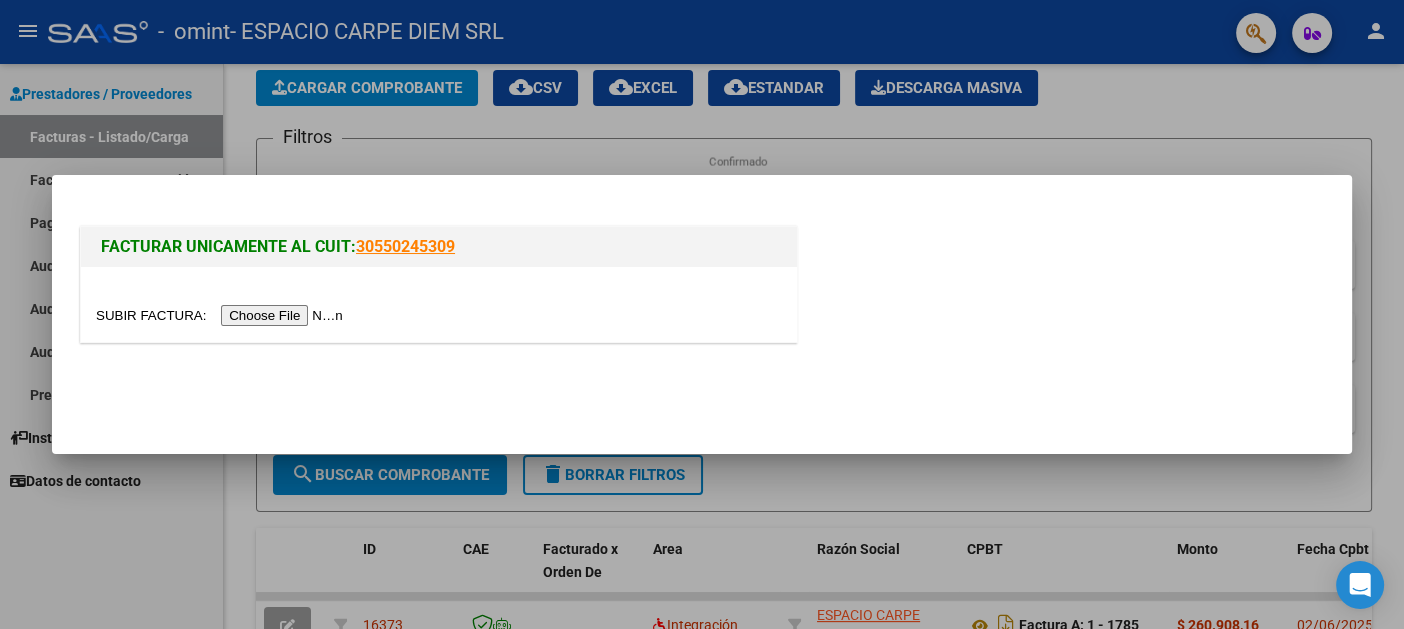 click at bounding box center [222, 315] 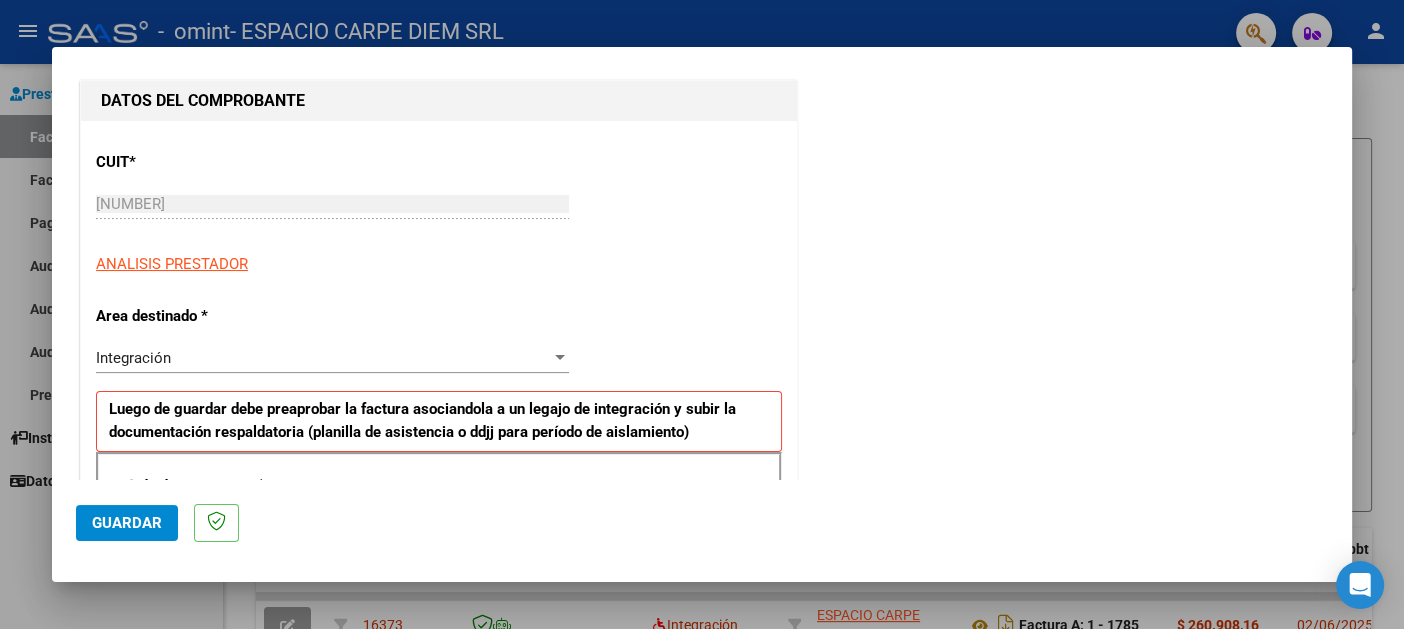 scroll, scrollTop: 400, scrollLeft: 0, axis: vertical 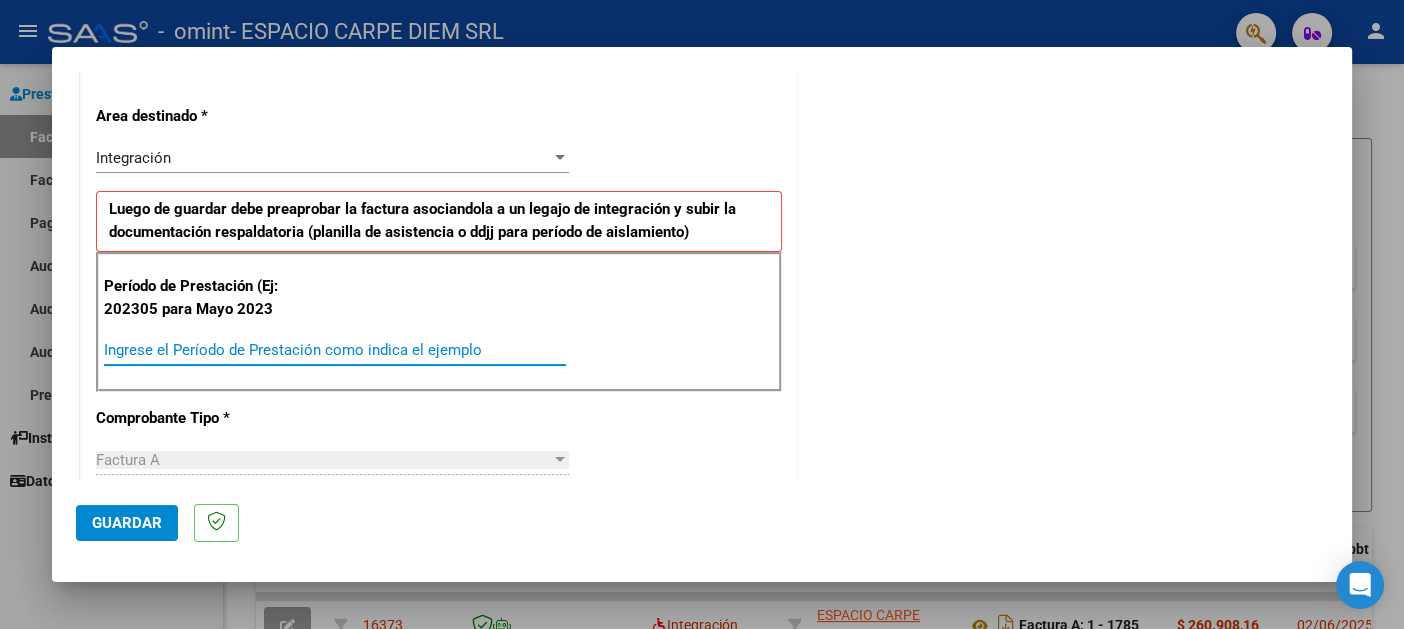 click on "Ingrese el Período de Prestación como indica el ejemplo" at bounding box center (335, 350) 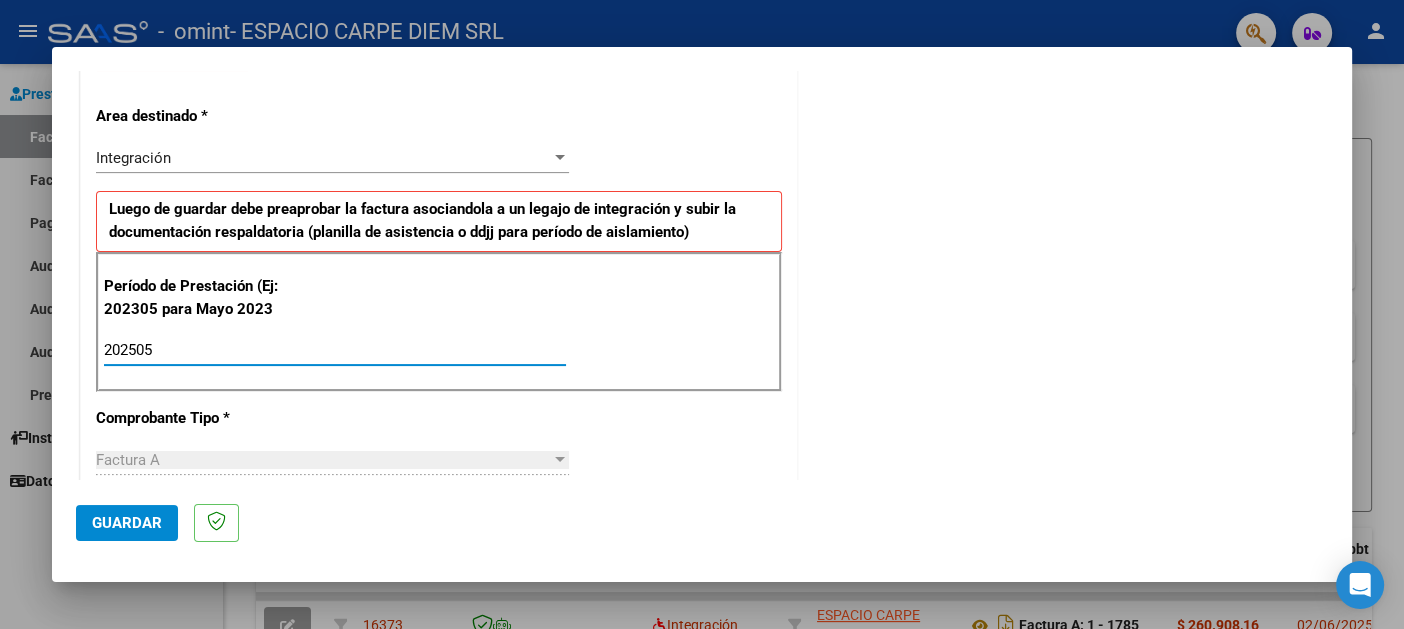type on "202505" 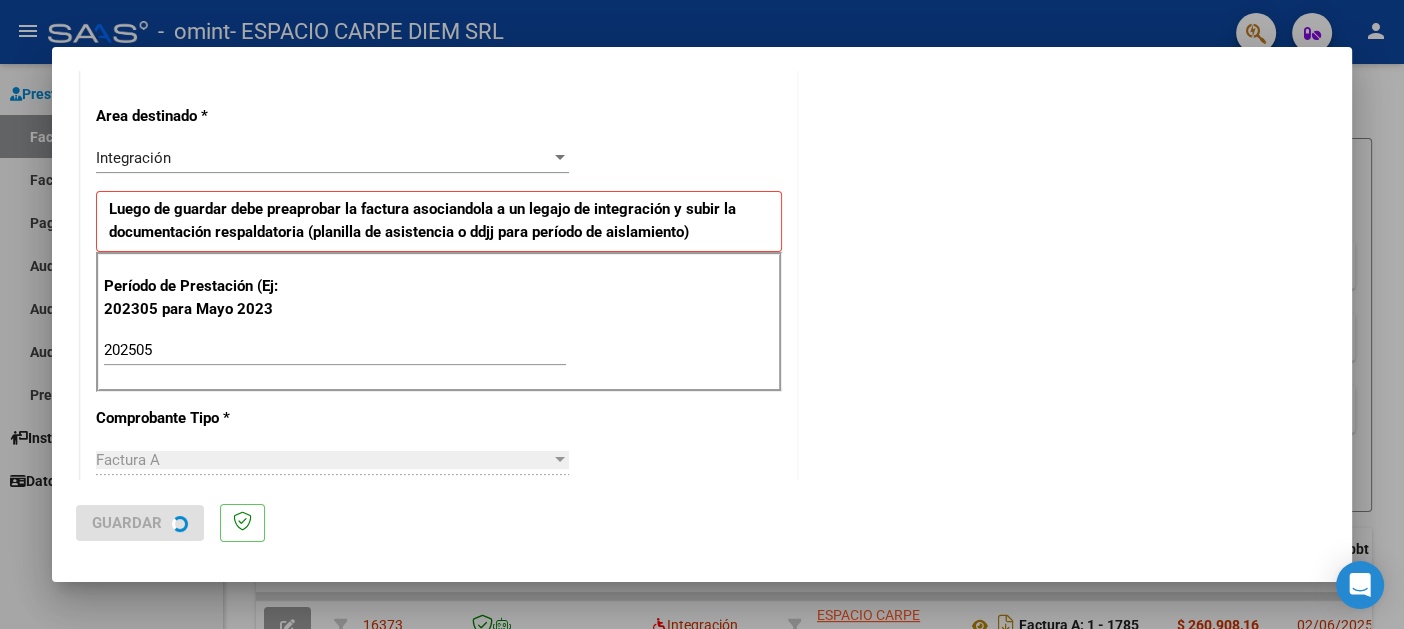 scroll, scrollTop: 0, scrollLeft: 0, axis: both 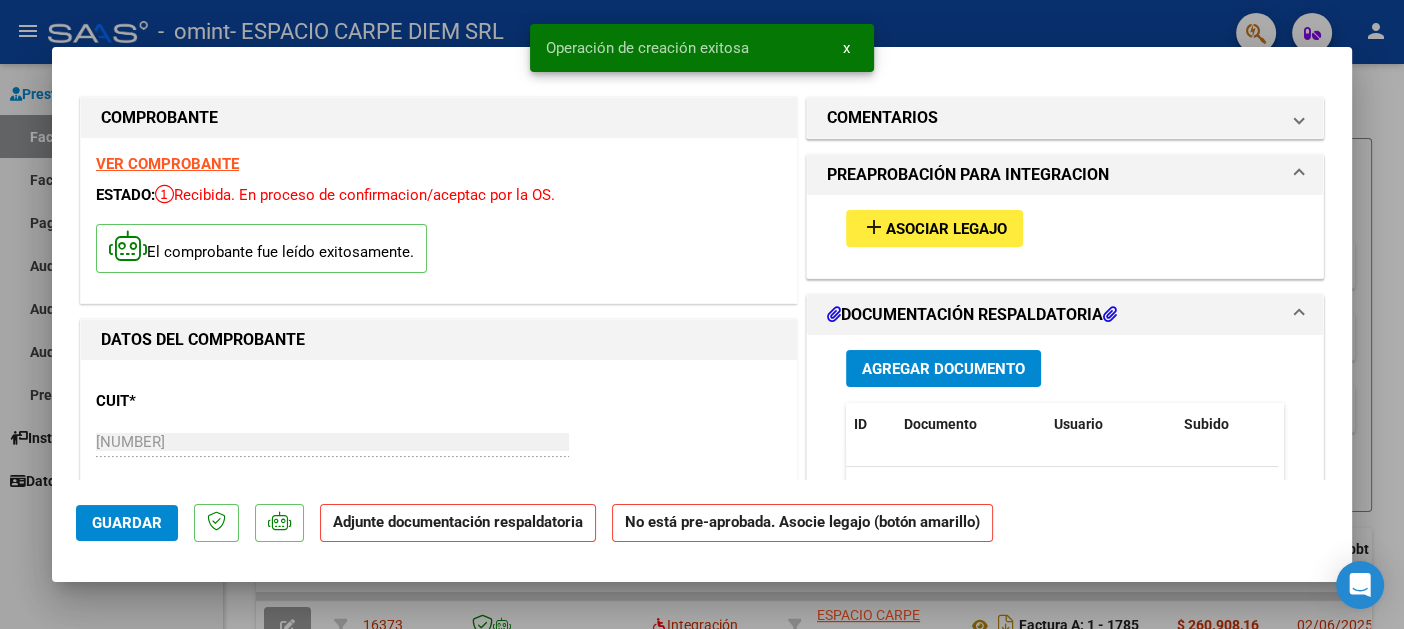 click on "Asociar Legajo" at bounding box center [946, 229] 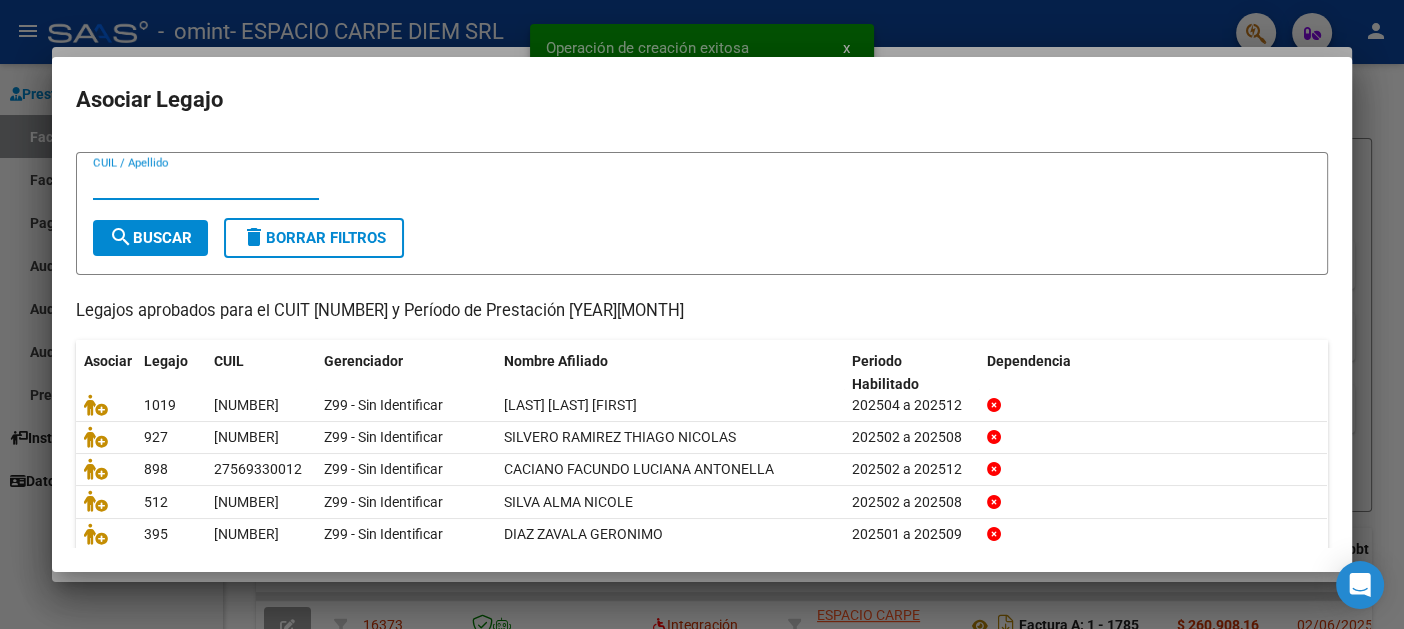 scroll, scrollTop: 8, scrollLeft: 0, axis: vertical 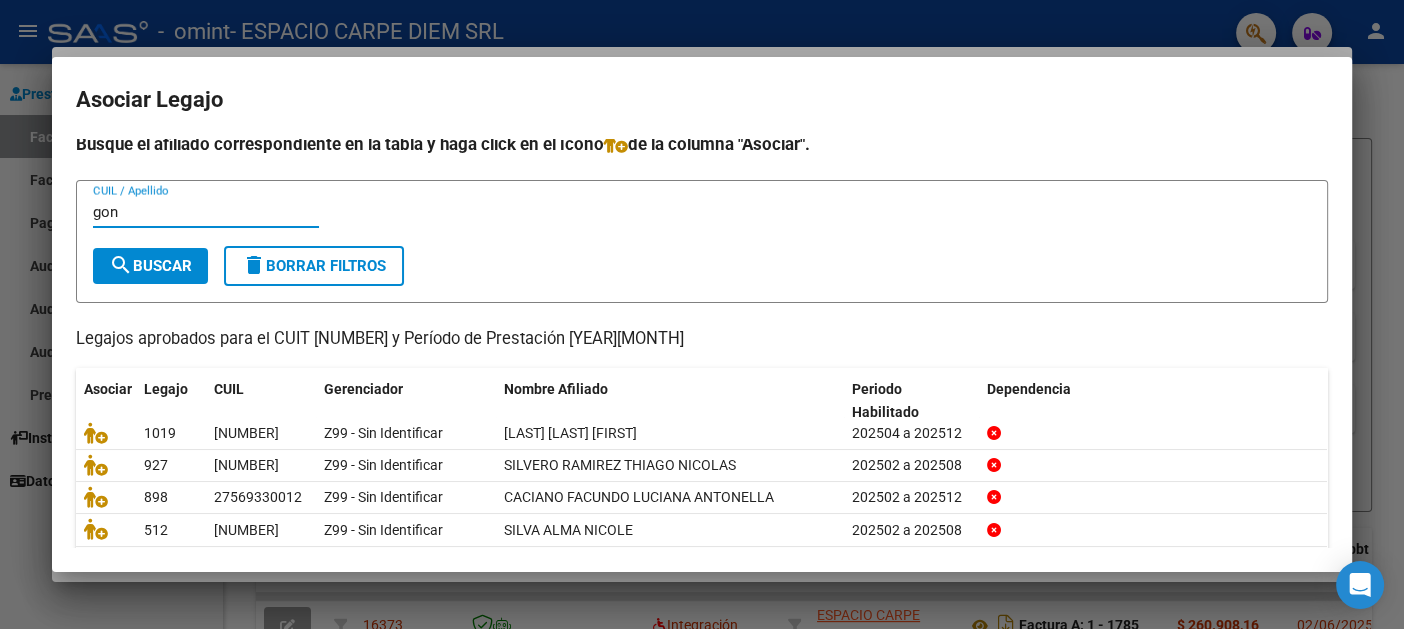 type on "gon" 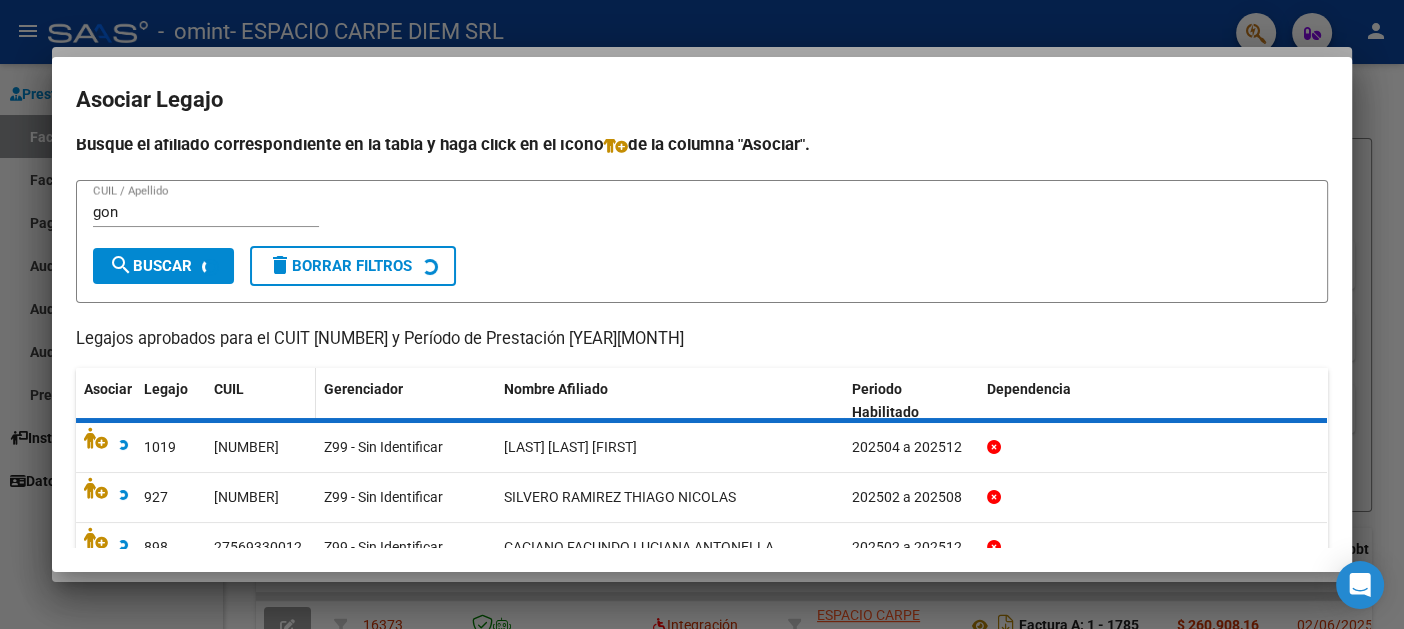 scroll, scrollTop: 0, scrollLeft: 0, axis: both 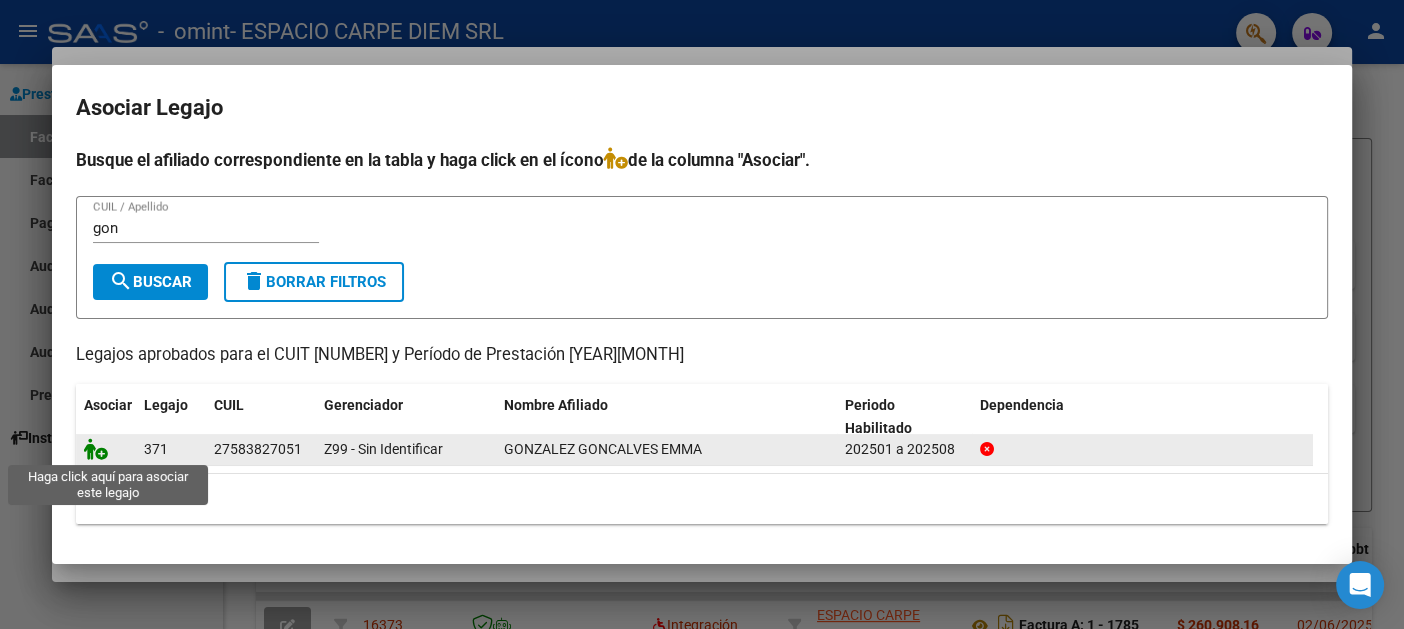 click 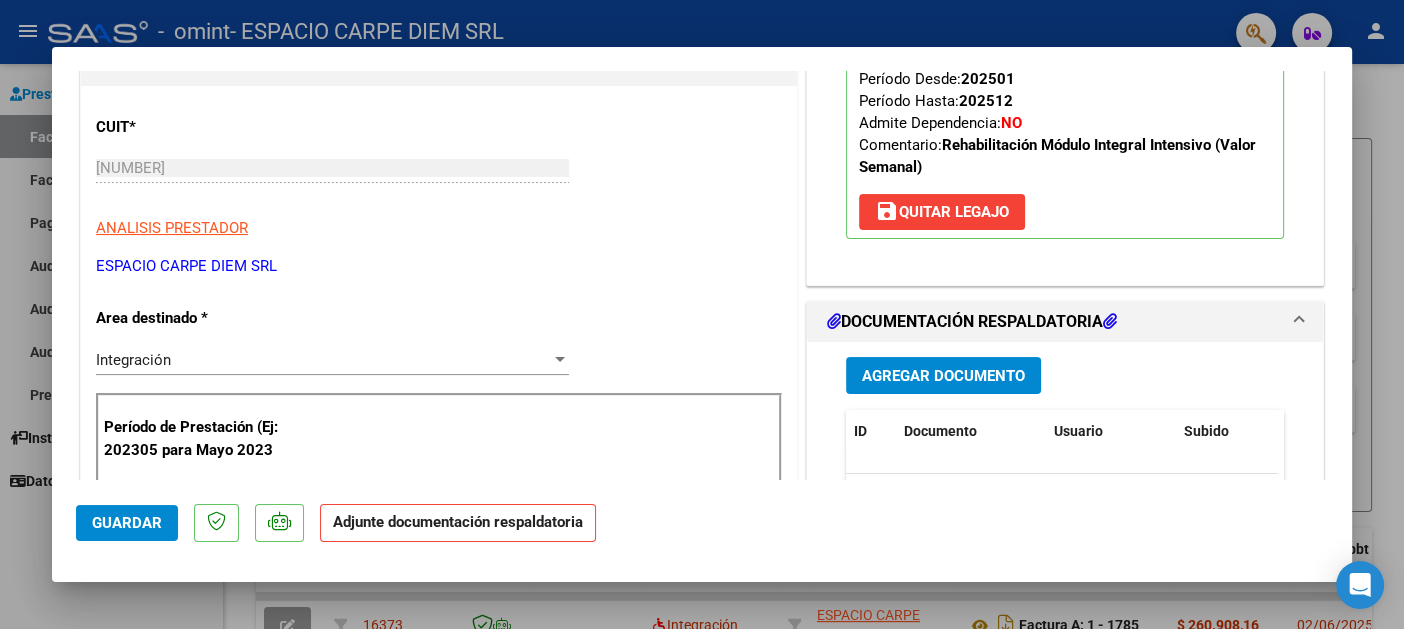scroll, scrollTop: 299, scrollLeft: 0, axis: vertical 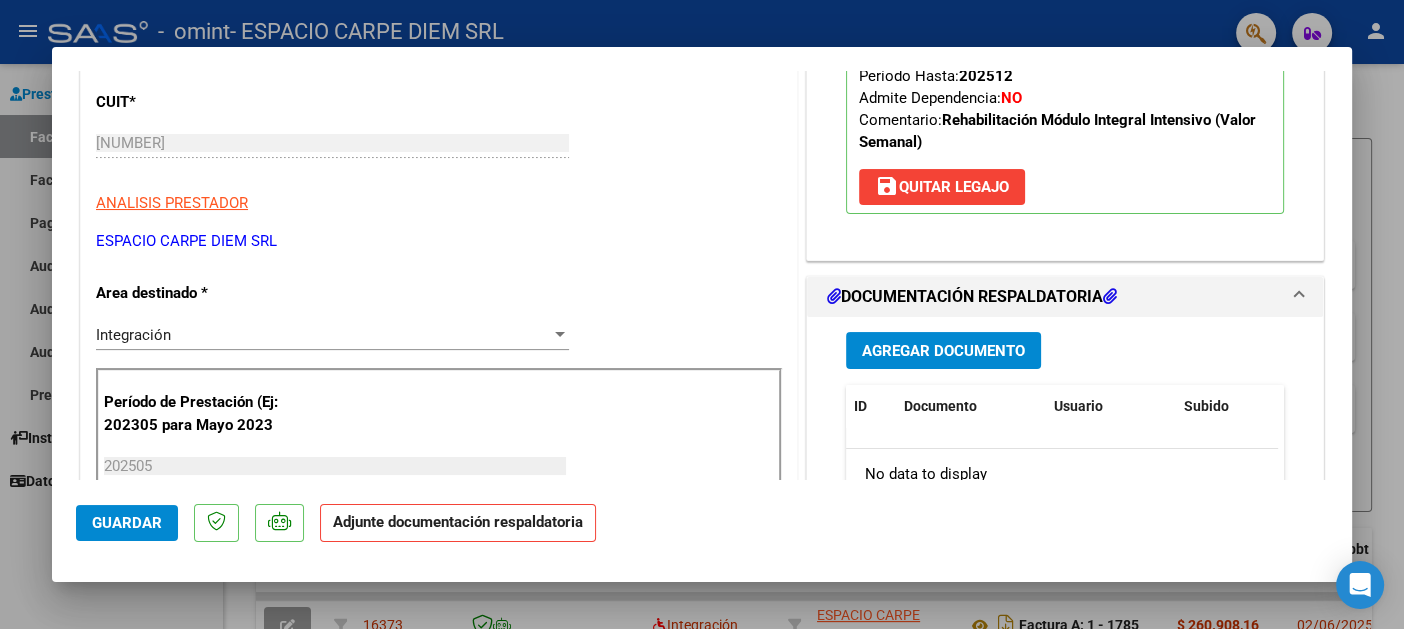 click on "Agregar Documento" at bounding box center (943, 350) 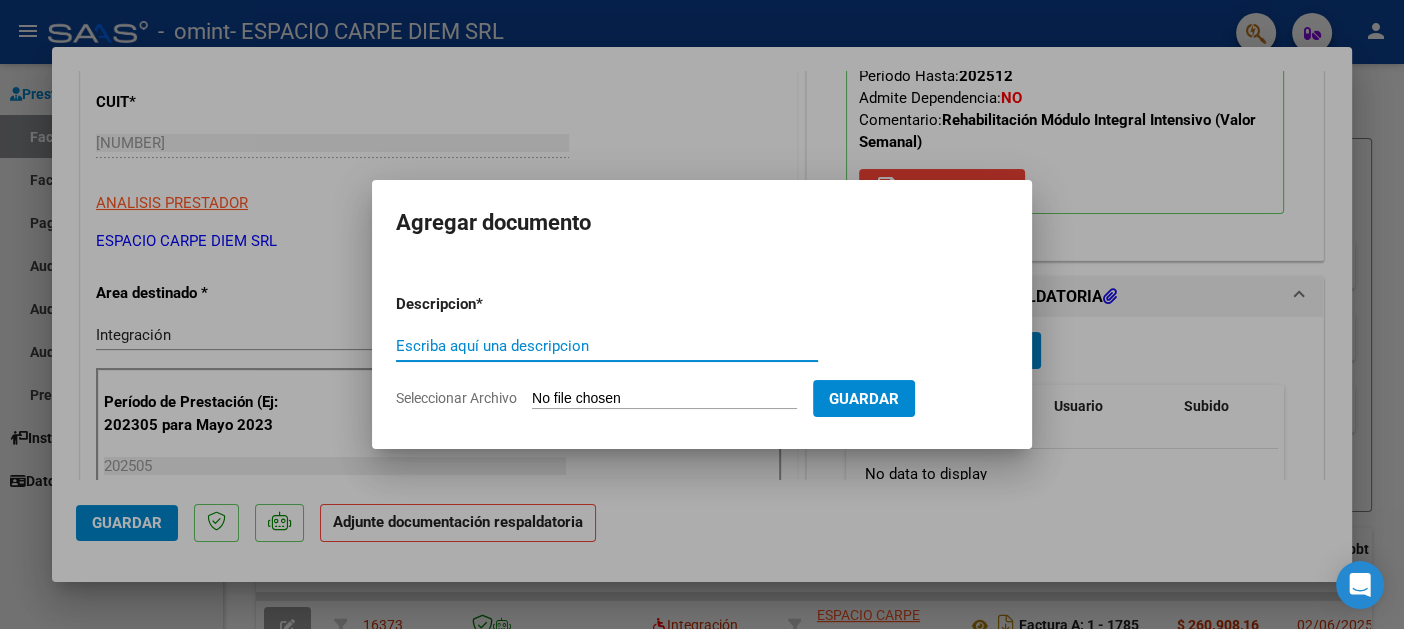 click on "Seleccionar Archivo" at bounding box center (664, 399) 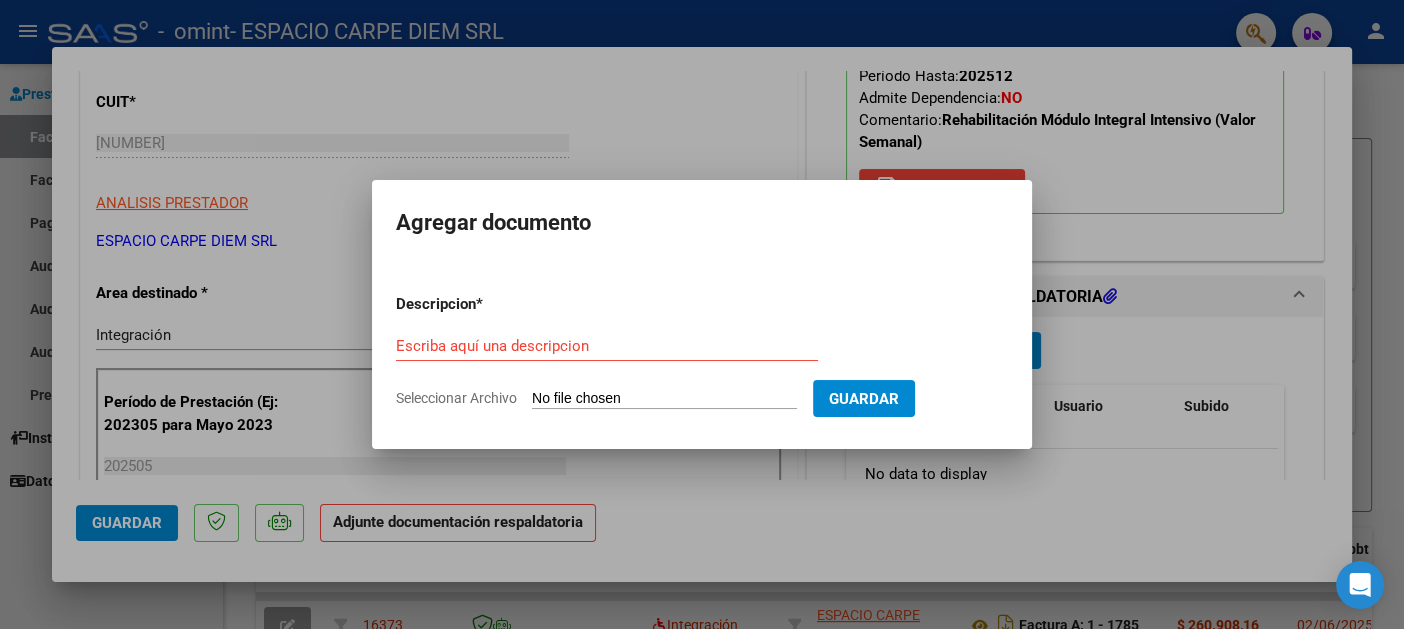 type on "C:\fakepath\[LAST] - Pres + Orden MAY25.pdf" 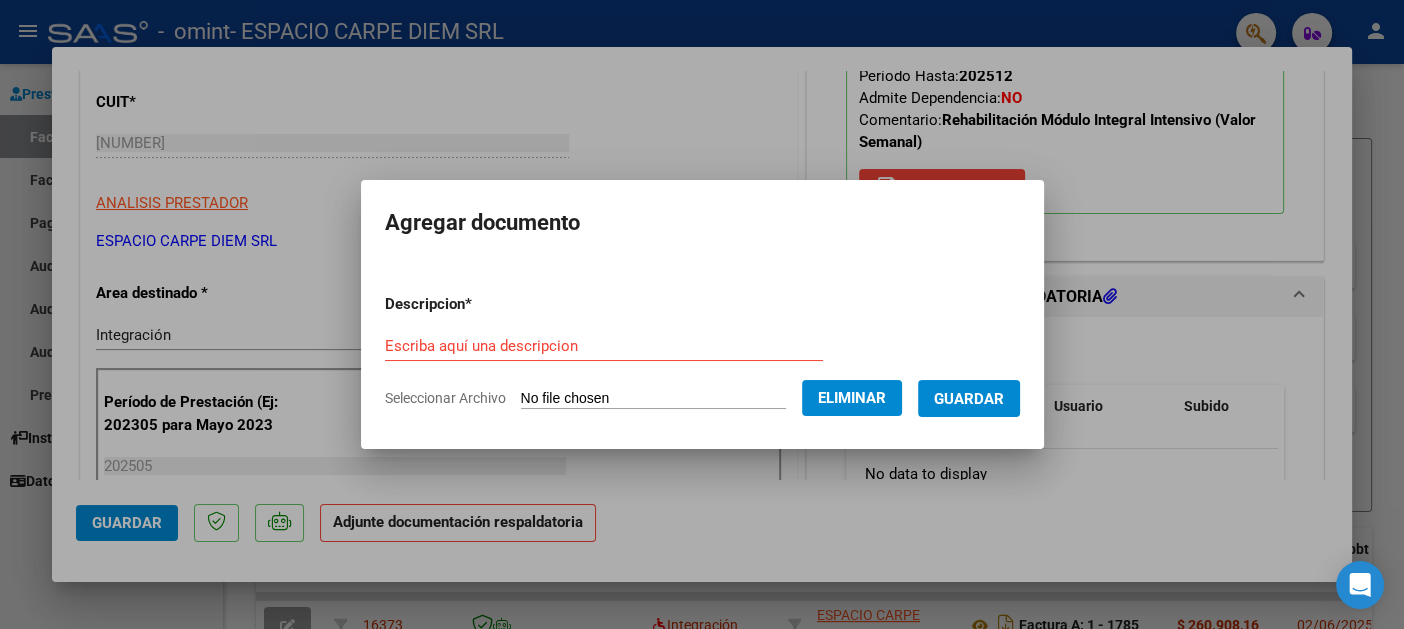click on "Escriba aquí una descripcion" at bounding box center [604, 346] 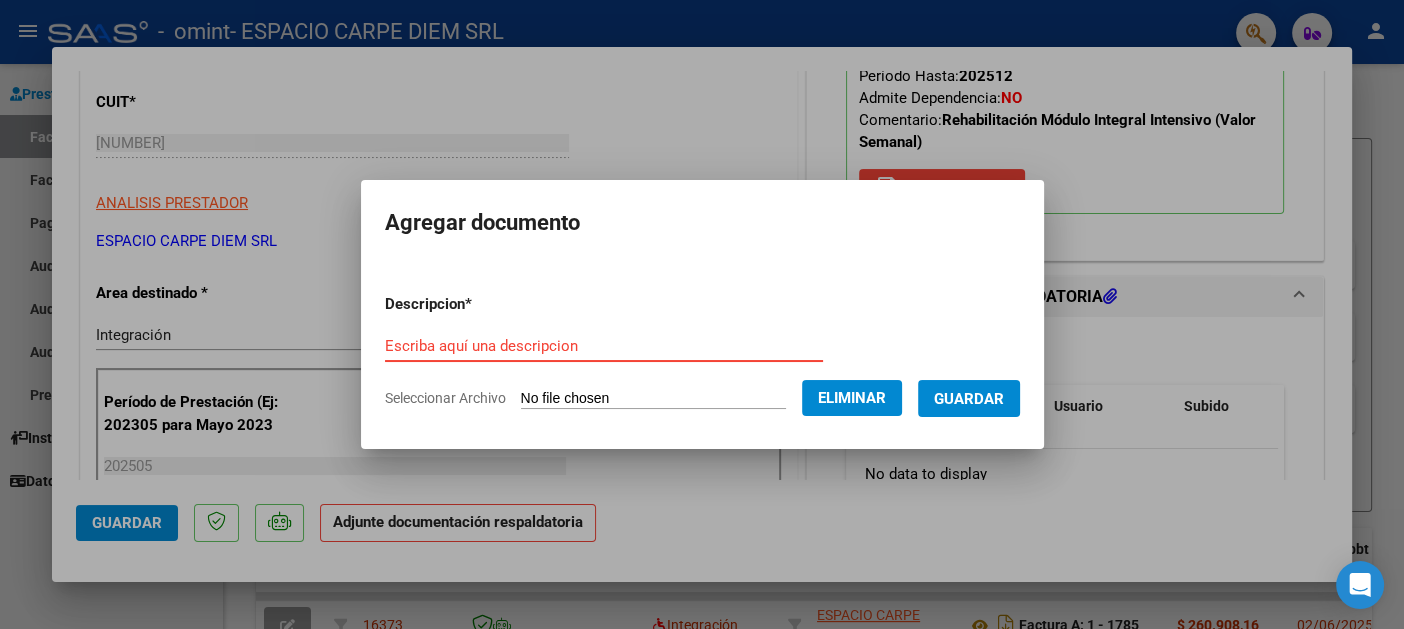 paste on "Documentación Mayo 2025" 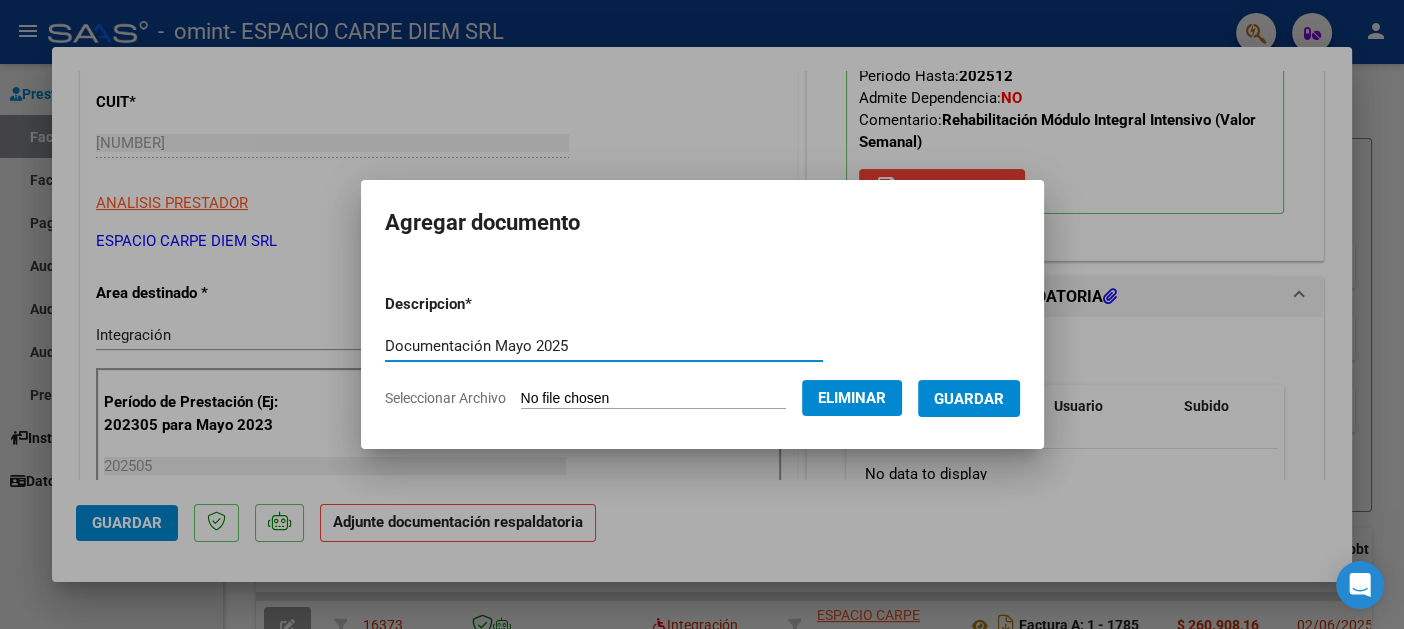type on "Documentación Mayo 2025" 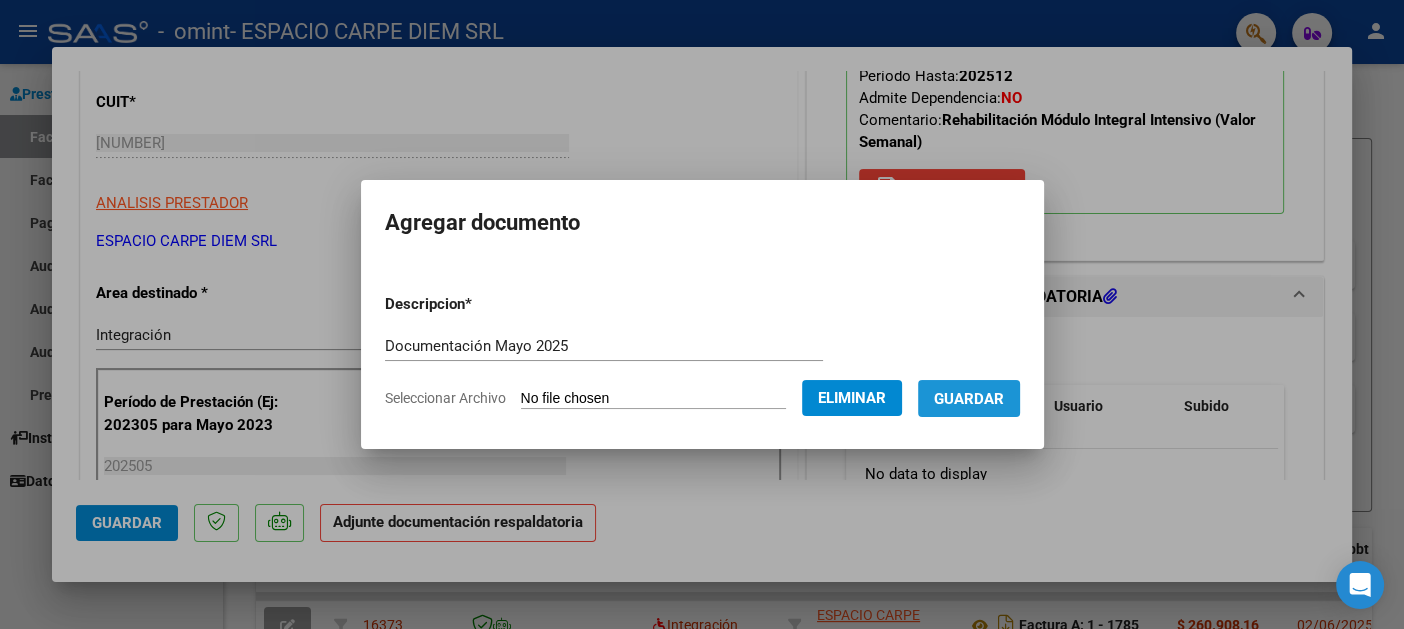 click on "Guardar" at bounding box center (969, 399) 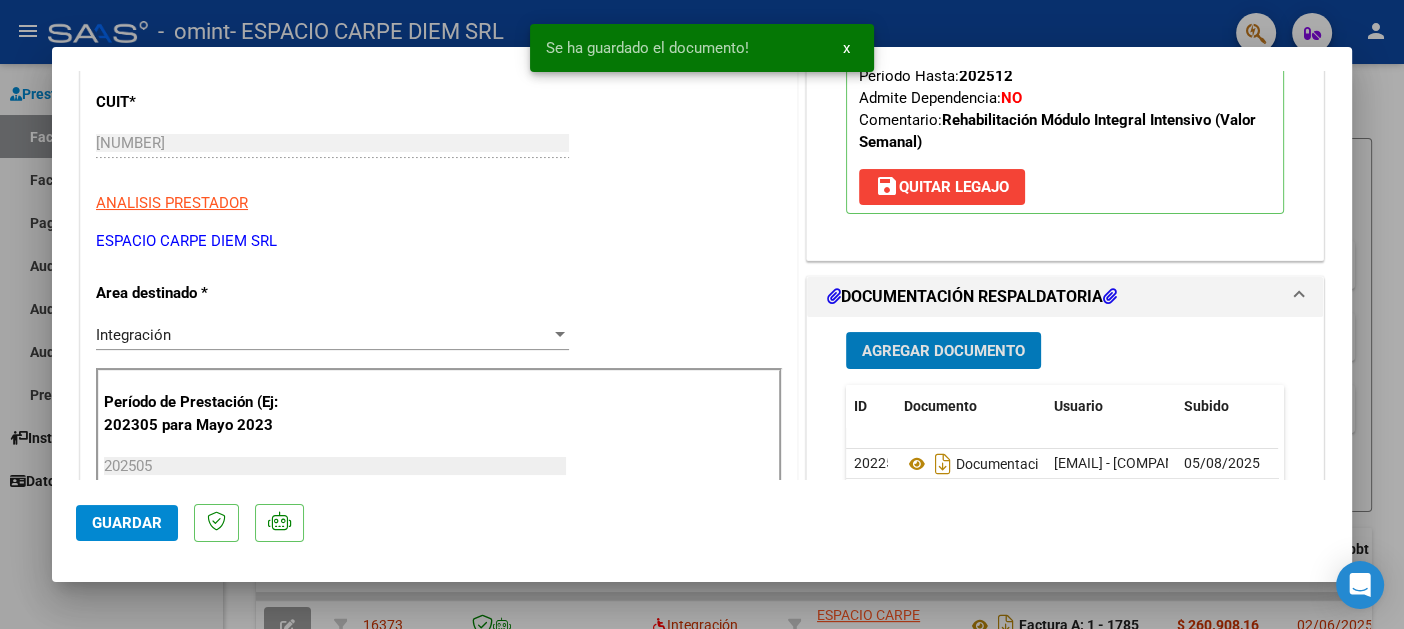 click on "Guardar" 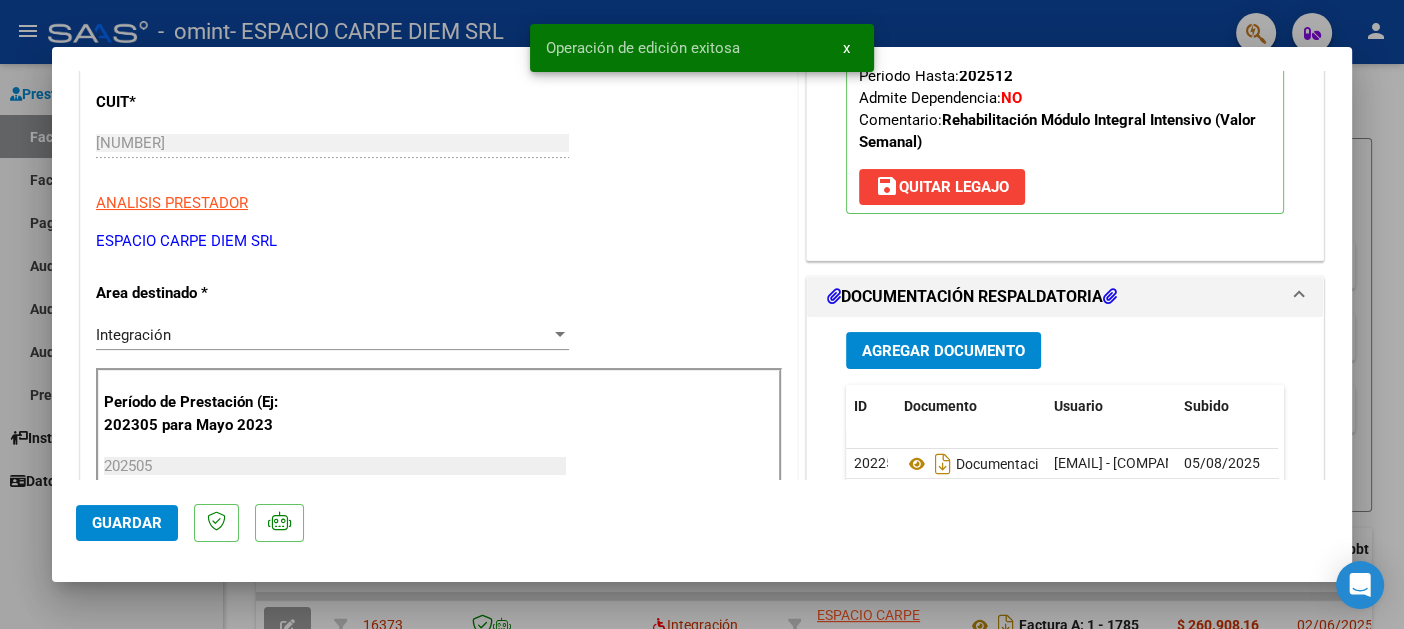 click at bounding box center [702, 314] 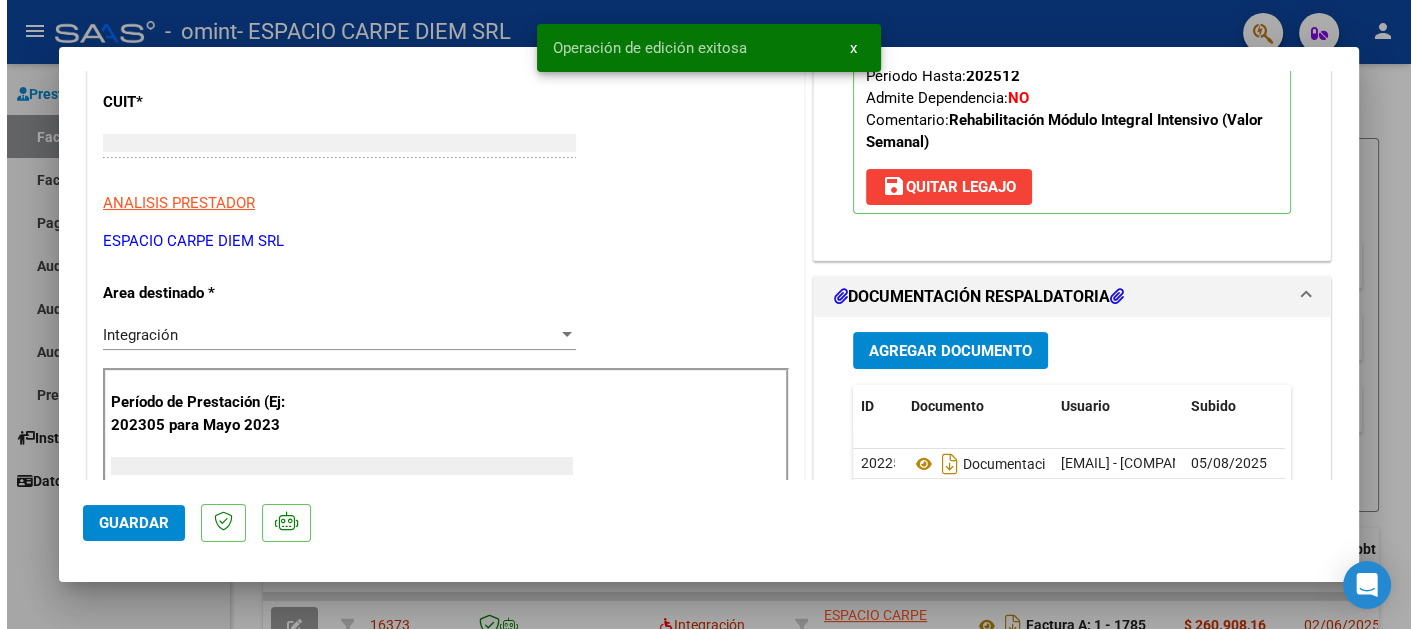 scroll, scrollTop: 0, scrollLeft: 0, axis: both 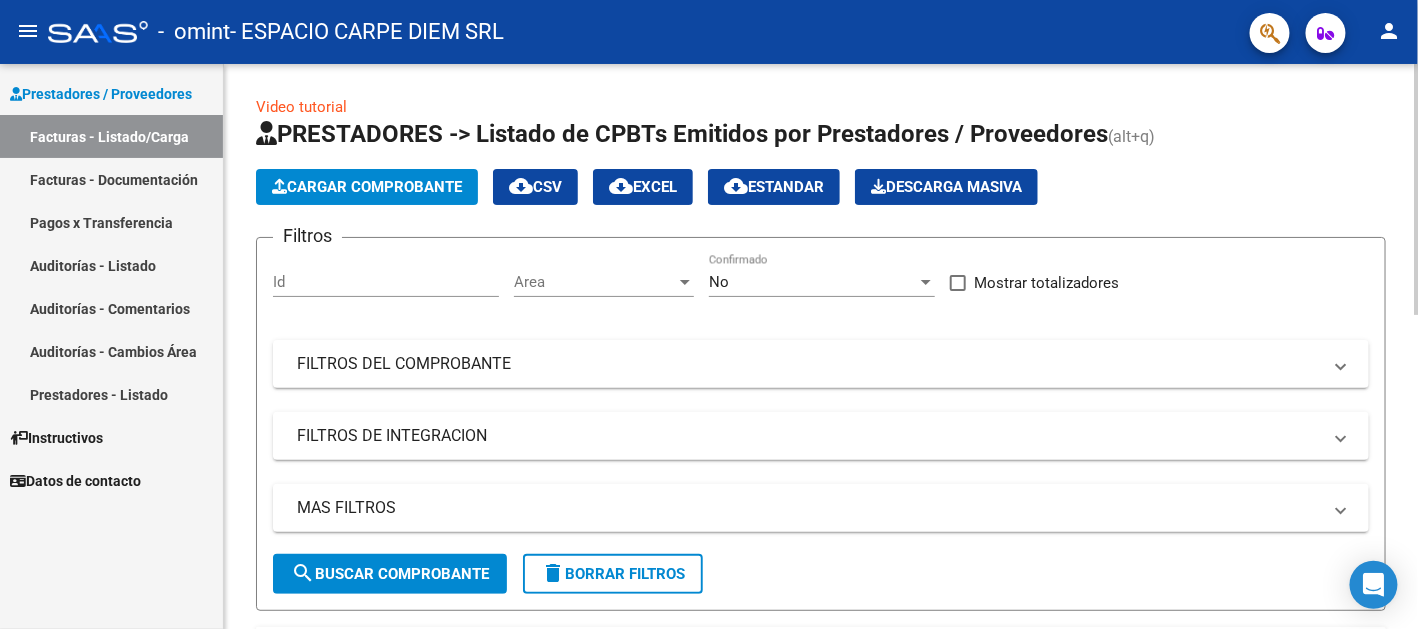click on "Cargar Comprobante" 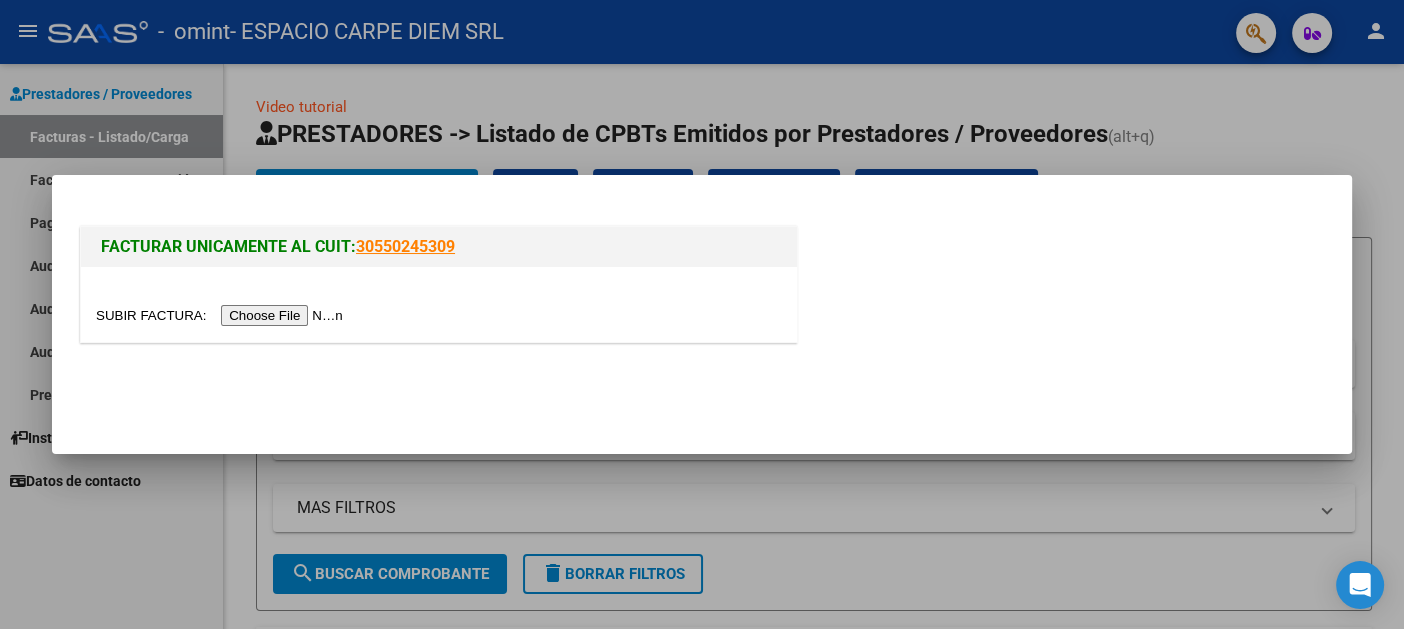click at bounding box center (222, 315) 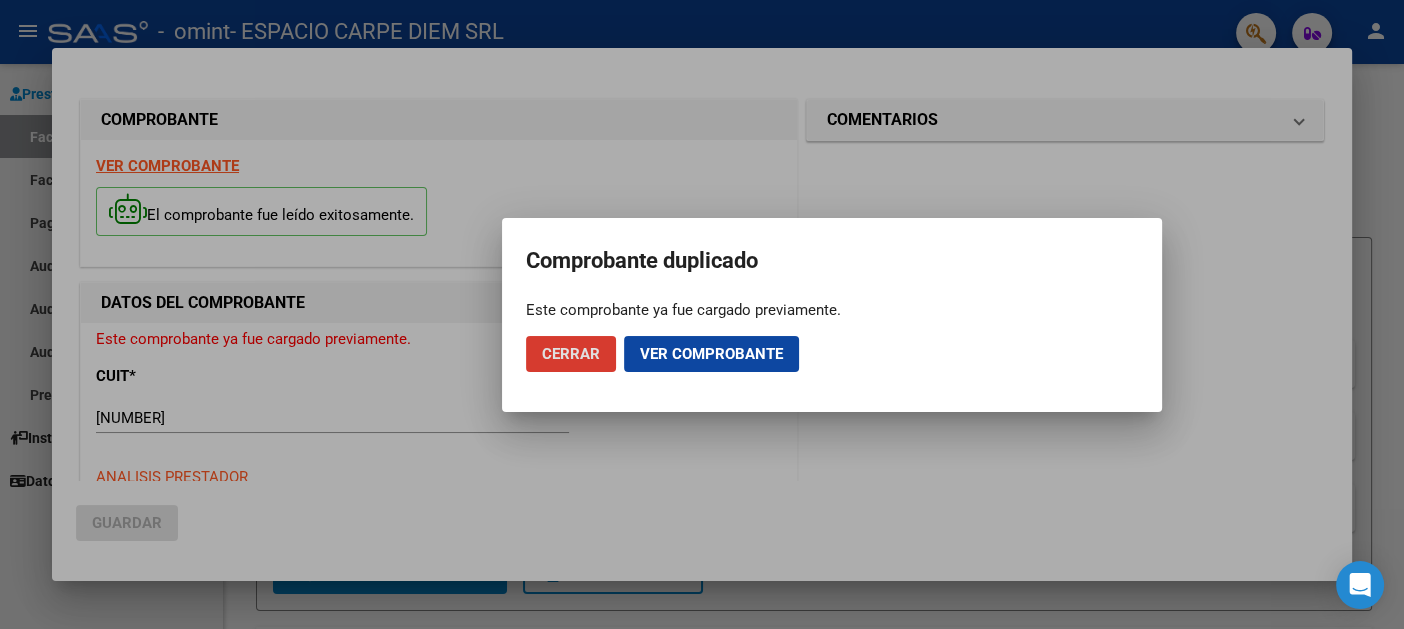 click on "Ver comprobante" 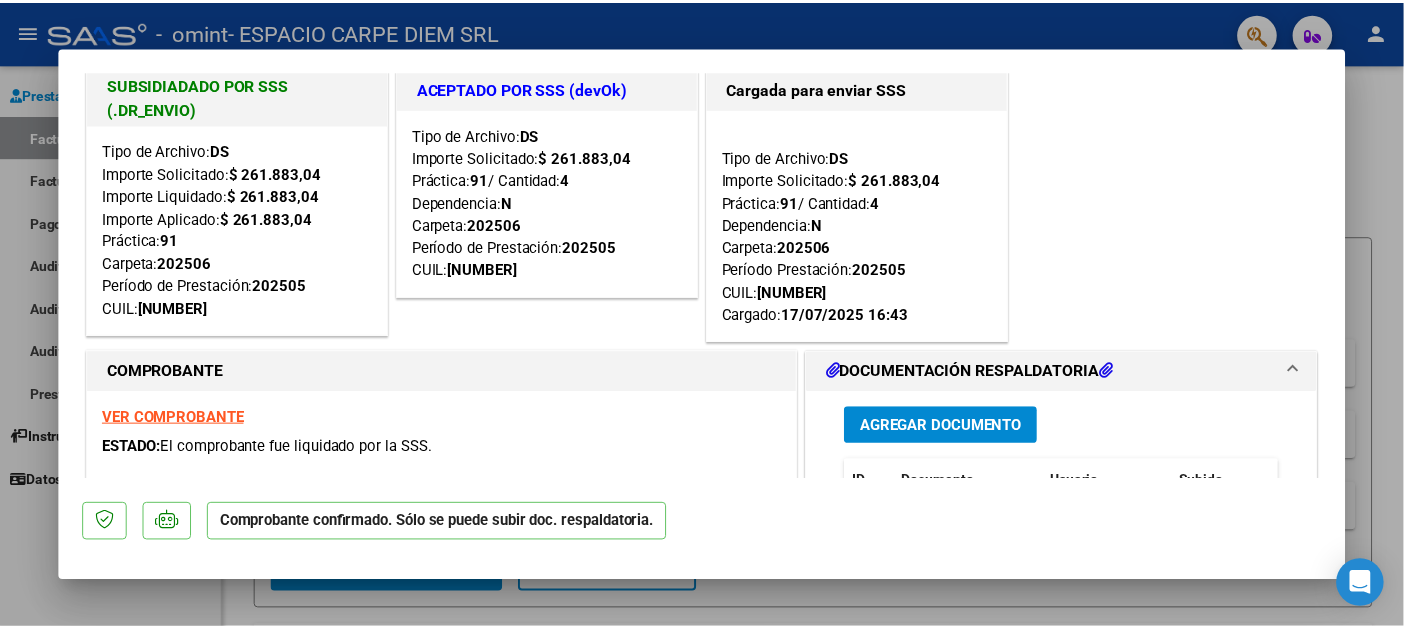 scroll, scrollTop: 0, scrollLeft: 0, axis: both 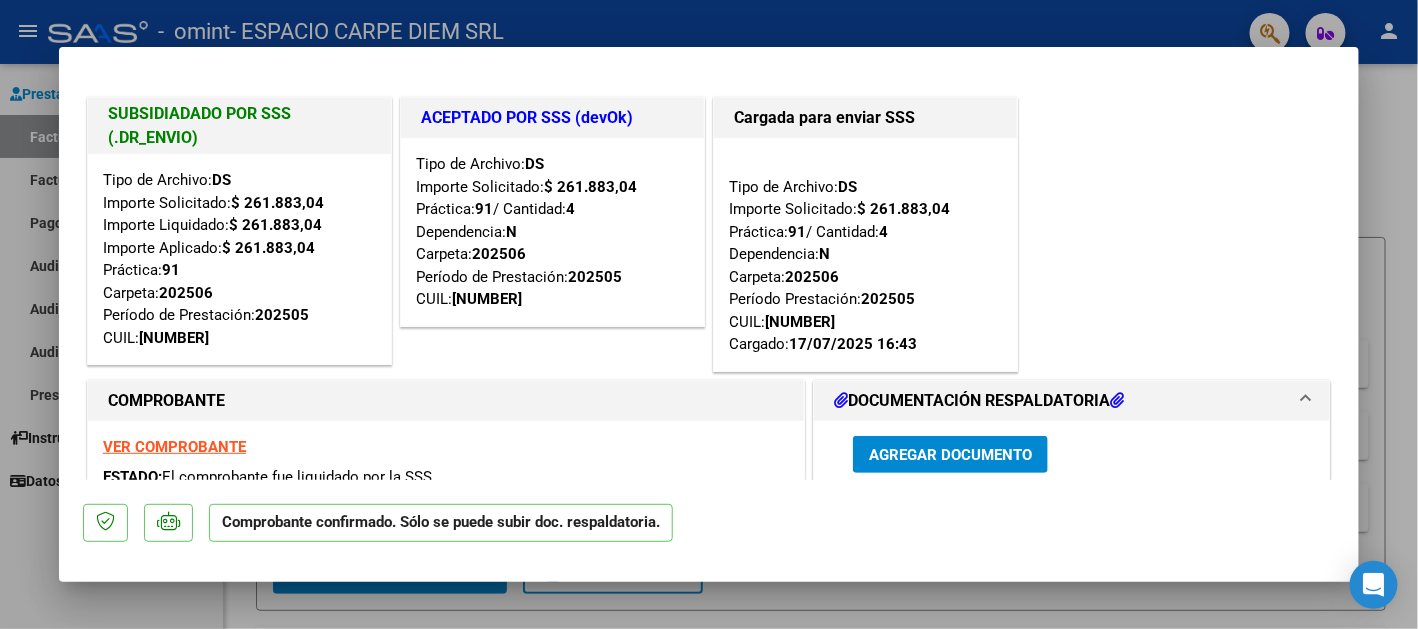 click at bounding box center (709, 314) 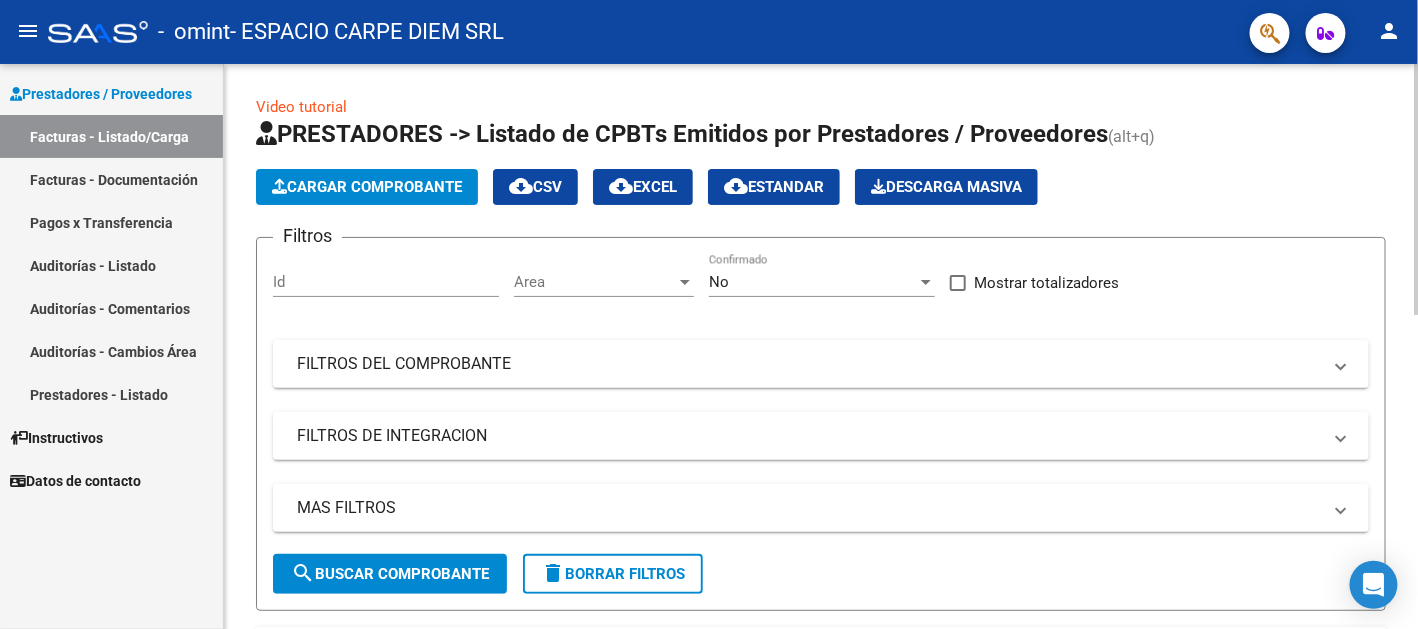 click on "Cargar Comprobante" 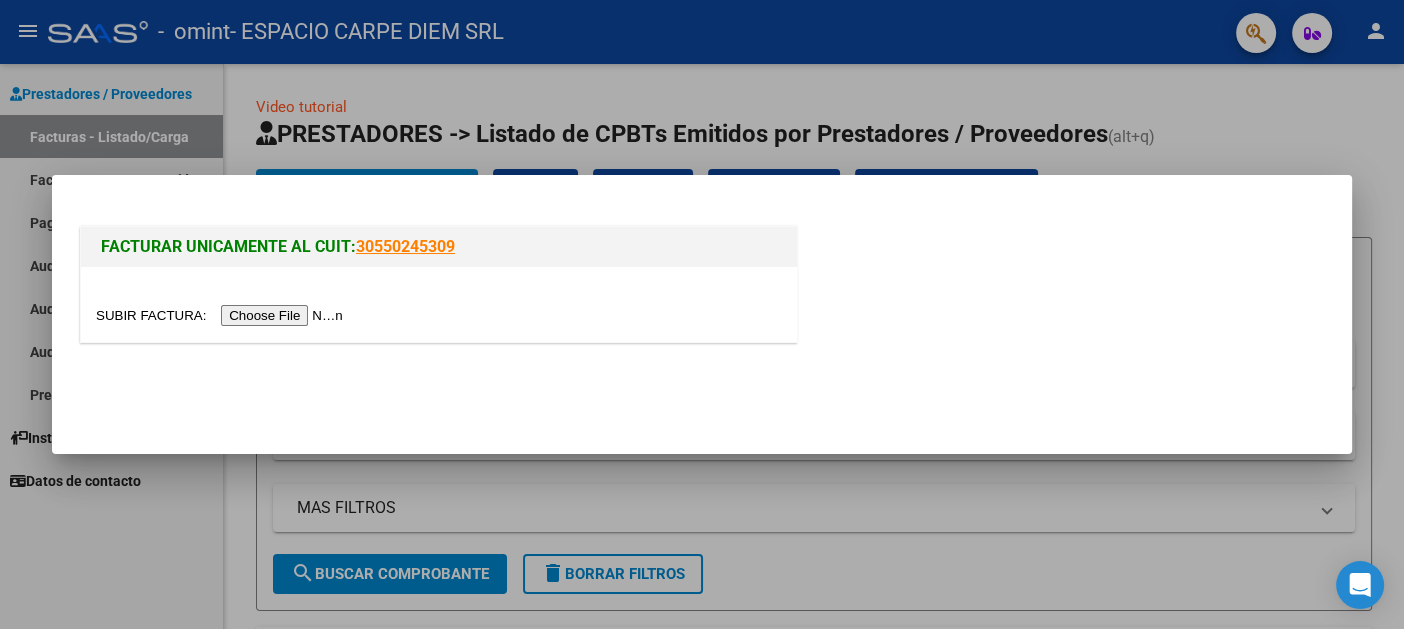 click at bounding box center (222, 315) 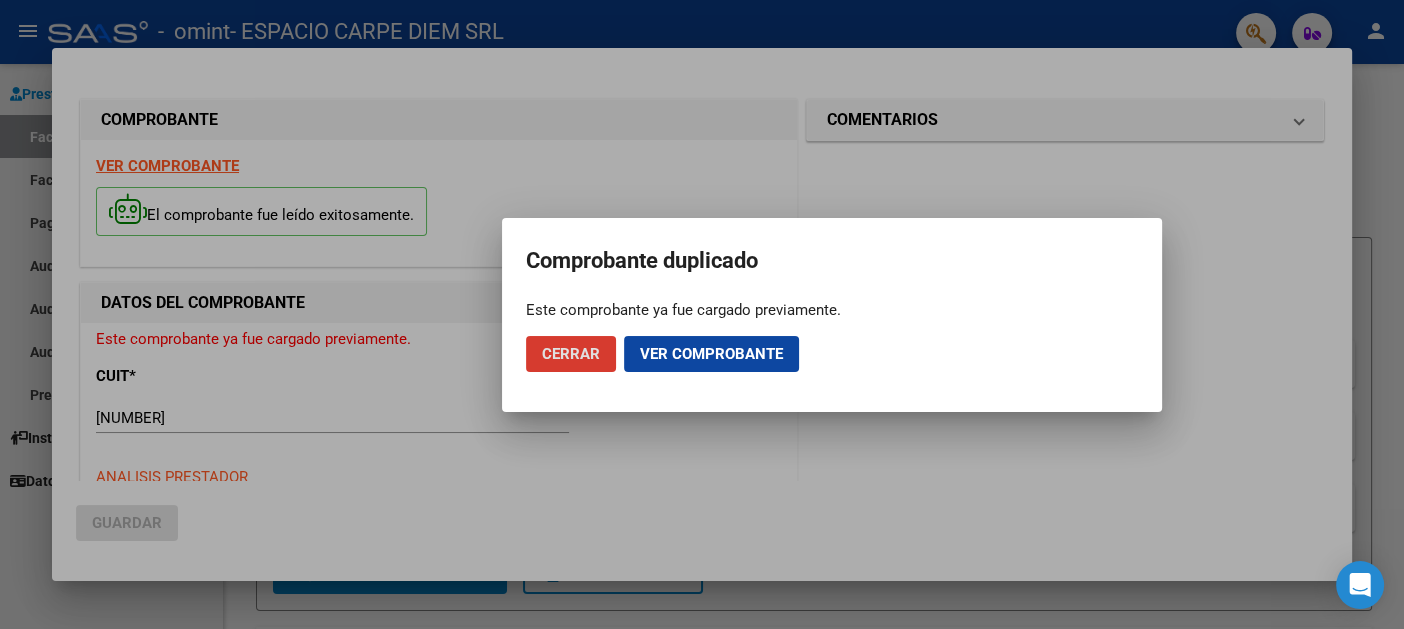 click on "Ver comprobante" 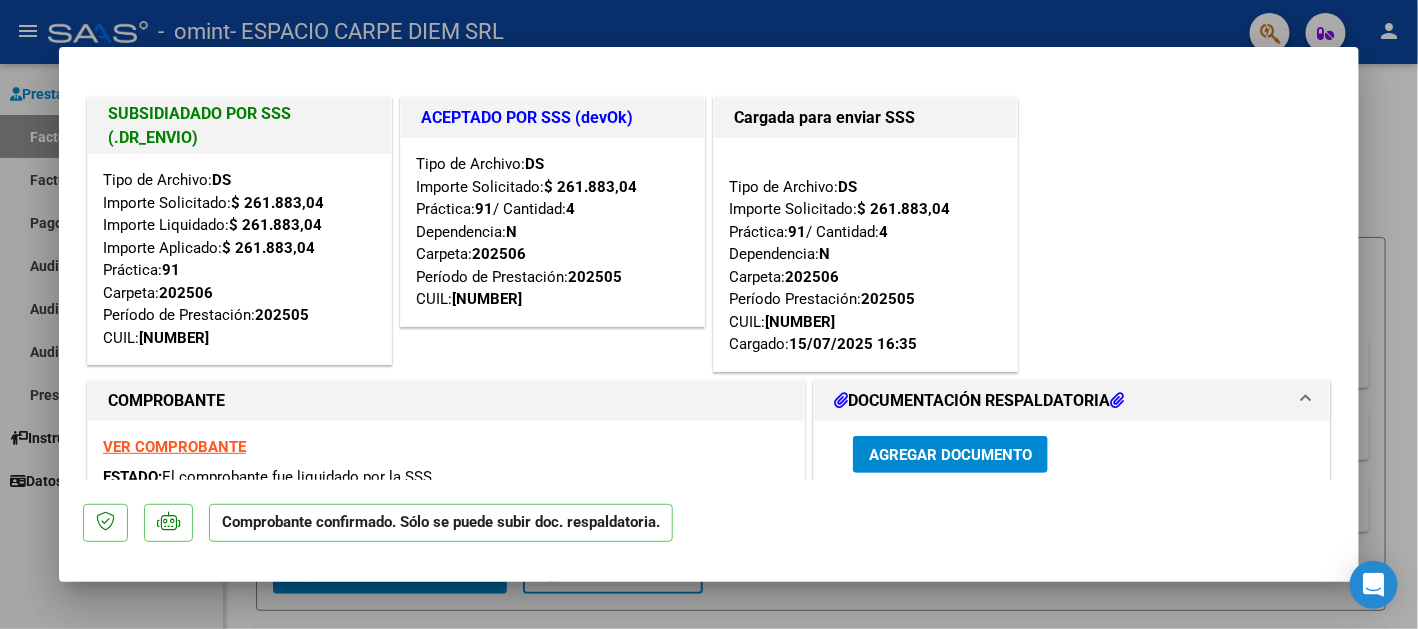 click at bounding box center (709, 314) 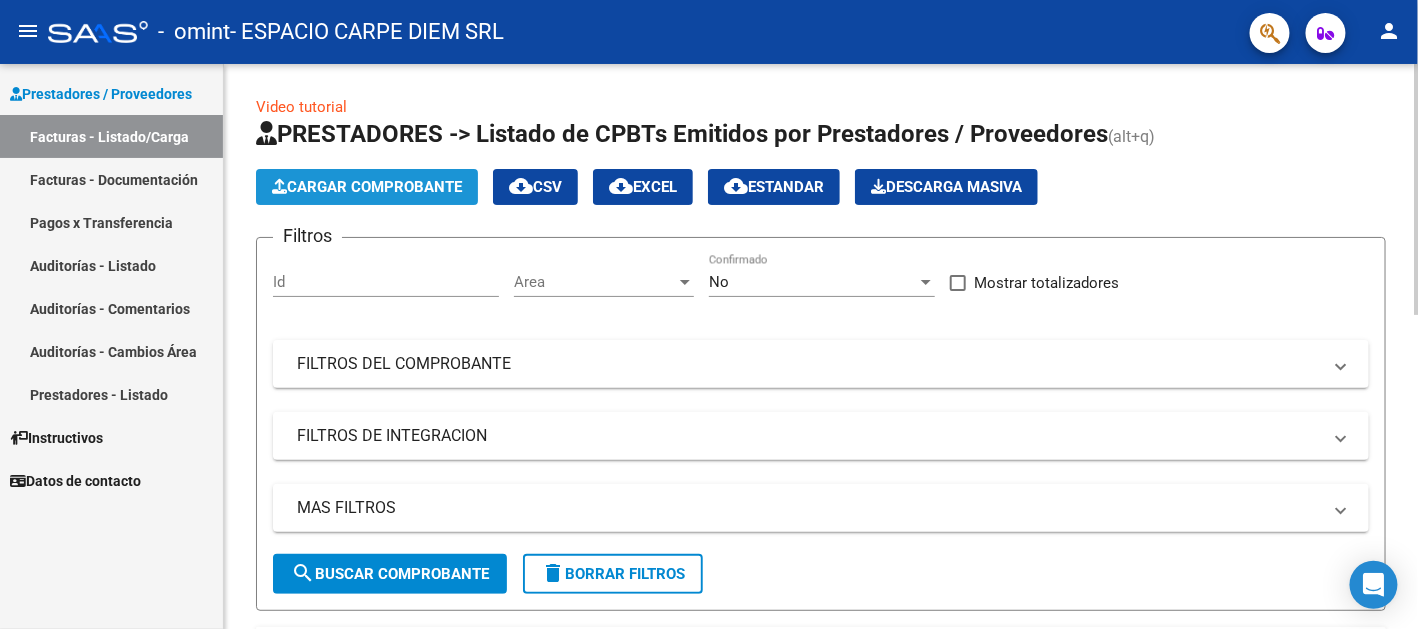 click on "Cargar Comprobante" 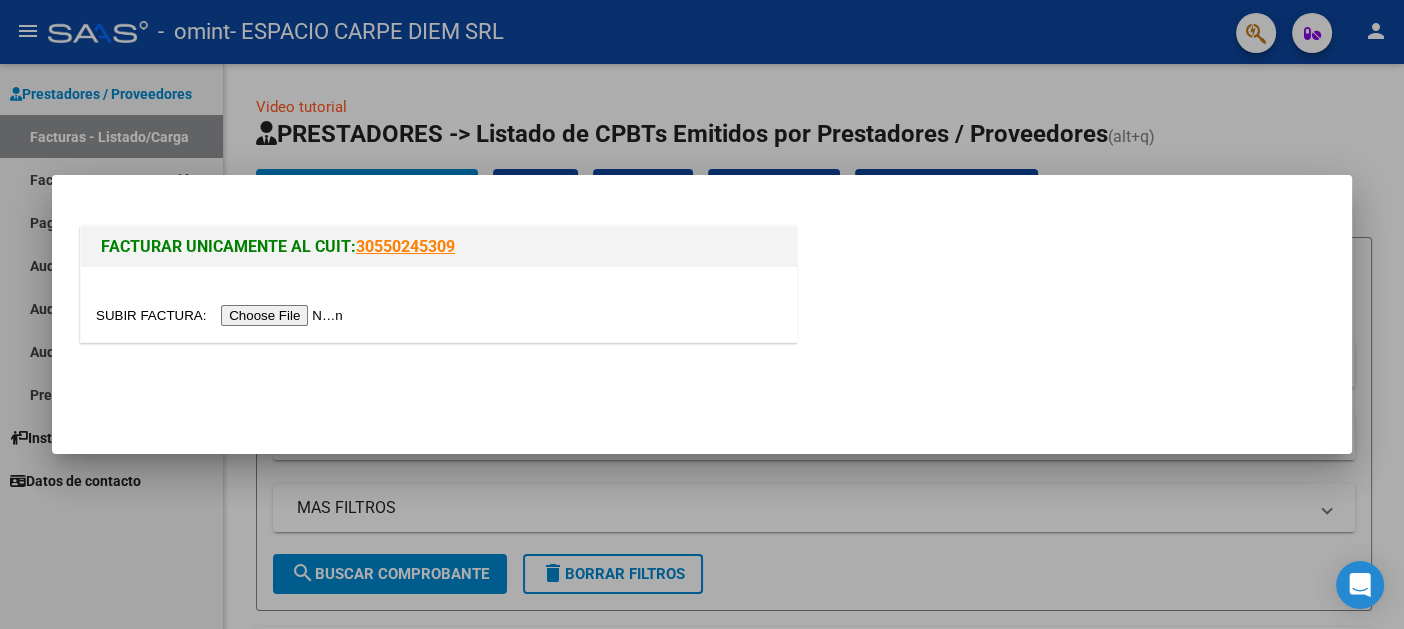 click at bounding box center (222, 315) 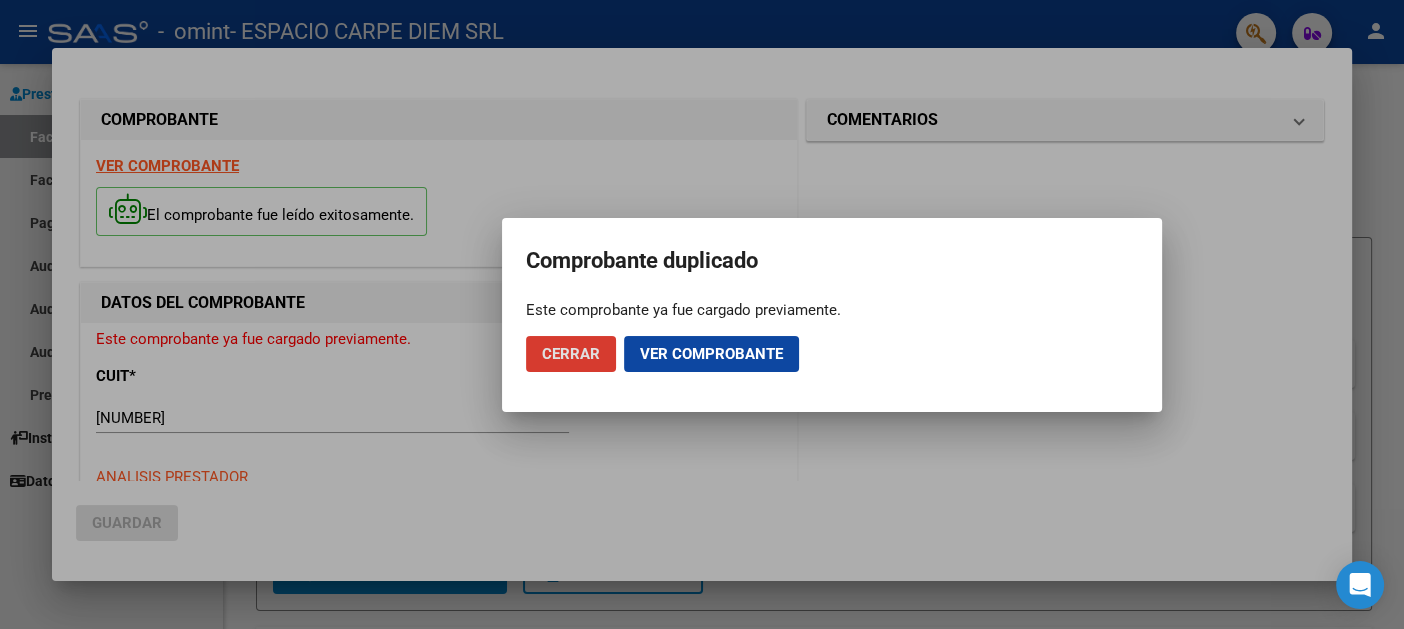 click on "Ver comprobante" 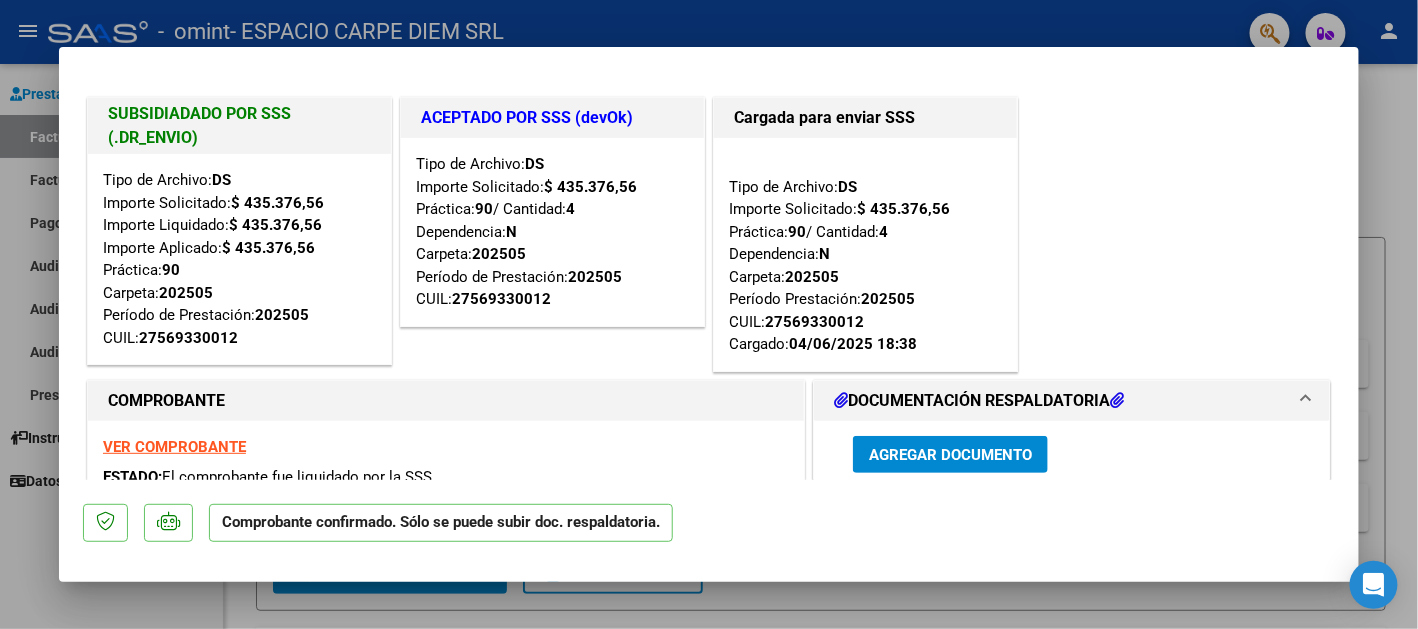 click at bounding box center [709, 314] 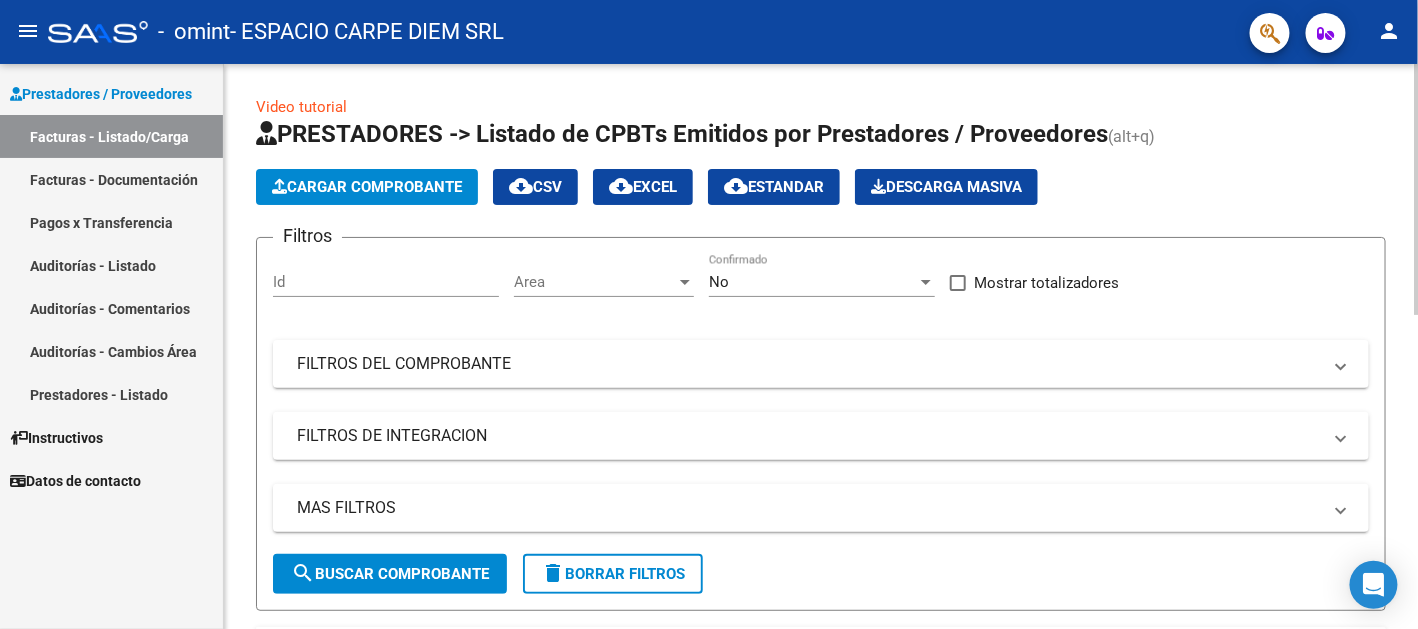 click on "Cargar Comprobante" 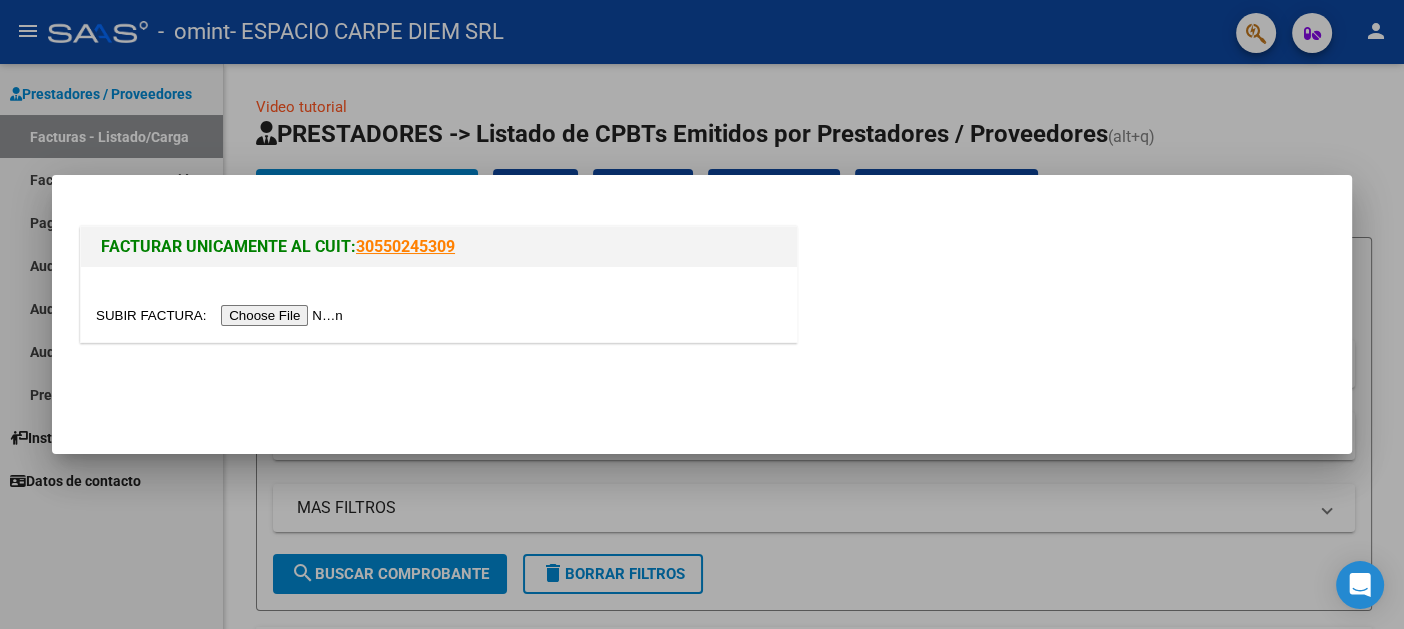 click at bounding box center (222, 315) 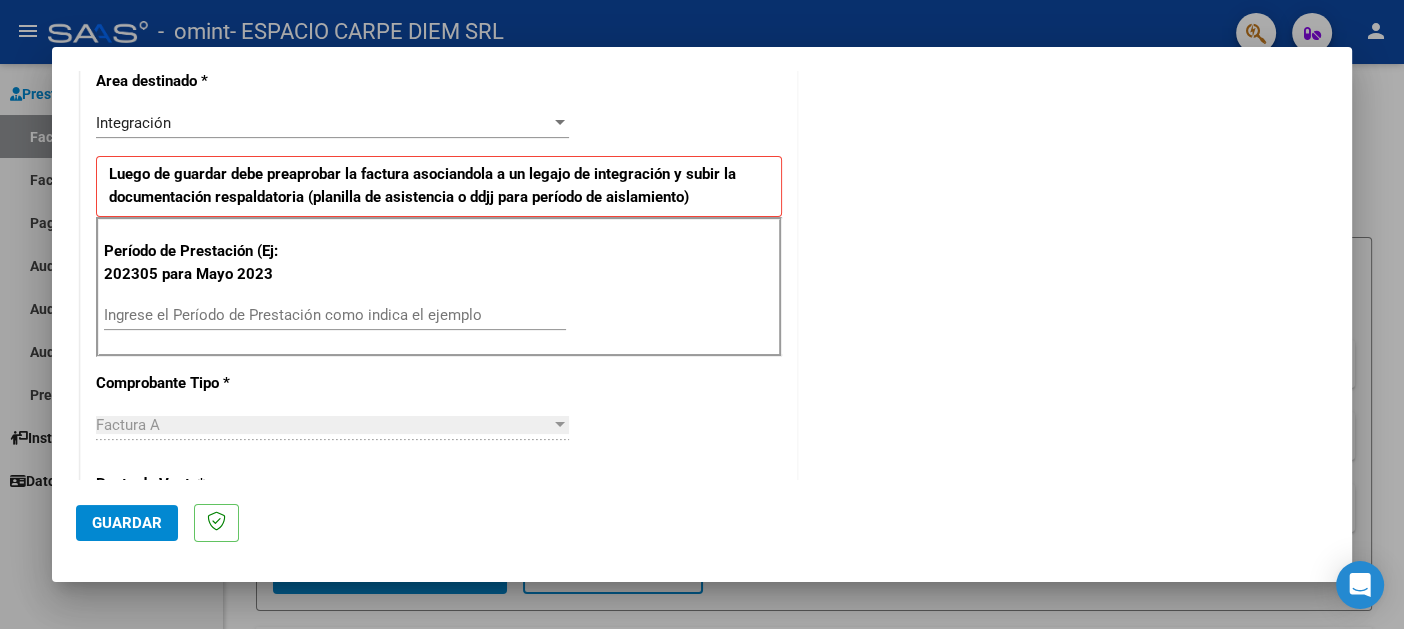 scroll, scrollTop: 499, scrollLeft: 0, axis: vertical 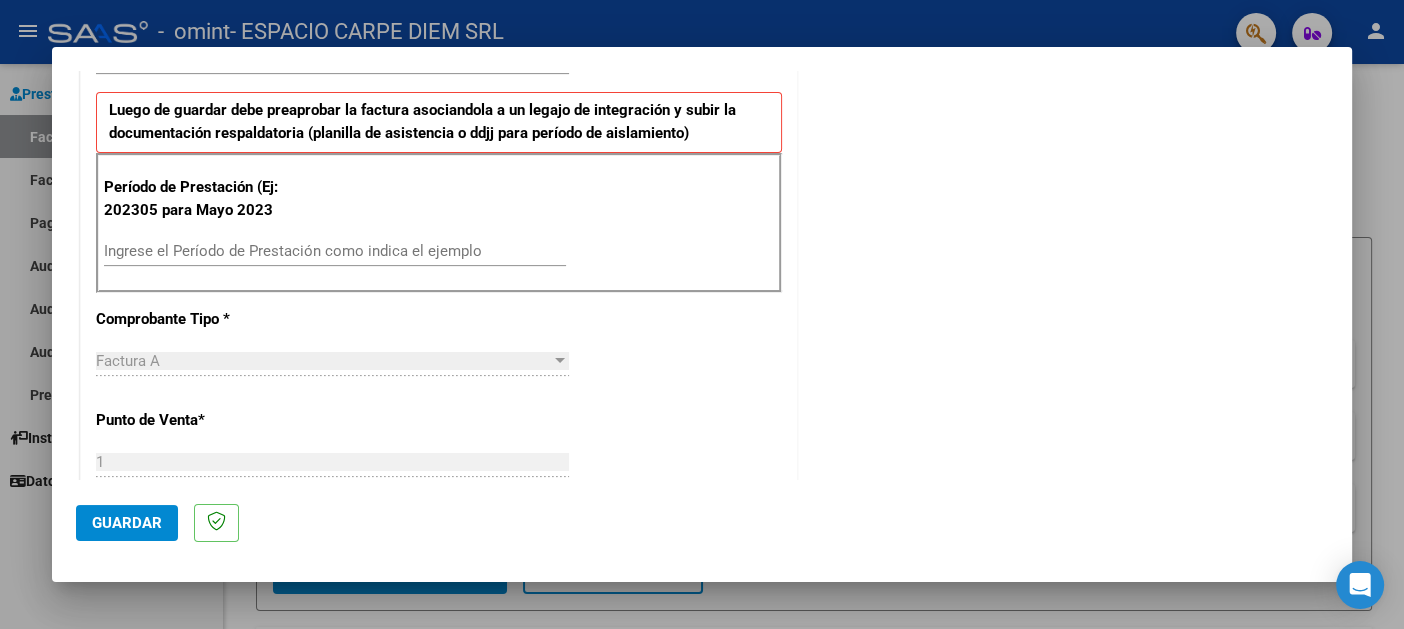 click on "Ingrese el Período de Prestación como indica el ejemplo" at bounding box center [335, 251] 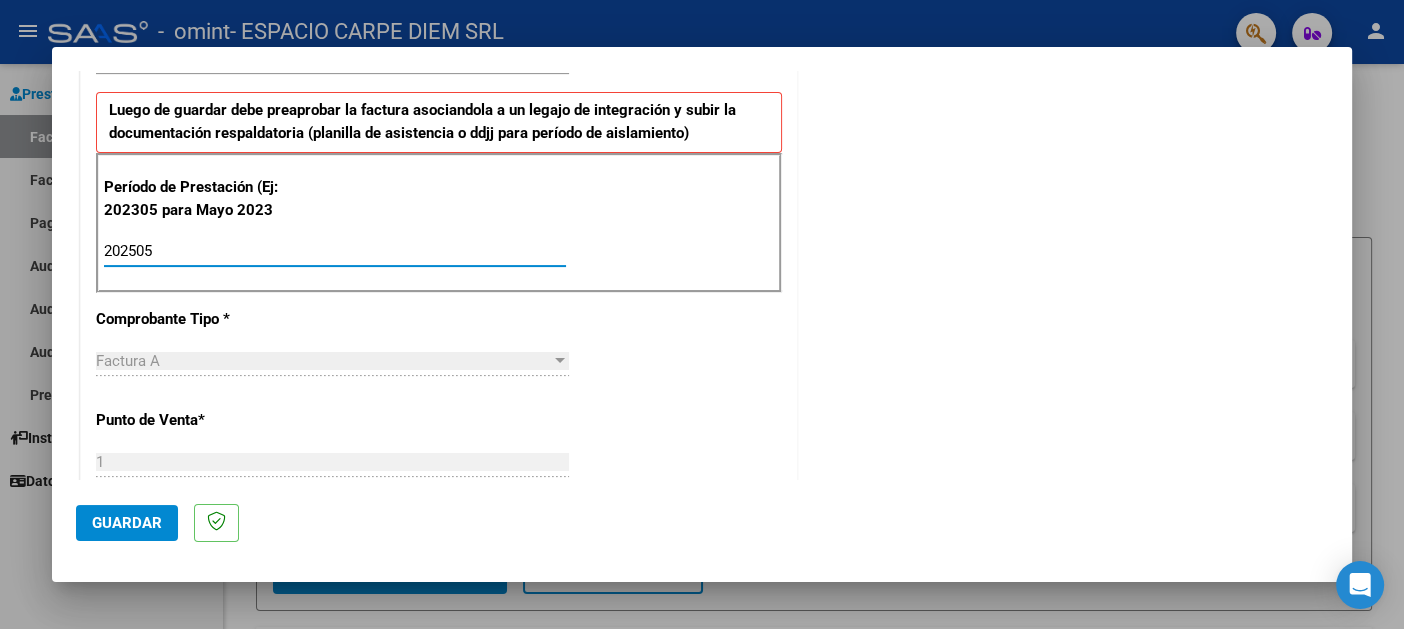 type on "202505" 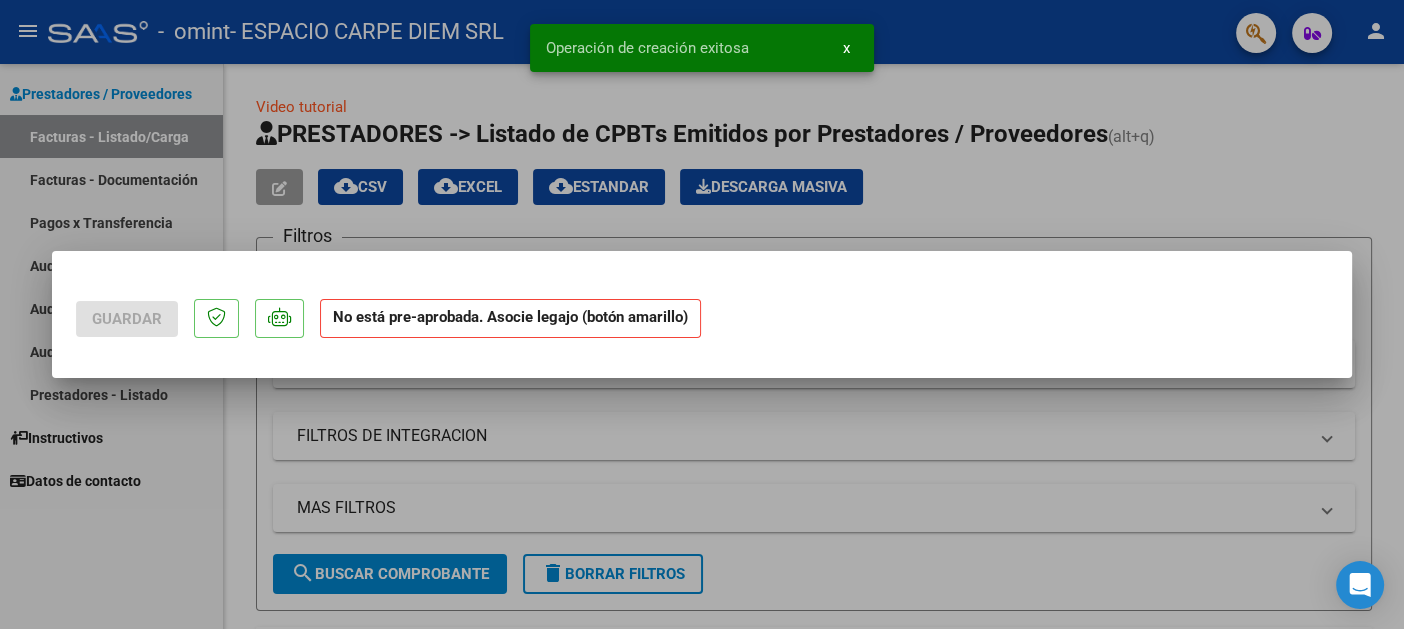 scroll, scrollTop: 0, scrollLeft: 0, axis: both 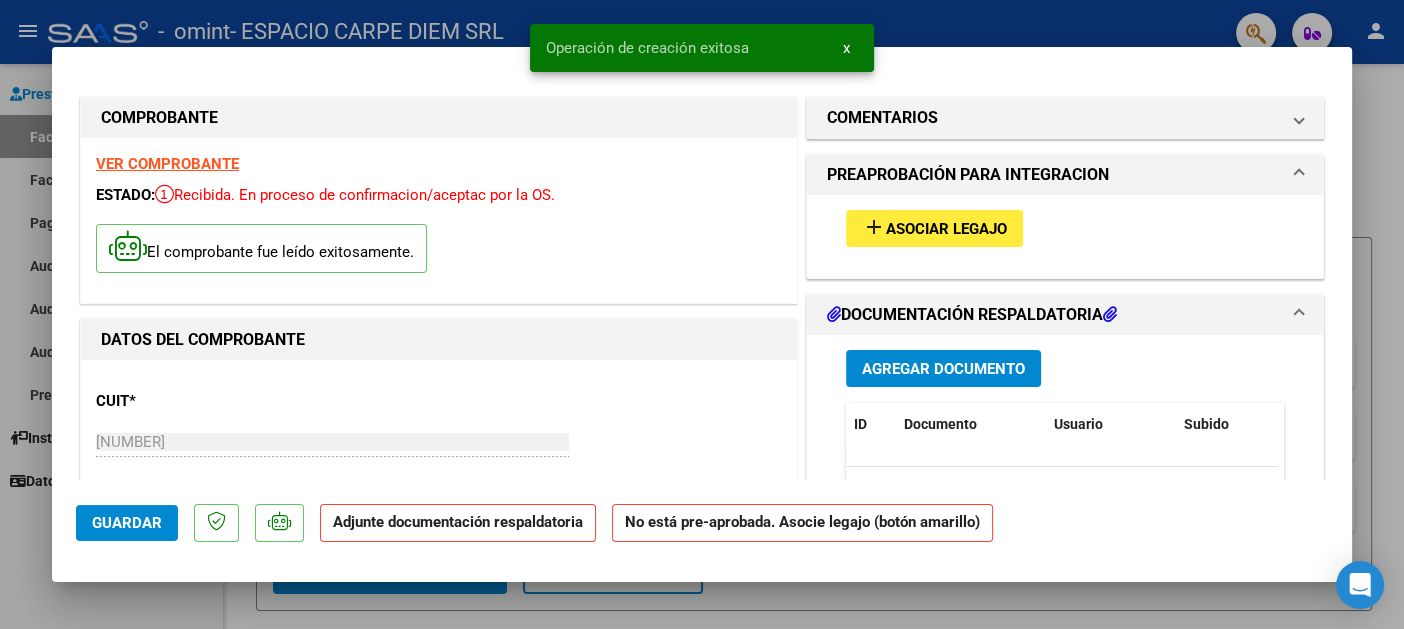 click on "Asociar Legajo" at bounding box center [946, 229] 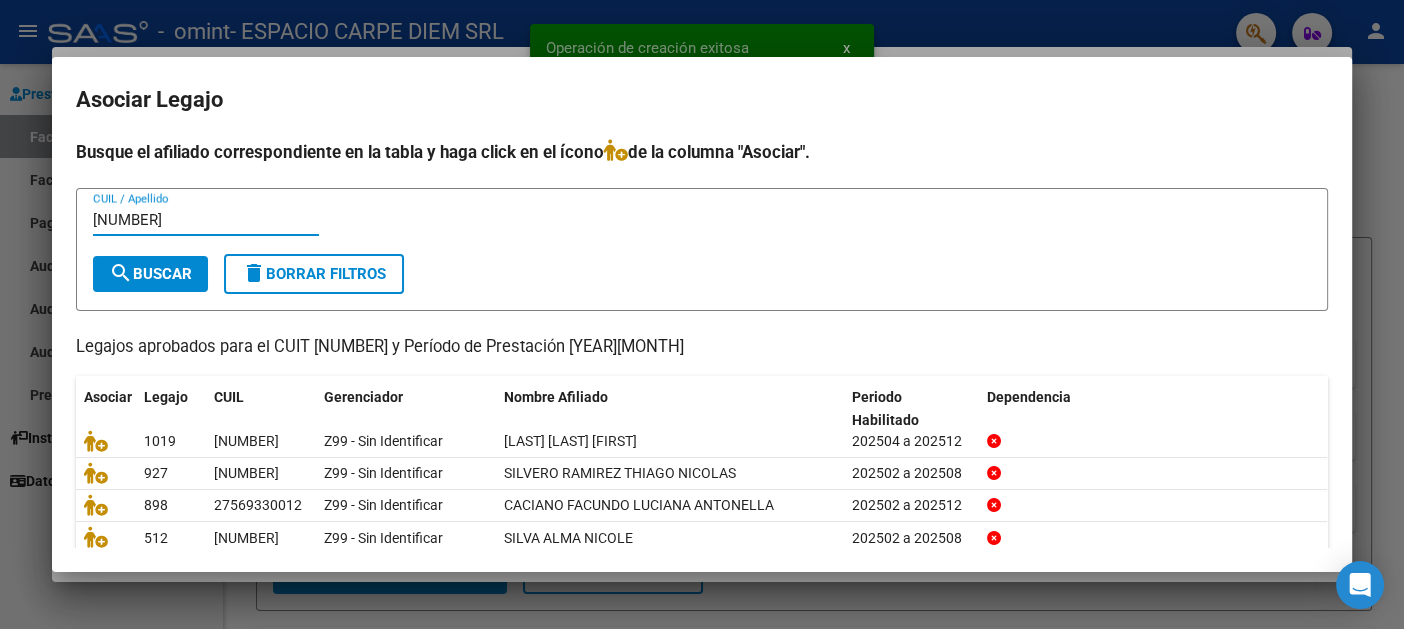 type on "[NUMBER]" 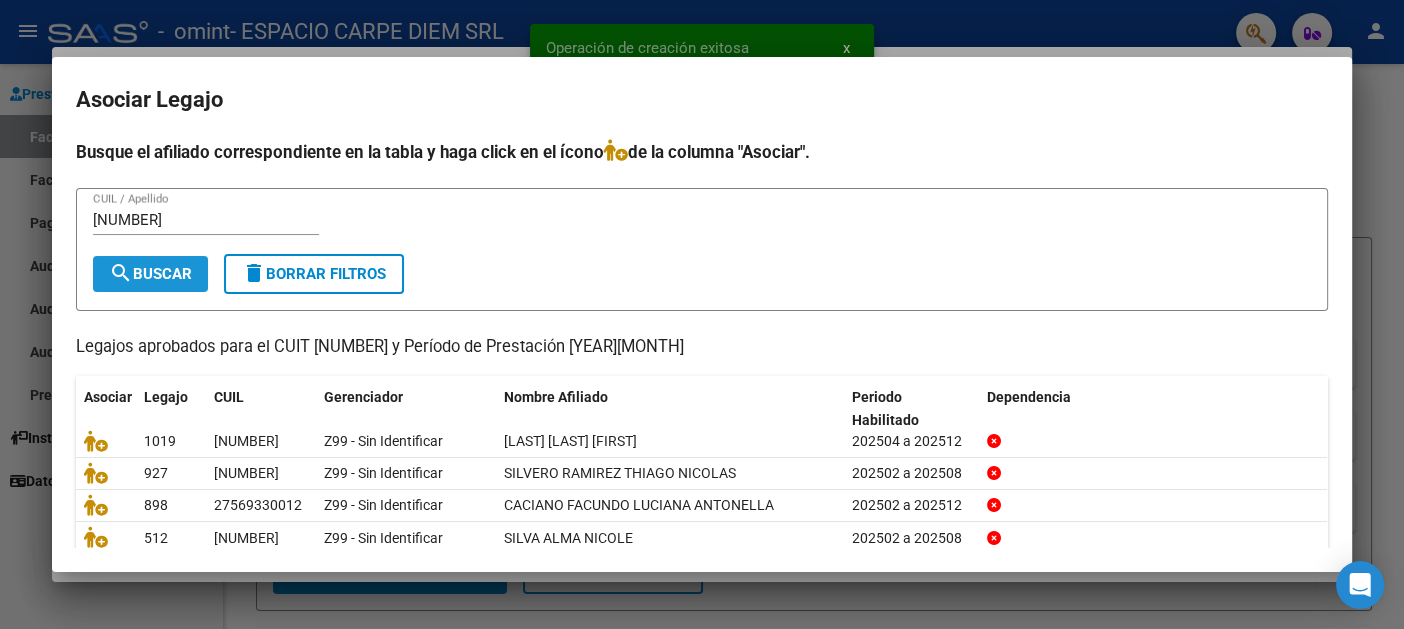 click on "search  Buscar" at bounding box center (150, 274) 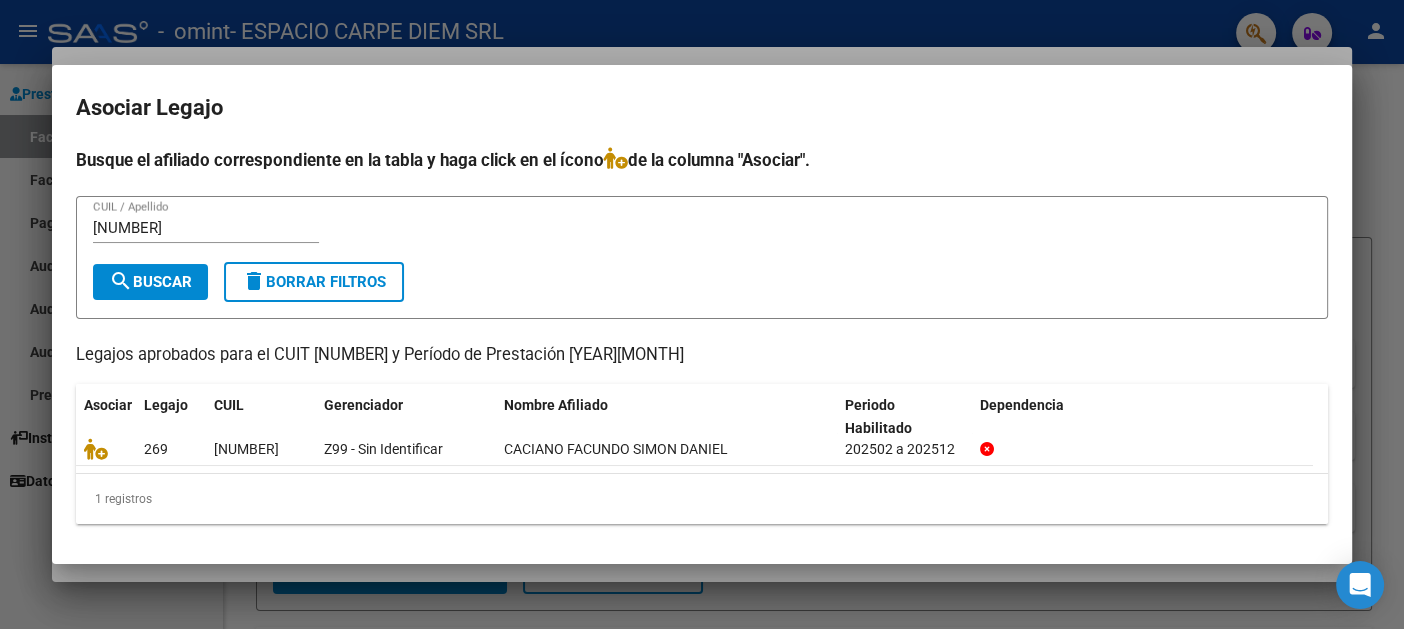 click at bounding box center [702, 314] 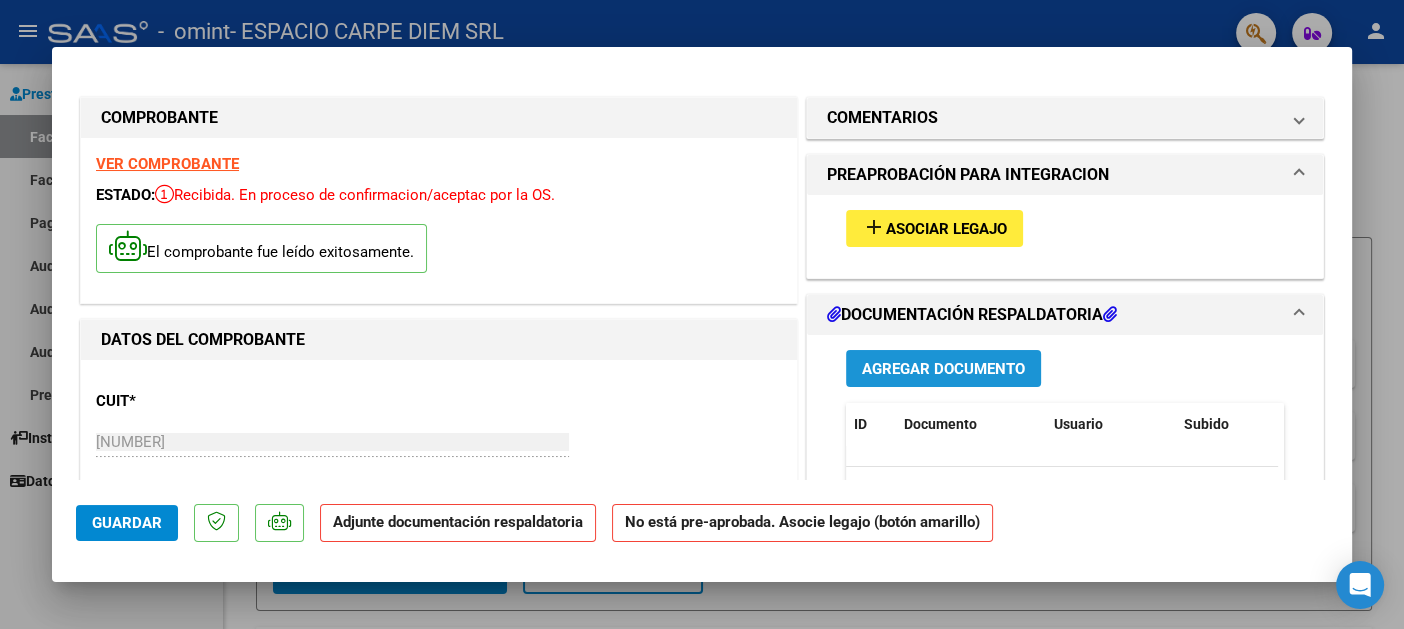 click on "Agregar Documento" at bounding box center [943, 369] 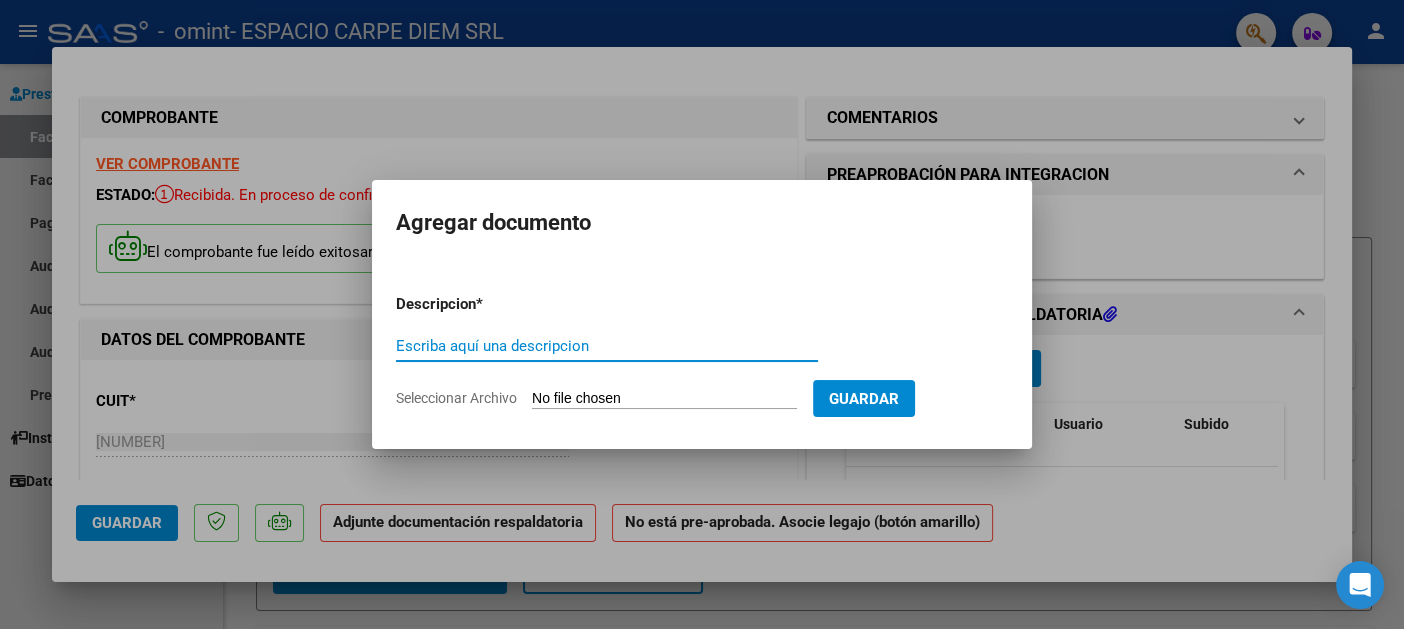 click on "Seleccionar Archivo" at bounding box center [664, 399] 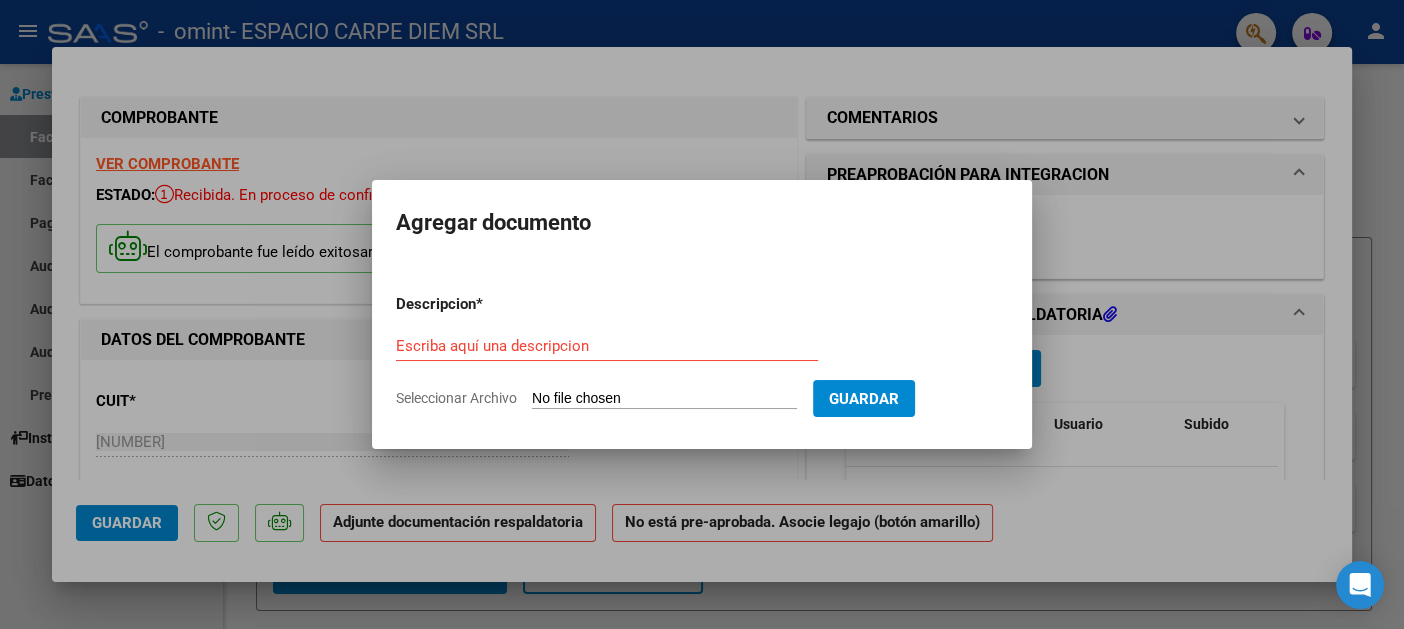 type on "C:\fakepath\[NAME] - Pres + Orden MAY25.pdf" 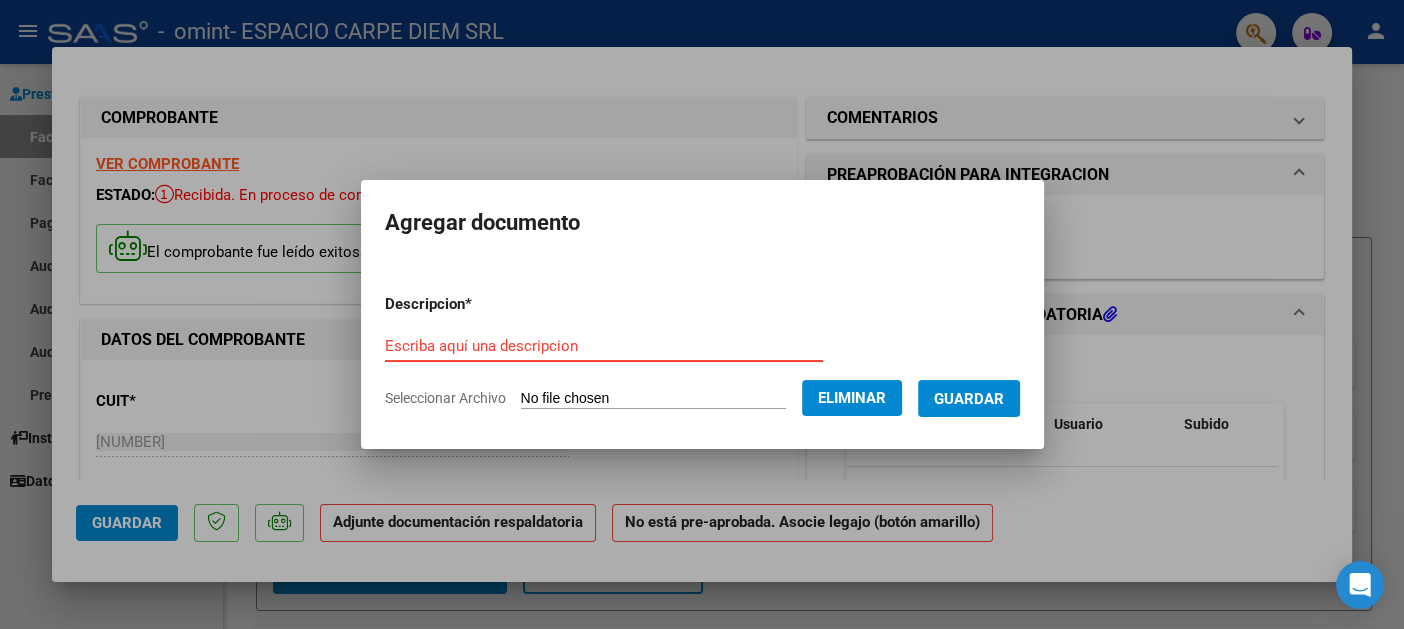 click on "Escriba aquí una descripcion" at bounding box center [604, 346] 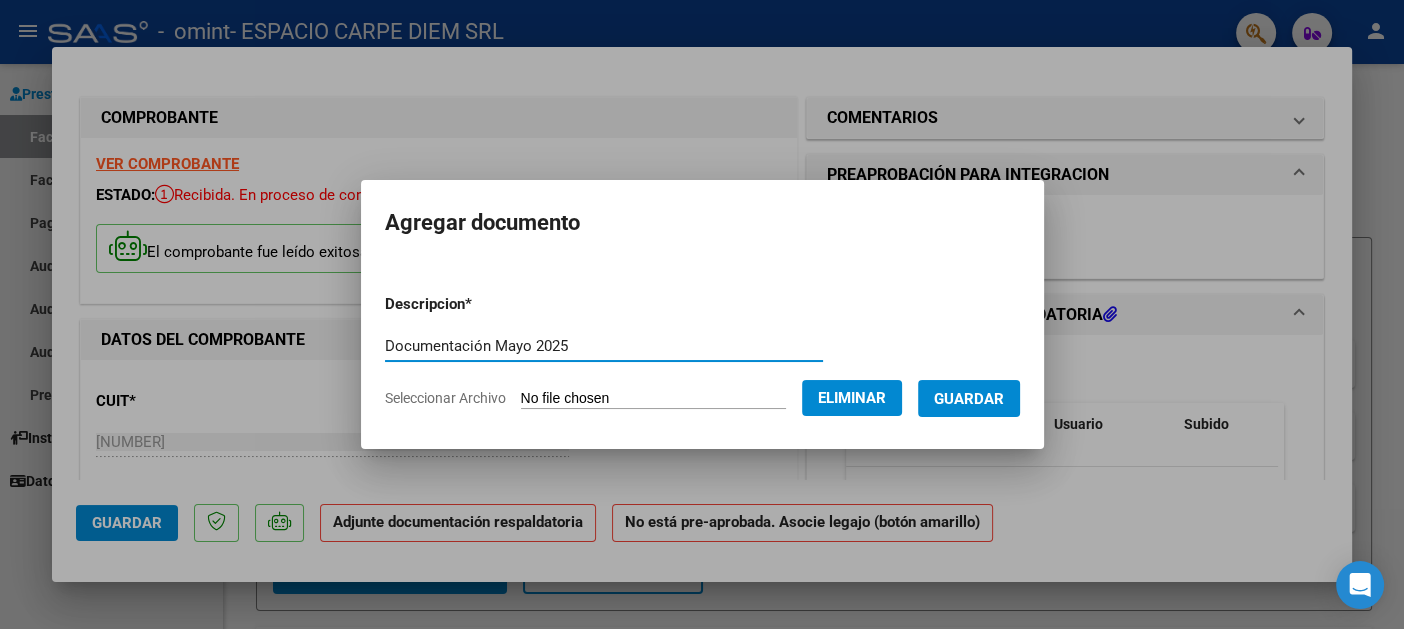 type on "Documentación Mayo 2025" 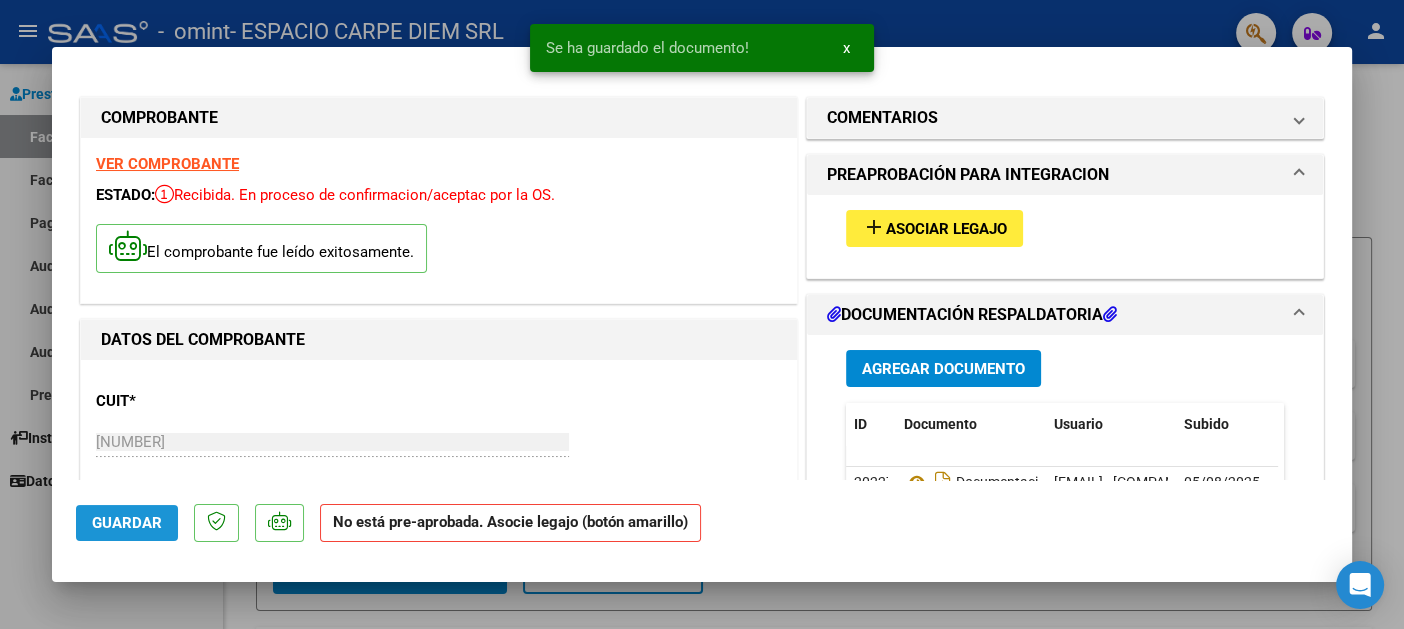 click on "Guardar" 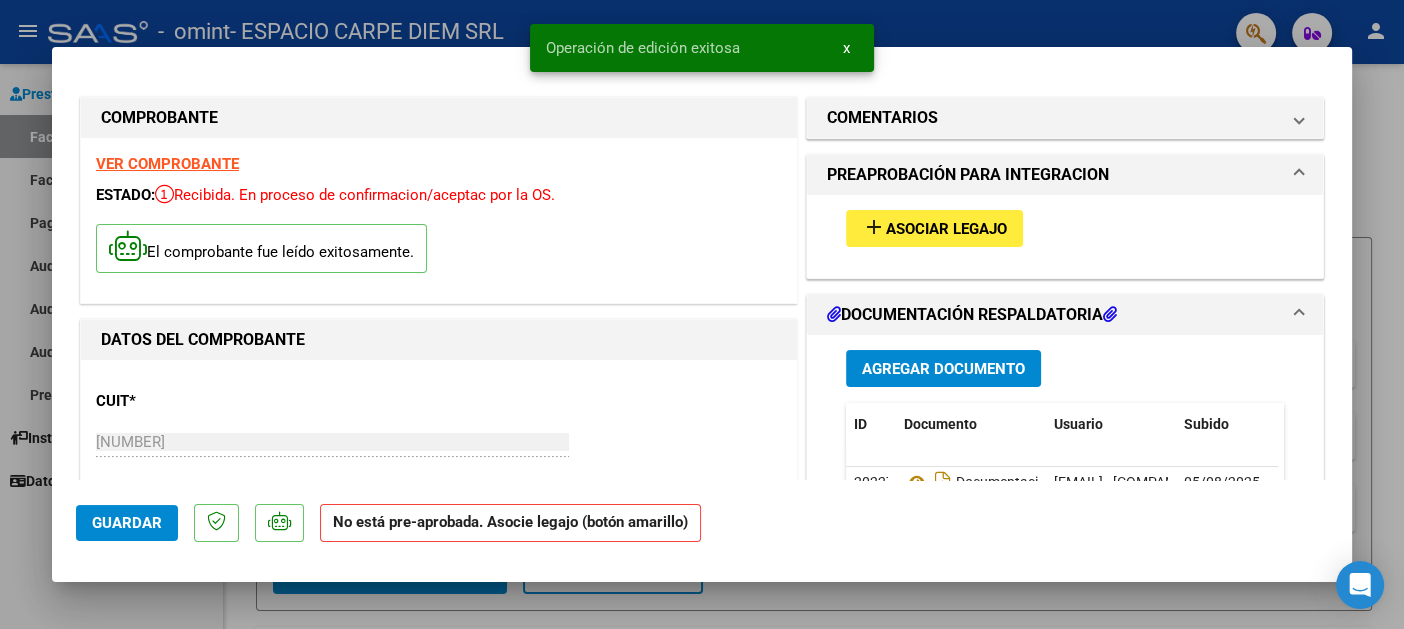 click at bounding box center (702, 314) 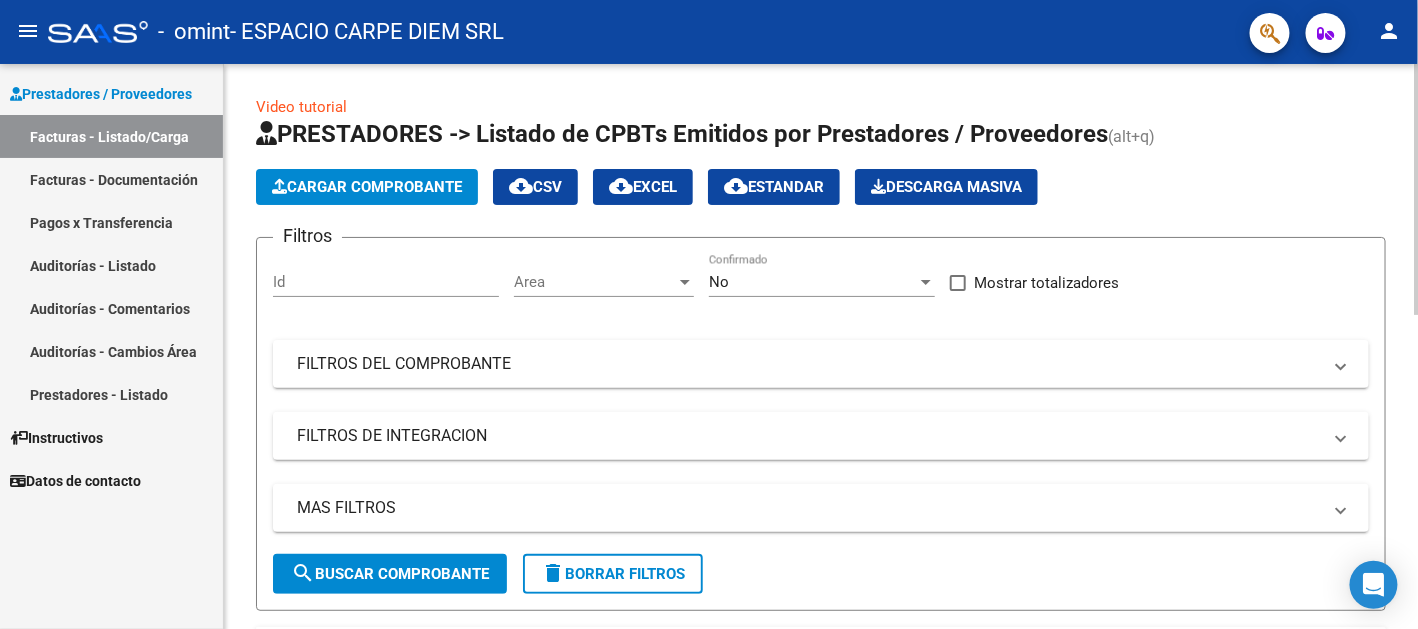click on "Cargar Comprobante" 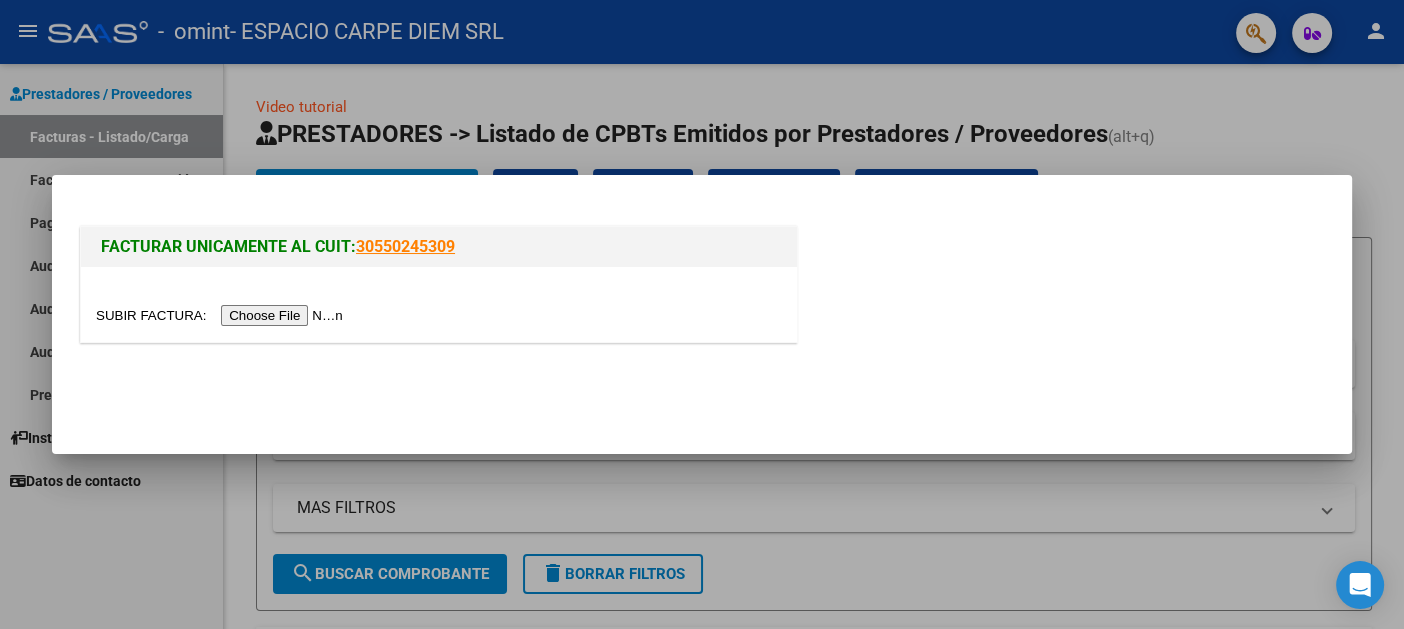 click at bounding box center [222, 315] 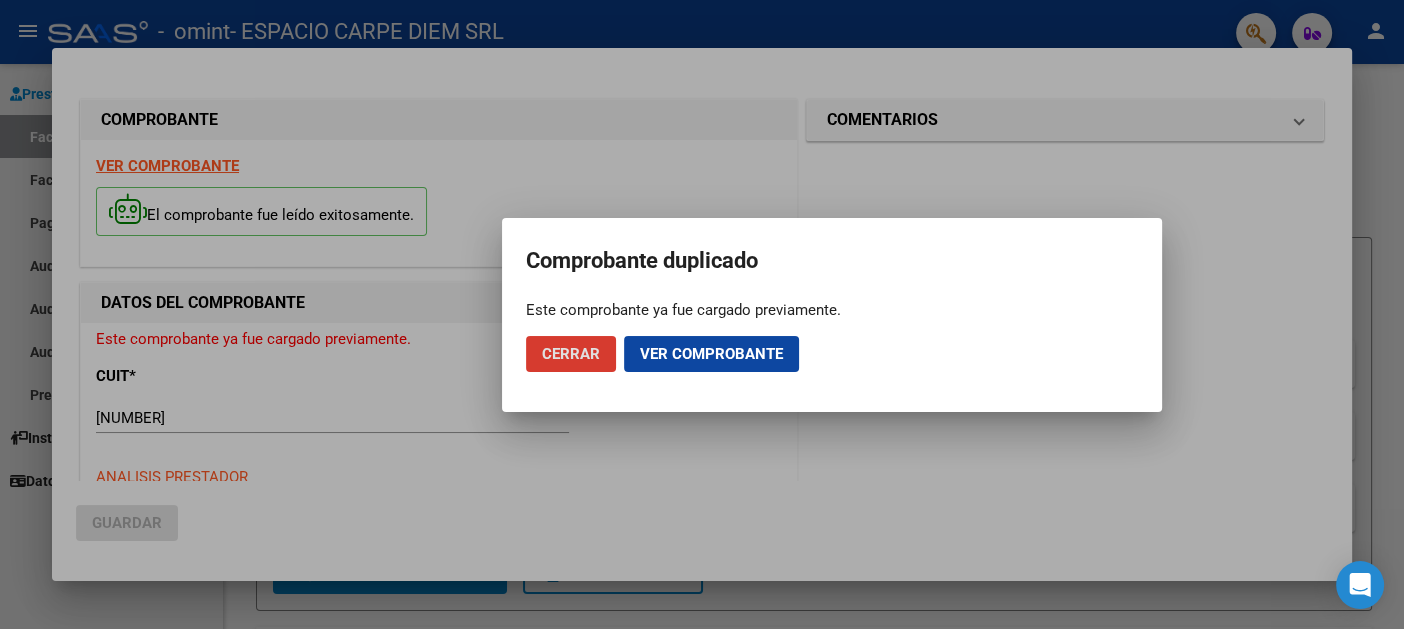 click on "Ver comprobante" 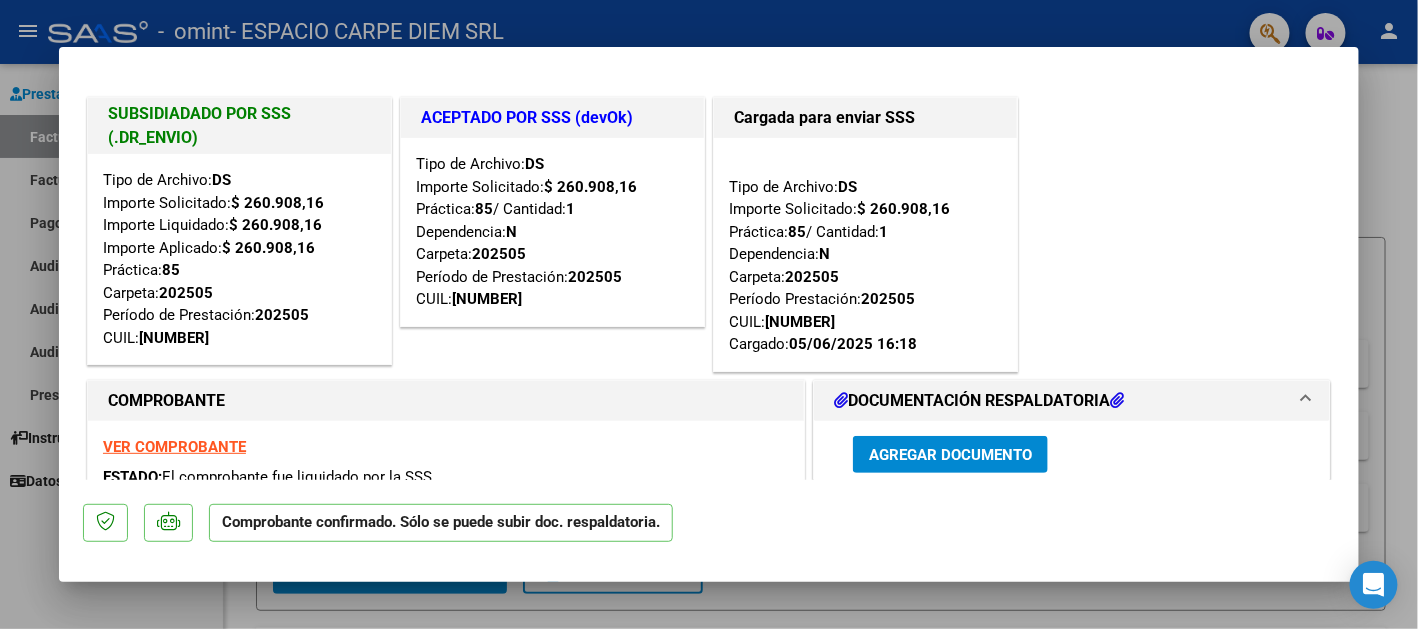click at bounding box center (709, 314) 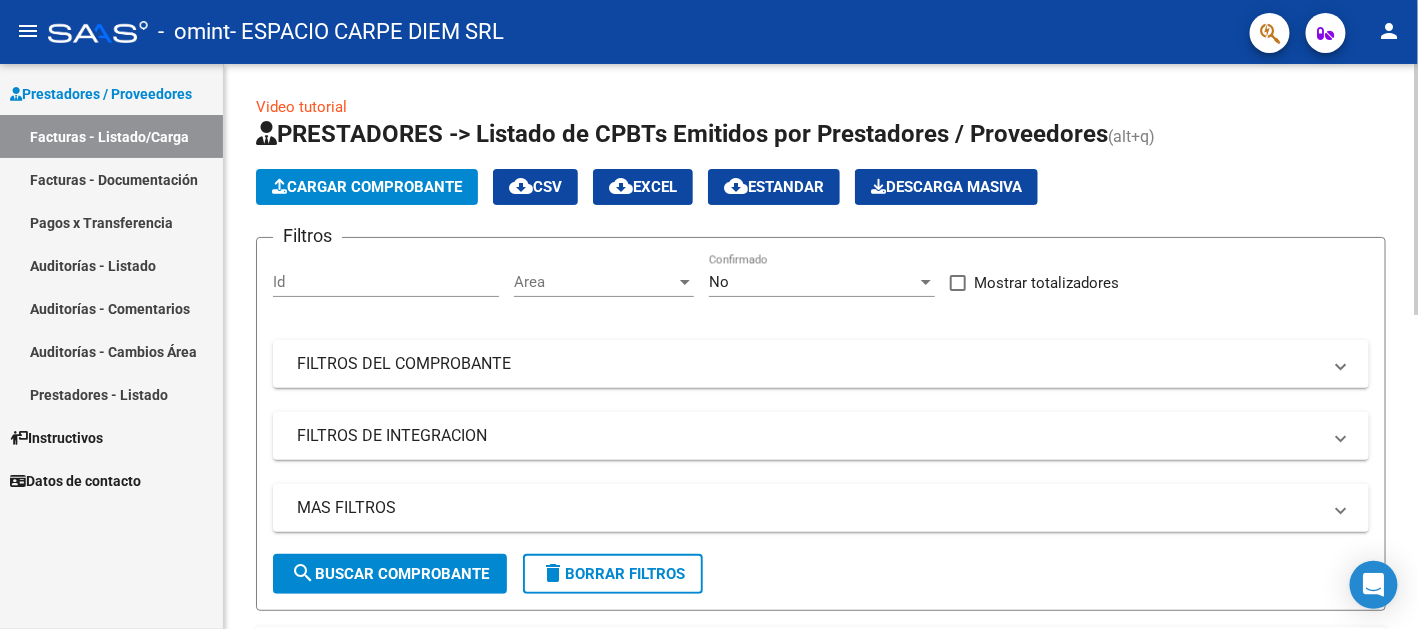 click on "Cargar Comprobante" 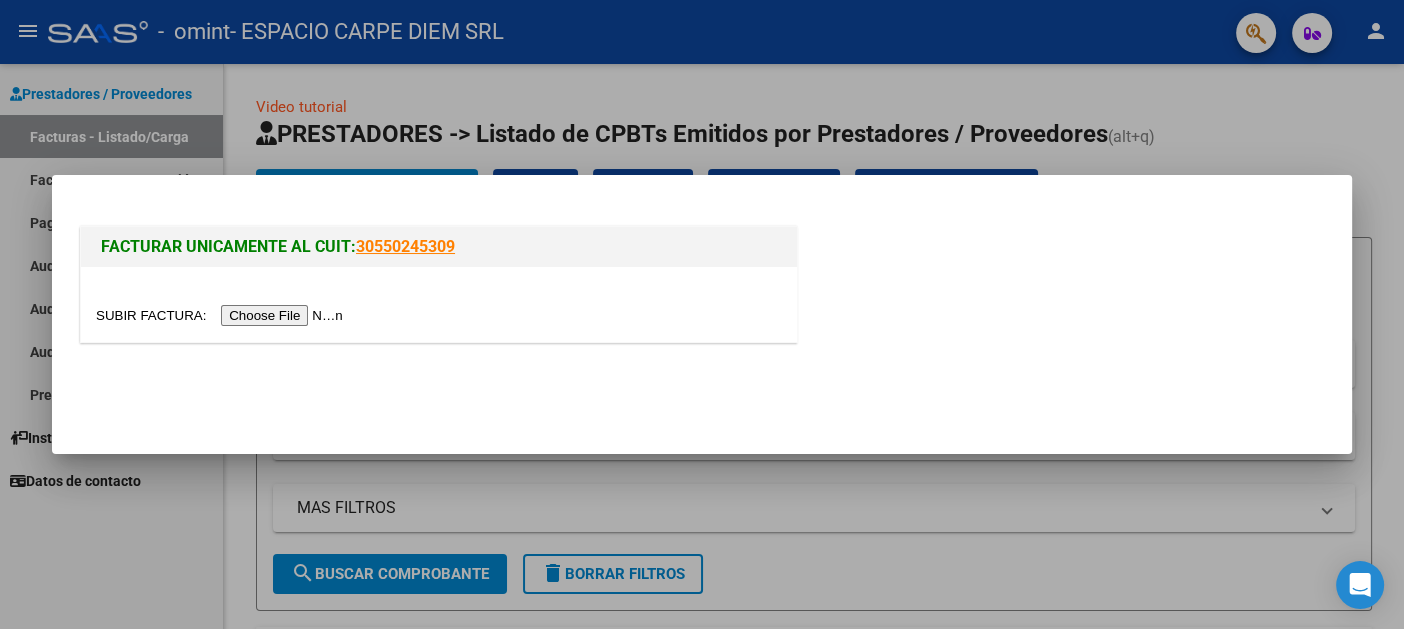 click at bounding box center (222, 315) 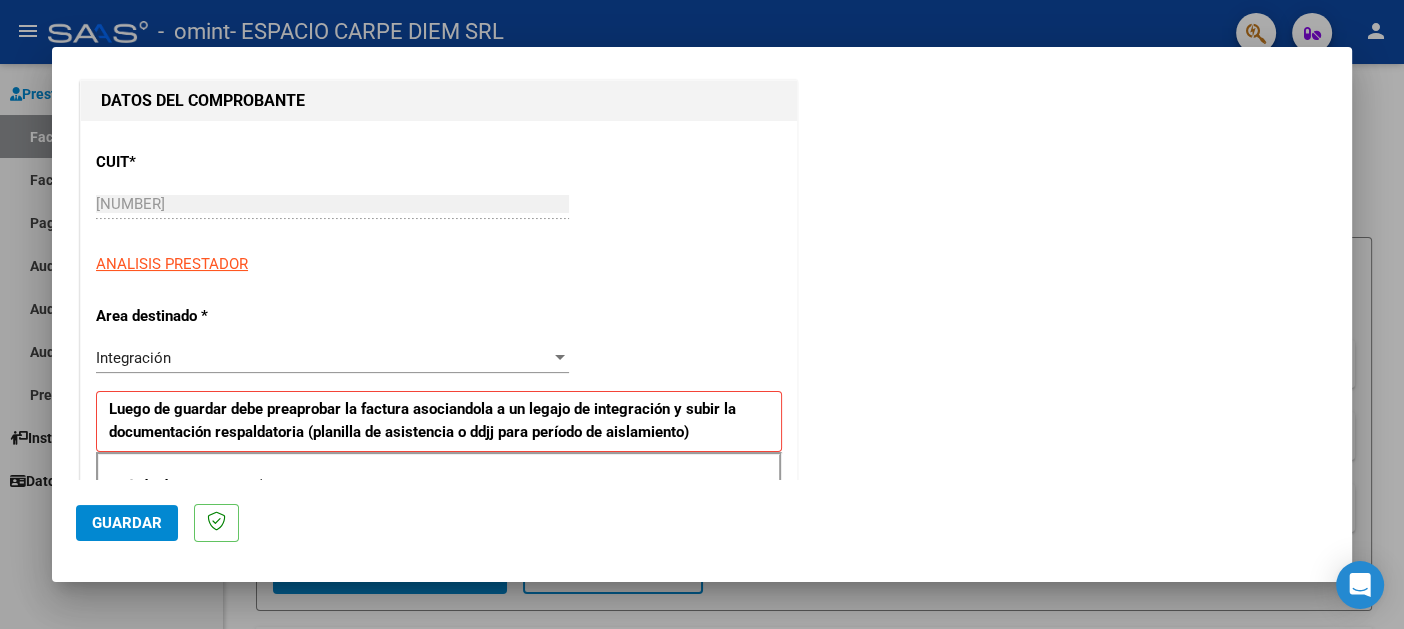 scroll, scrollTop: 400, scrollLeft: 0, axis: vertical 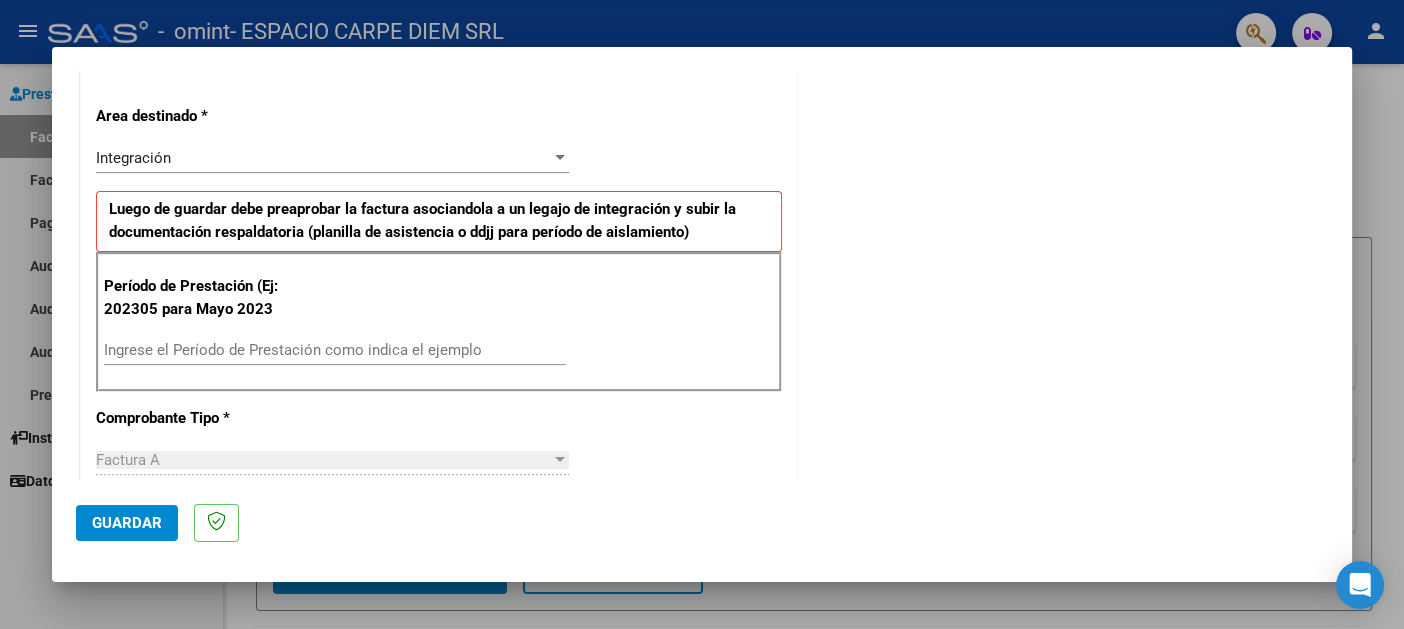 click on "Ingrese el Período de Prestación como indica el ejemplo" at bounding box center (335, 350) 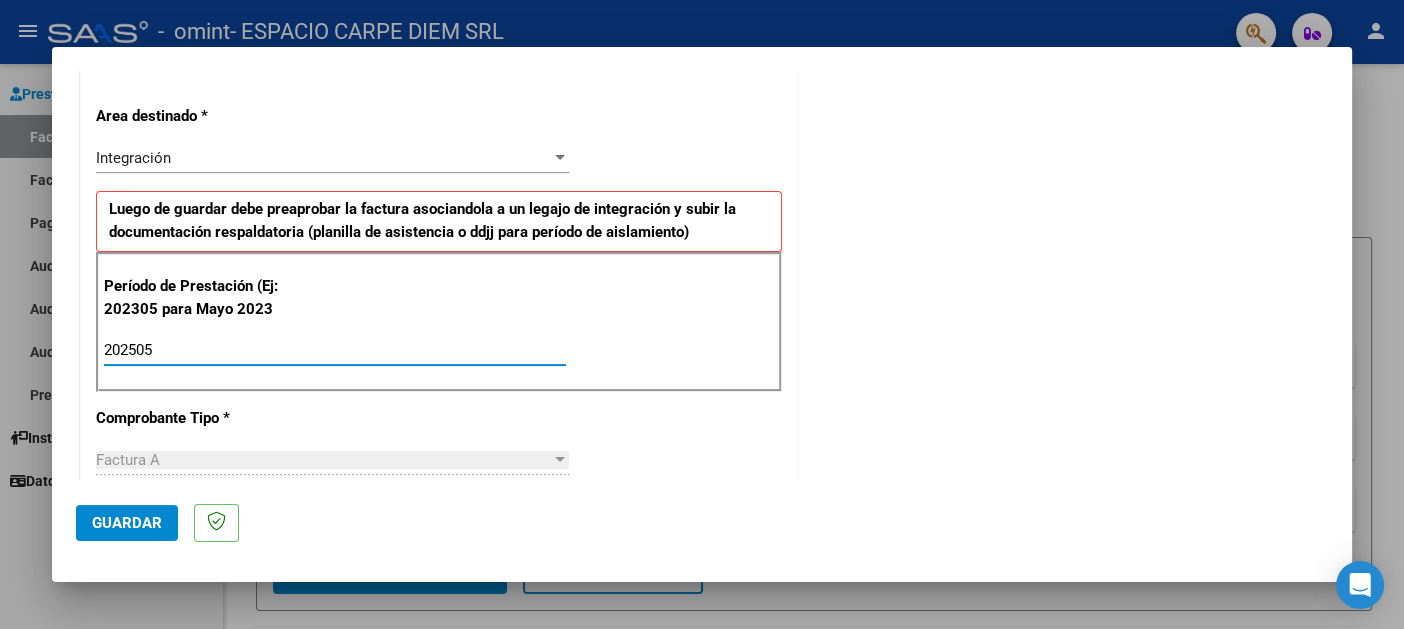 type on "202505" 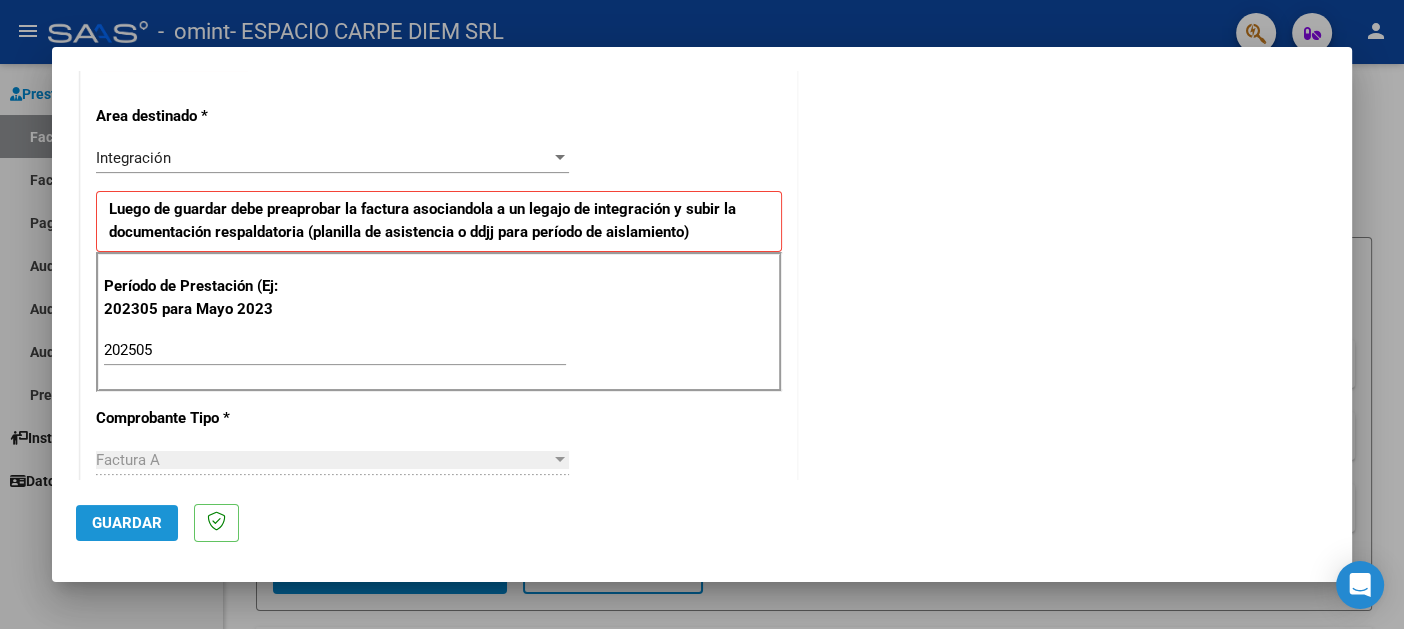 click on "Guardar" 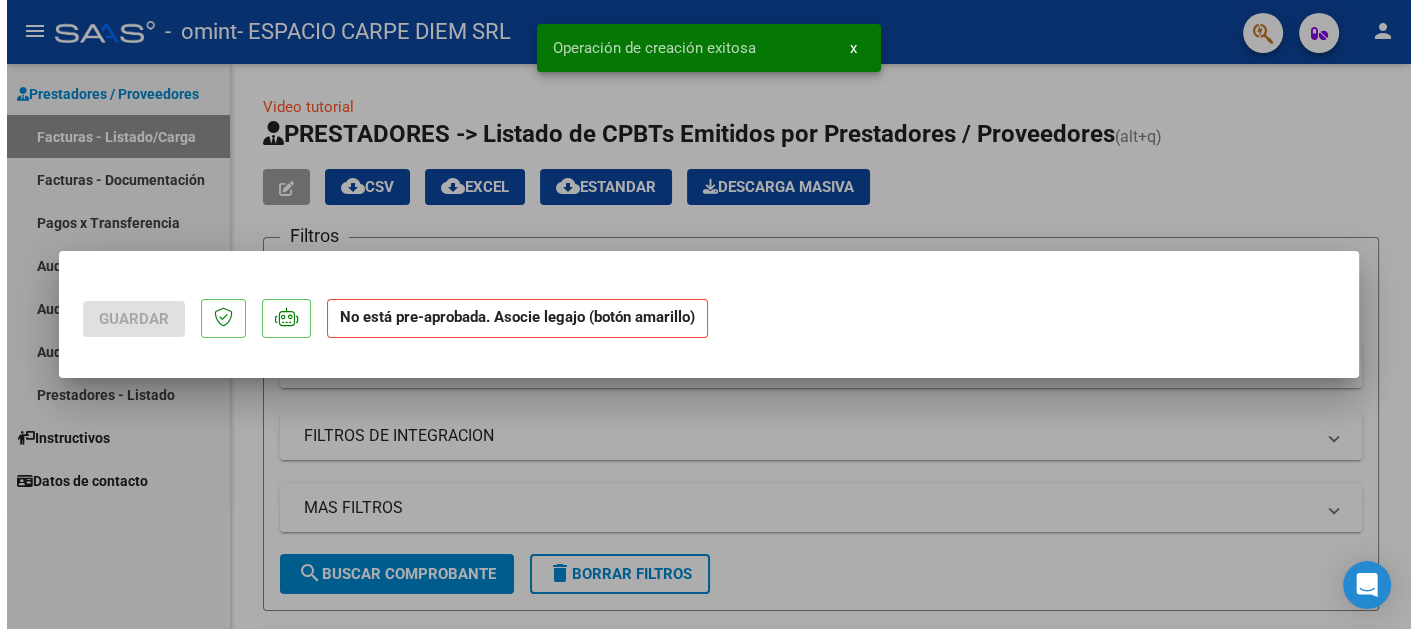 scroll, scrollTop: 0, scrollLeft: 0, axis: both 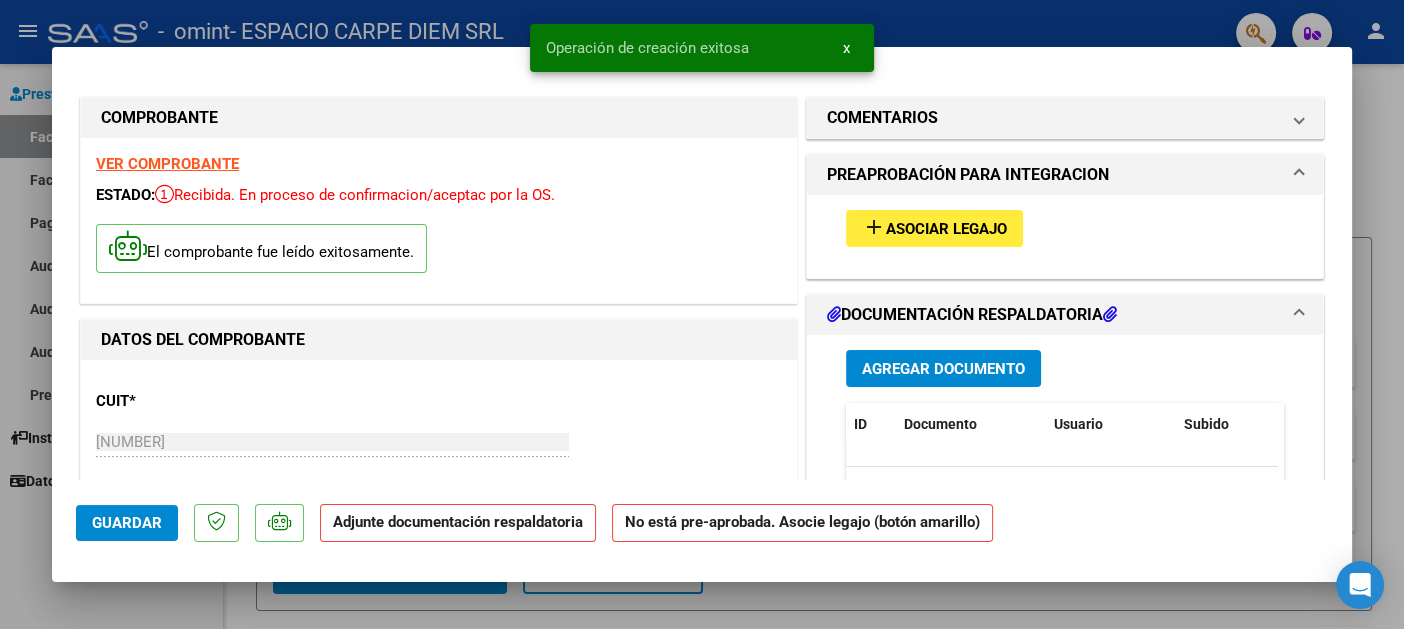 click on "add Asociar Legajo" at bounding box center (934, 228) 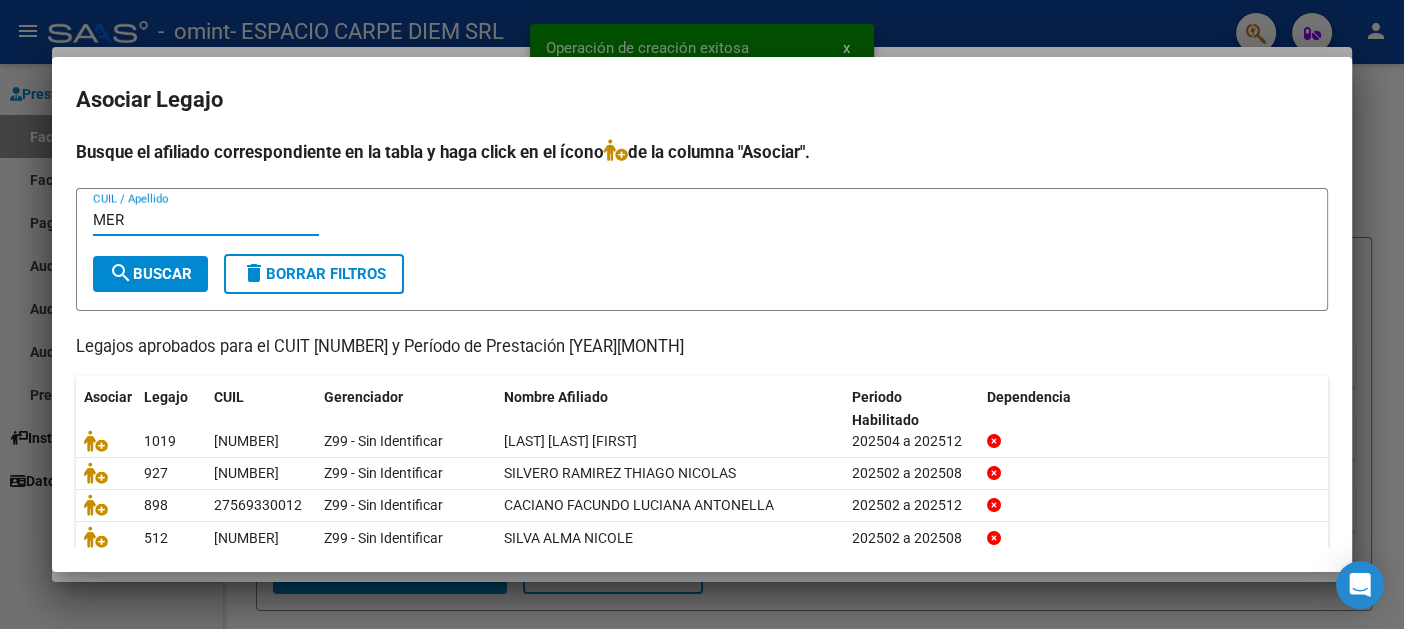 type on "MER" 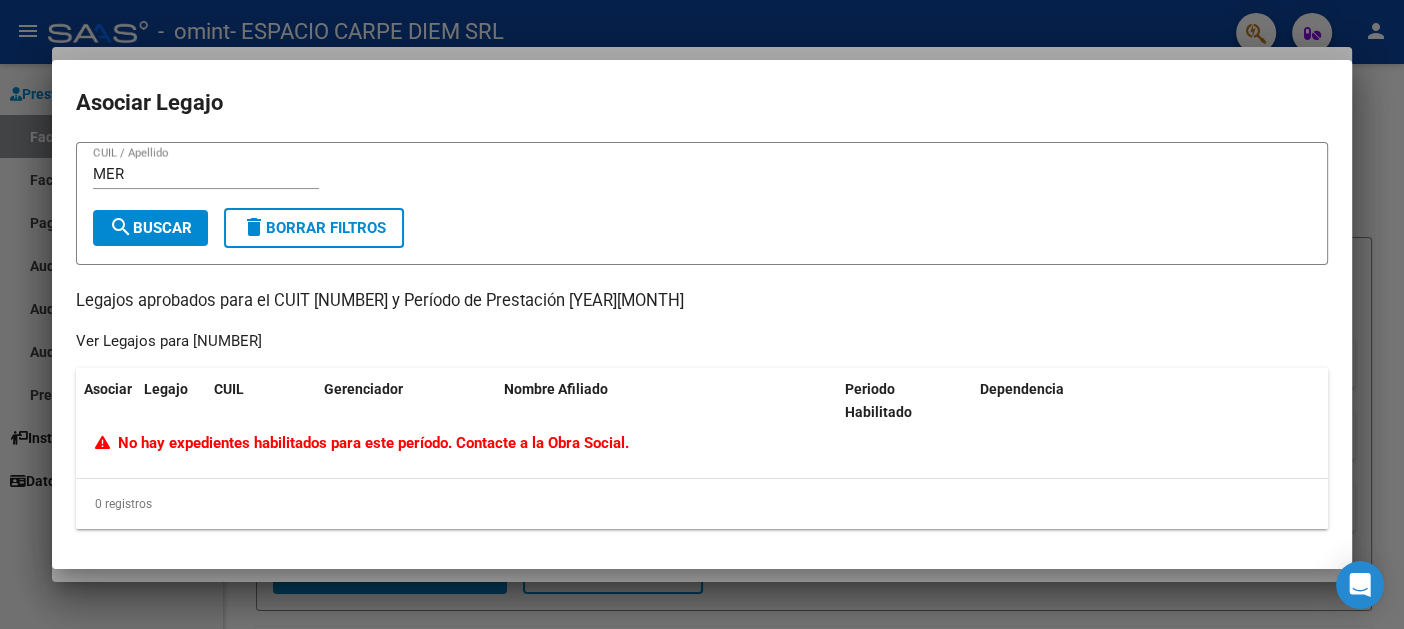 click at bounding box center (702, 314) 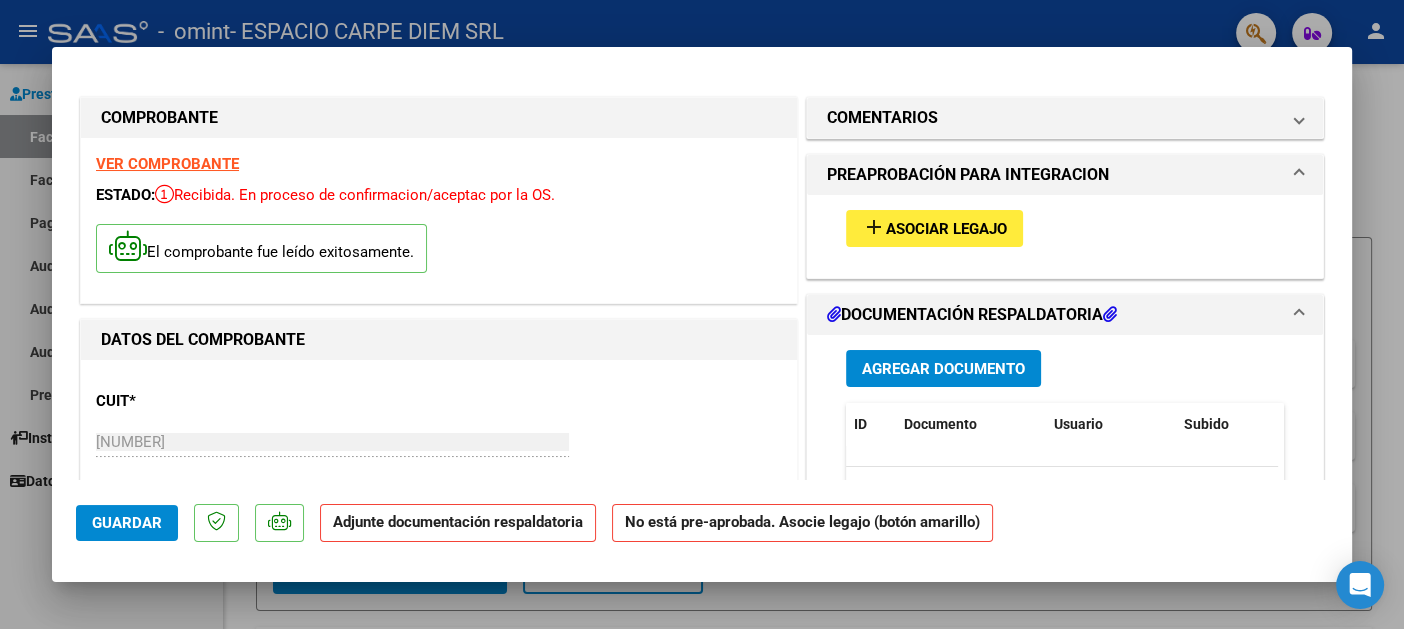click on "Agregar Documento" at bounding box center (943, 369) 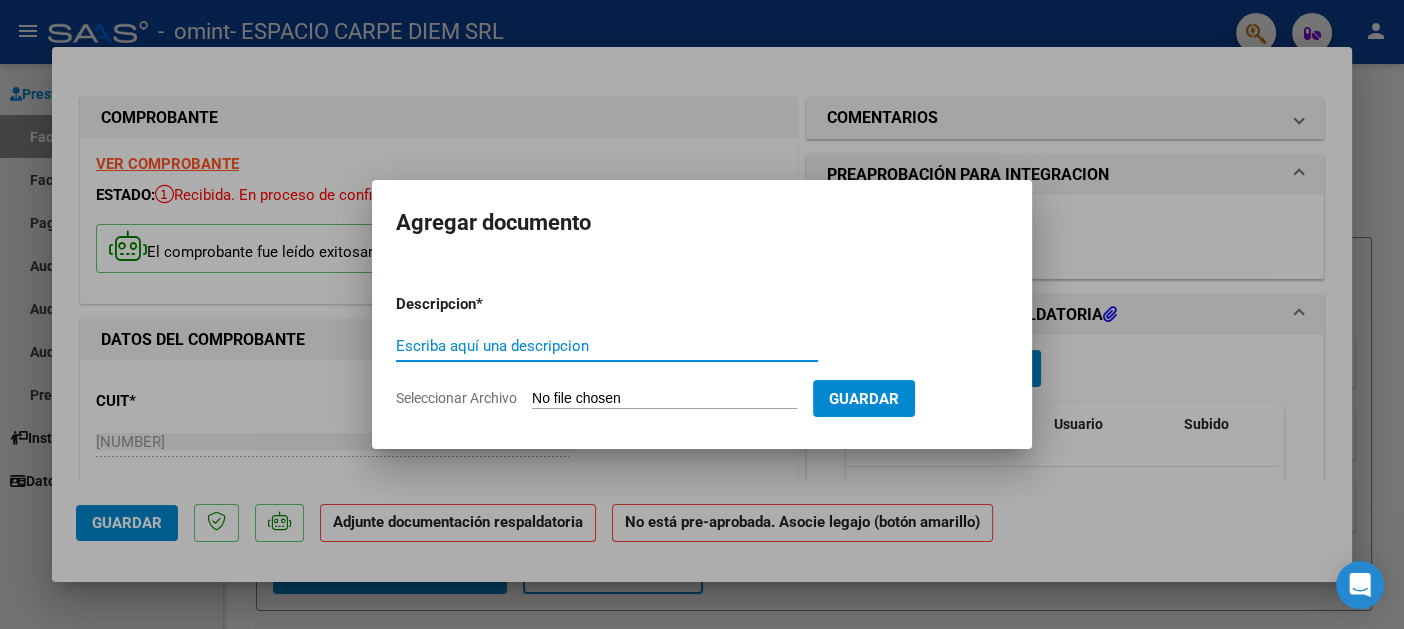 click on "Seleccionar Archivo" at bounding box center [664, 399] 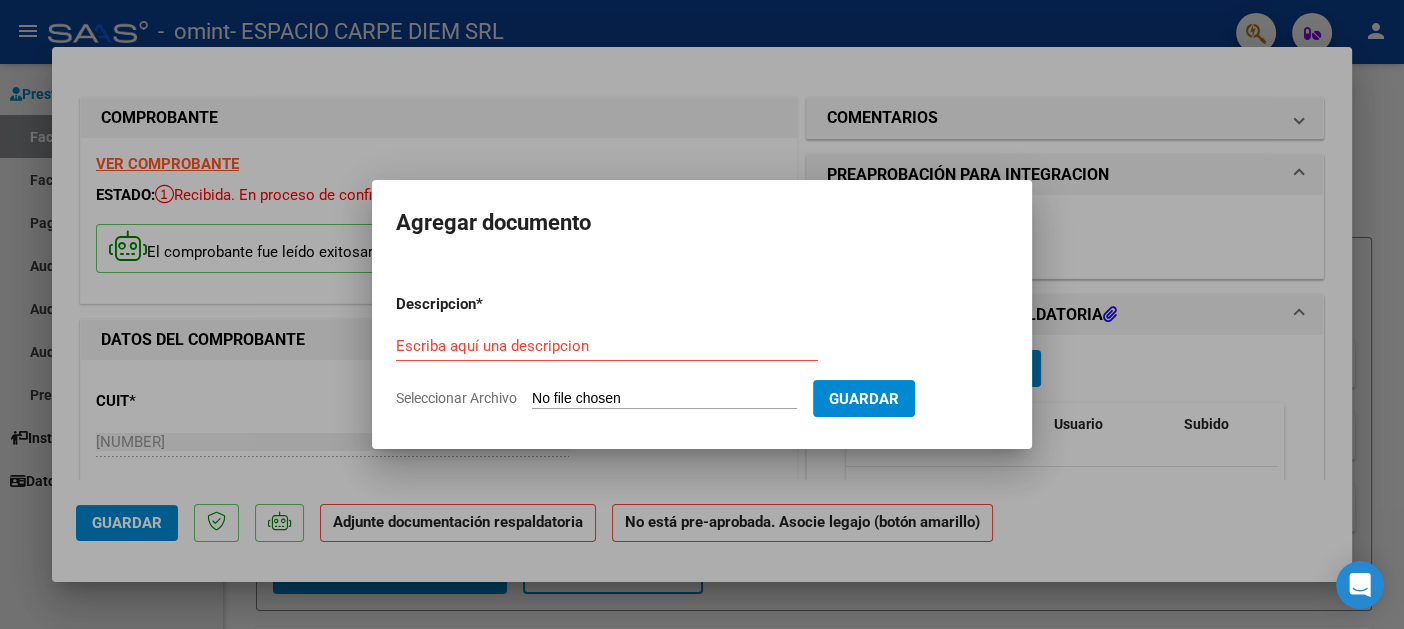 type on "C:\fakepath\[NAME] - Pres + Orden MAY25.pdf" 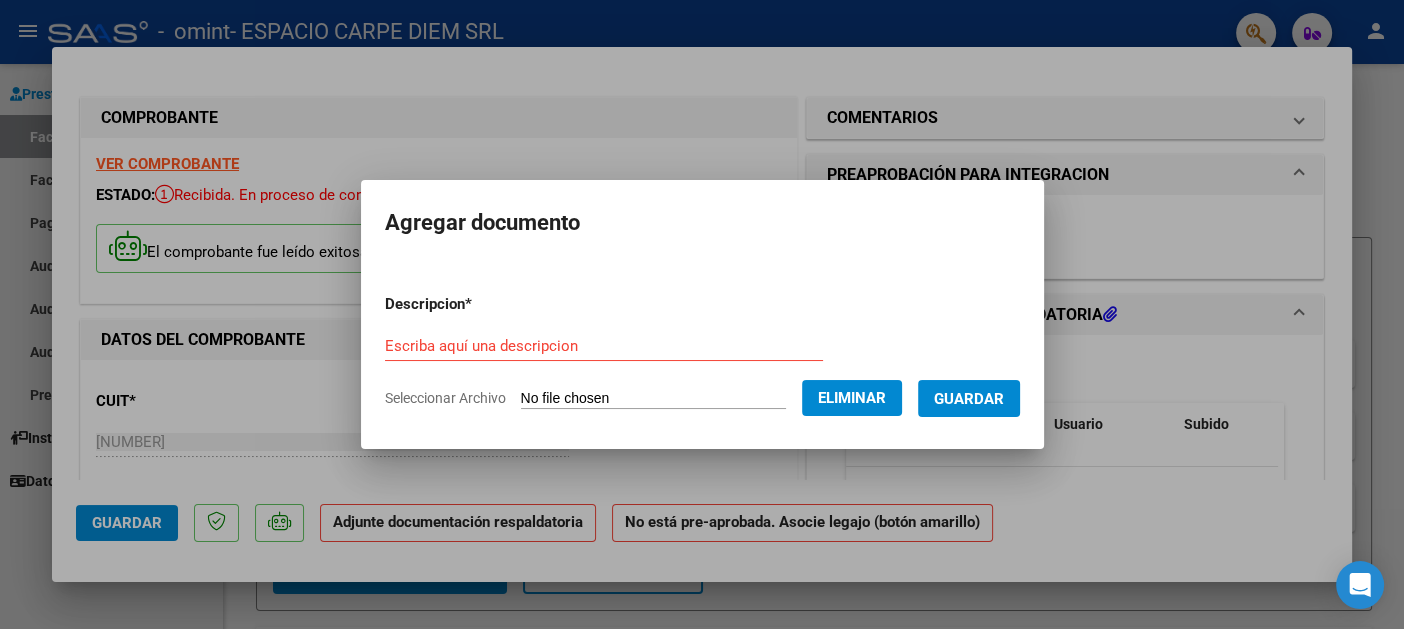 click on "Escriba aquí una descripcion" at bounding box center (604, 346) 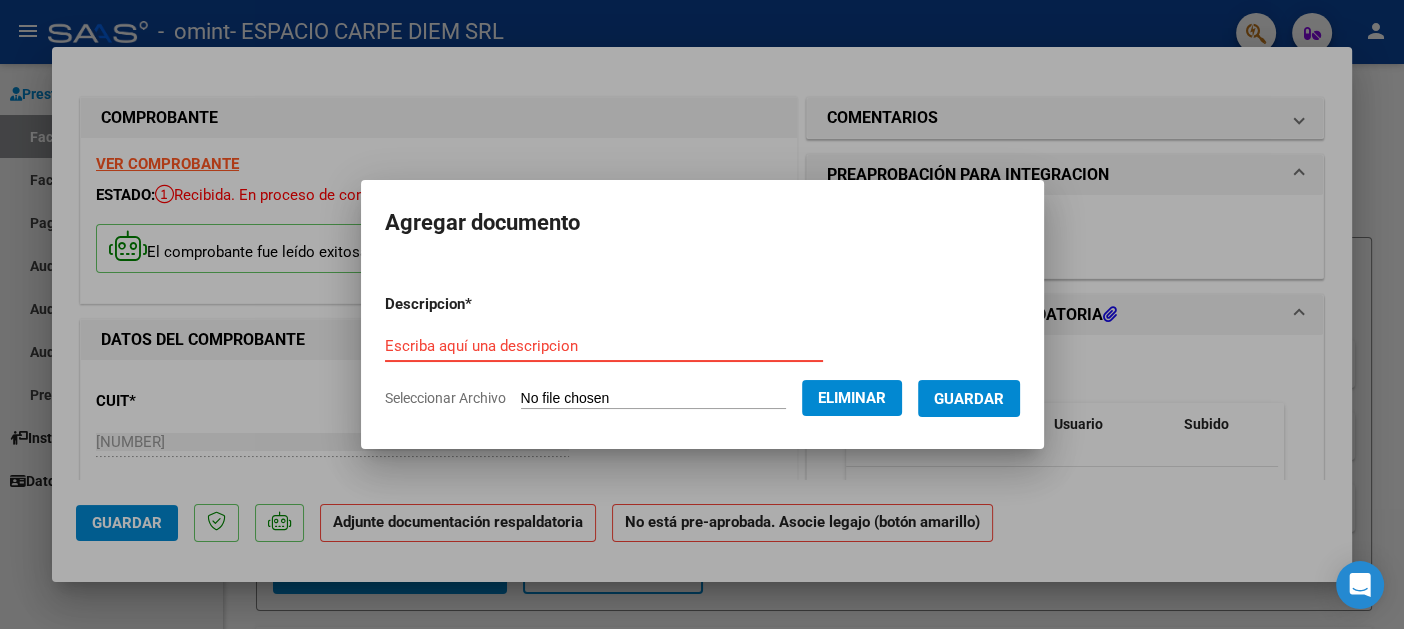 paste on "Documentación Mayo 2025" 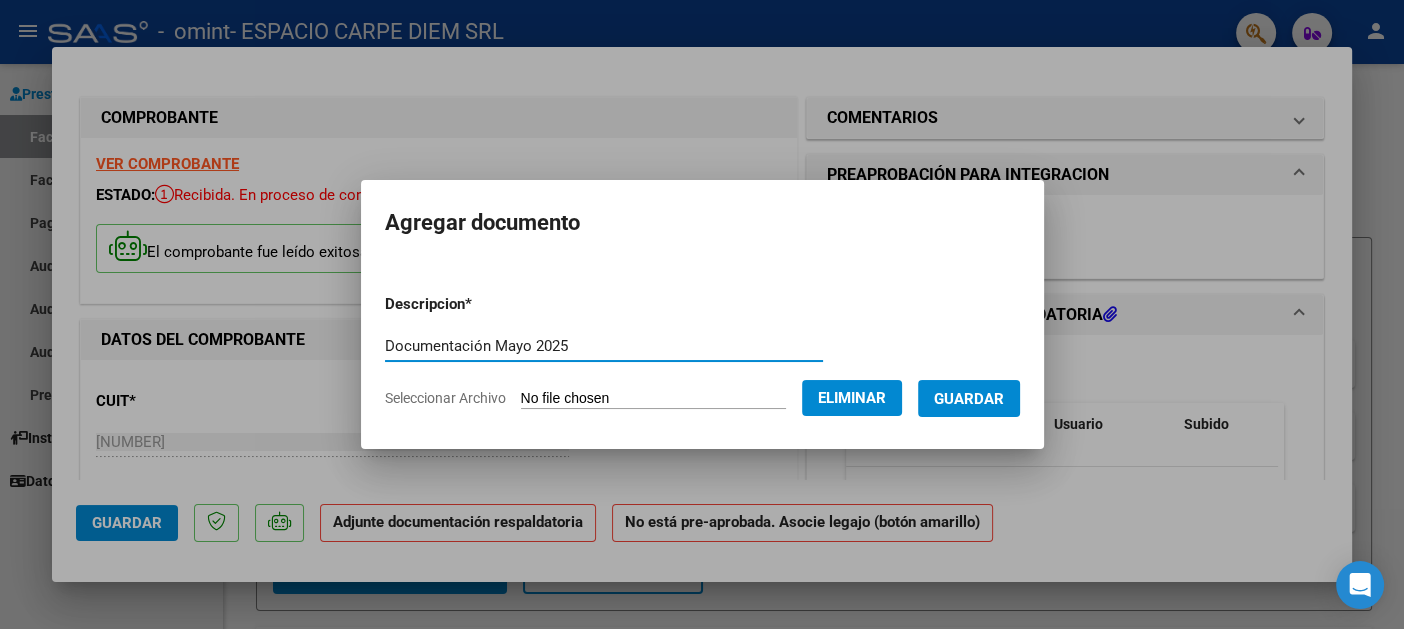 type on "Documentación Mayo 2025" 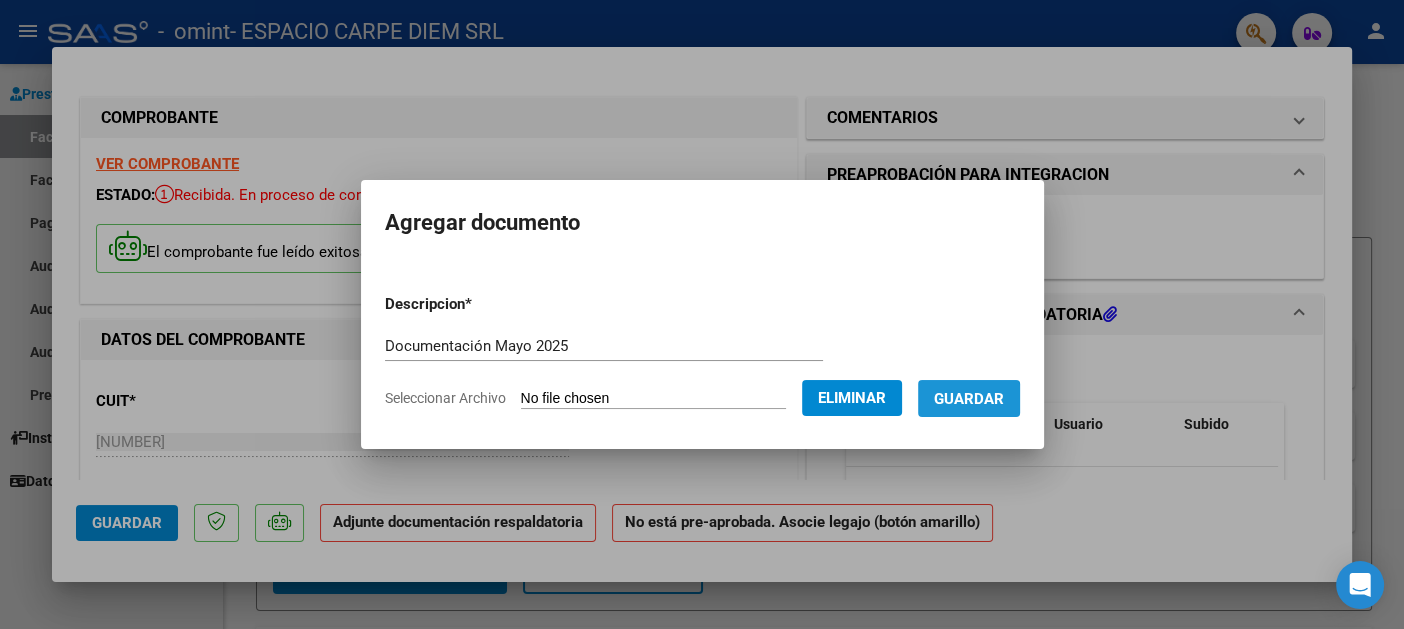 click on "Guardar" at bounding box center (969, 398) 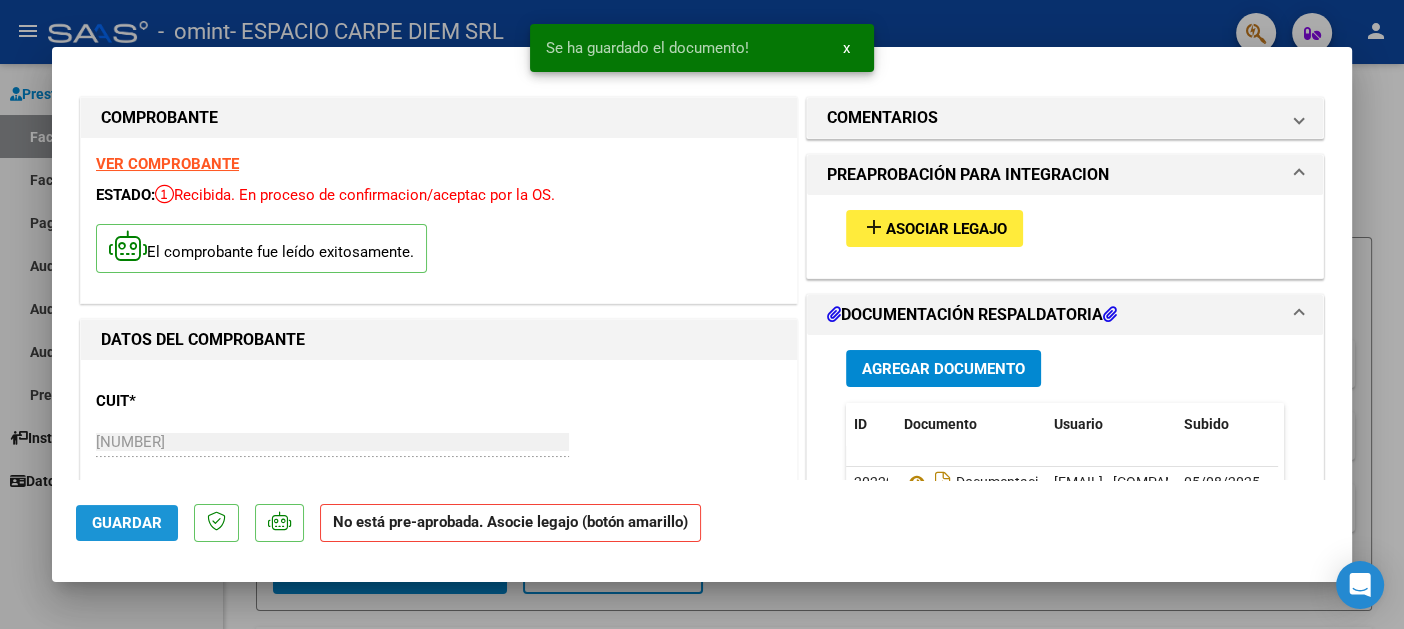 click on "Guardar" 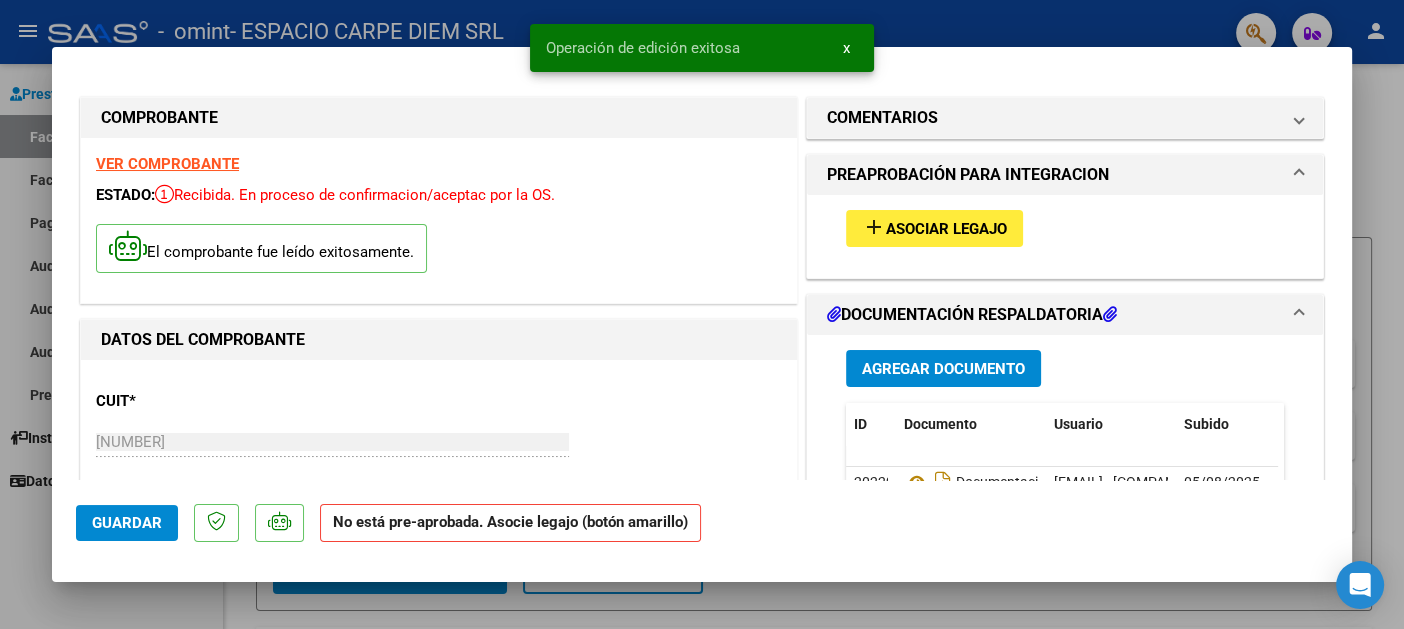 click at bounding box center [702, 314] 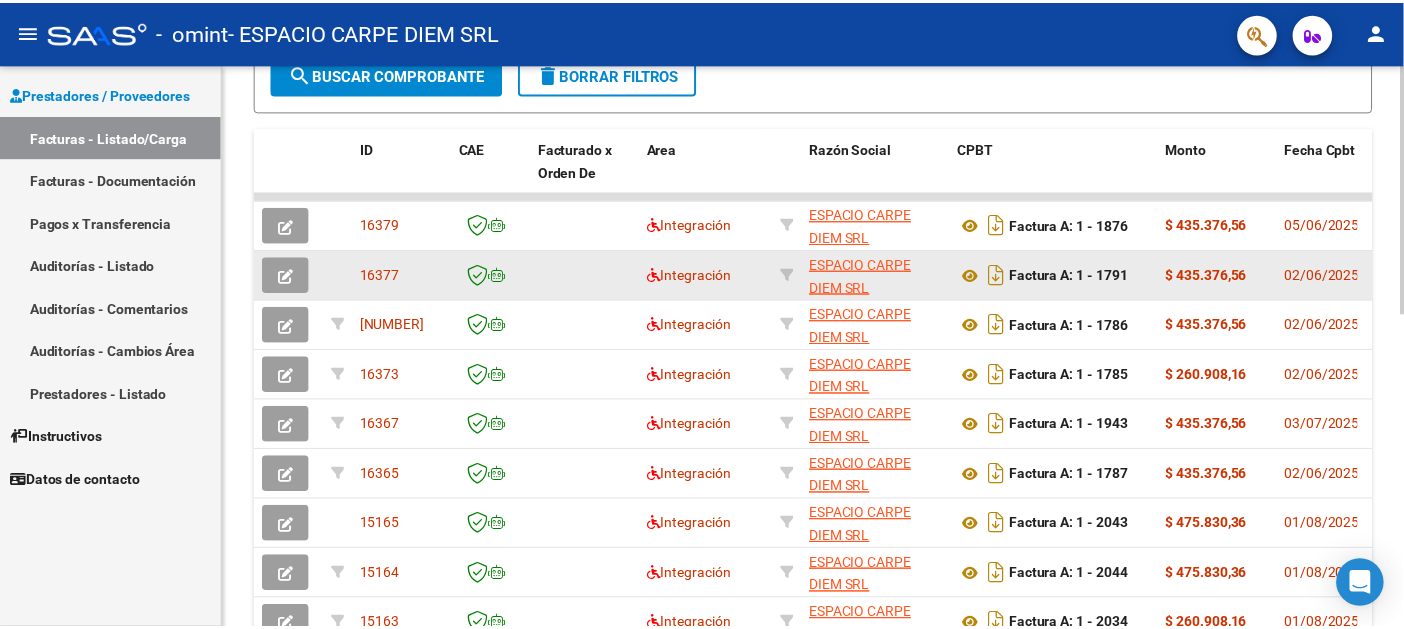 scroll, scrollTop: 0, scrollLeft: 0, axis: both 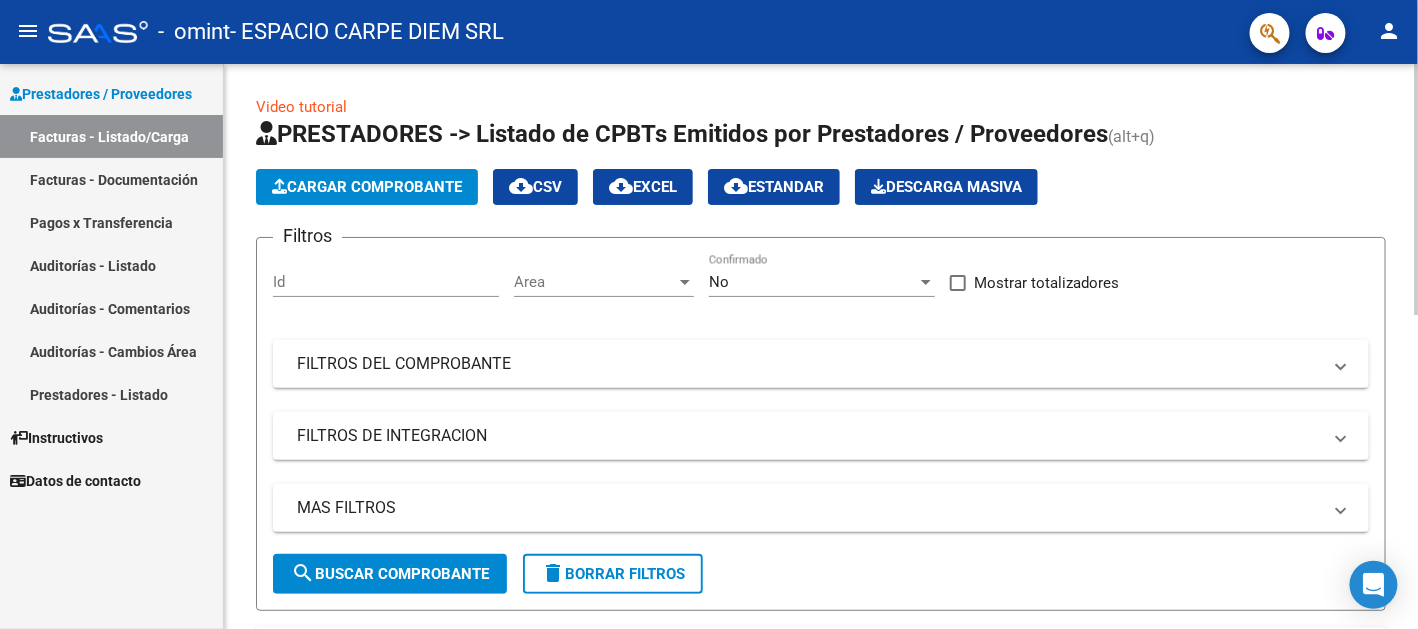click on "Cargar Comprobante" 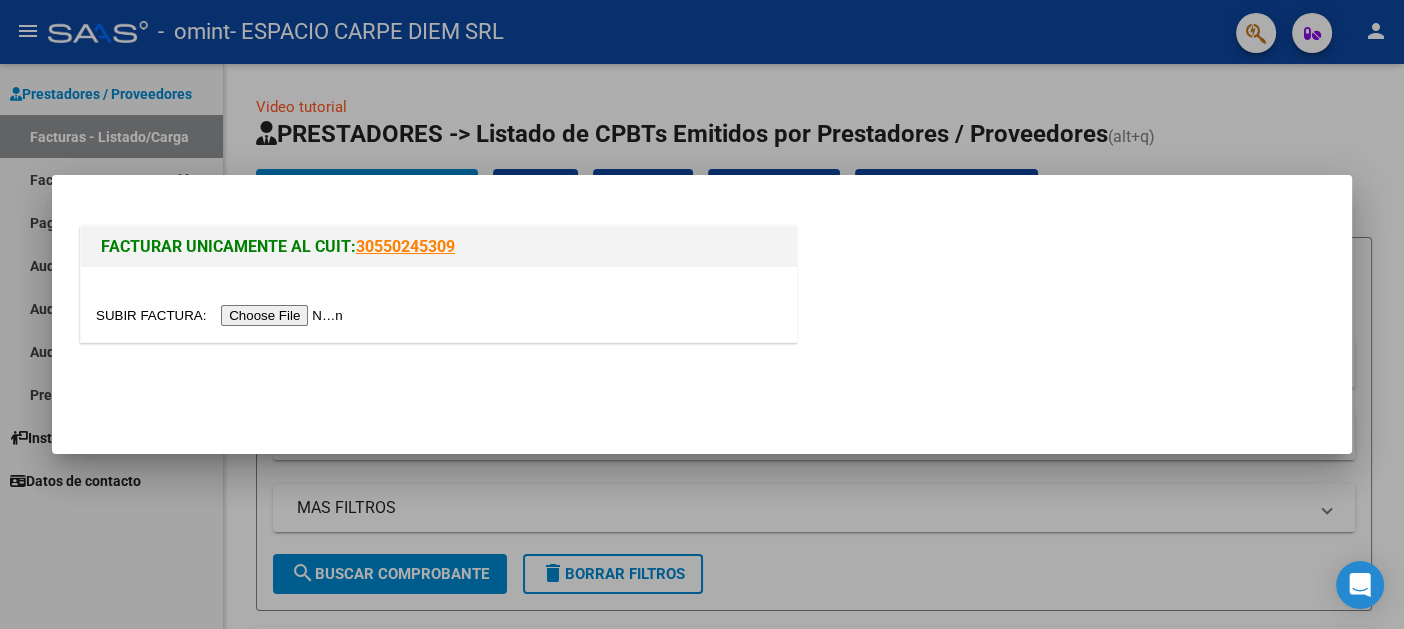 click at bounding box center [222, 315] 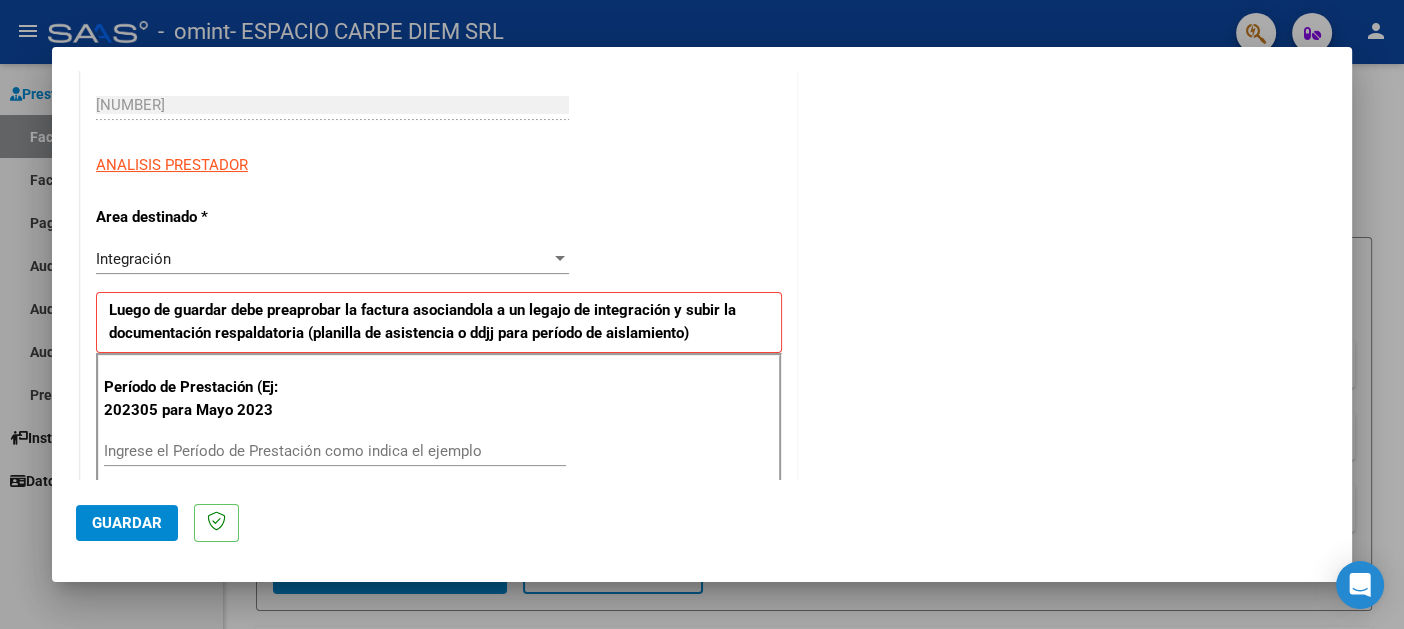 scroll, scrollTop: 400, scrollLeft: 0, axis: vertical 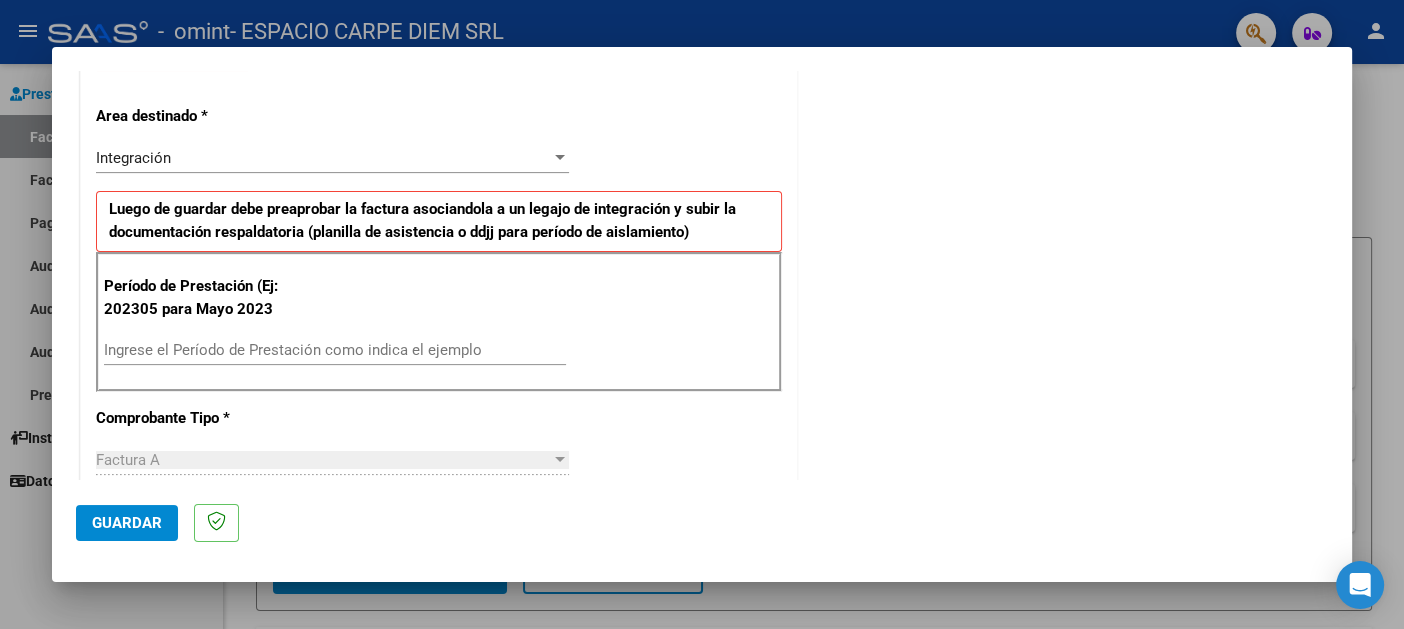 click on "Ingrese el Período de Prestación como indica el ejemplo" at bounding box center [335, 350] 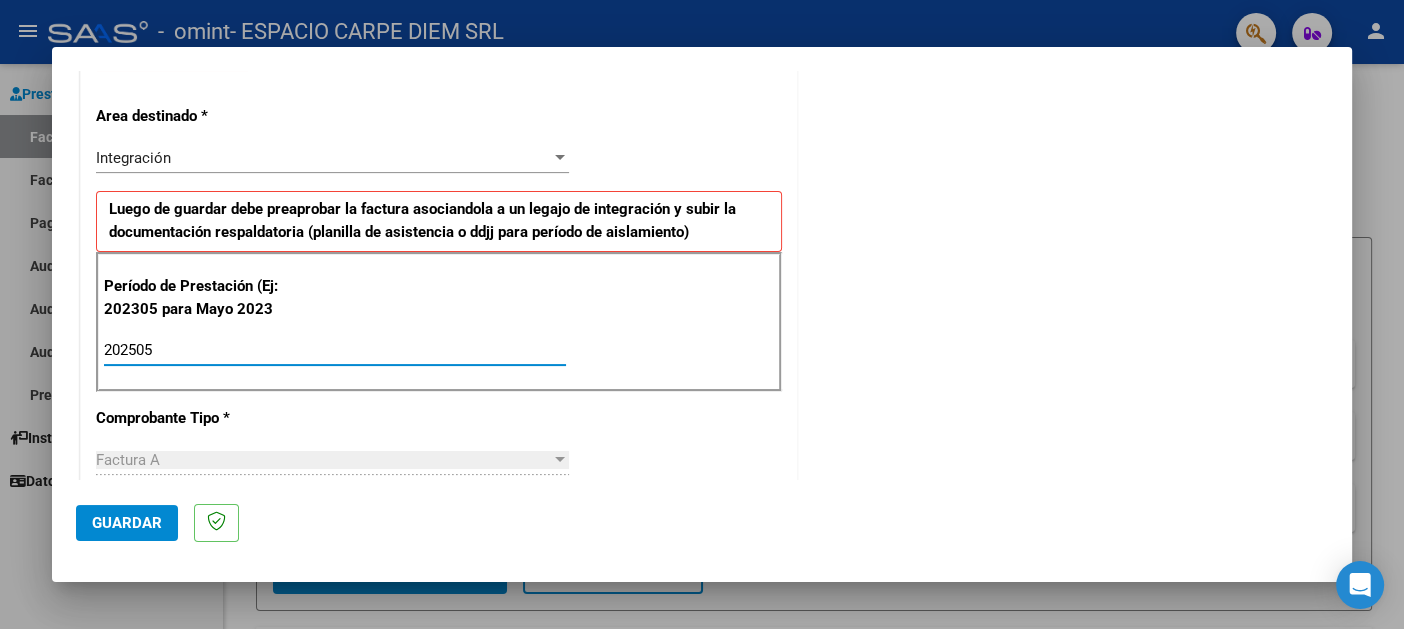 type on "202505" 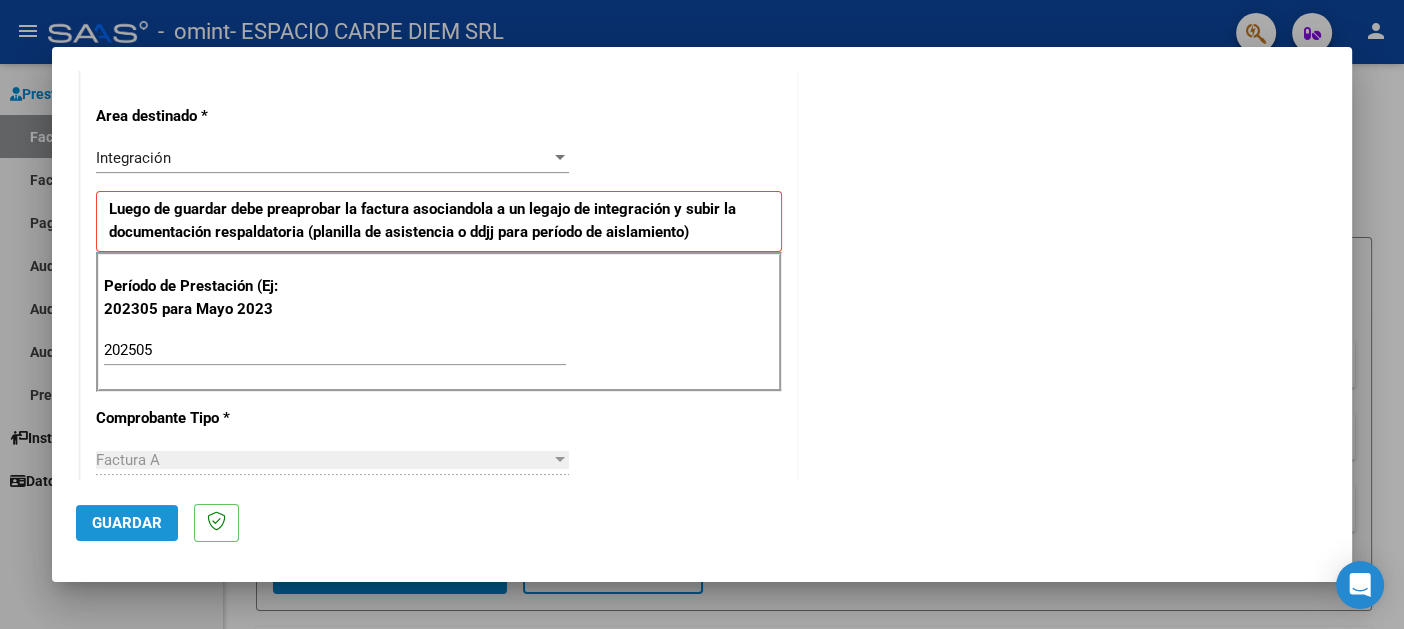 click on "Guardar" 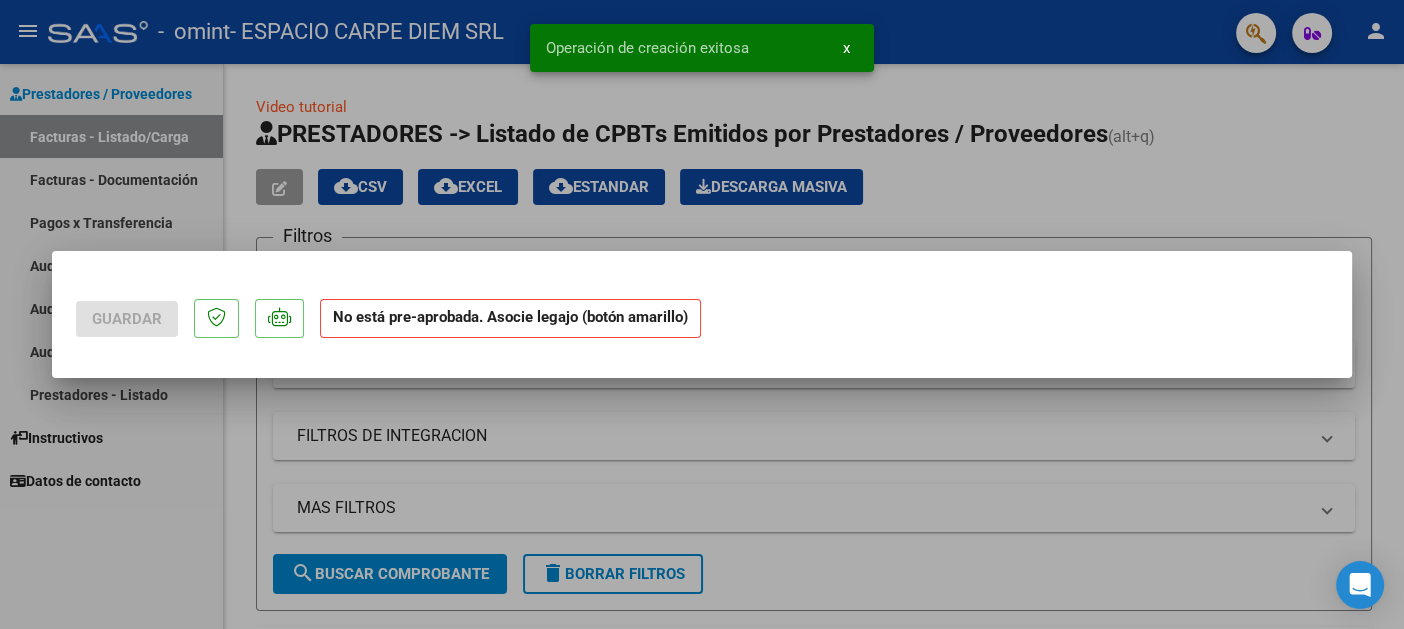 scroll, scrollTop: 0, scrollLeft: 0, axis: both 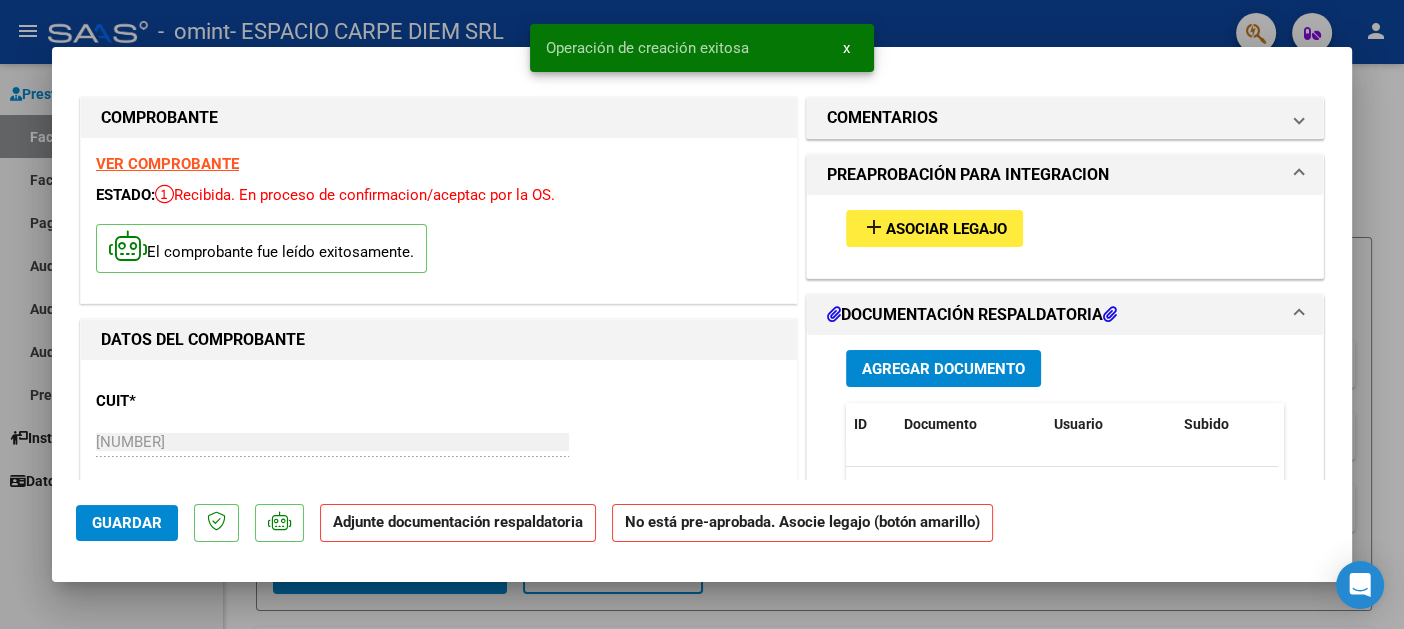 click on "Asociar Legajo" at bounding box center (946, 229) 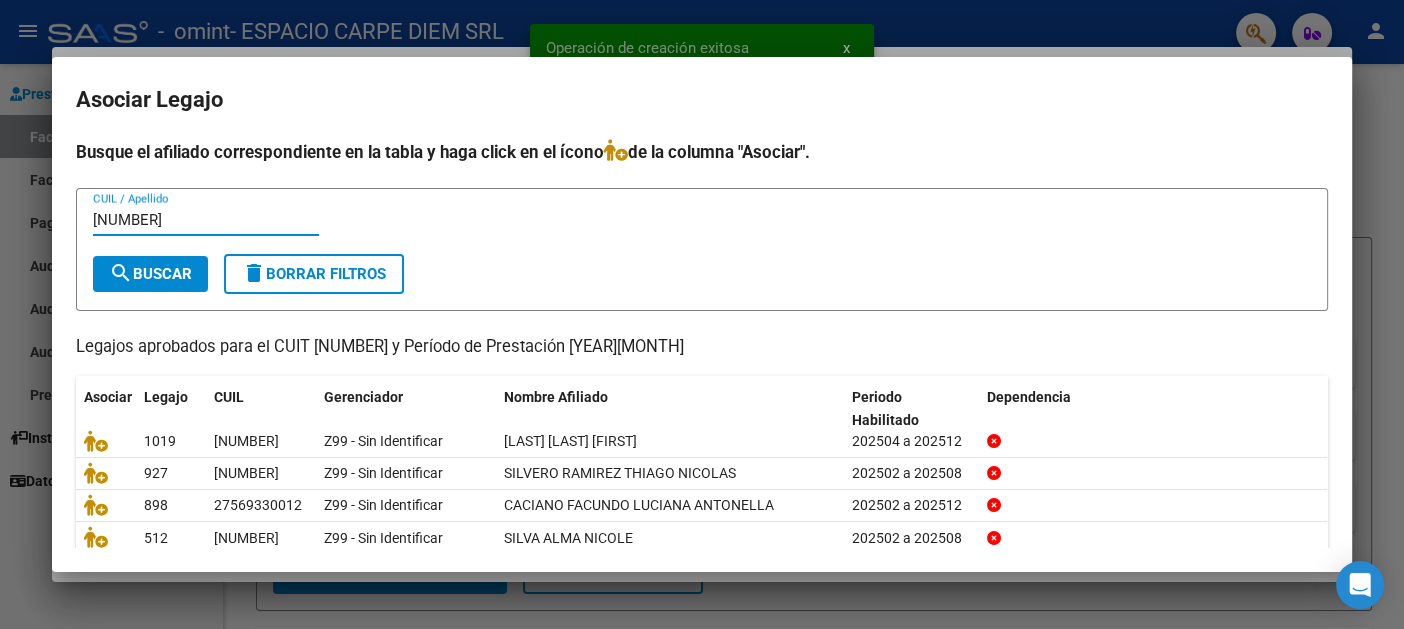 click on "search  Buscar" at bounding box center [150, 274] 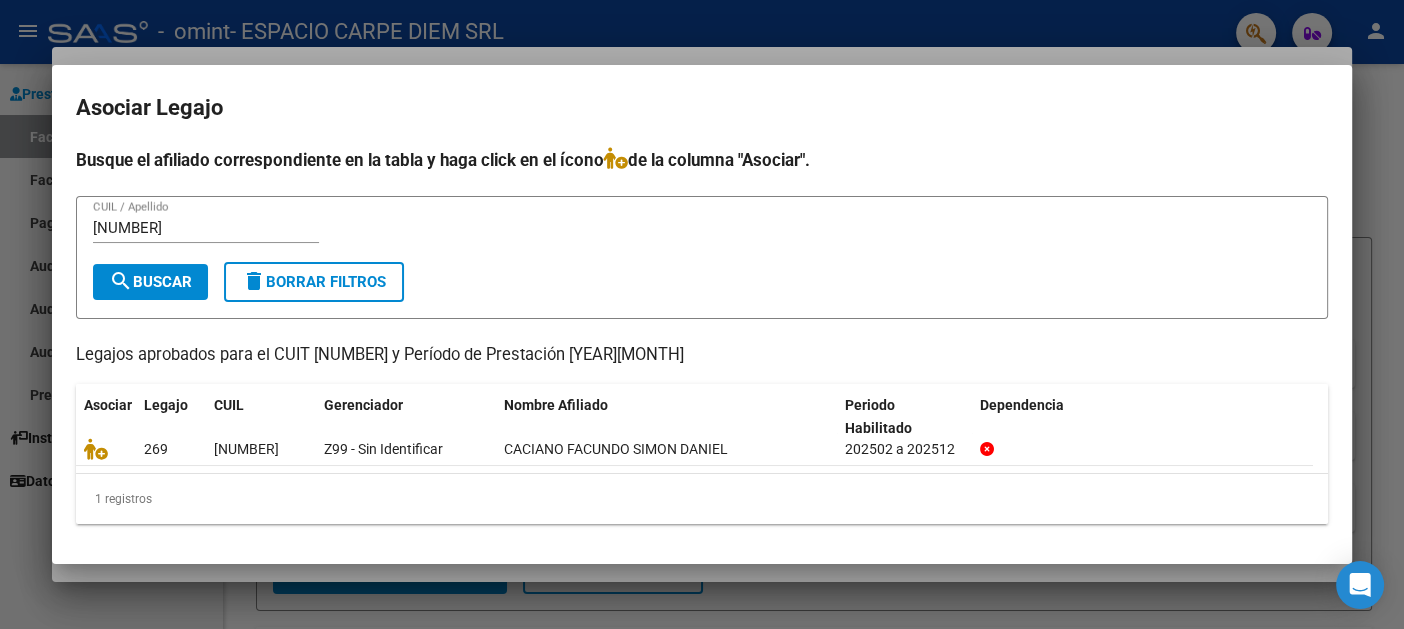 click on "[NUMBER]" at bounding box center (206, 228) 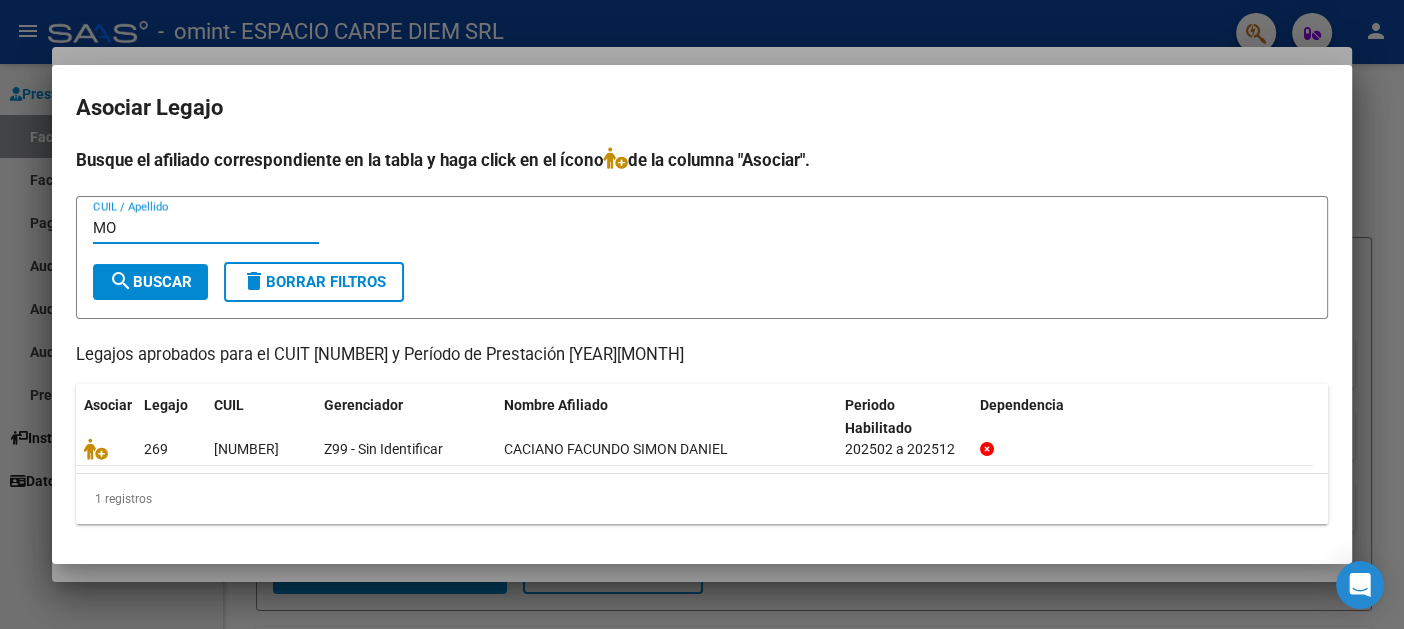 type on "MO" 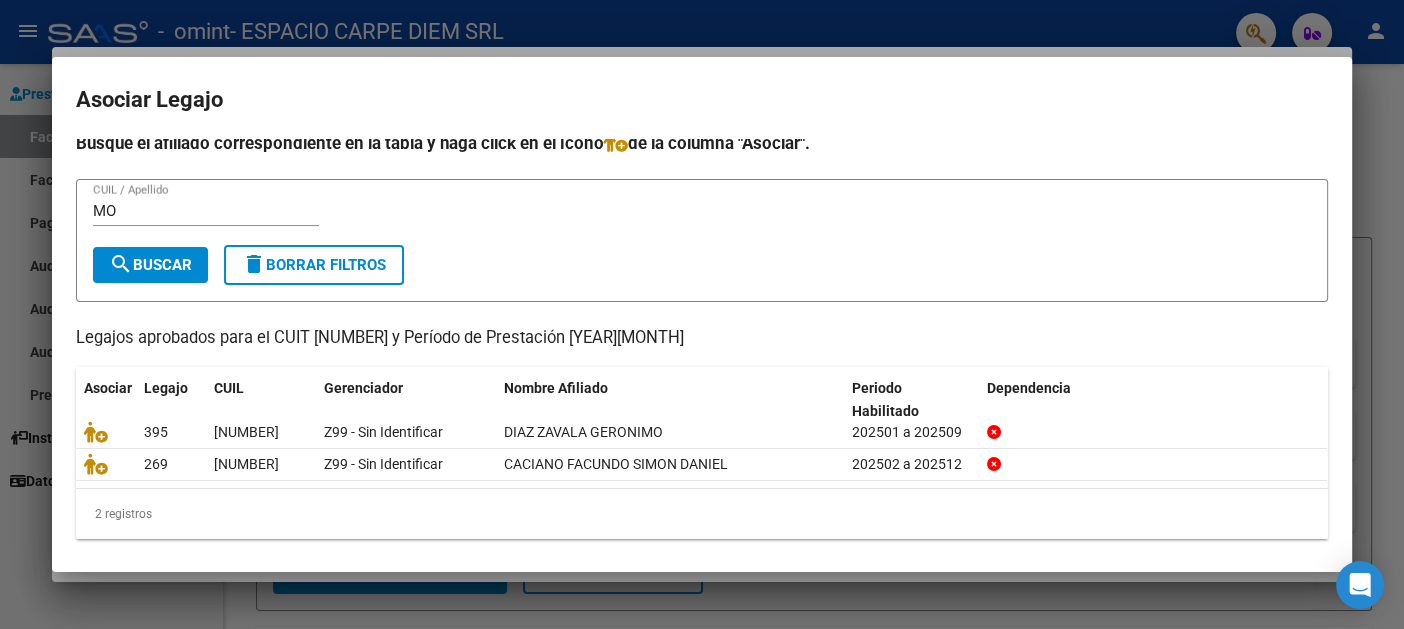 scroll, scrollTop: 12, scrollLeft: 0, axis: vertical 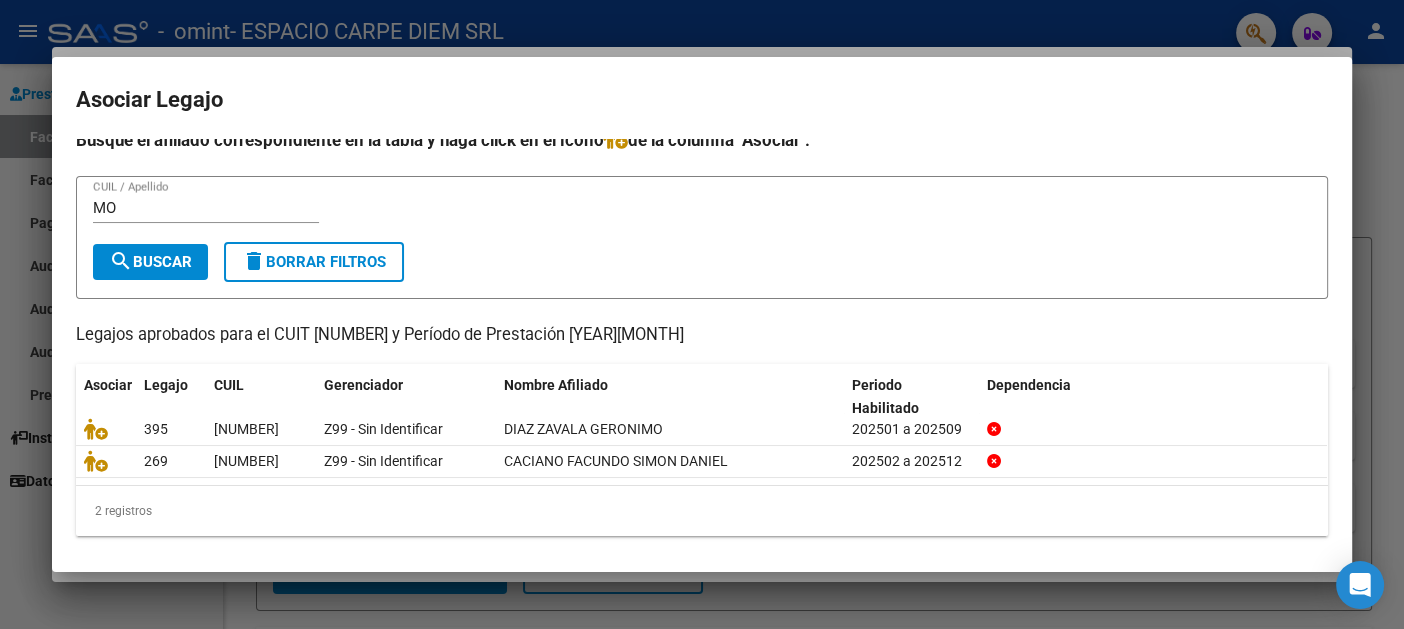 click at bounding box center (702, 314) 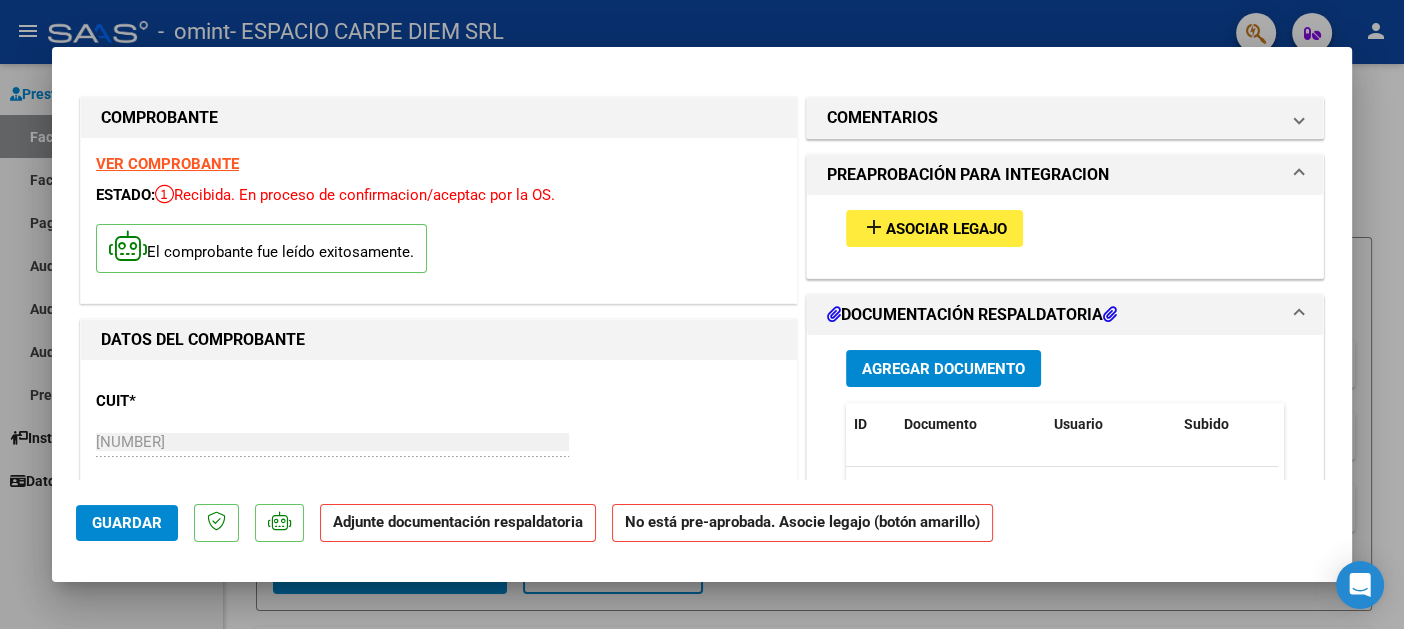 click on "Agregar Documento" at bounding box center (943, 369) 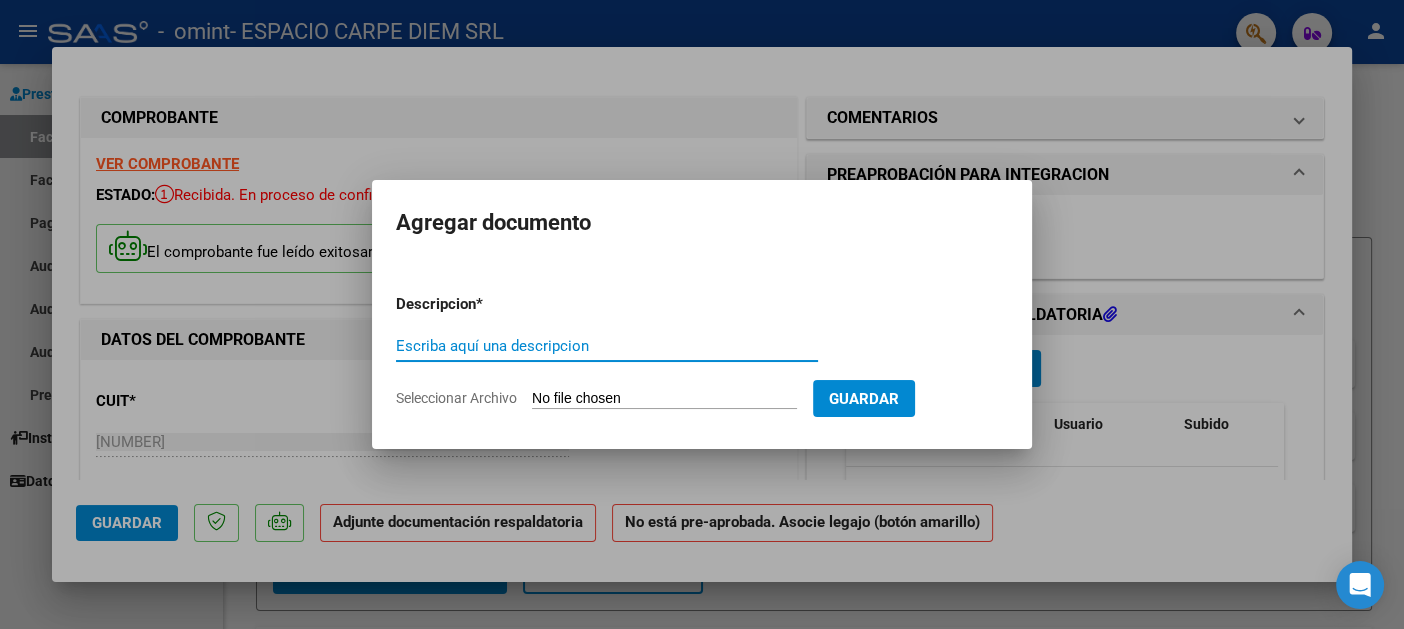 click on "Seleccionar Archivo" at bounding box center (664, 399) 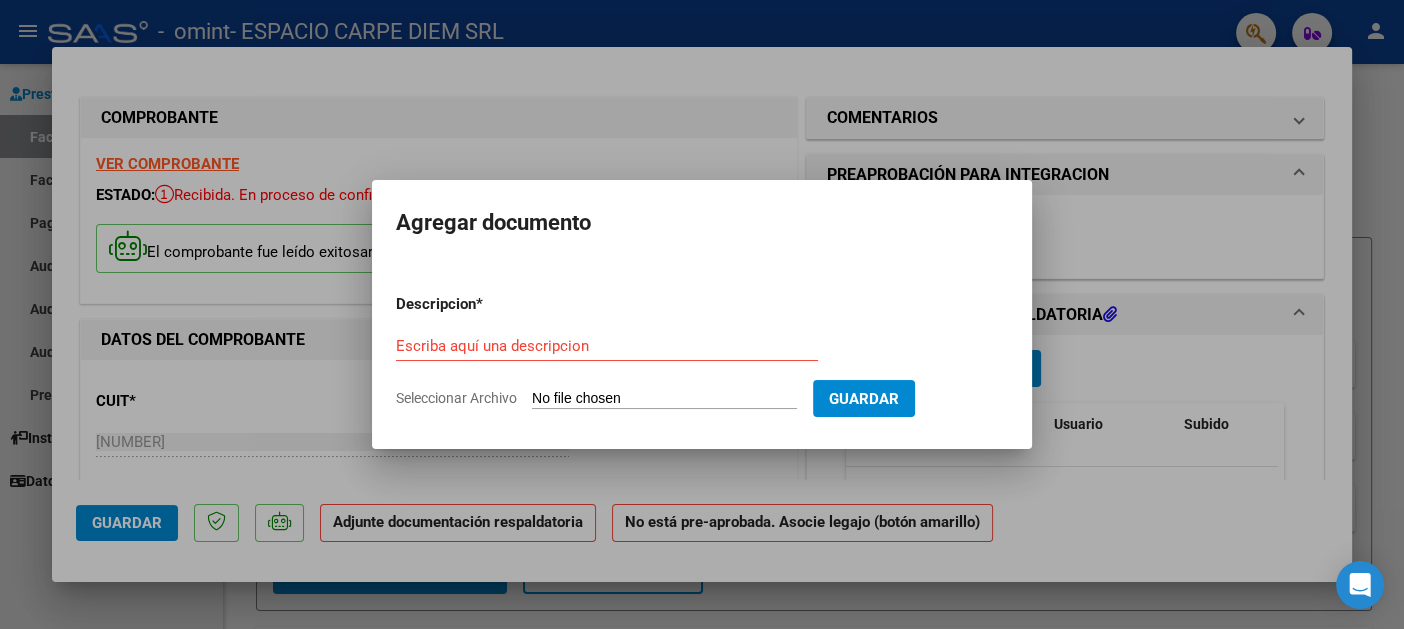 type on "C:\fakepath\MONTILLA - SAIE - Pres MAY25.pdf" 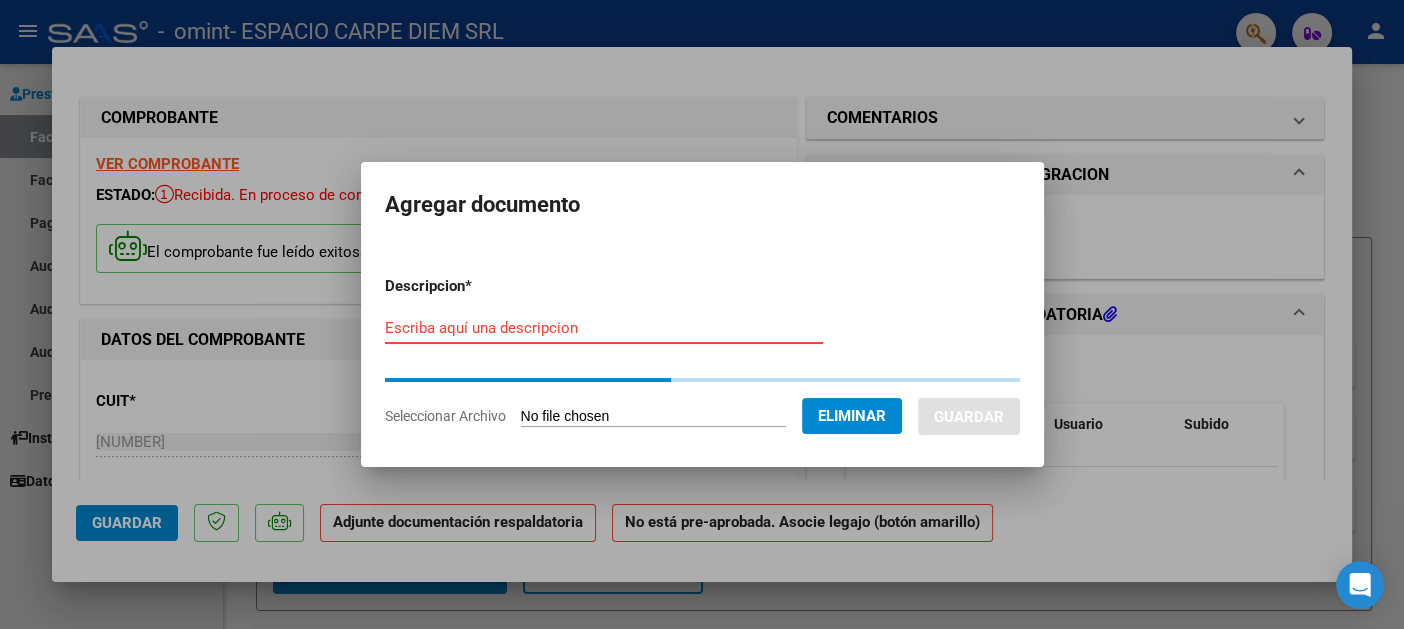 click on "Escriba aquí una descripcion" at bounding box center (604, 328) 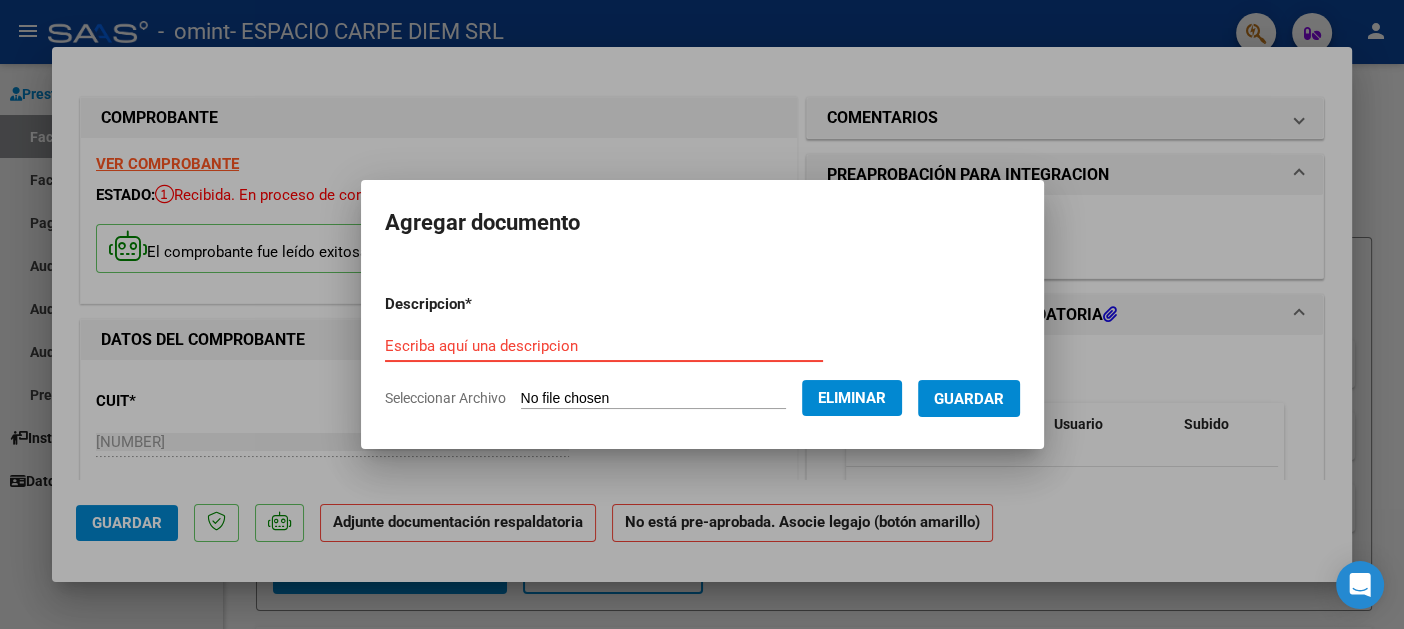 click on "Escriba aquí una descripcion" at bounding box center [604, 346] 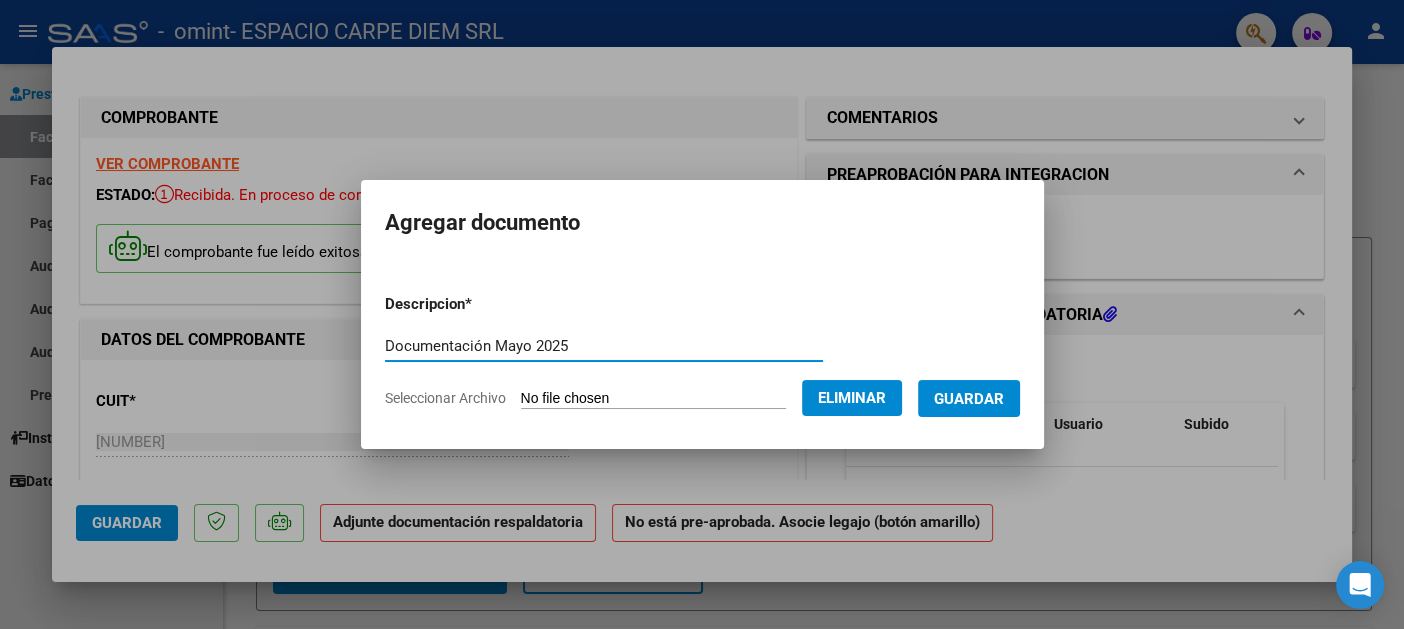 paste on "Documentación Mayo 2025" 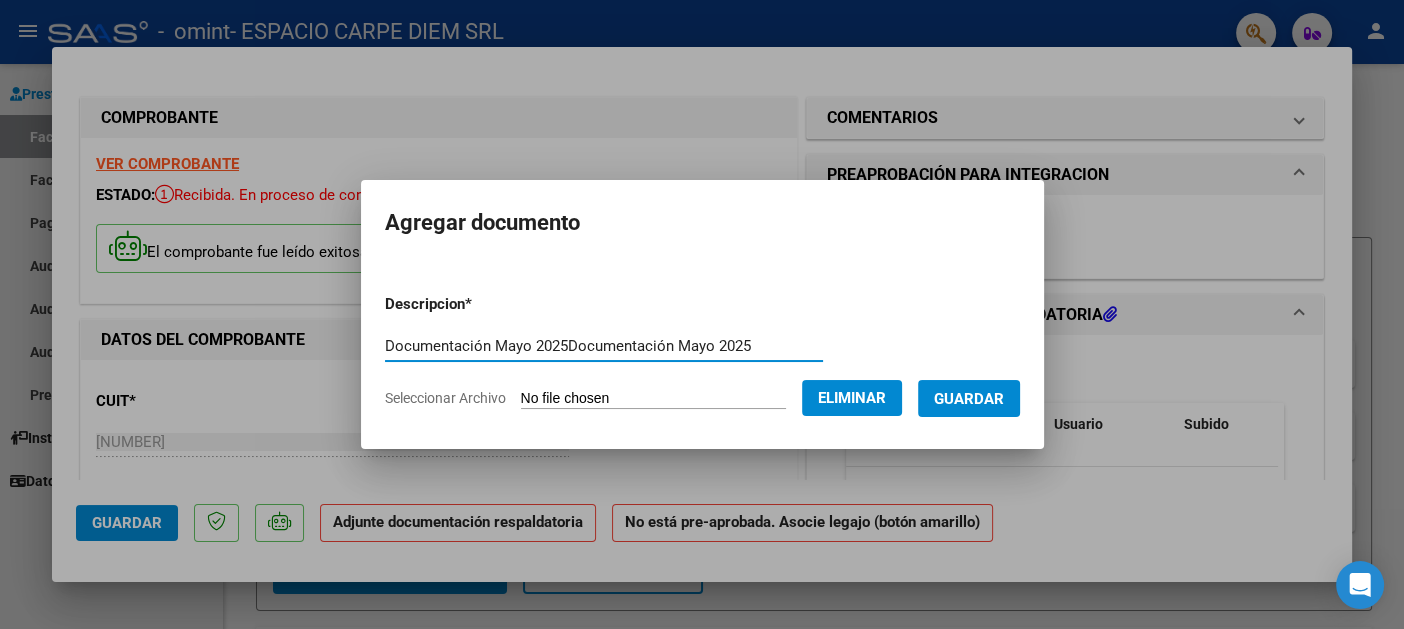 drag, startPoint x: 739, startPoint y: 350, endPoint x: 547, endPoint y: 350, distance: 192 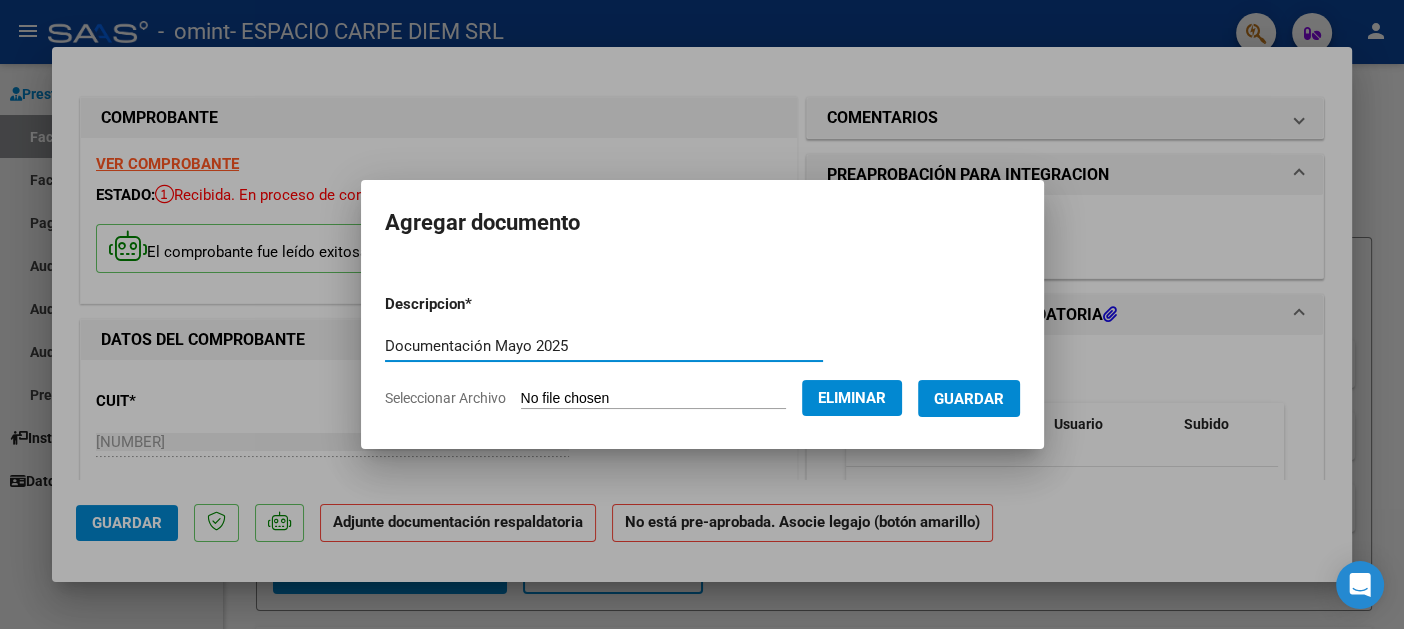 click on "Documentación Mayo 2025" at bounding box center [604, 346] 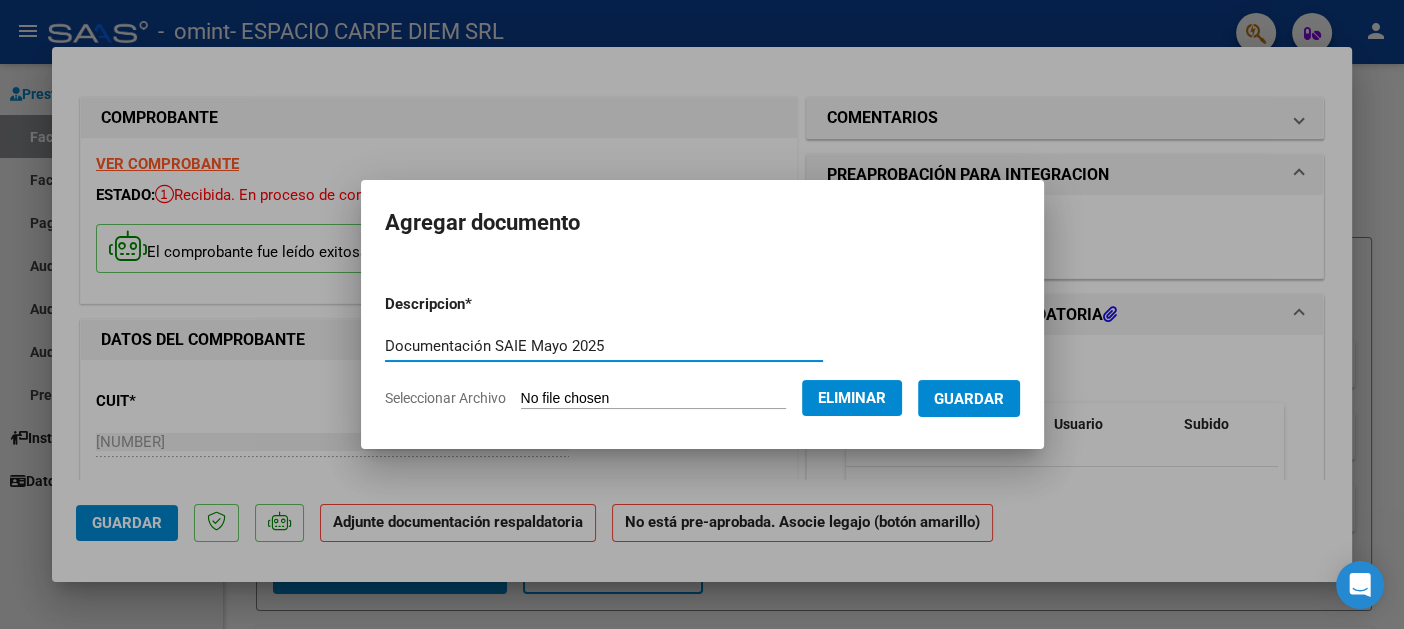 type on "Documentación SAIE Mayo 2025" 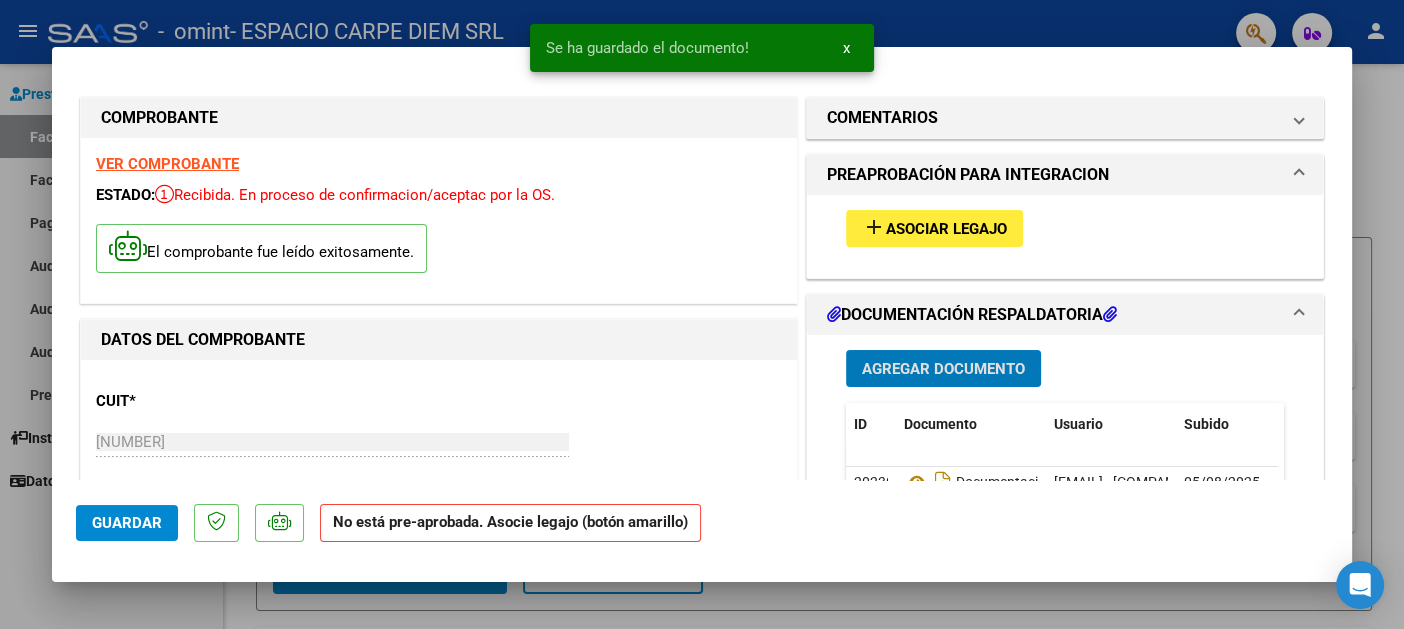 click on "Guardar" 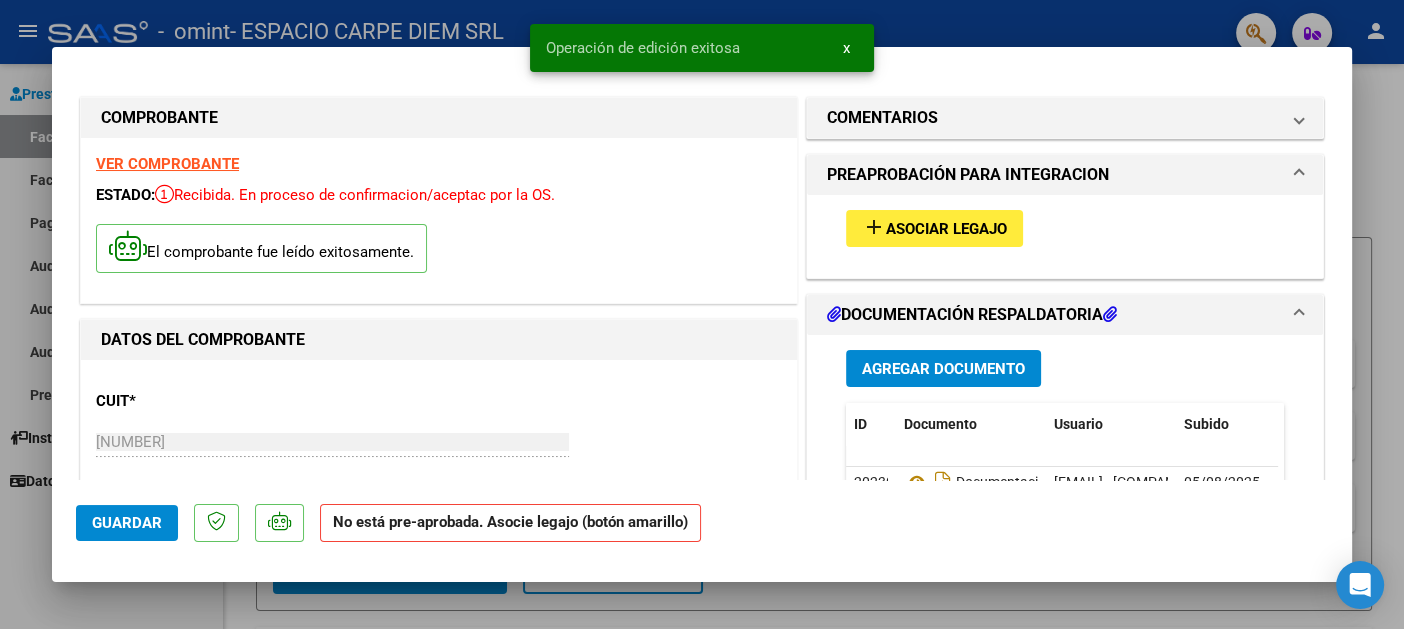 click at bounding box center [702, 314] 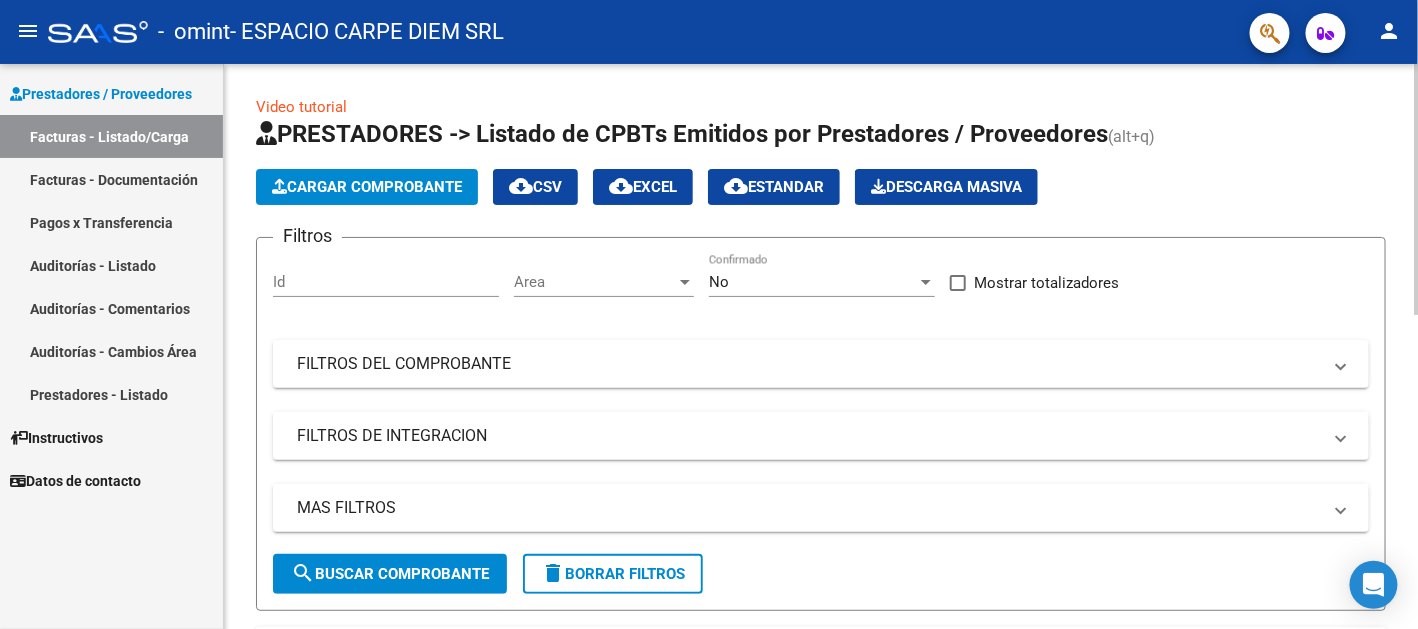 click on "Cargar Comprobante" 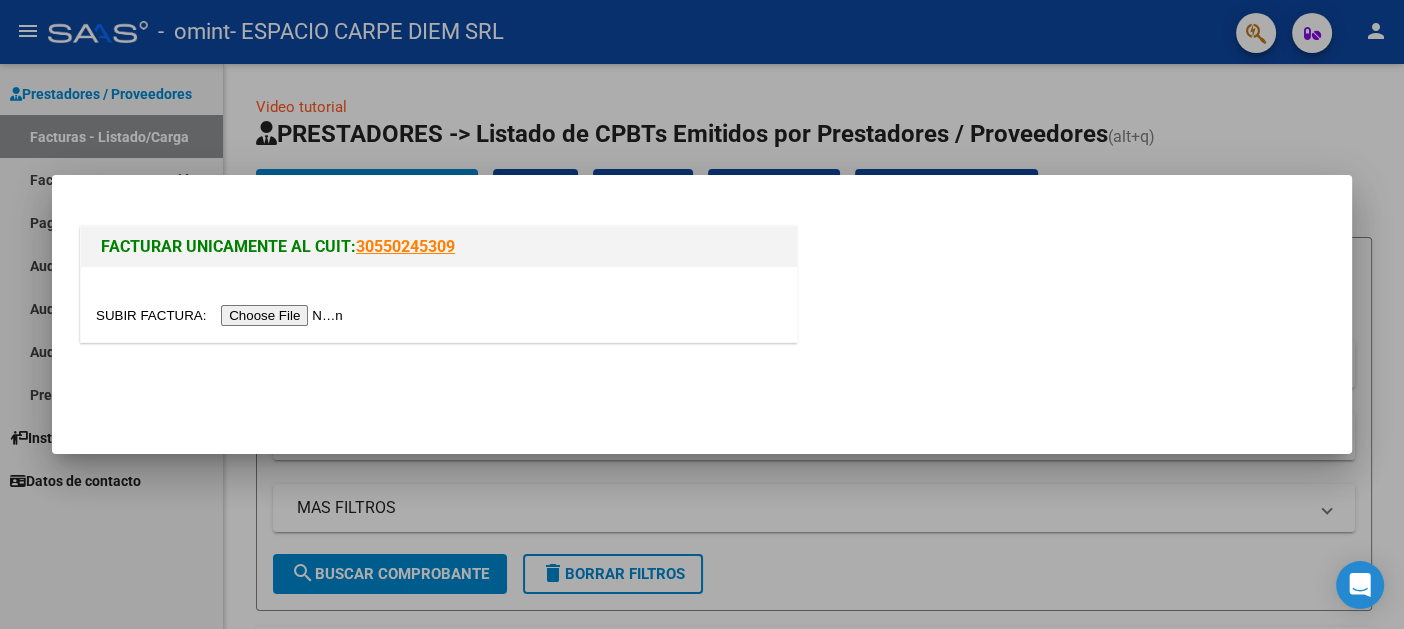 click at bounding box center [222, 315] 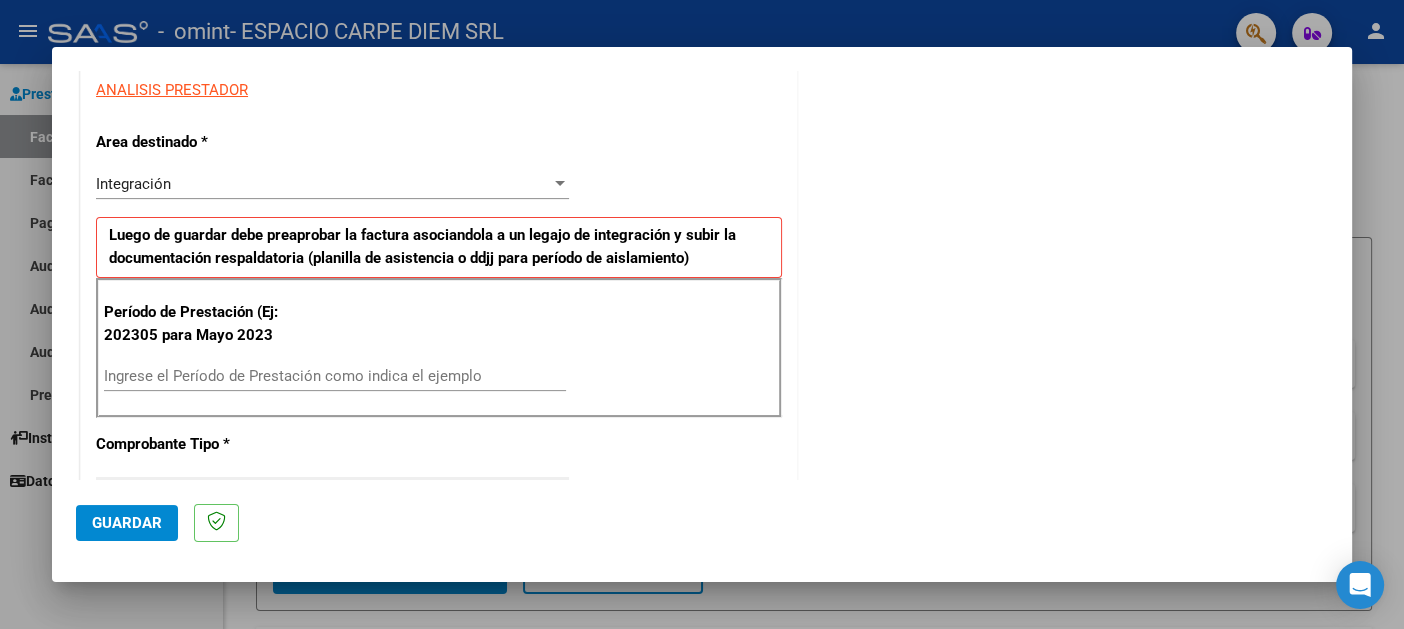 scroll, scrollTop: 400, scrollLeft: 0, axis: vertical 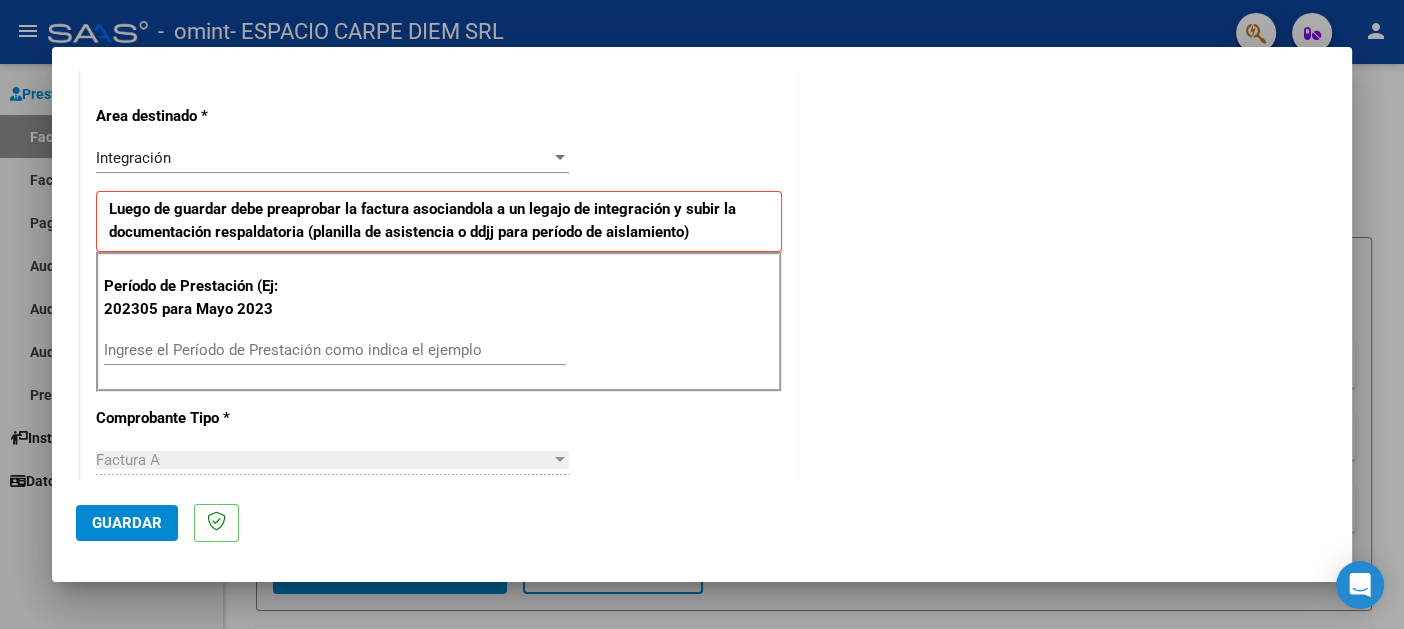 click on "Ingrese el Período de Prestación como indica el ejemplo" at bounding box center [335, 350] 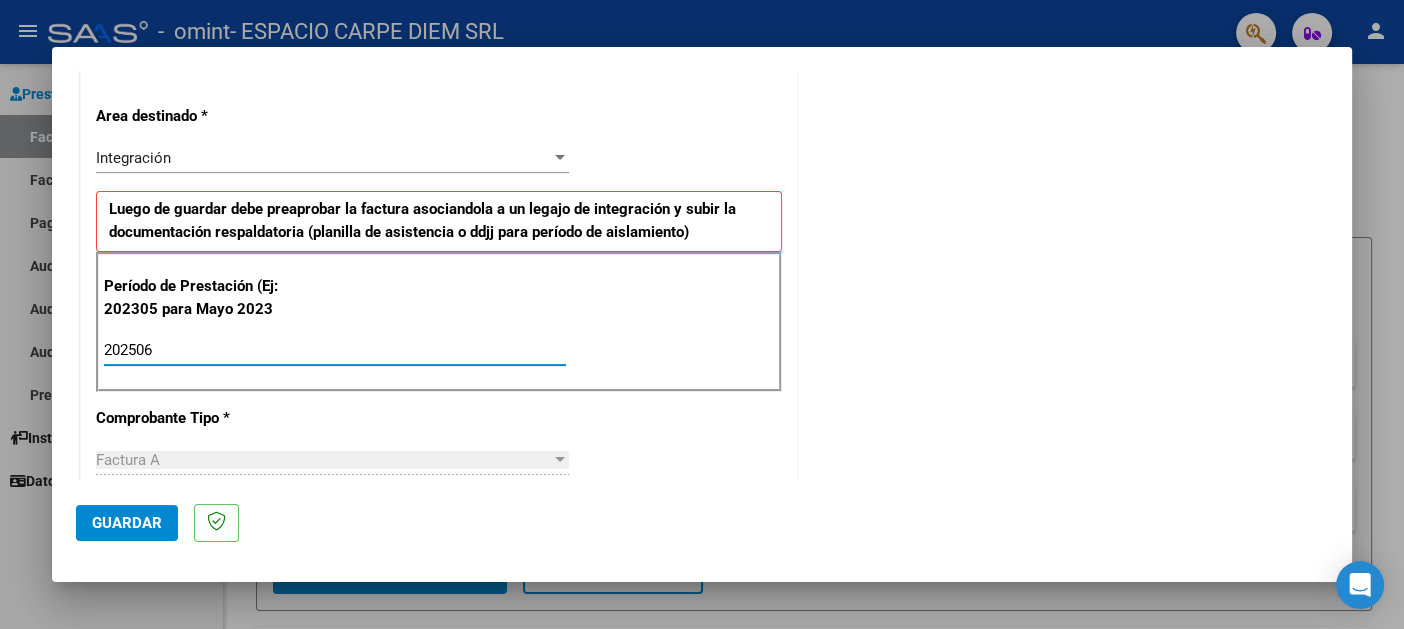type on "202506" 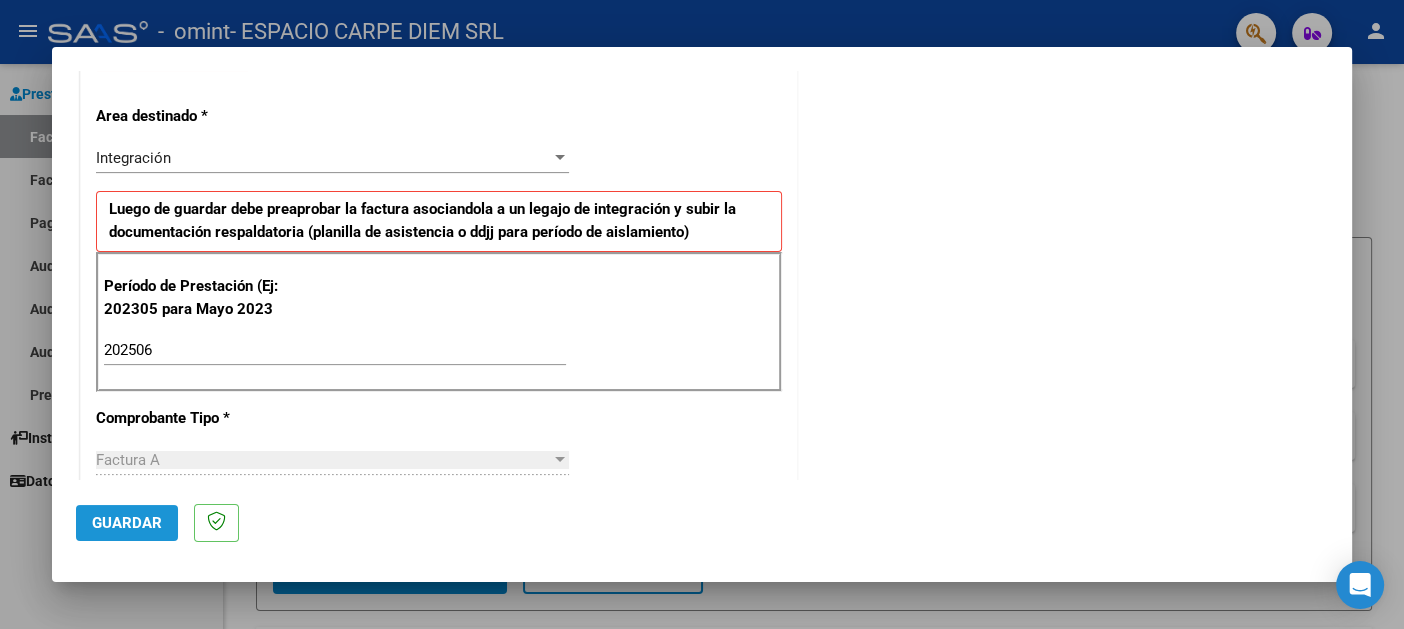 click on "Guardar" 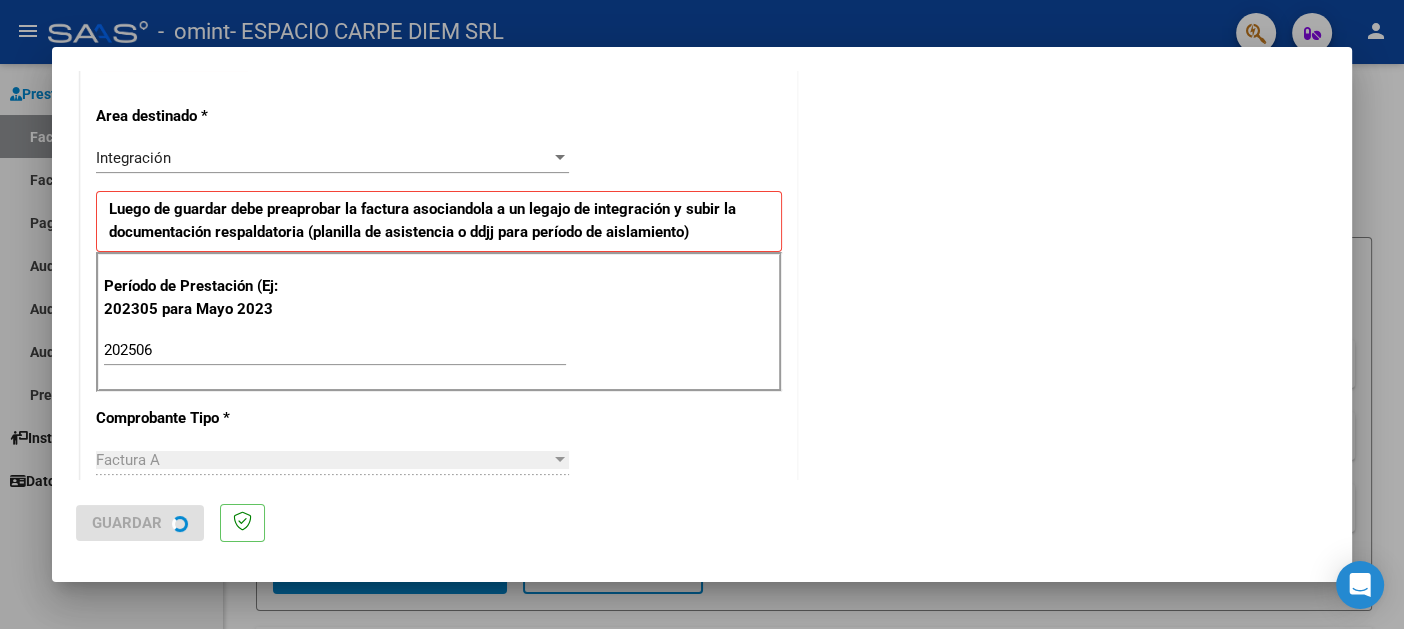 scroll, scrollTop: 0, scrollLeft: 0, axis: both 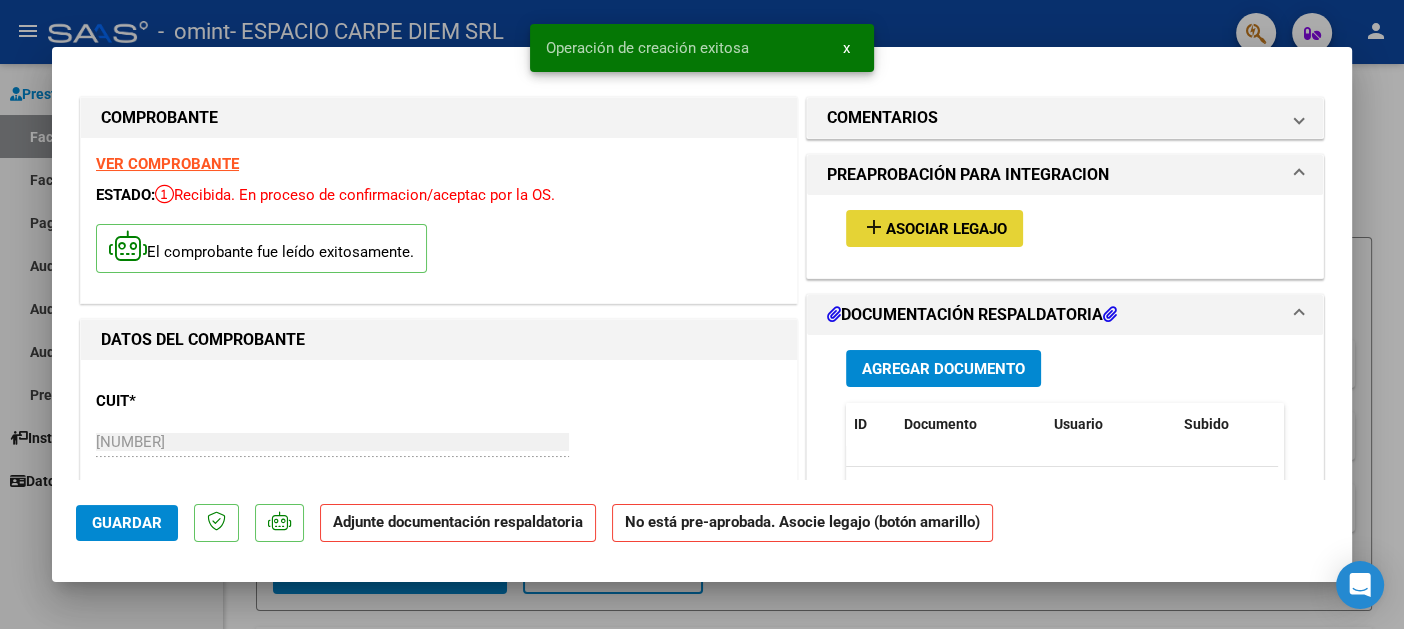 click on "Asociar Legajo" at bounding box center [946, 229] 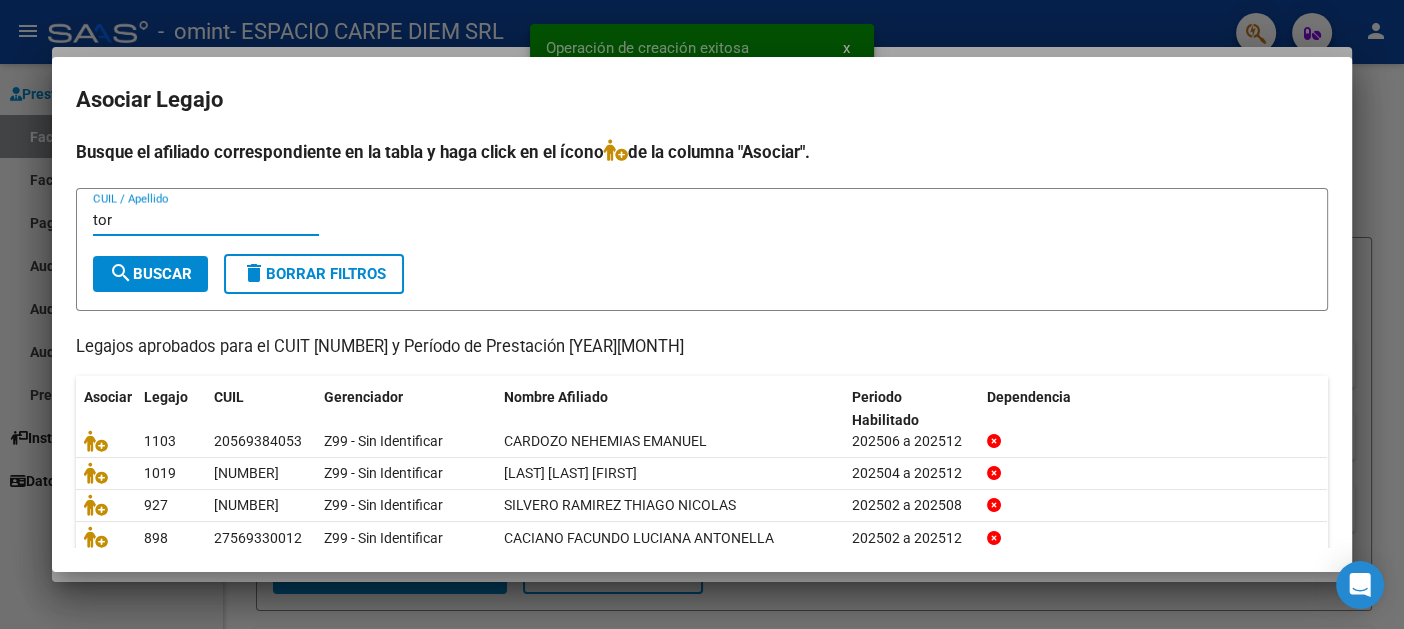 type on "tor" 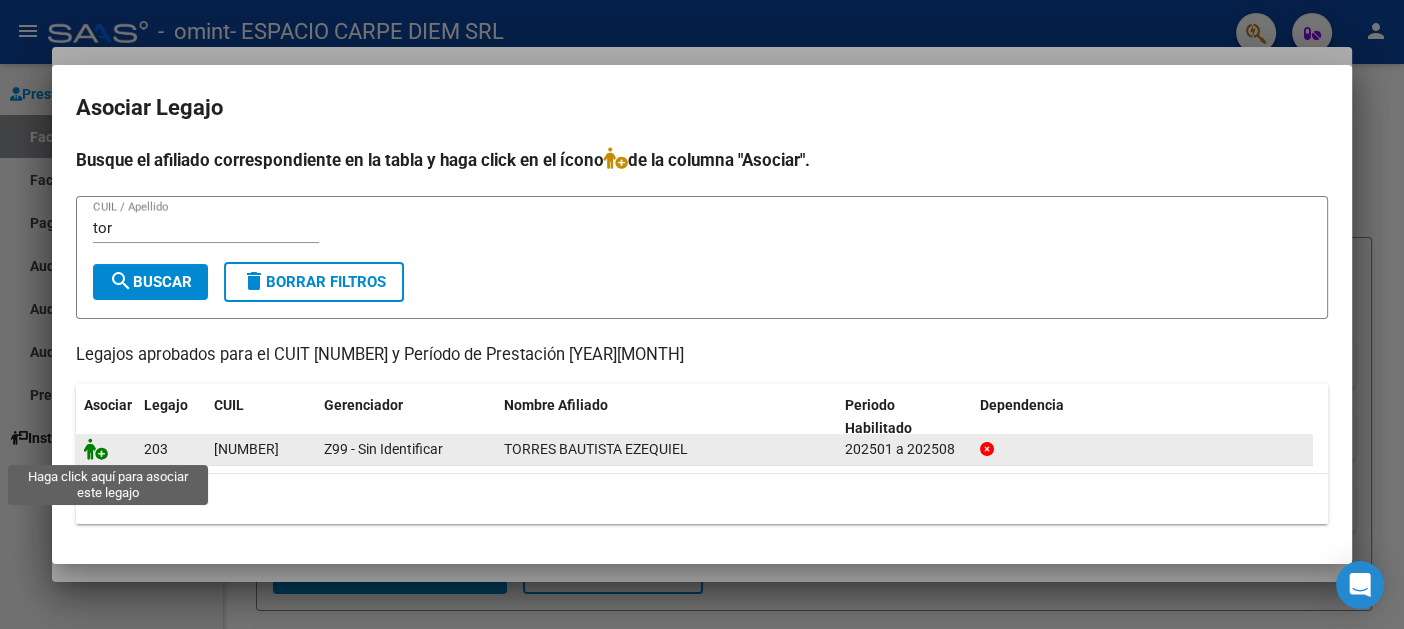 click 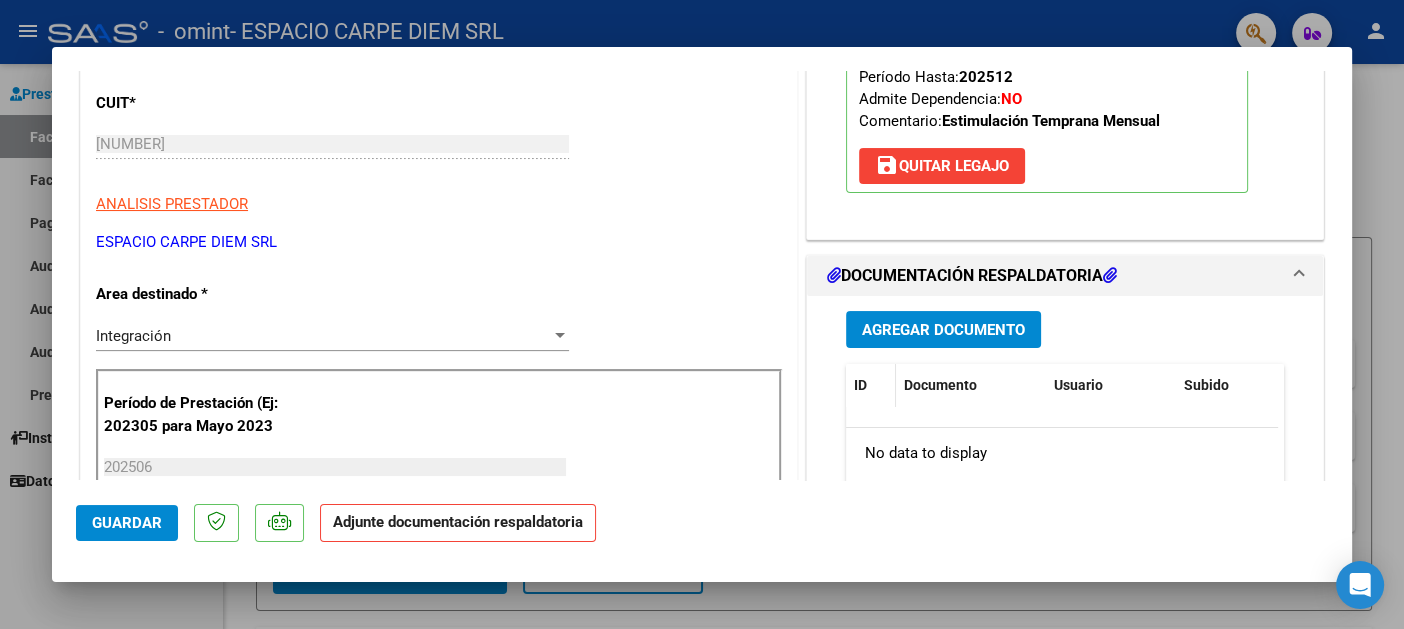 scroll, scrollTop: 299, scrollLeft: 0, axis: vertical 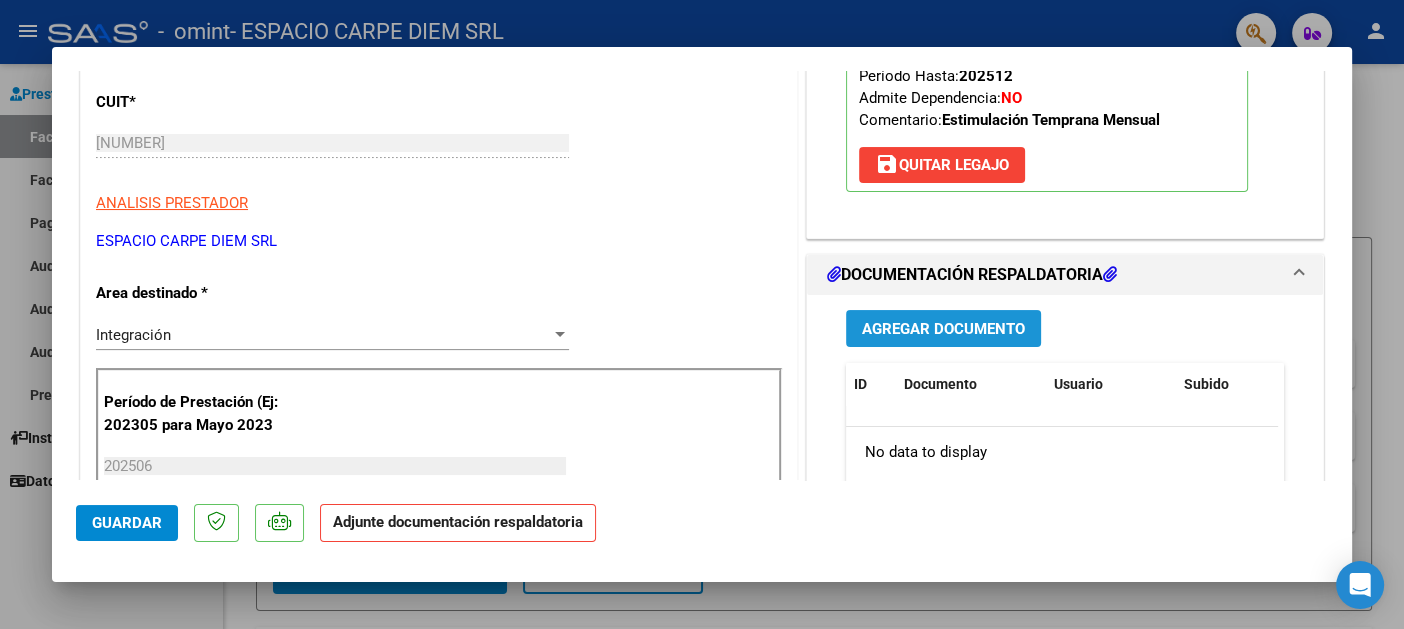 click on "Agregar Documento" at bounding box center [943, 328] 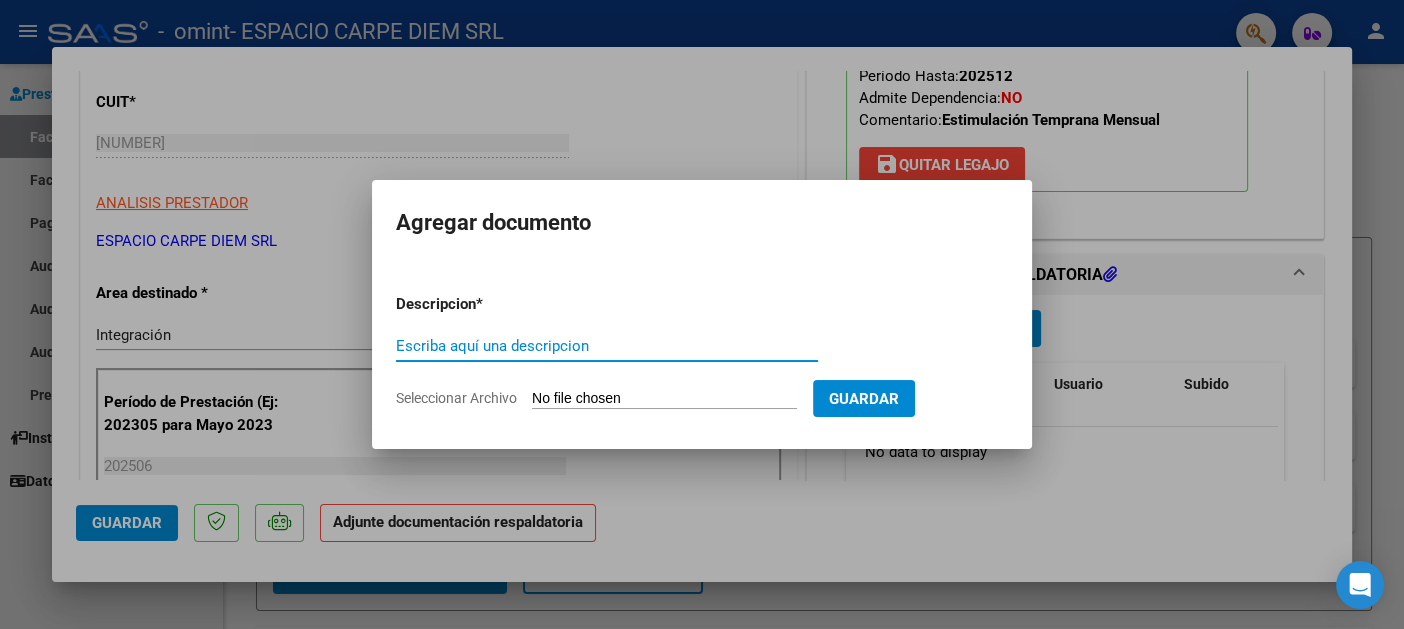 click on "Seleccionar Archivo" at bounding box center (664, 399) 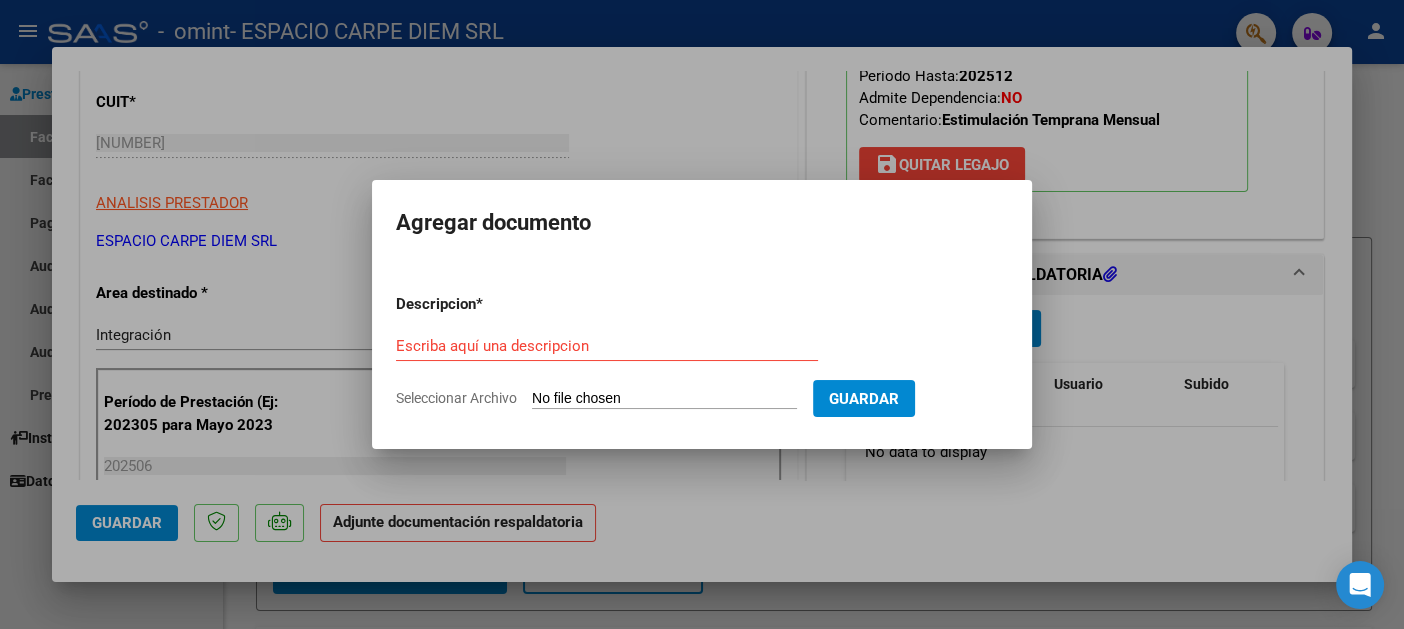 type on "C:\fakepath\[LAST] - Pres + Aut + INF CONJ - [MONTH][YEAR].pdf" 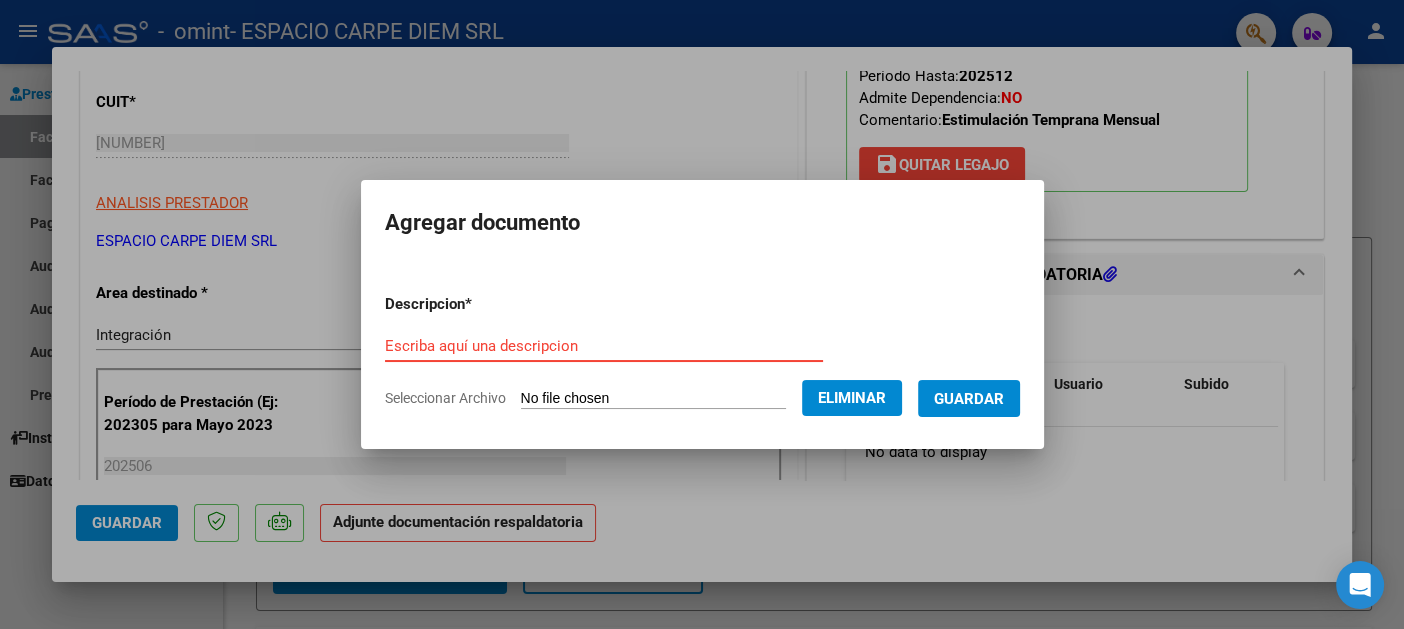 click on "Escriba aquí una descripcion" at bounding box center (604, 346) 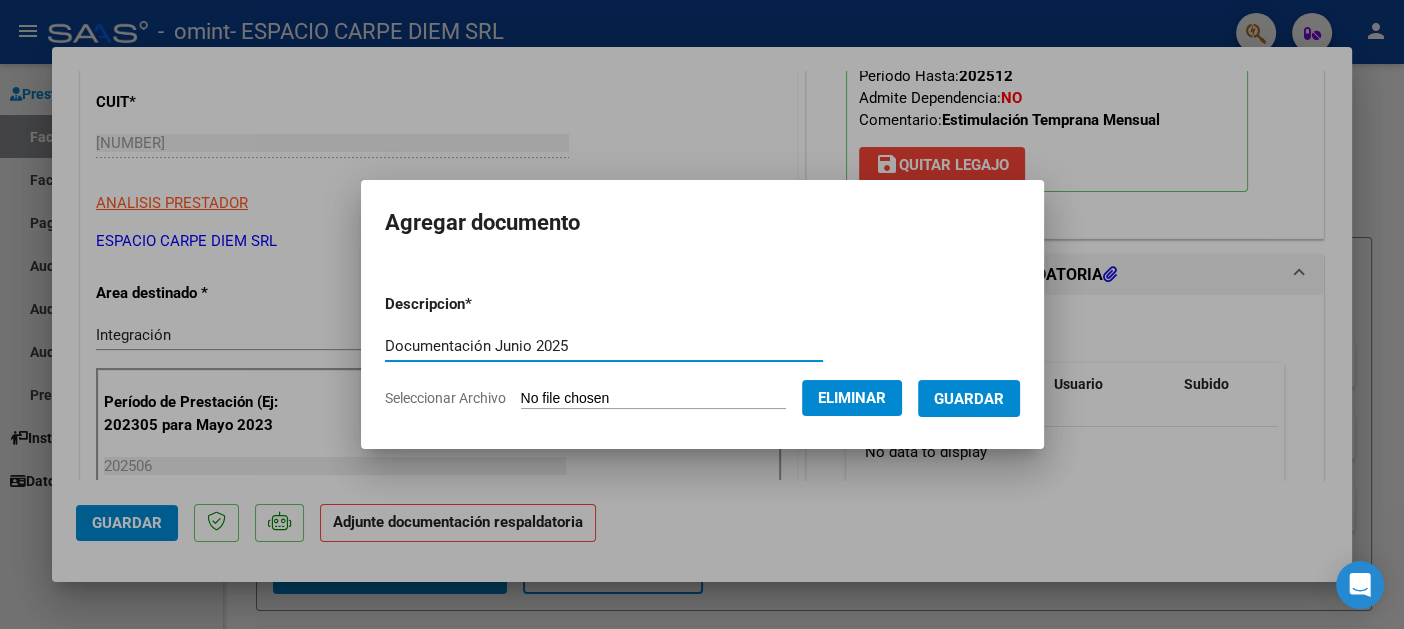 type on "Documentación Junio 2025" 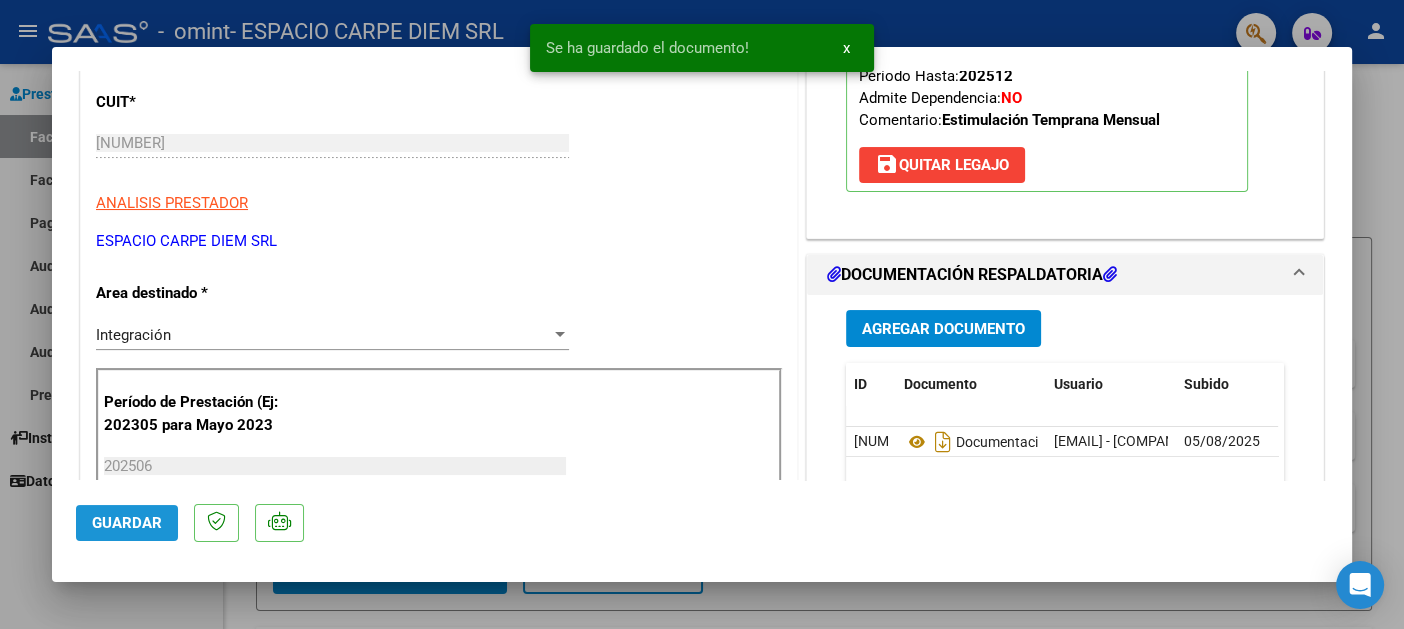 click on "Guardar" 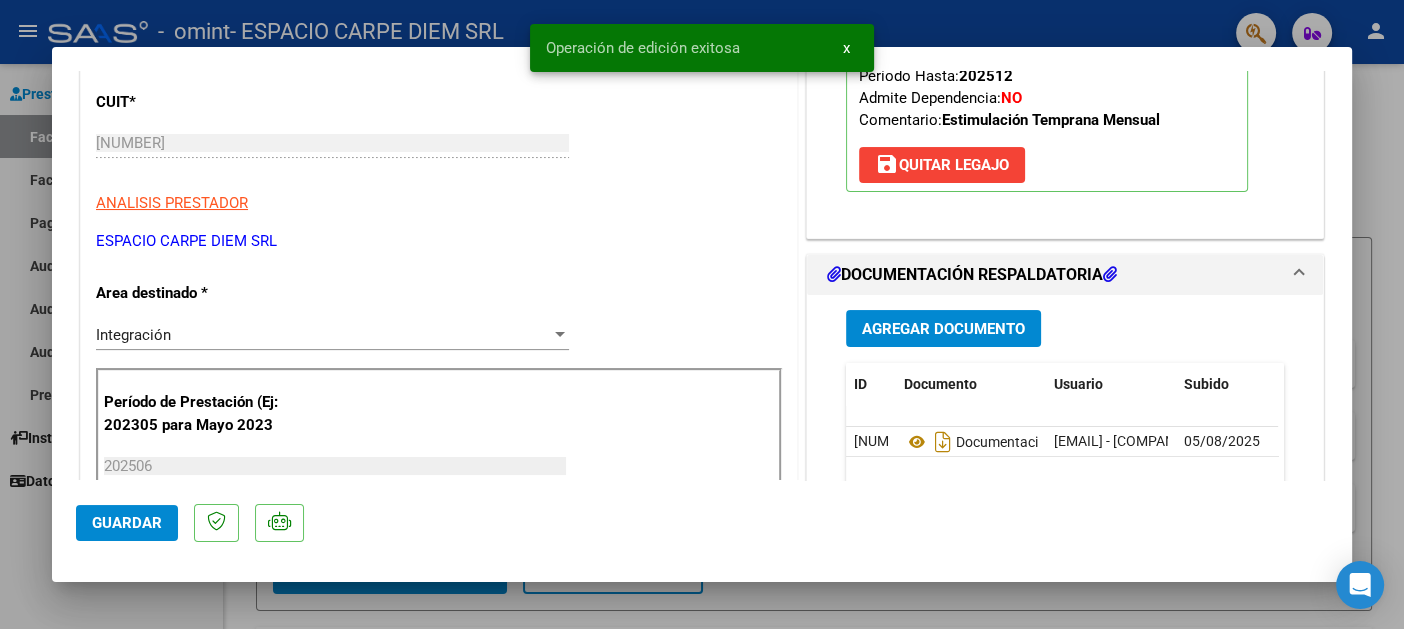 click at bounding box center (702, 314) 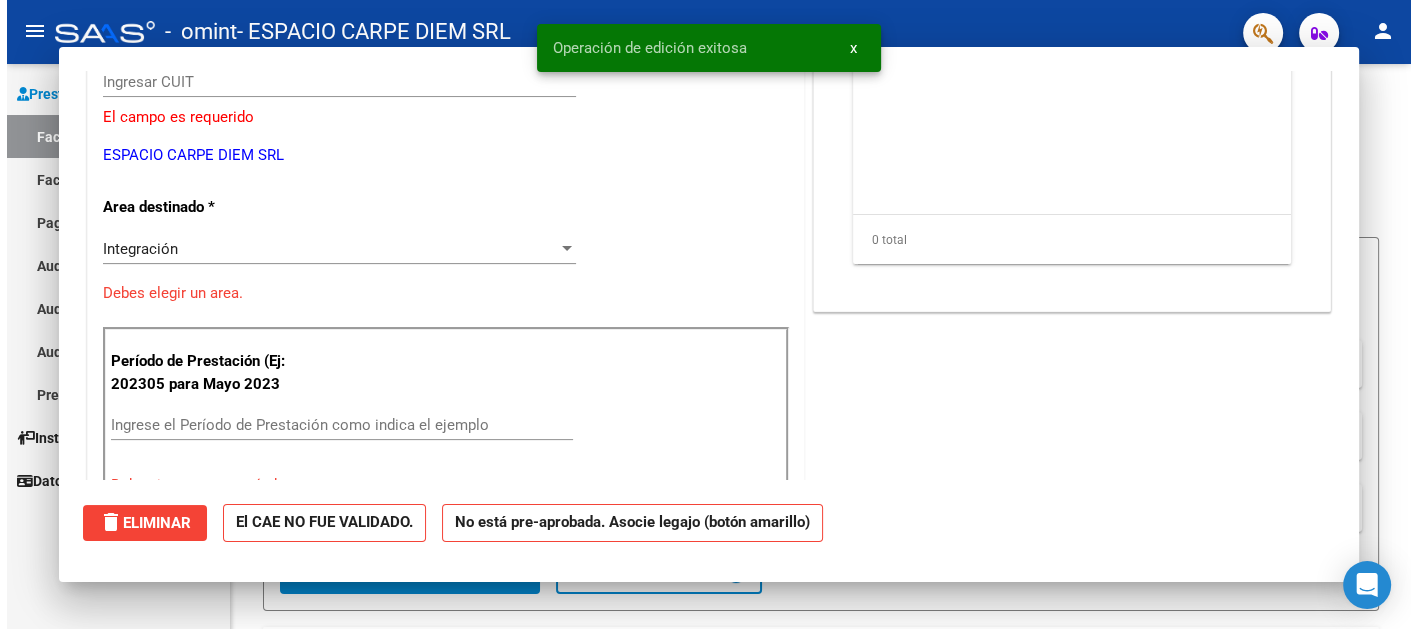 scroll, scrollTop: 0, scrollLeft: 0, axis: both 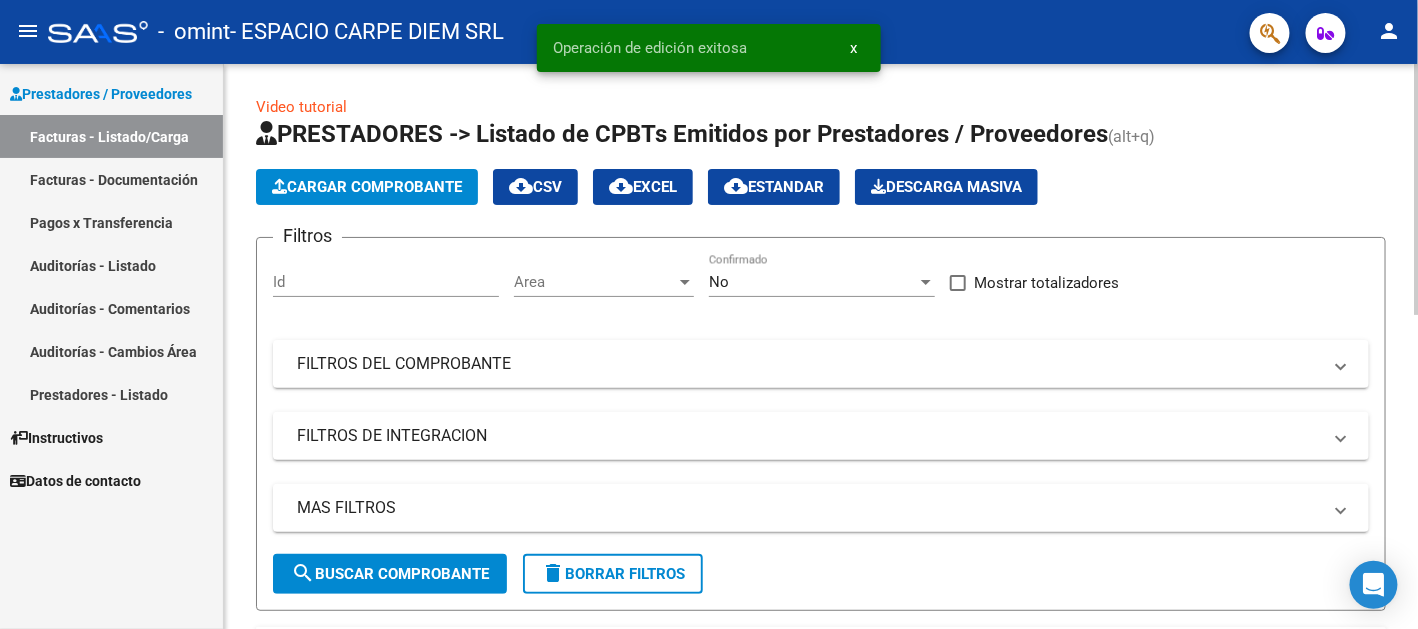 click on "PRESTADORES -> Listado de CPBTs Emitidos por Prestadores / Proveedores (alt+q)  Cargar Comprobante
cloud_download  CSV  cloud_download  EXCEL  cloud_download  Estandar   Descarga Masiva
Filtros Id Area Area No Confirmado  Mostrar totalizadores   FILTROS DEL COMPROBANTE  Comprobante Tipo Comprobante Tipo Start date – End date Fec. Comprobante Desde / Hasta Días Emisión Desde(cant. días) Días Emisión Hasta(cant. días) CUIT / Razón Social Pto. Venta Nro. Comprobante Código SSS CAE Válido CAE Válido Todos Cargado Módulo Hosp. Todos Tiene facturacion Apócrifa Hospital Refes  FILTROS DE INTEGRACION  Período De Prestación Campos del Archivo de Rendición Devuelto x SSS (dr_envio) Todos Rendido x SSS (dr_envio) Tipo de Registro Tipo de Registro Período Presentación Período Presentación Campos del Legajo Asociado (preaprobación) Afiliado Legajo (cuil/nombre) Todos Solo facturas preaprobadas  MAS FILTROS  Todos Con Doc. Respaldatoria Todos Con Trazabilidad Todos Asociado a Expediente Sur –" 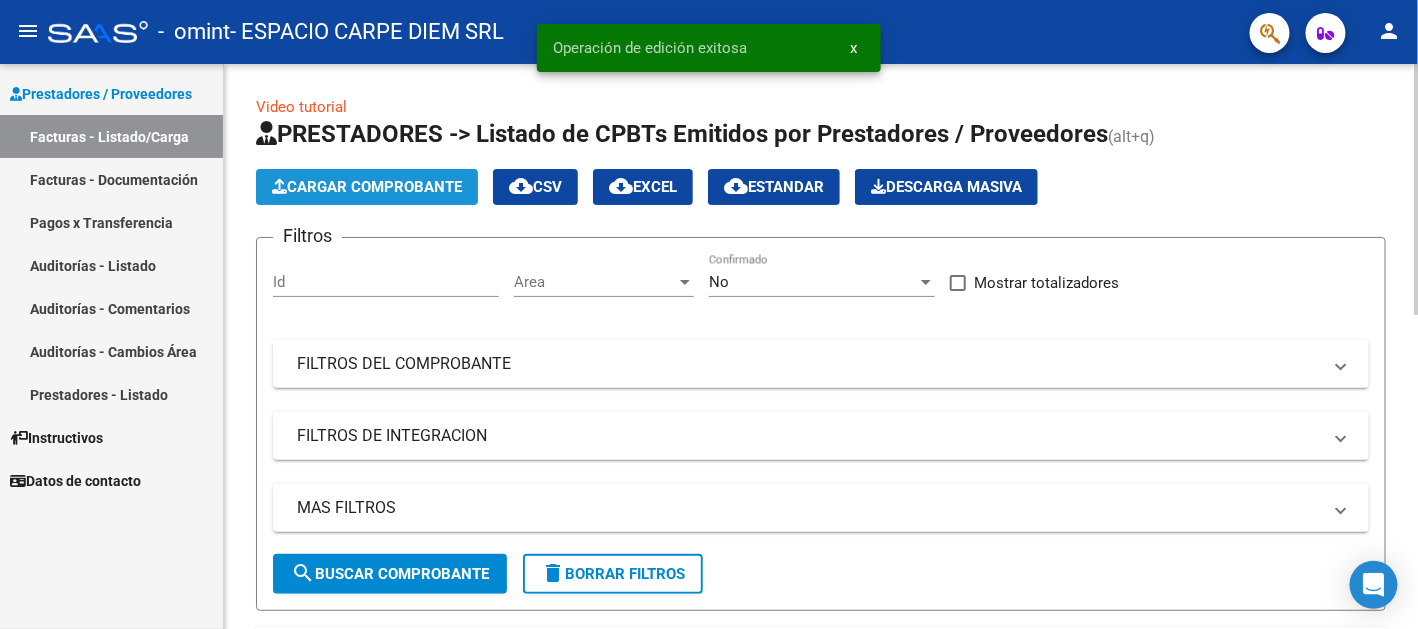 click on "Cargar Comprobante" 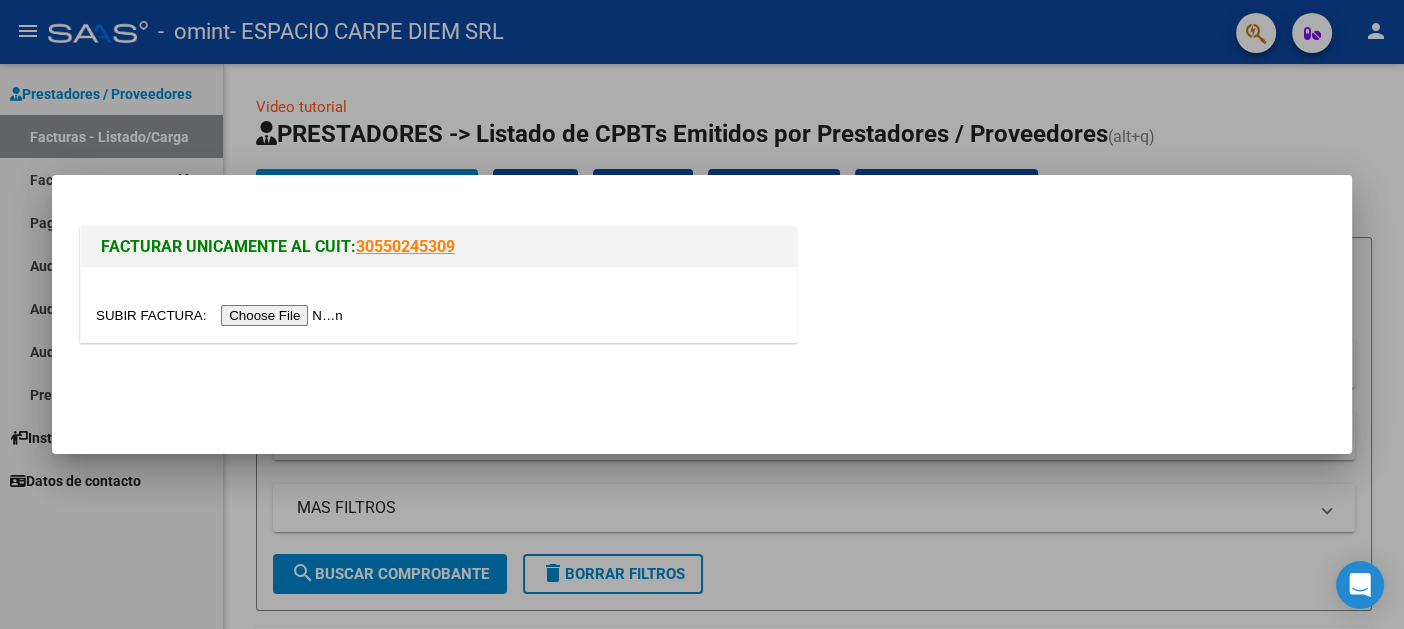 click at bounding box center (222, 315) 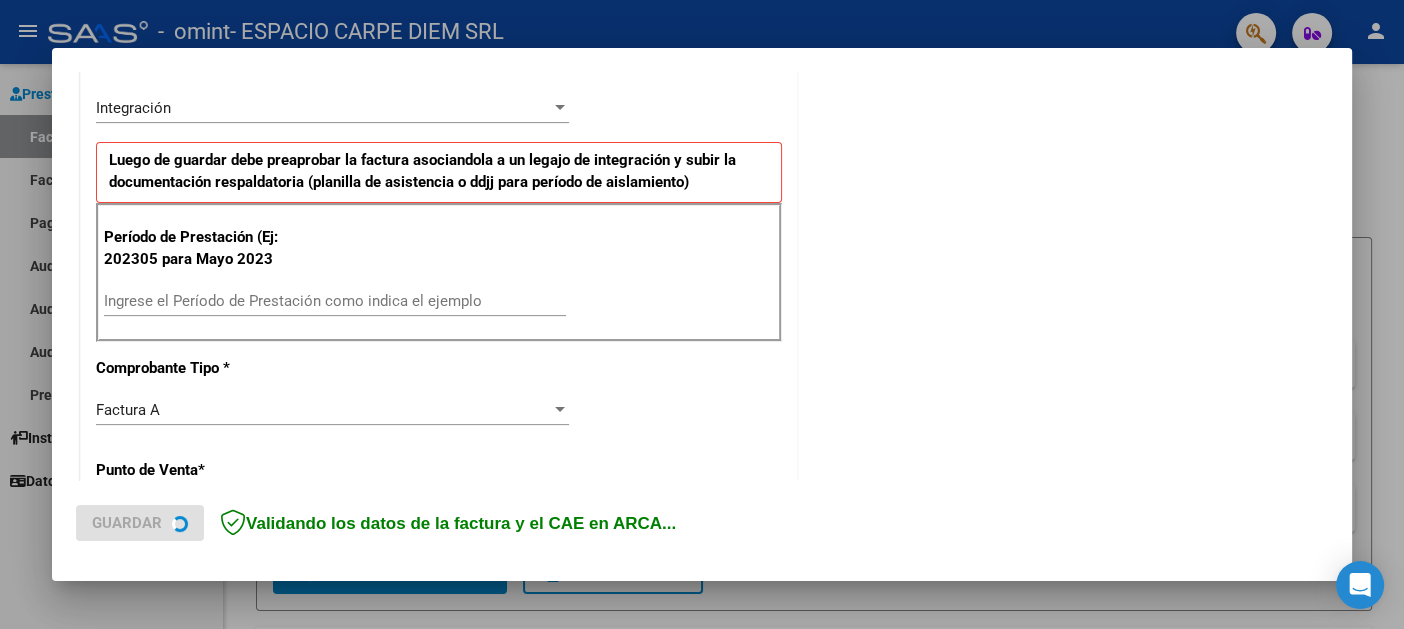 scroll, scrollTop: 499, scrollLeft: 0, axis: vertical 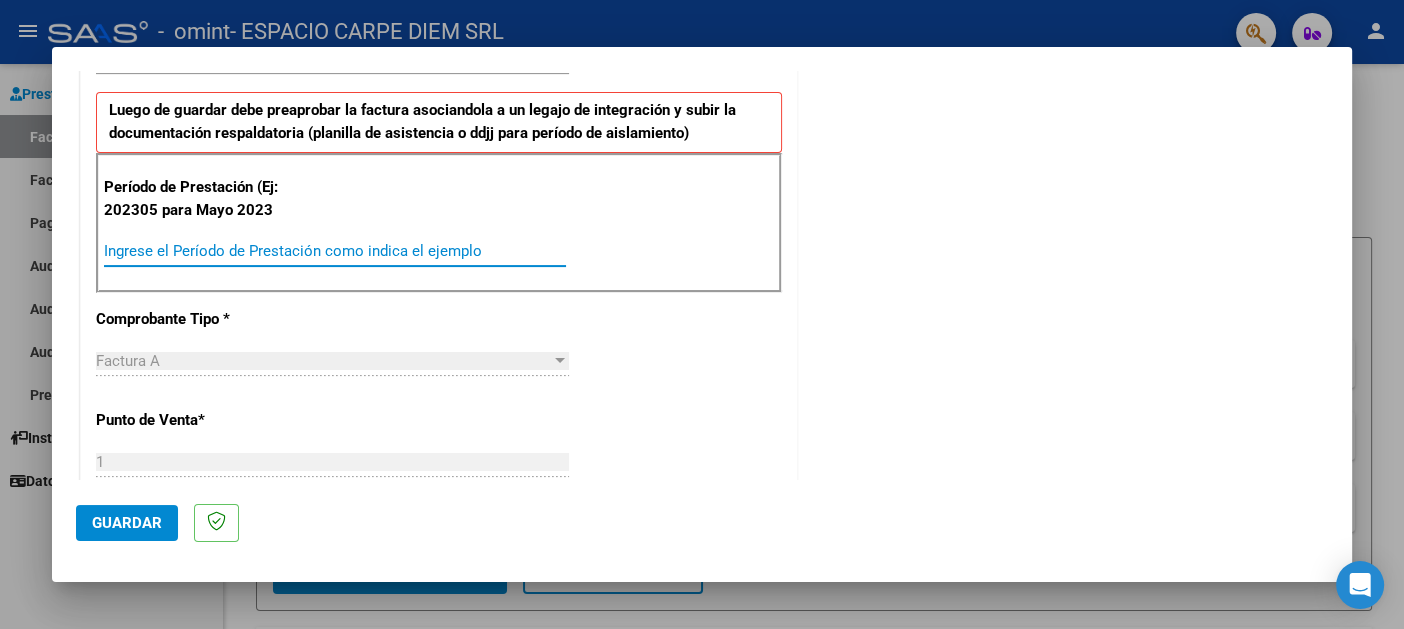 click on "Ingrese el Período de Prestación como indica el ejemplo" at bounding box center (335, 251) 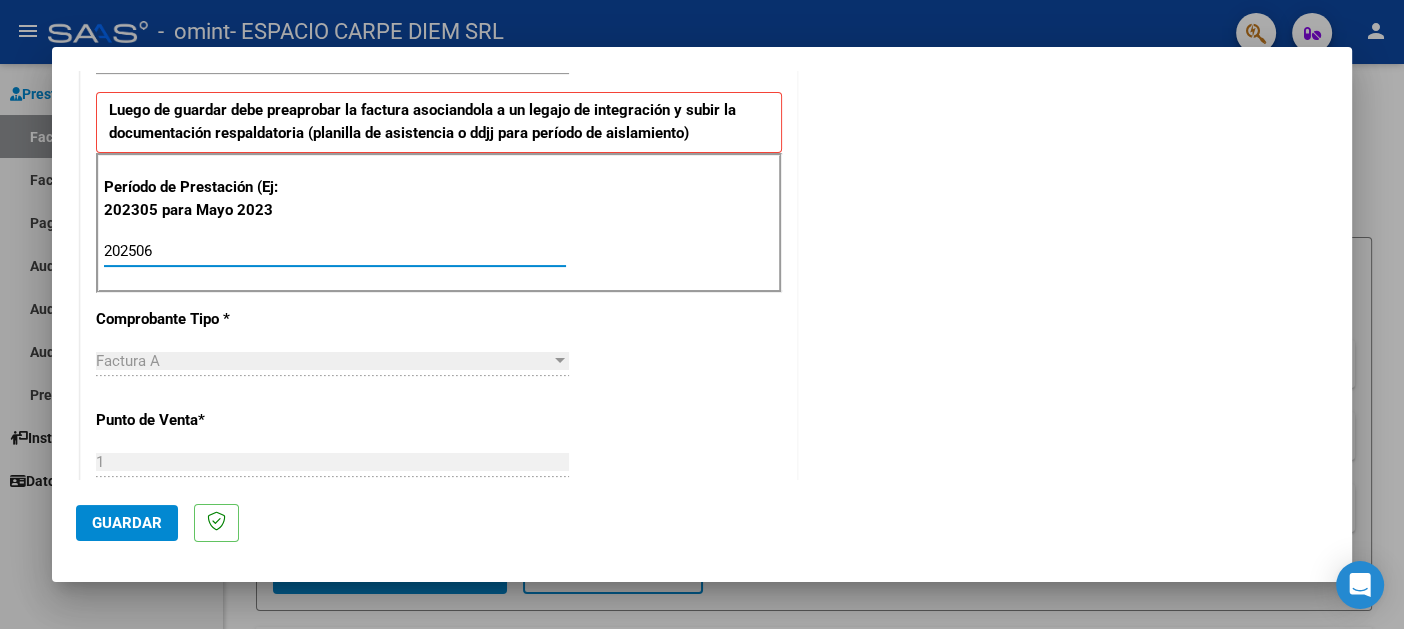 type on "202506" 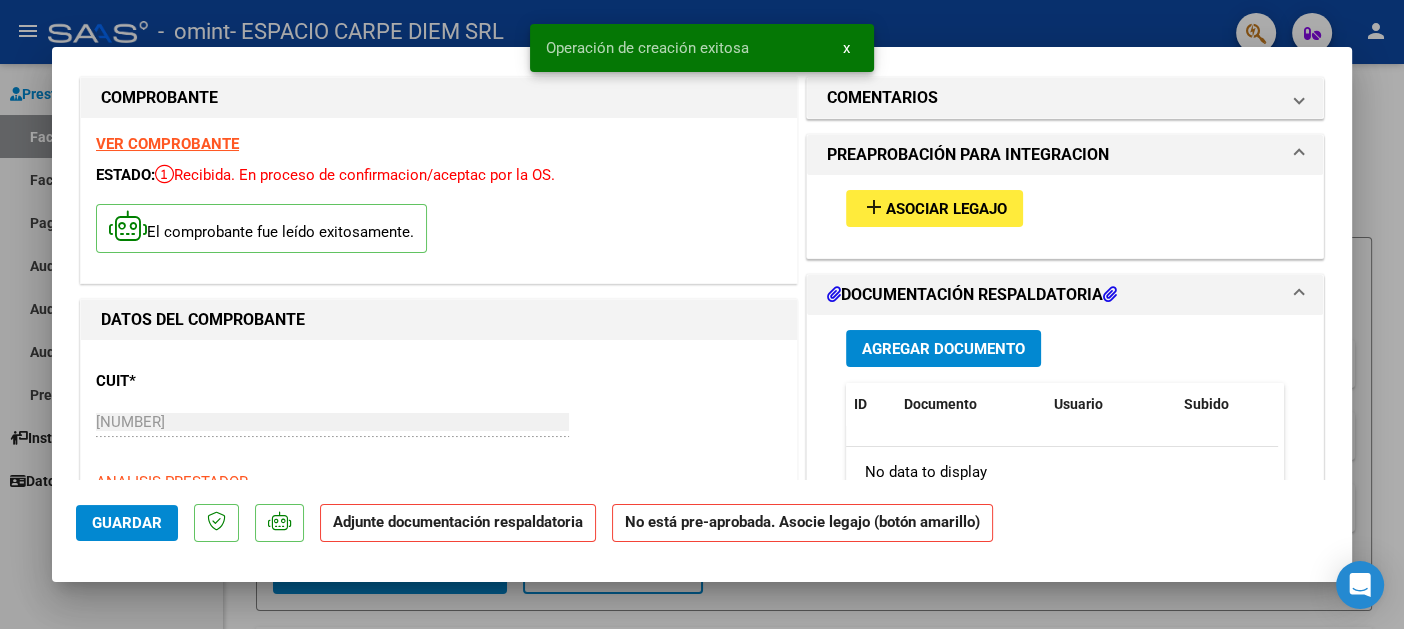 scroll, scrollTop: 0, scrollLeft: 0, axis: both 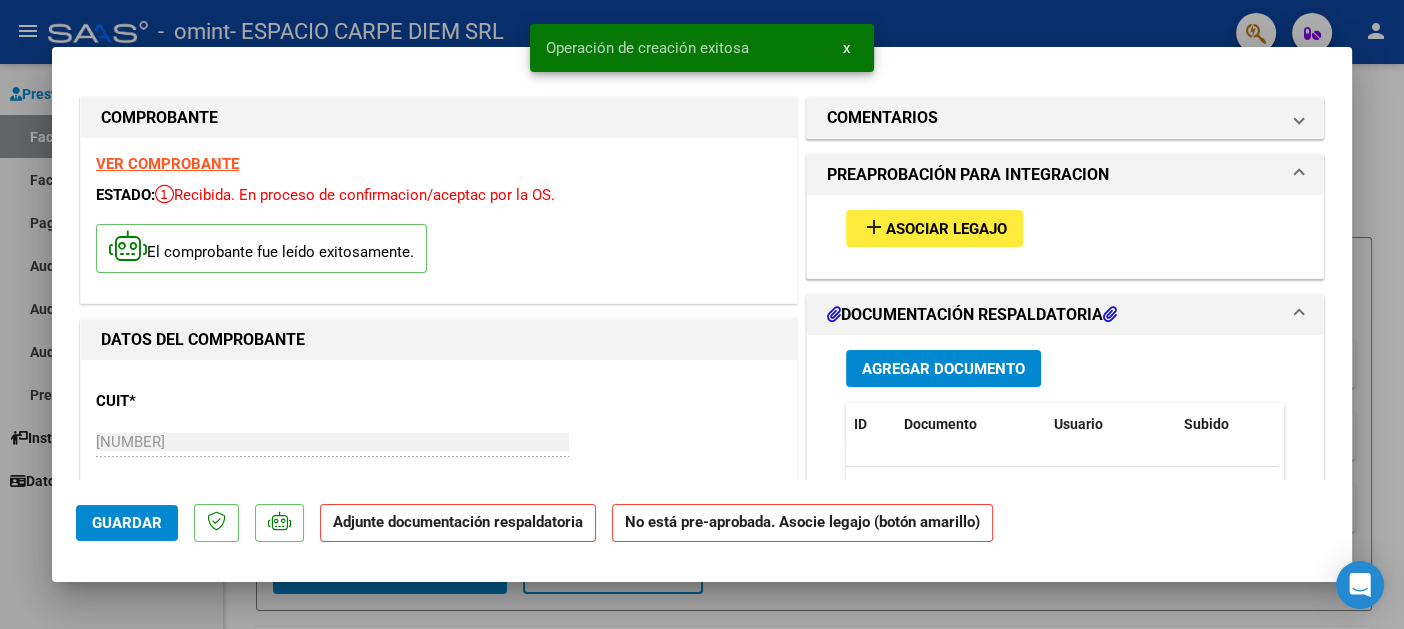 click on "Asociar Legajo" at bounding box center (946, 229) 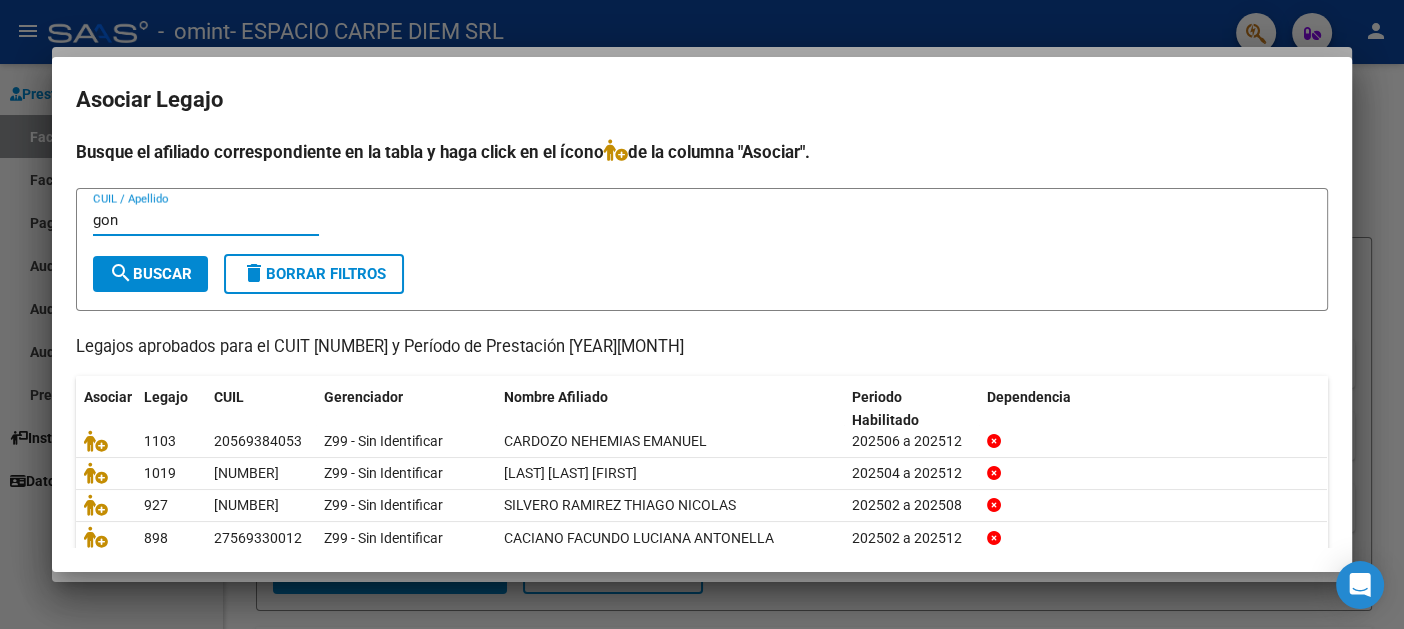 type on "gon" 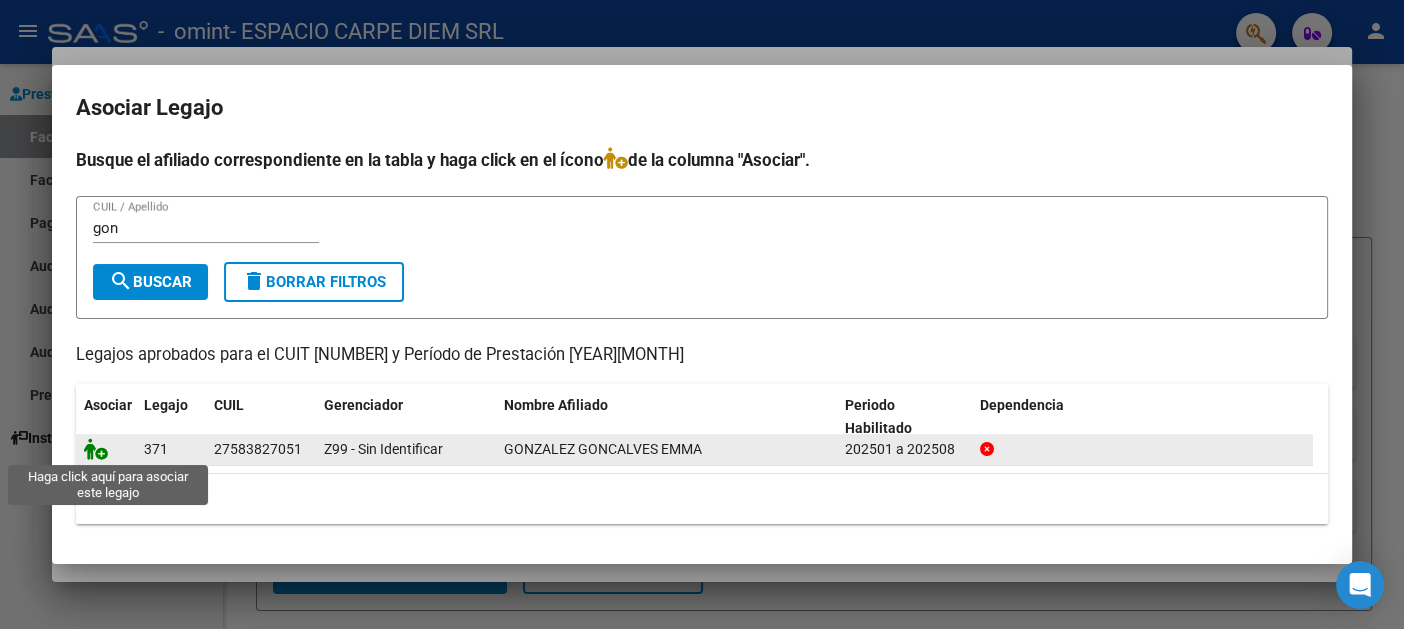 click 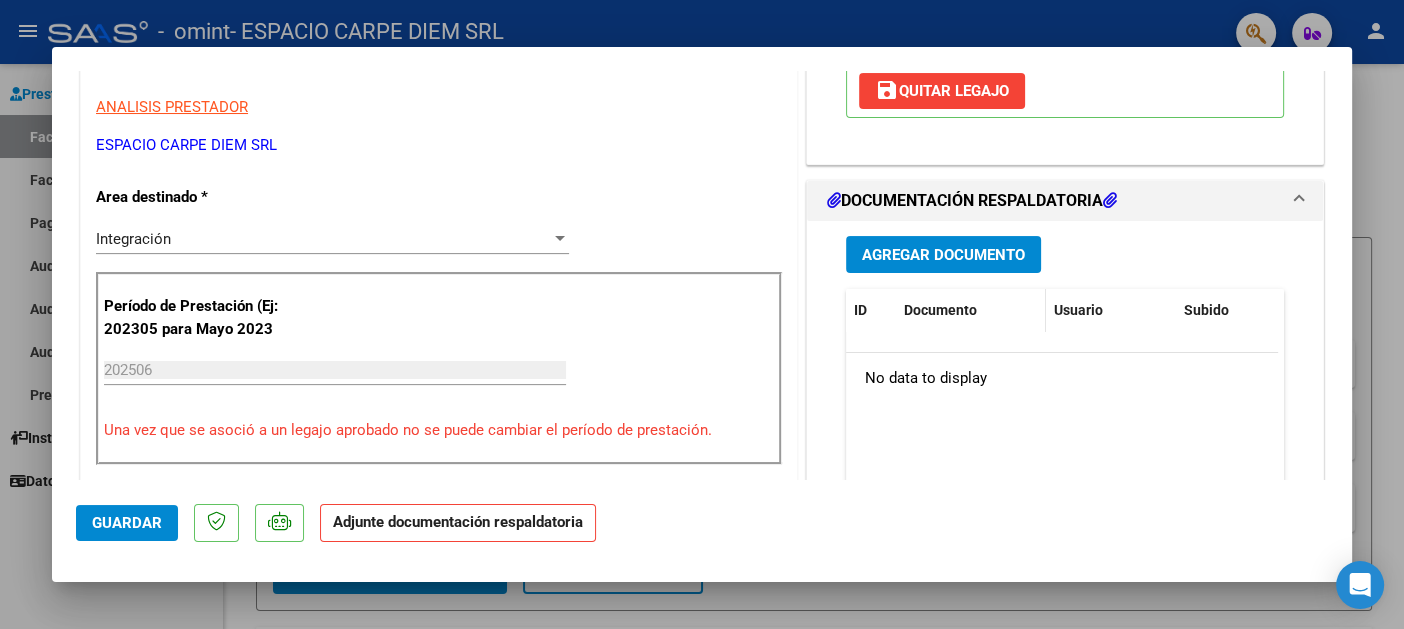 scroll, scrollTop: 400, scrollLeft: 0, axis: vertical 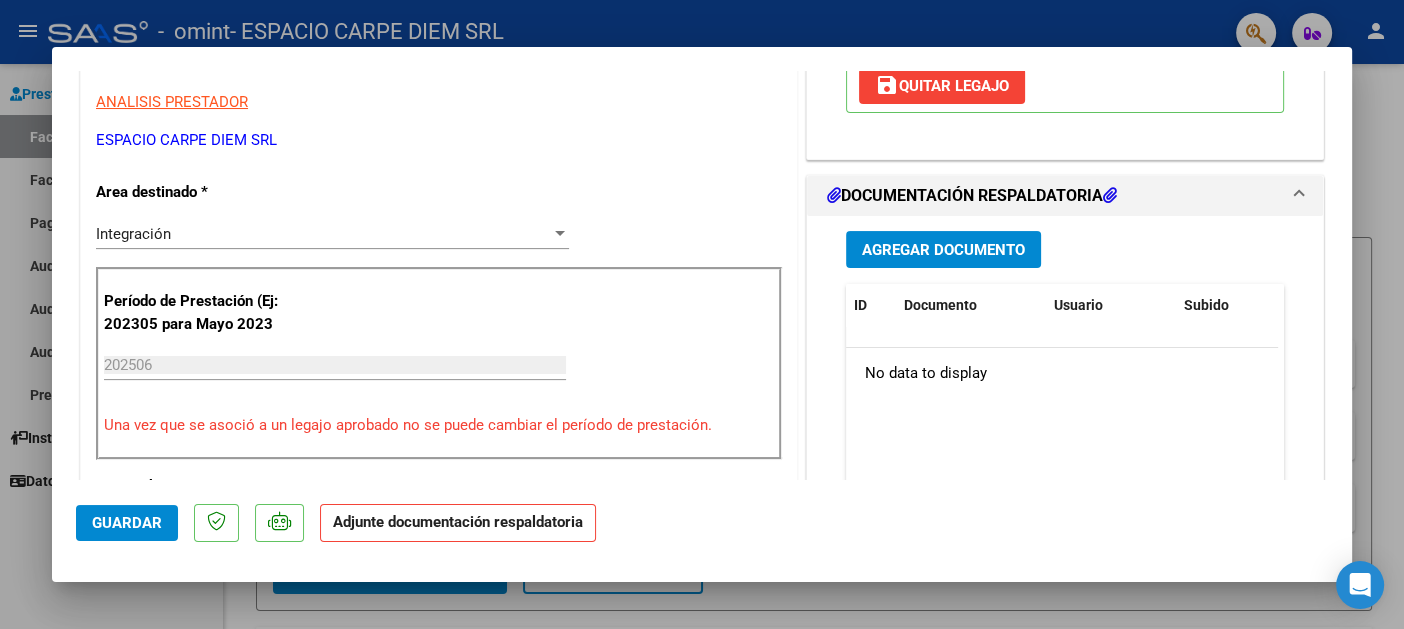click on "Agregar Documento" at bounding box center (943, 249) 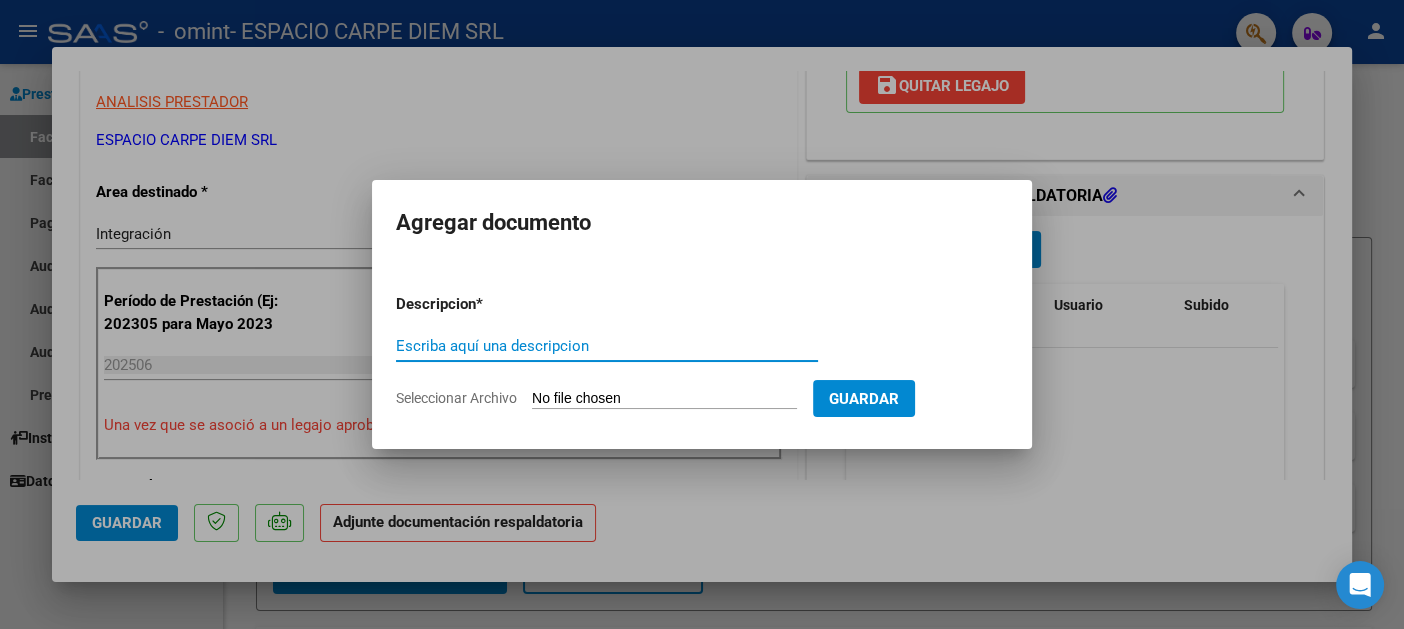 click on "Seleccionar Archivo" at bounding box center (664, 399) 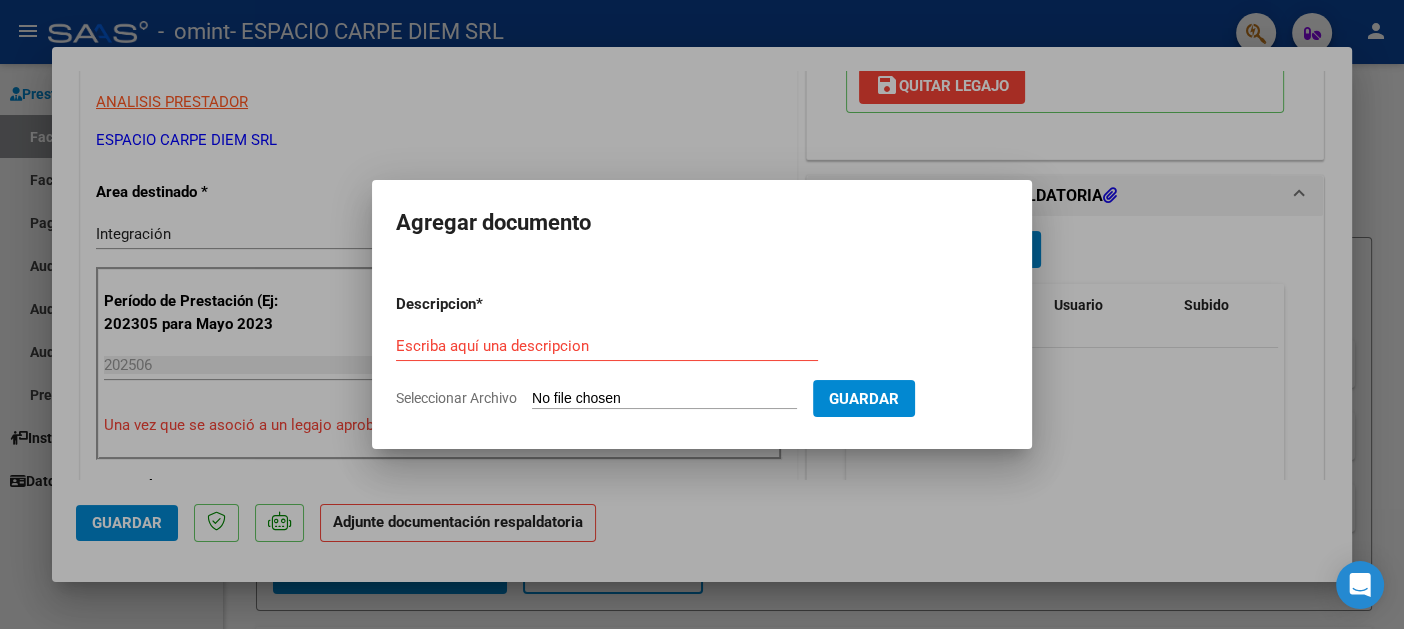 type on "C:\fakepath\[LAST] - Pres + Aut + INF CONJ - [YEAR][MONTH].pdf" 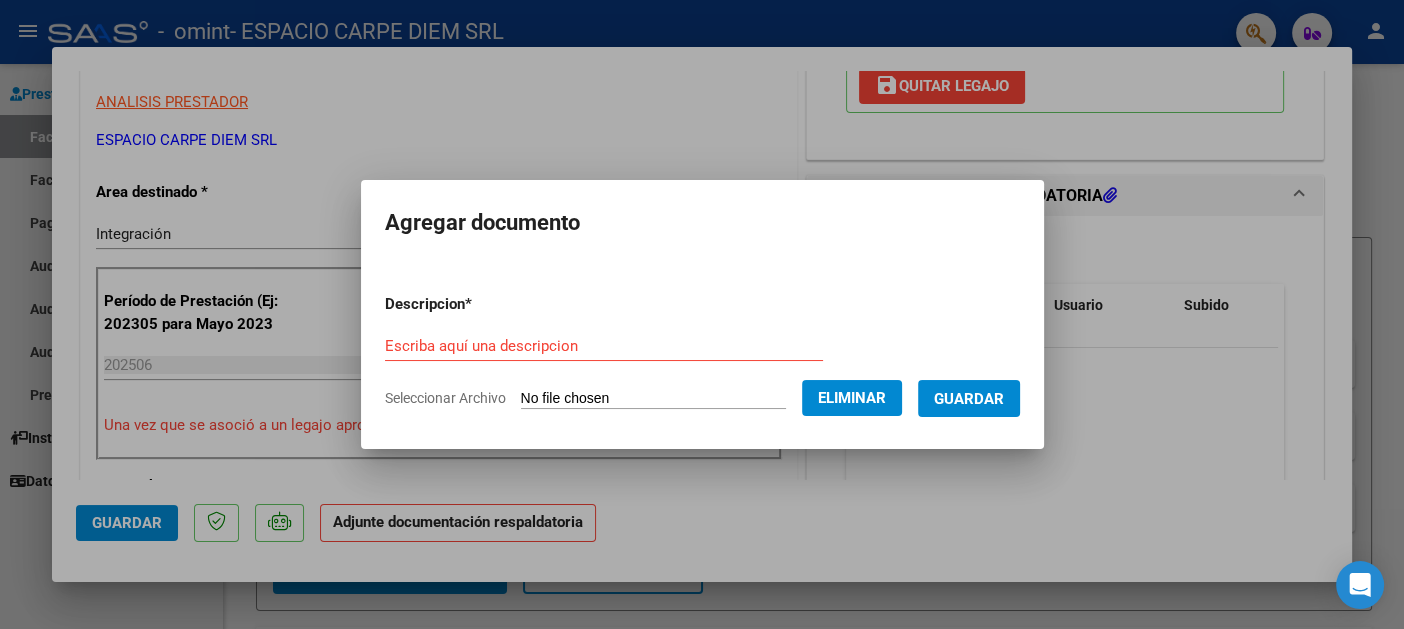 click on "Escriba aquí una descripcion" at bounding box center (604, 346) 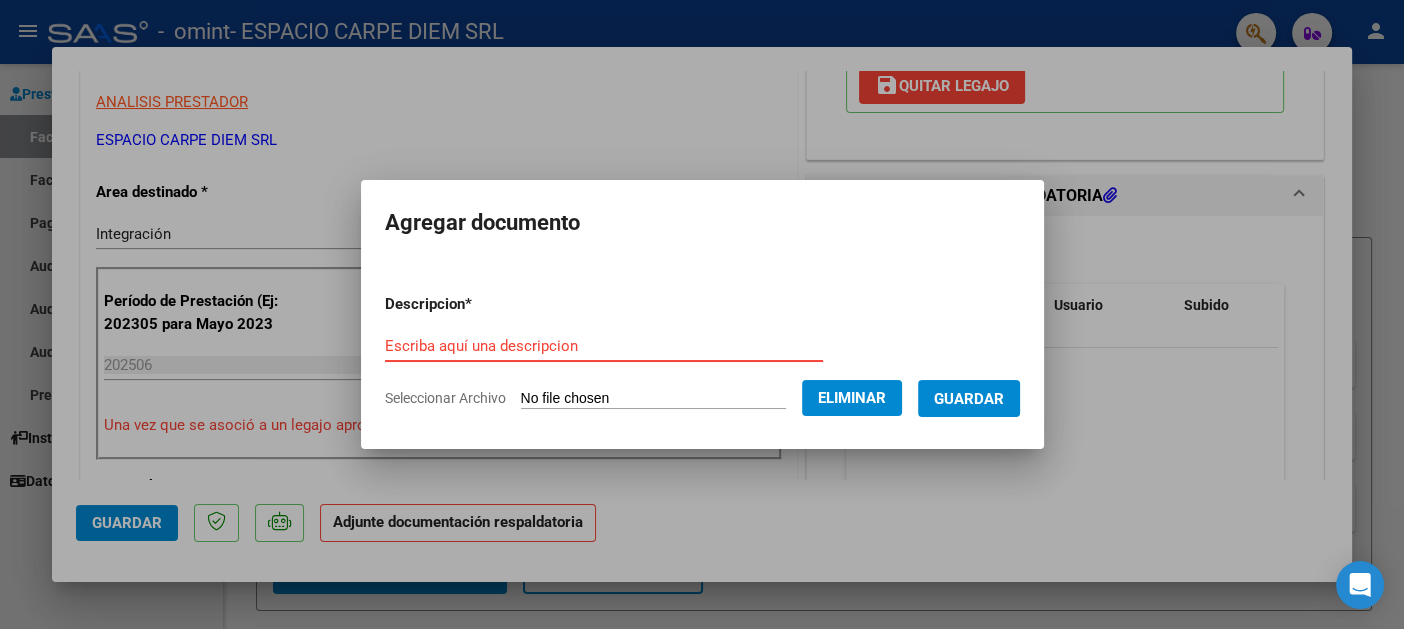 click on "Escriba aquí una descripcion" at bounding box center [604, 346] 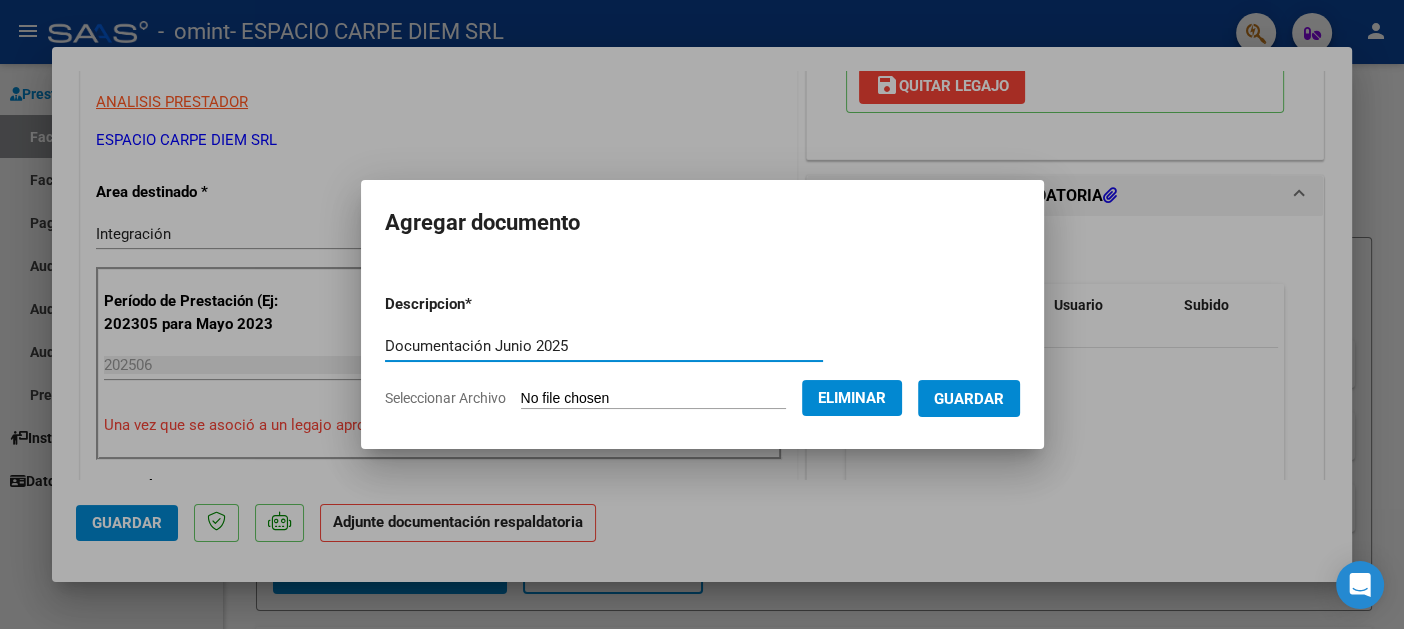 type on "Documentación Junio 2025" 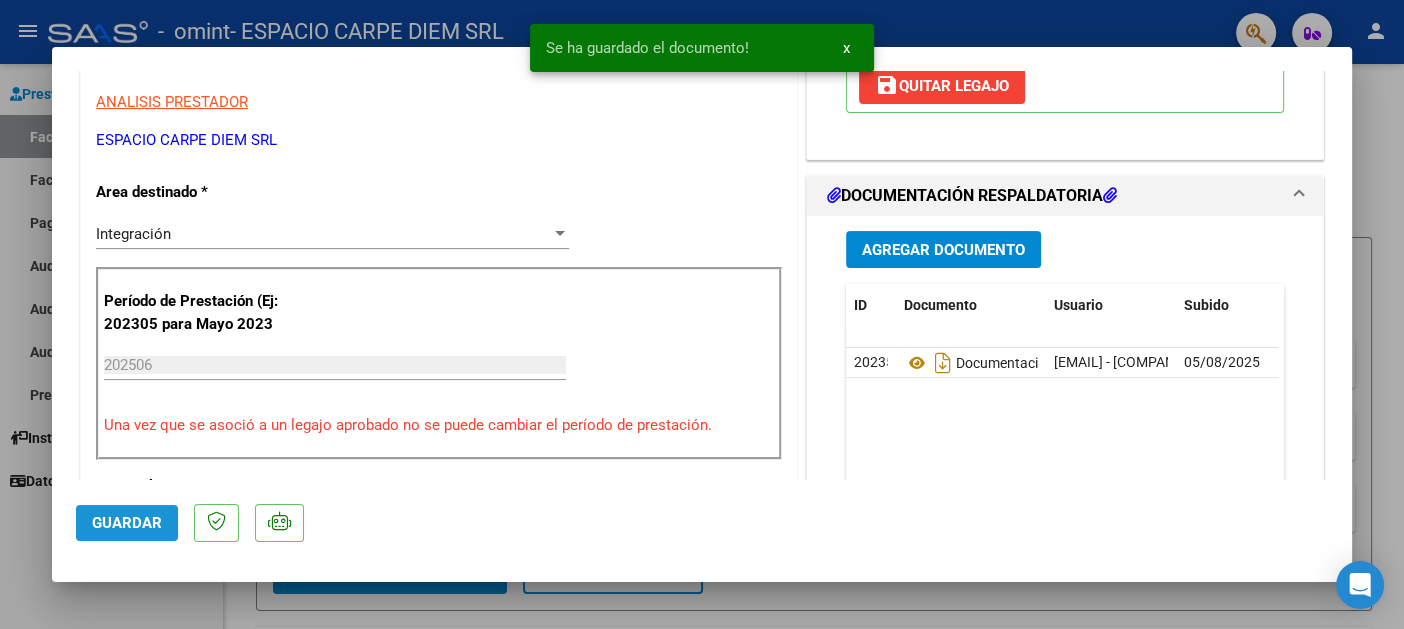 click on "Guardar" 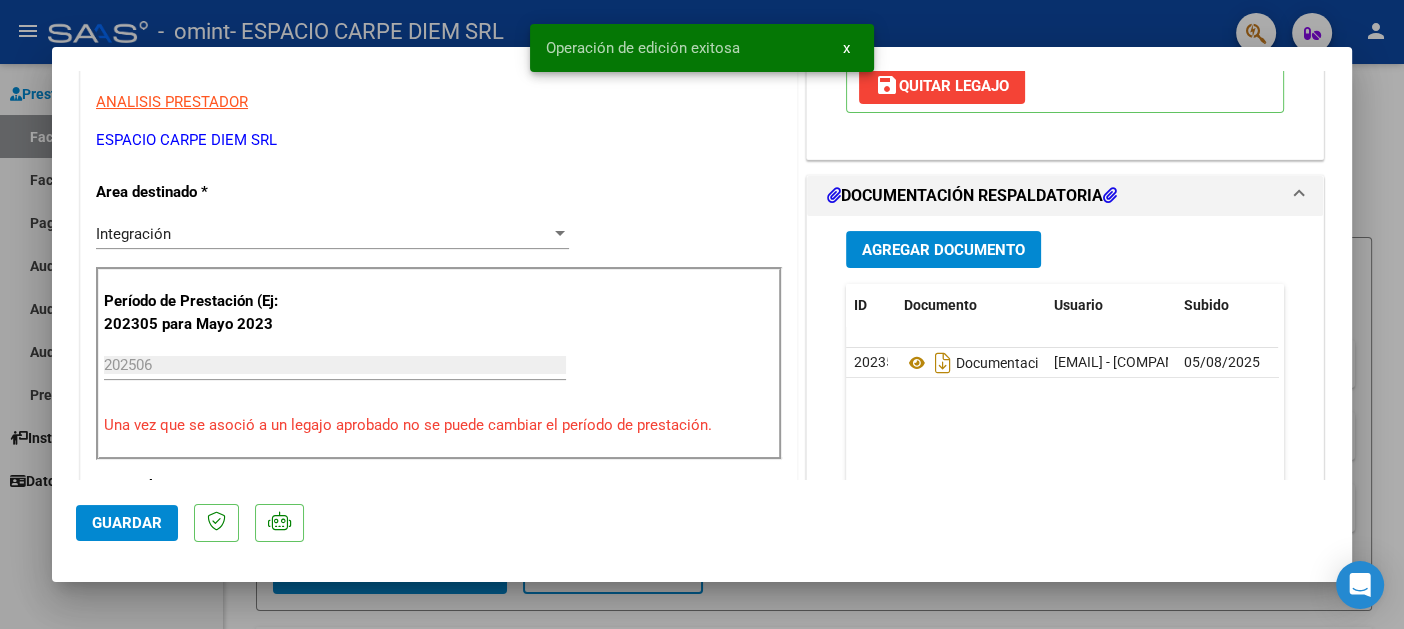 click at bounding box center (702, 314) 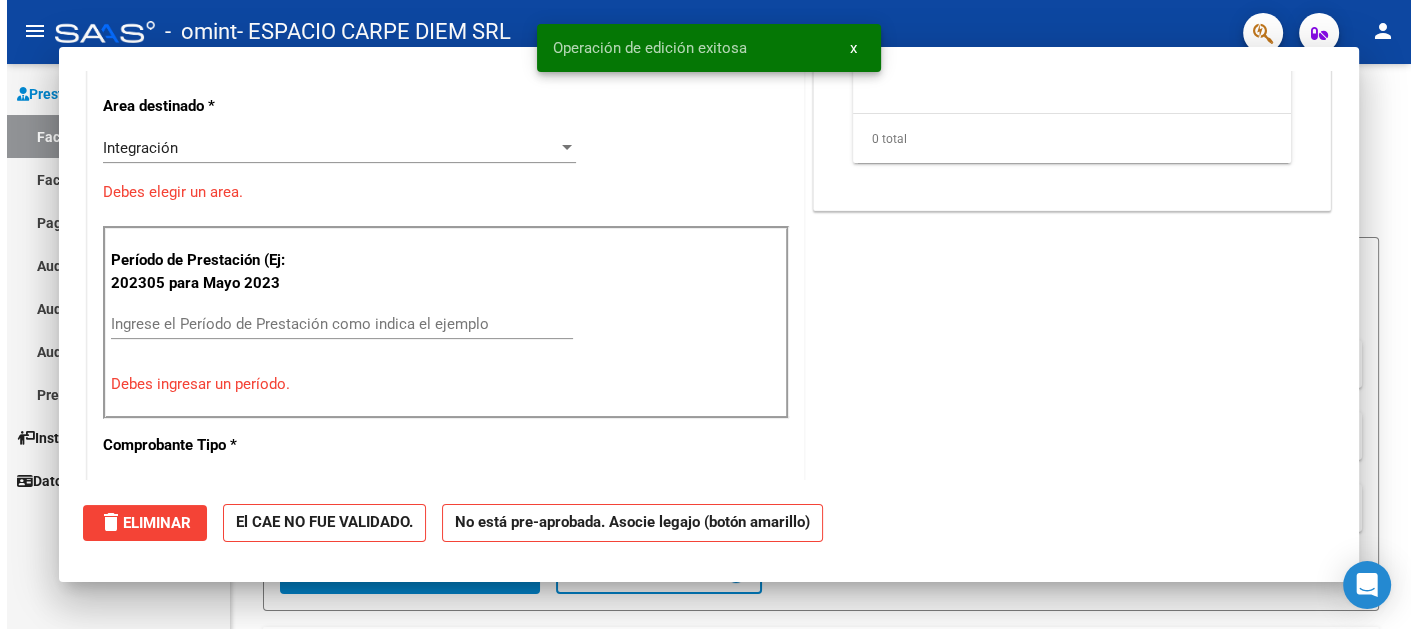 scroll, scrollTop: 0, scrollLeft: 0, axis: both 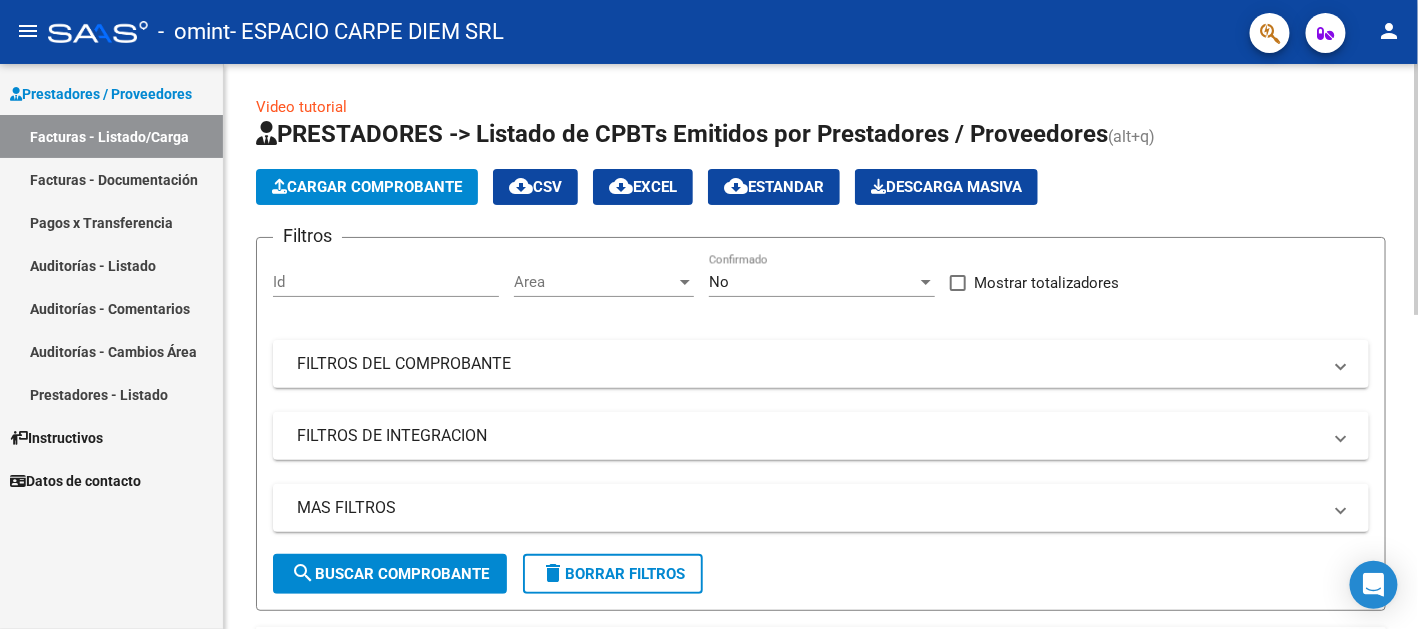 click on "Cargar Comprobante" 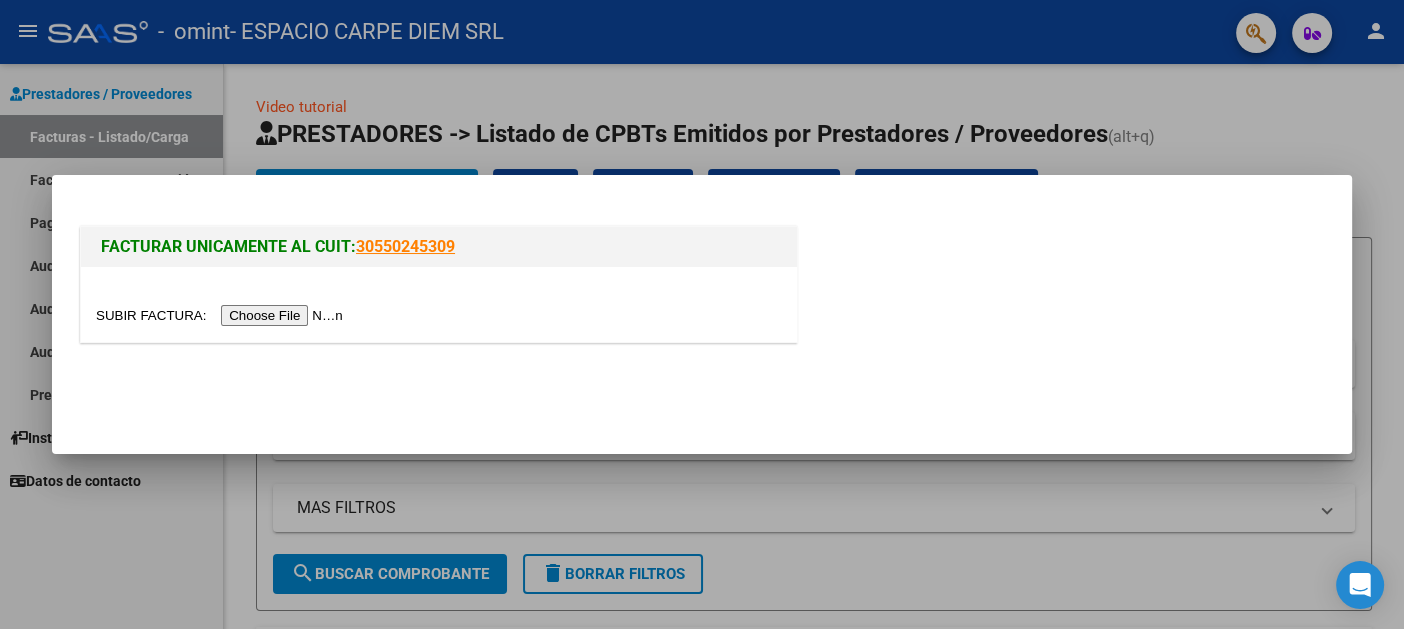 click at bounding box center (222, 315) 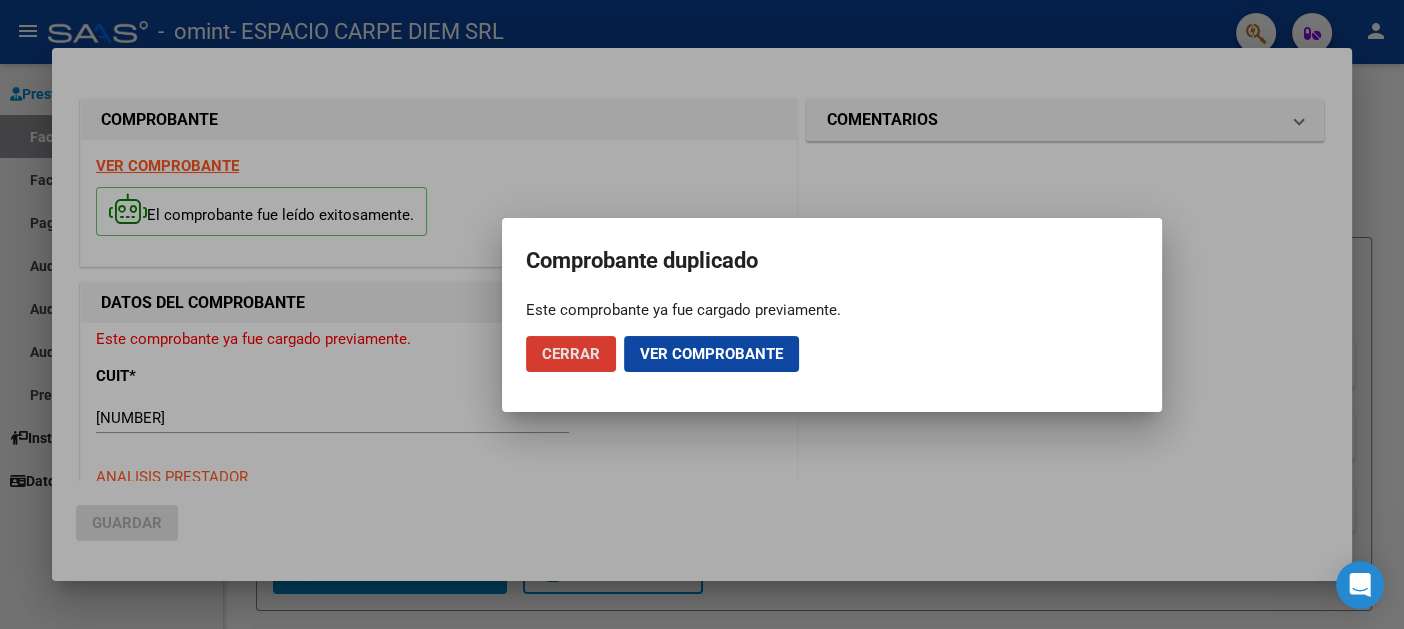click on "Ver comprobante" 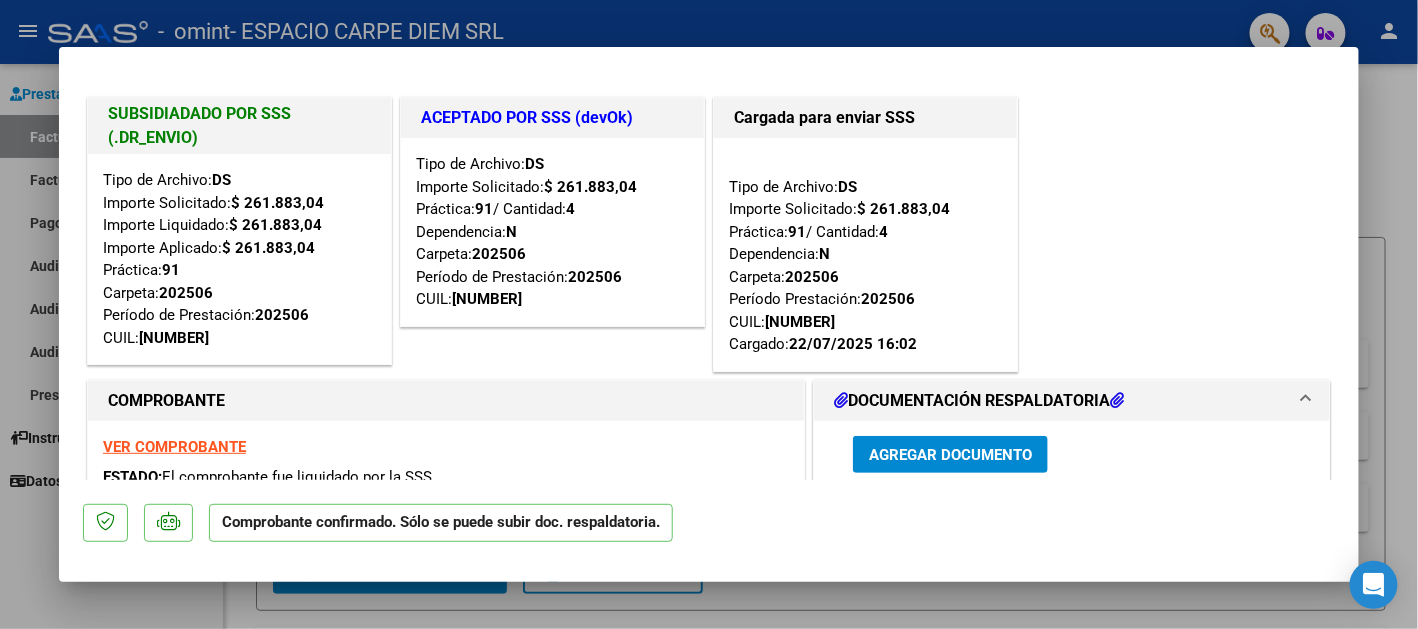 click at bounding box center [709, 314] 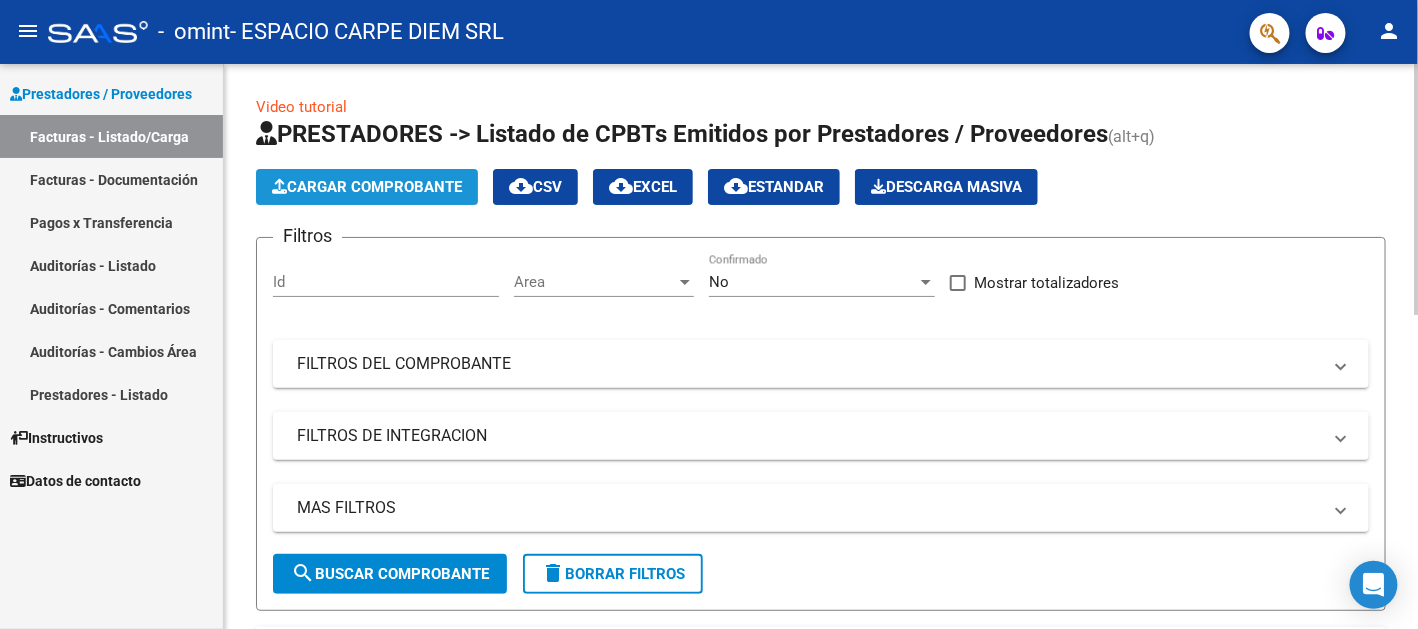 click on "Cargar Comprobante" 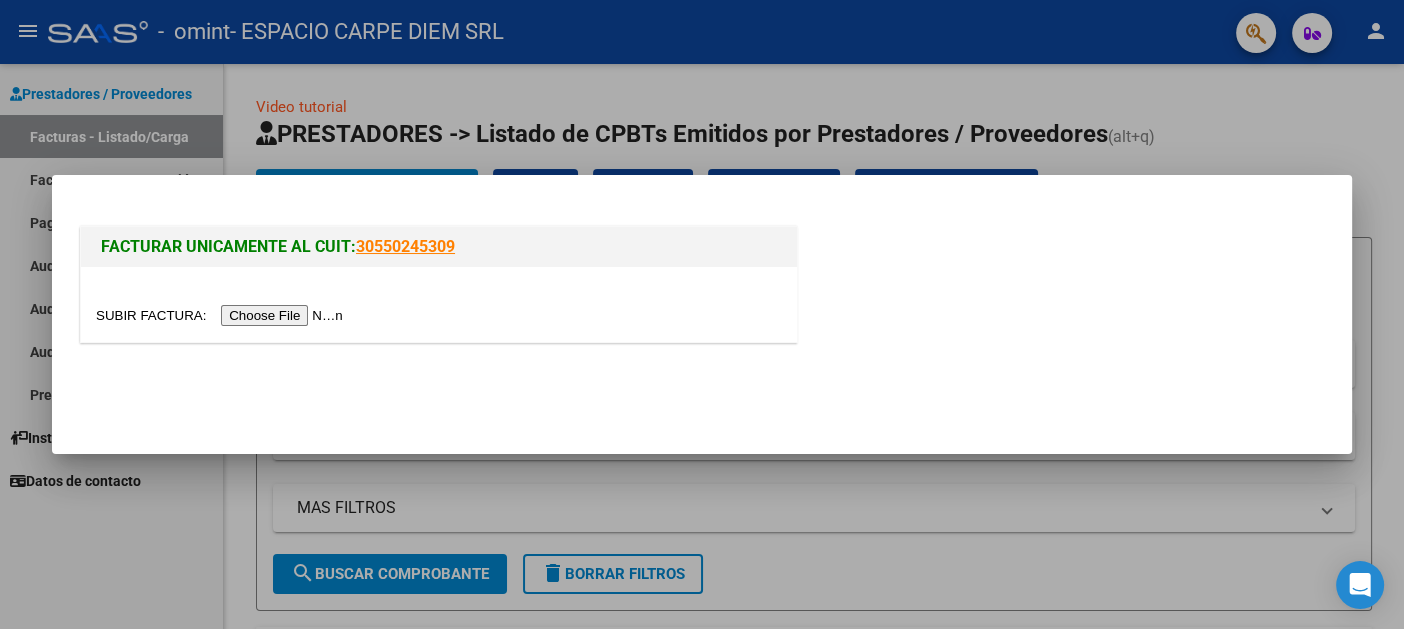 click at bounding box center (222, 315) 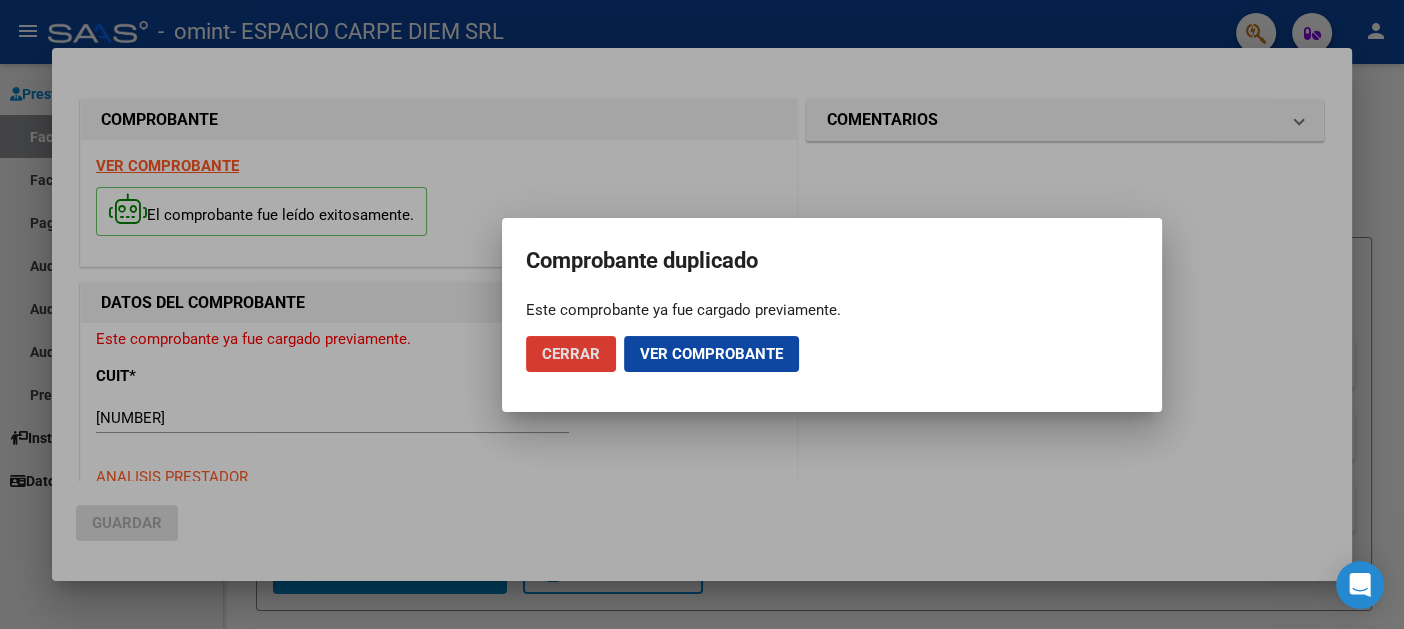 click on "Ver comprobante" 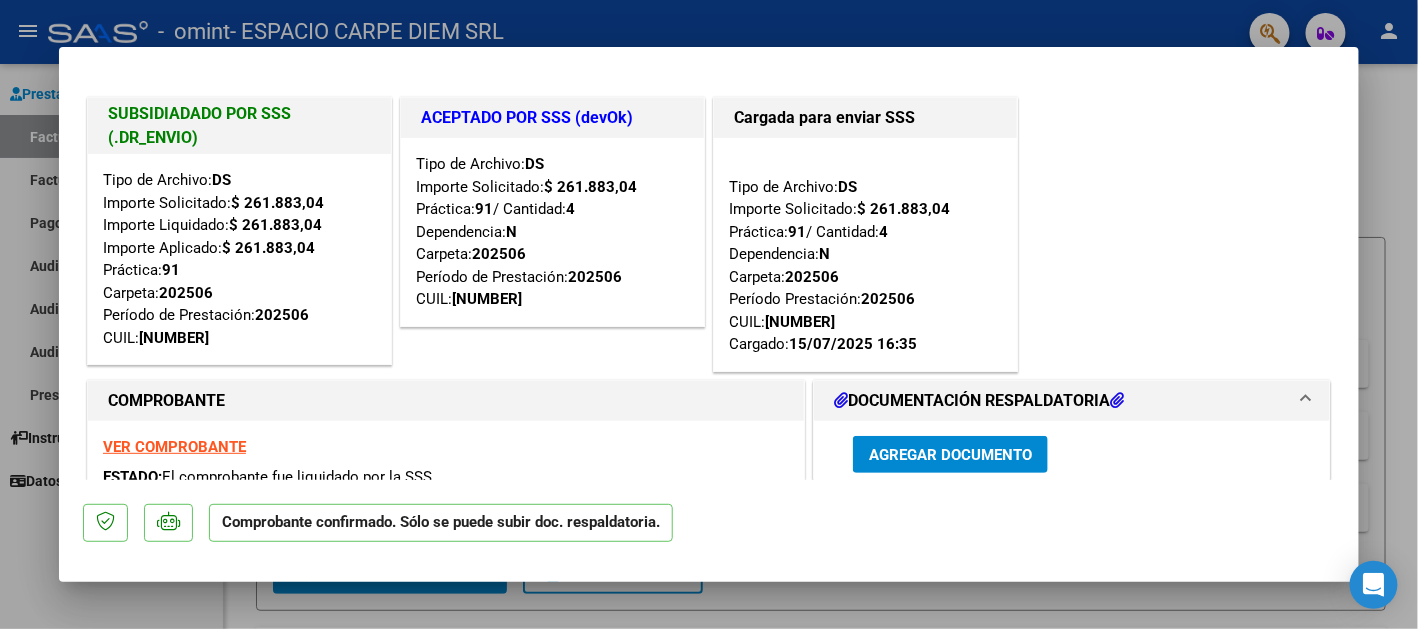 click at bounding box center (709, 314) 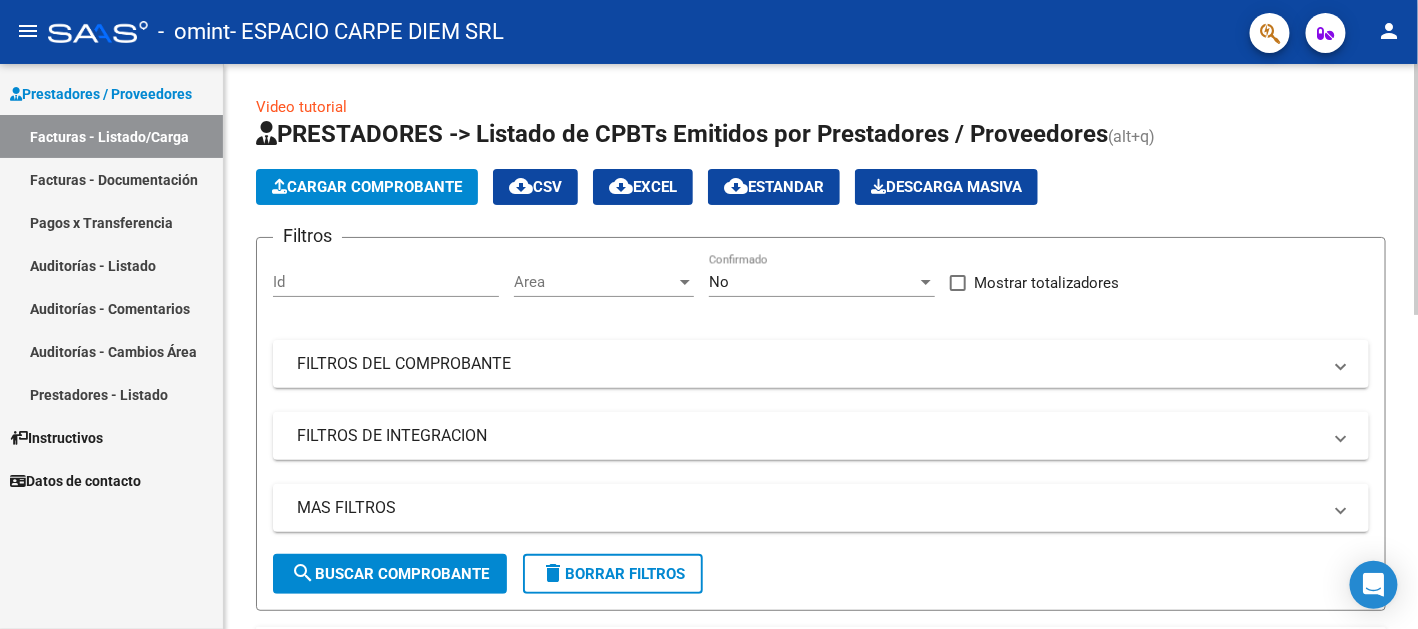 click on "Cargar Comprobante" 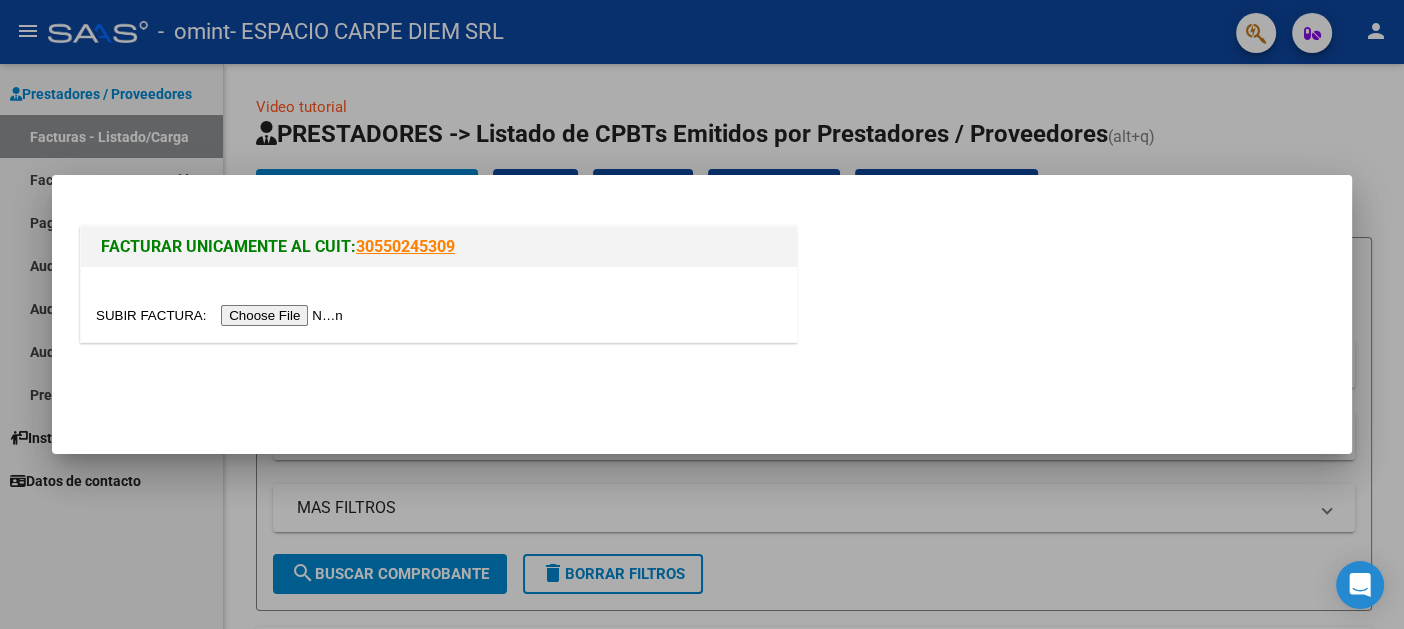 click at bounding box center (222, 315) 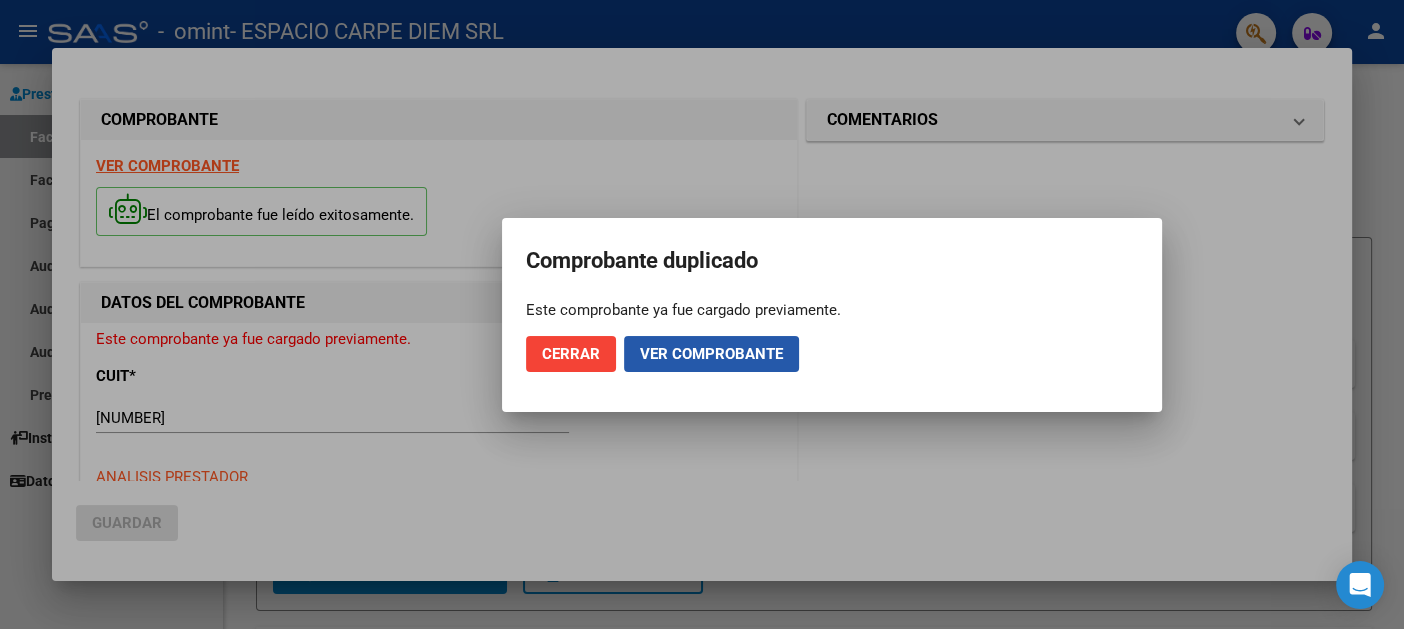 click on "Ver comprobante" 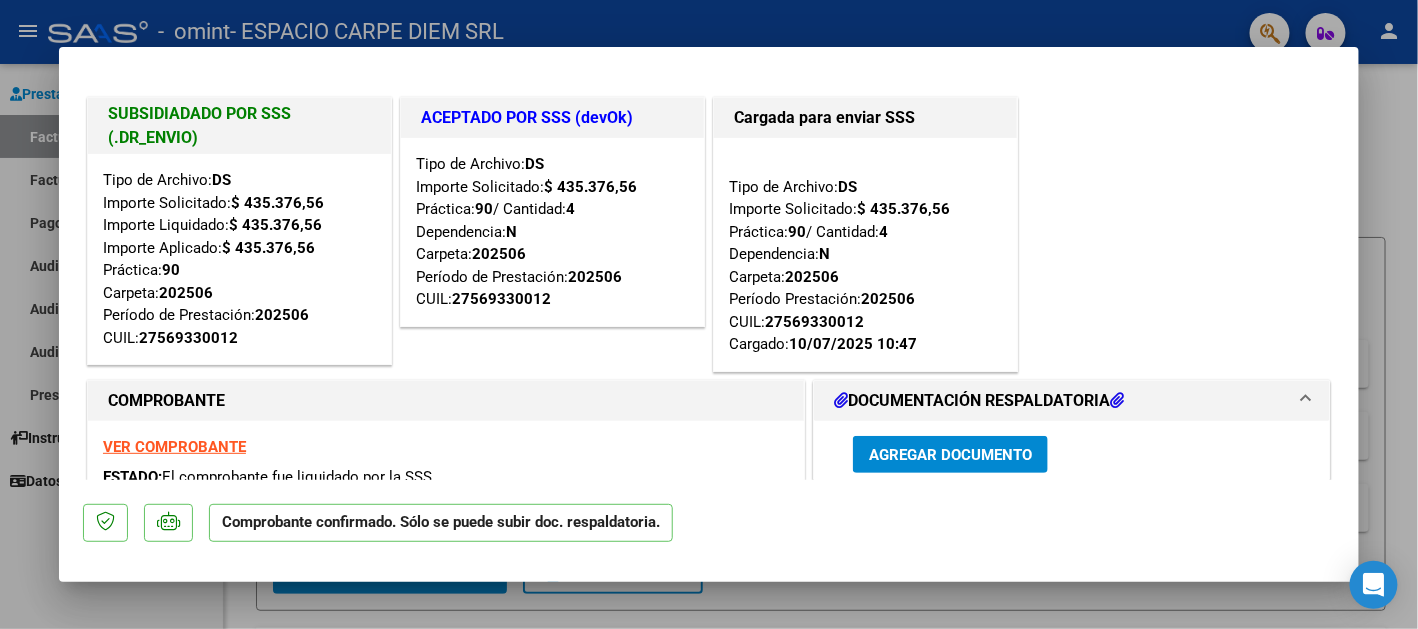 click at bounding box center [709, 314] 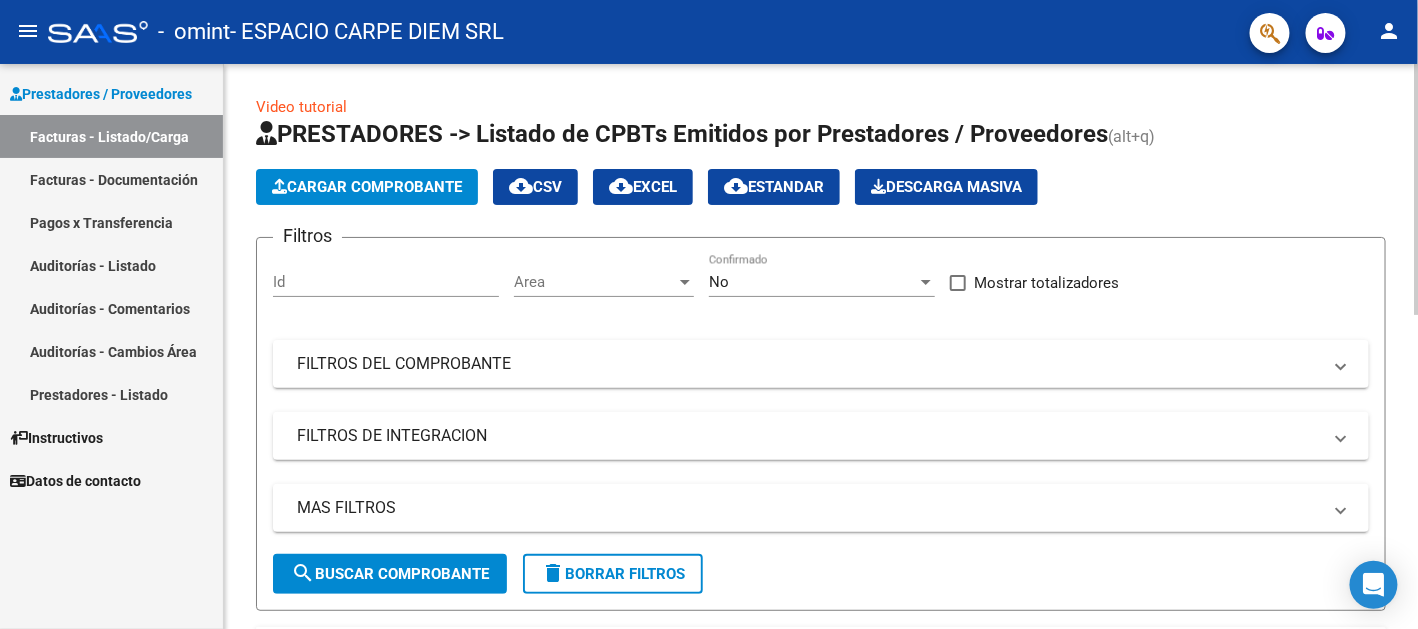 click on "Cargar Comprobante" 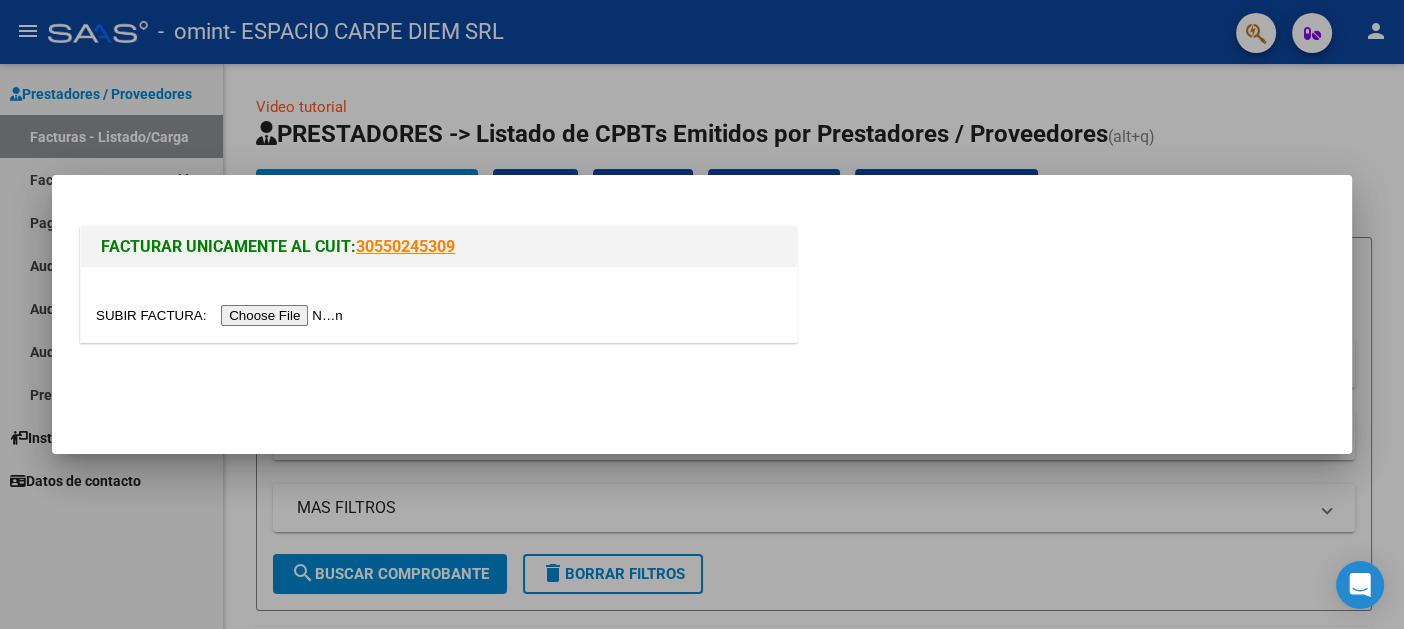 click at bounding box center (222, 315) 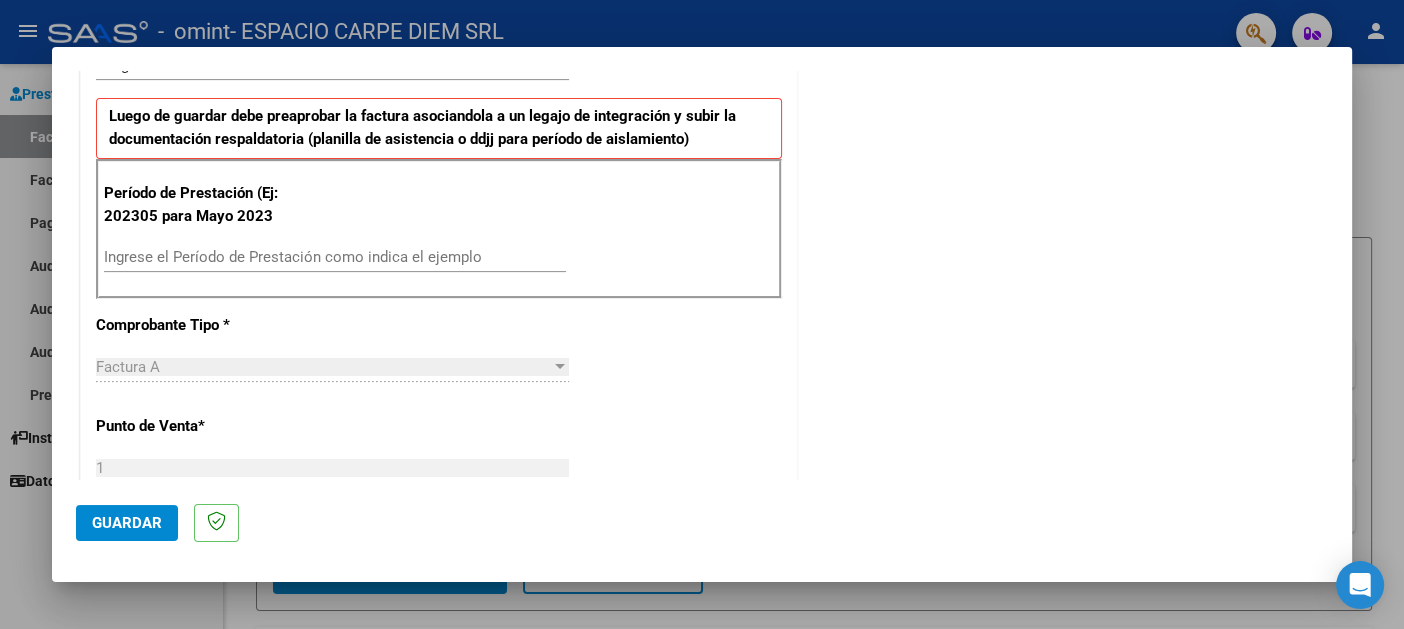 scroll, scrollTop: 499, scrollLeft: 0, axis: vertical 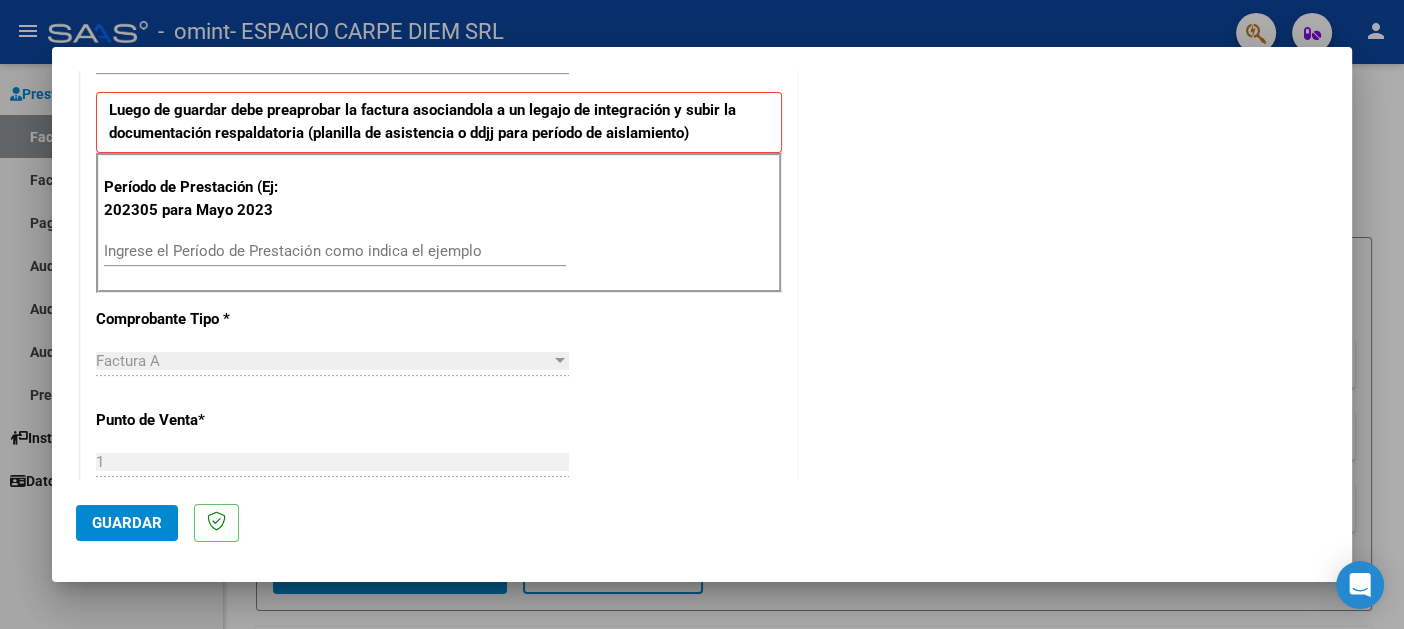 click on "Ingrese el Período de Prestación como indica el ejemplo" at bounding box center (335, 251) 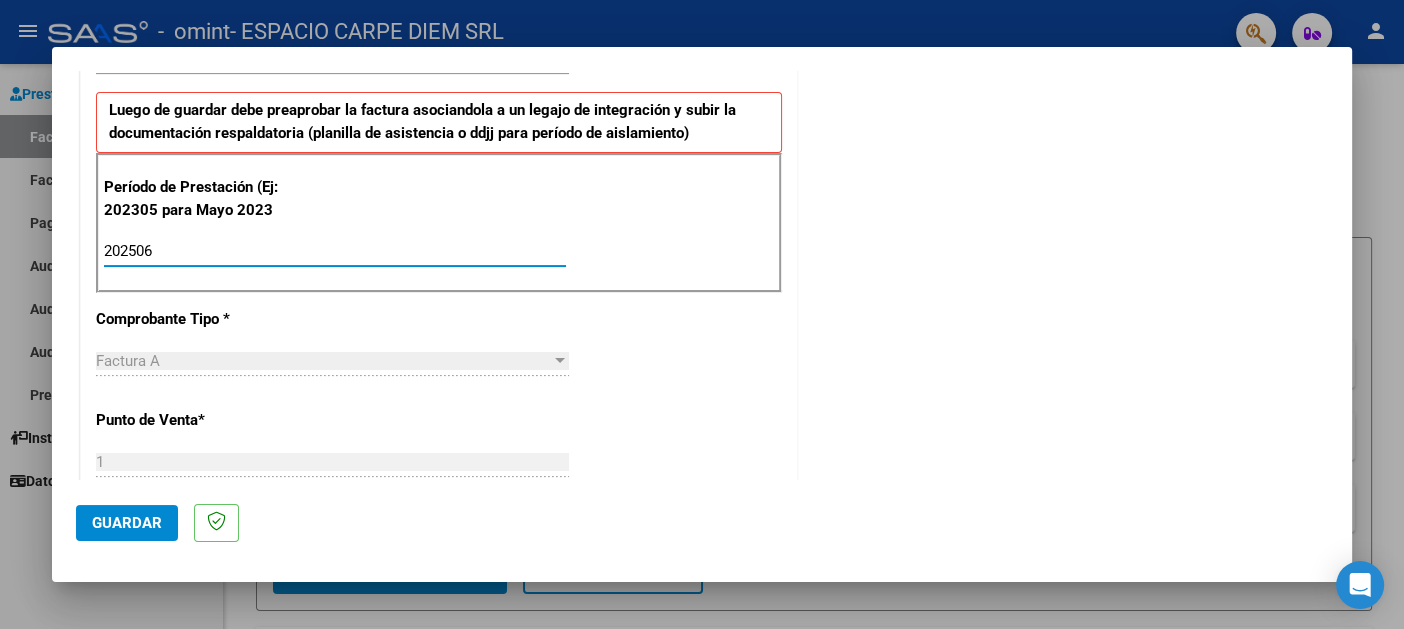 type on "202506" 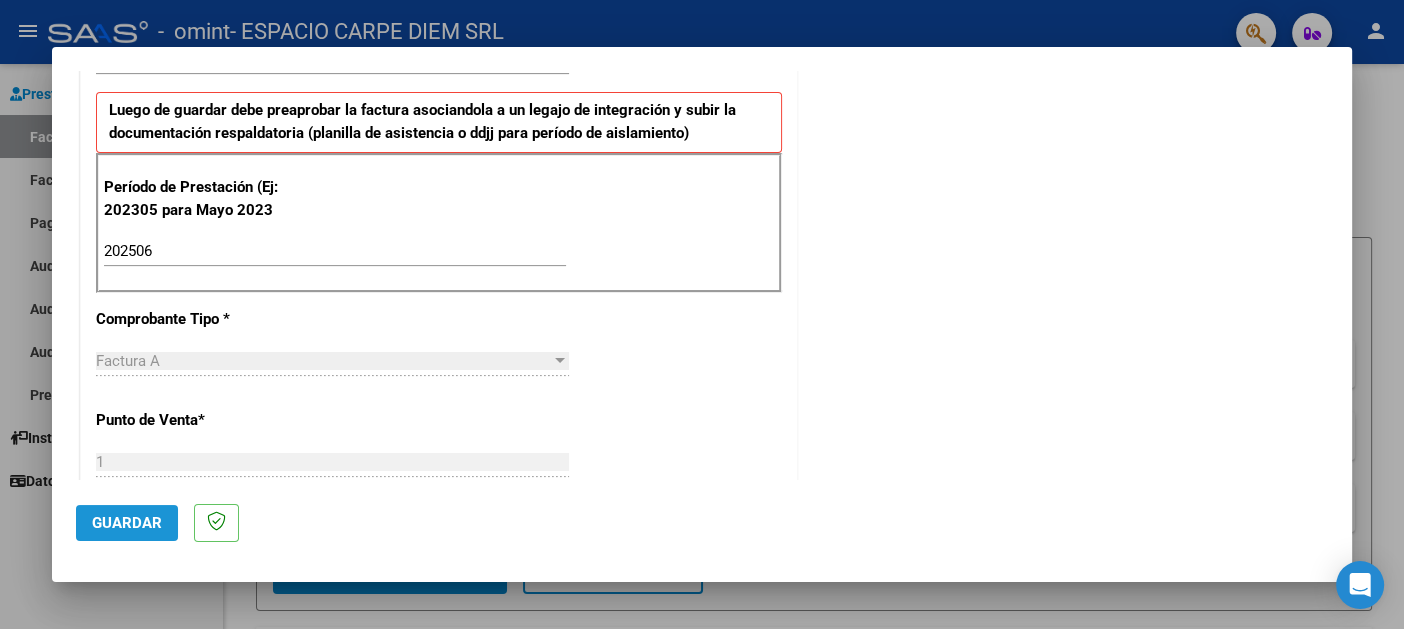 click on "Guardar" 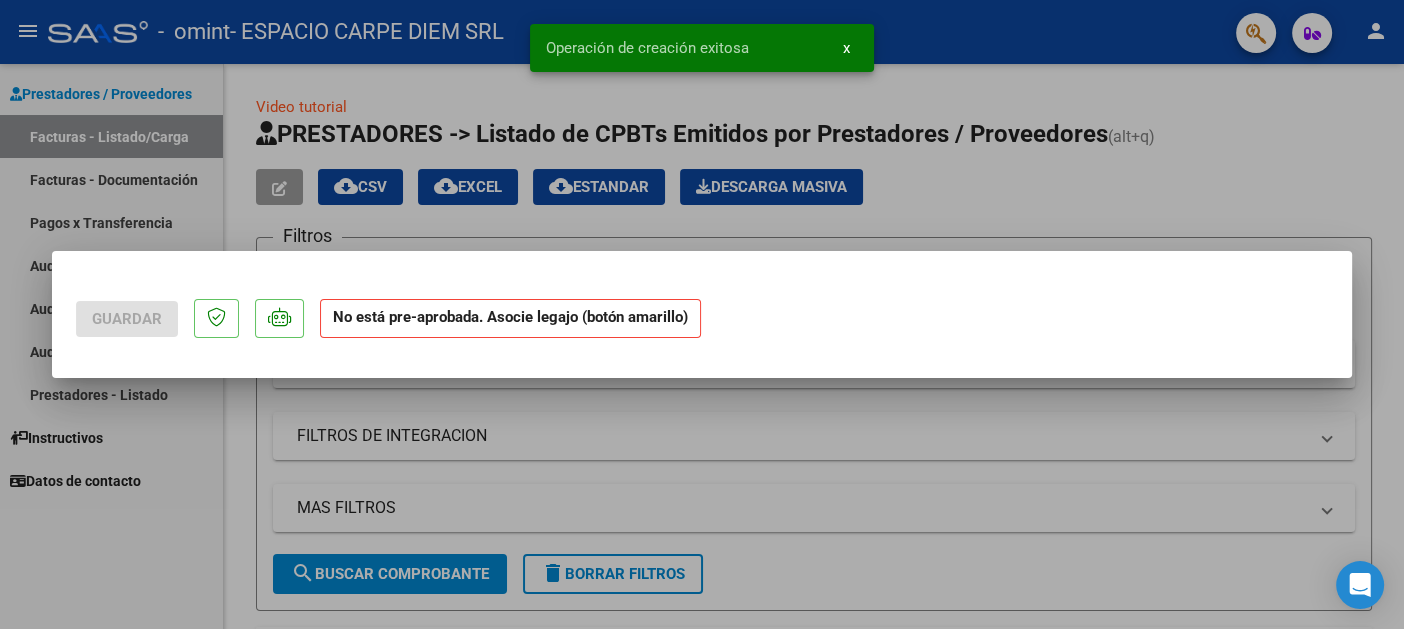 scroll, scrollTop: 0, scrollLeft: 0, axis: both 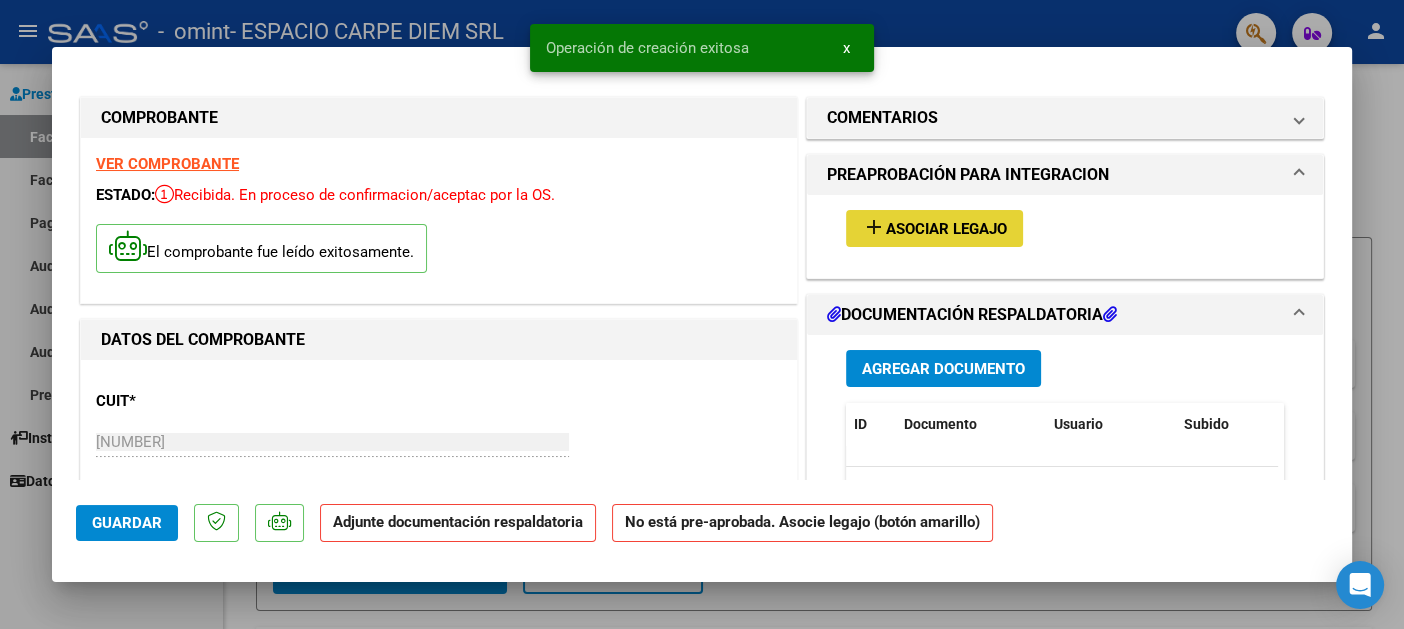 click on "Asociar Legajo" at bounding box center [946, 229] 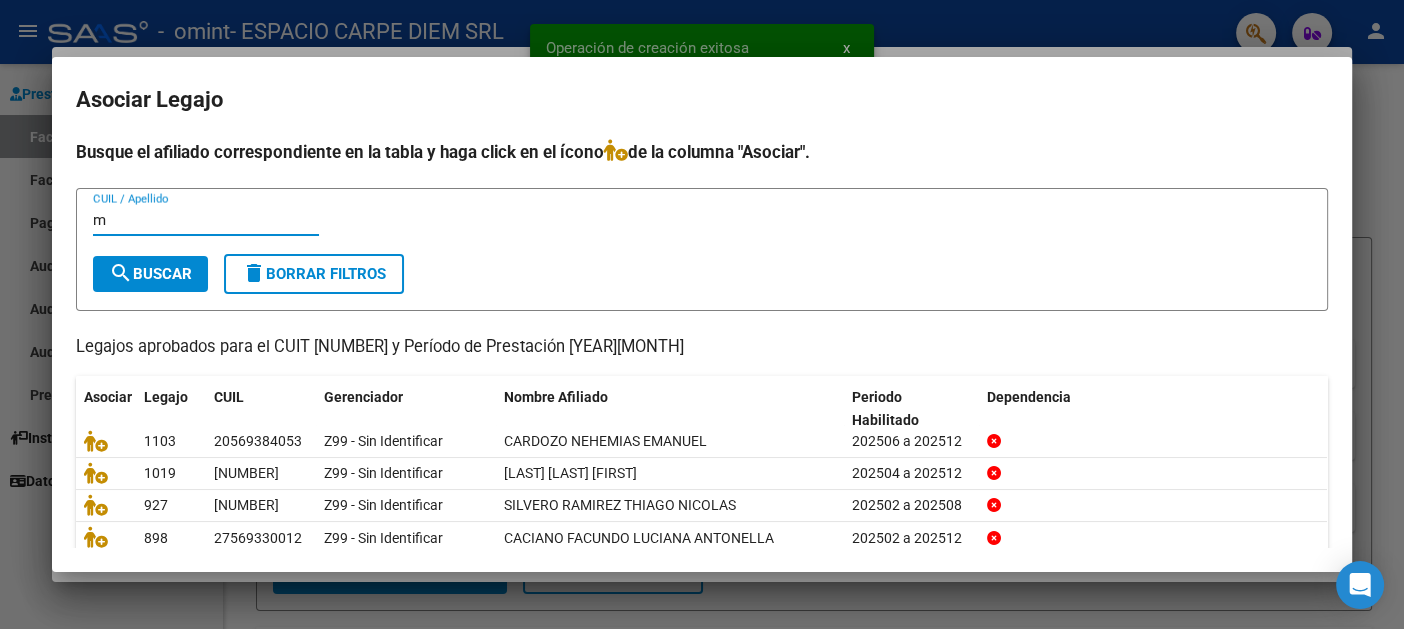 click on "search  Buscar" at bounding box center [150, 274] 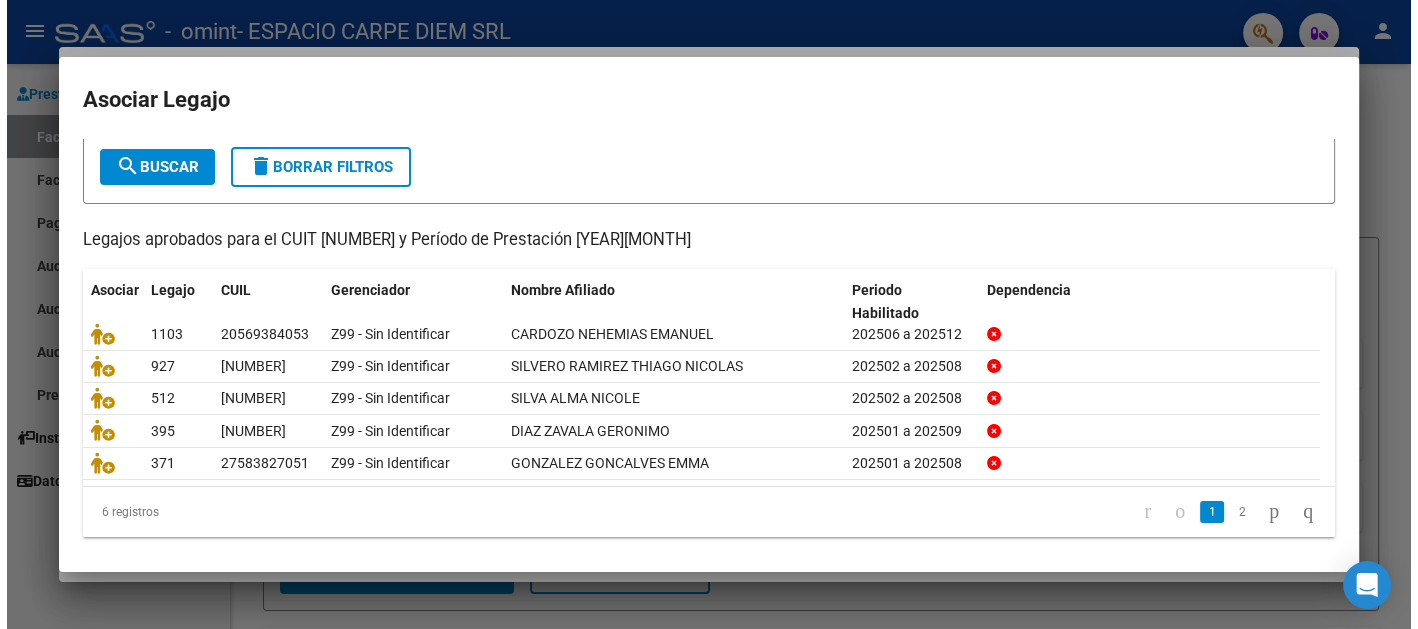scroll, scrollTop: 0, scrollLeft: 0, axis: both 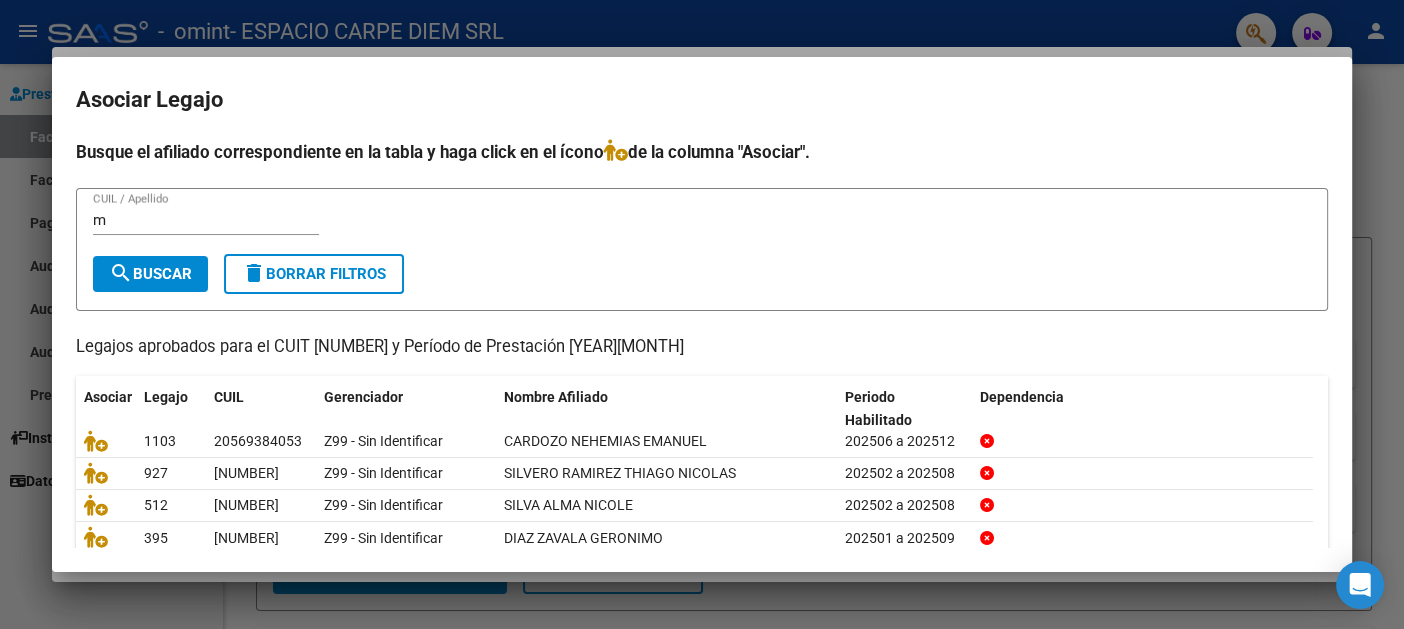 click on "m" at bounding box center (206, 220) 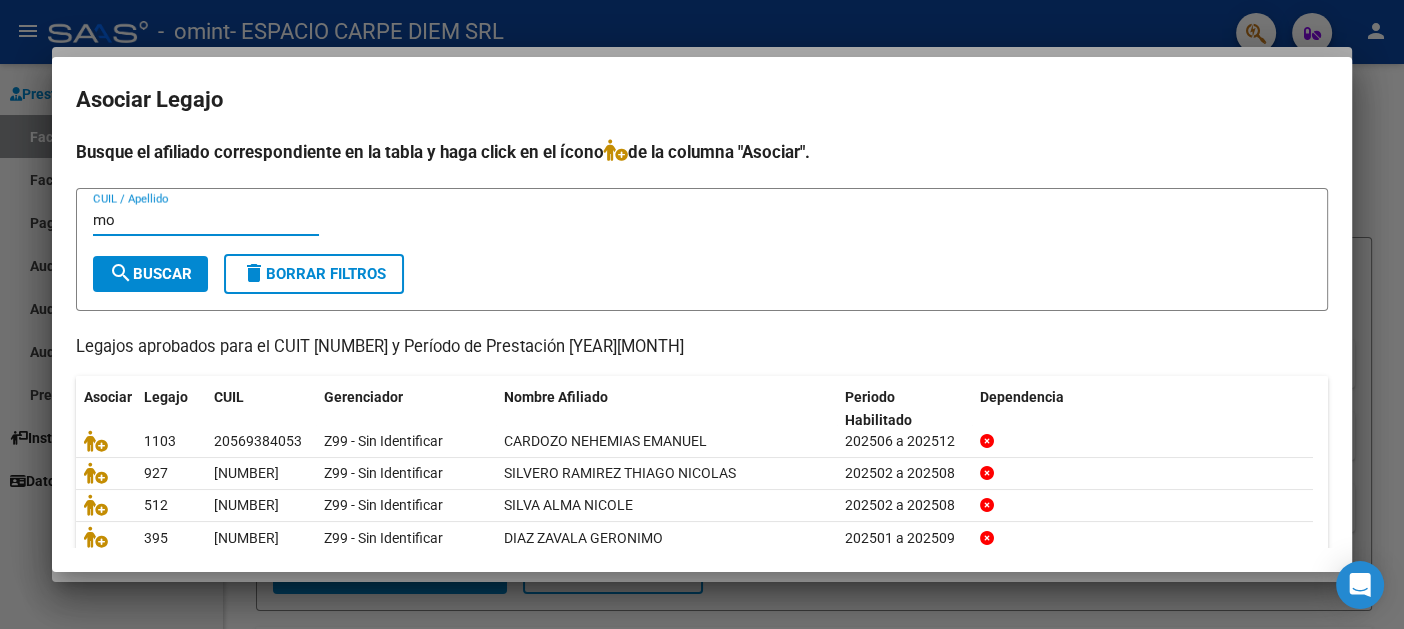type on "mo" 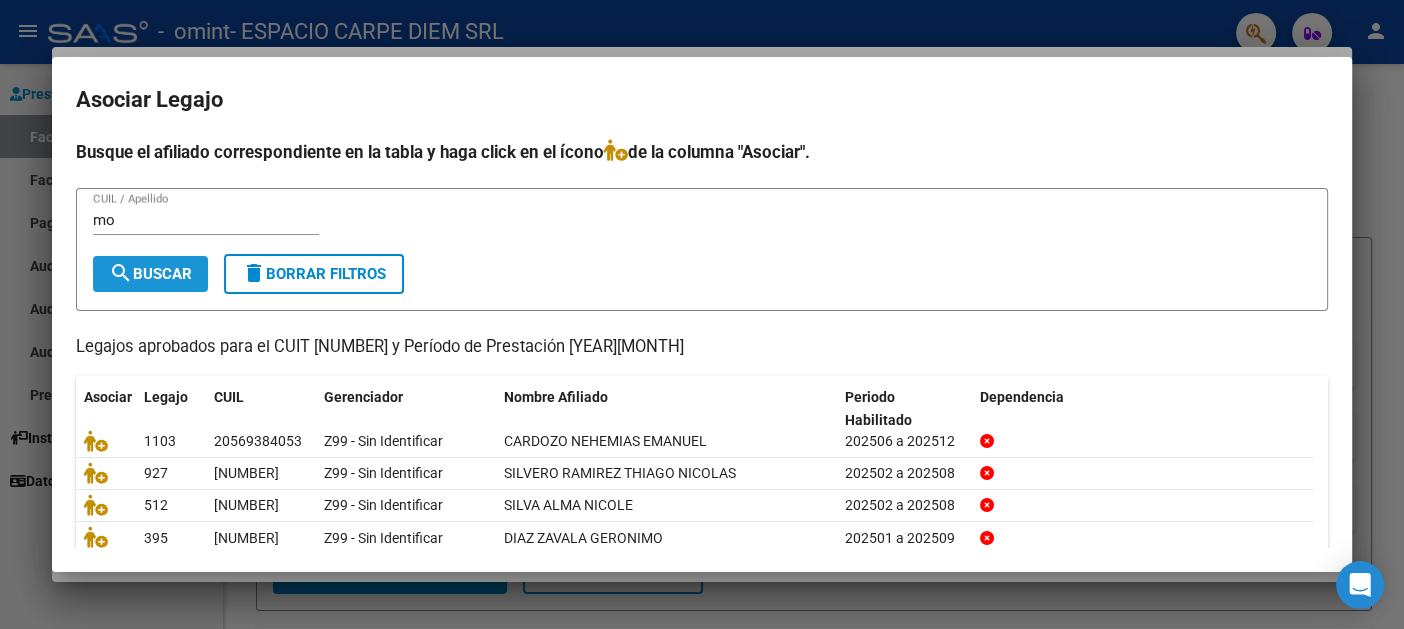 click on "search  Buscar" at bounding box center [150, 274] 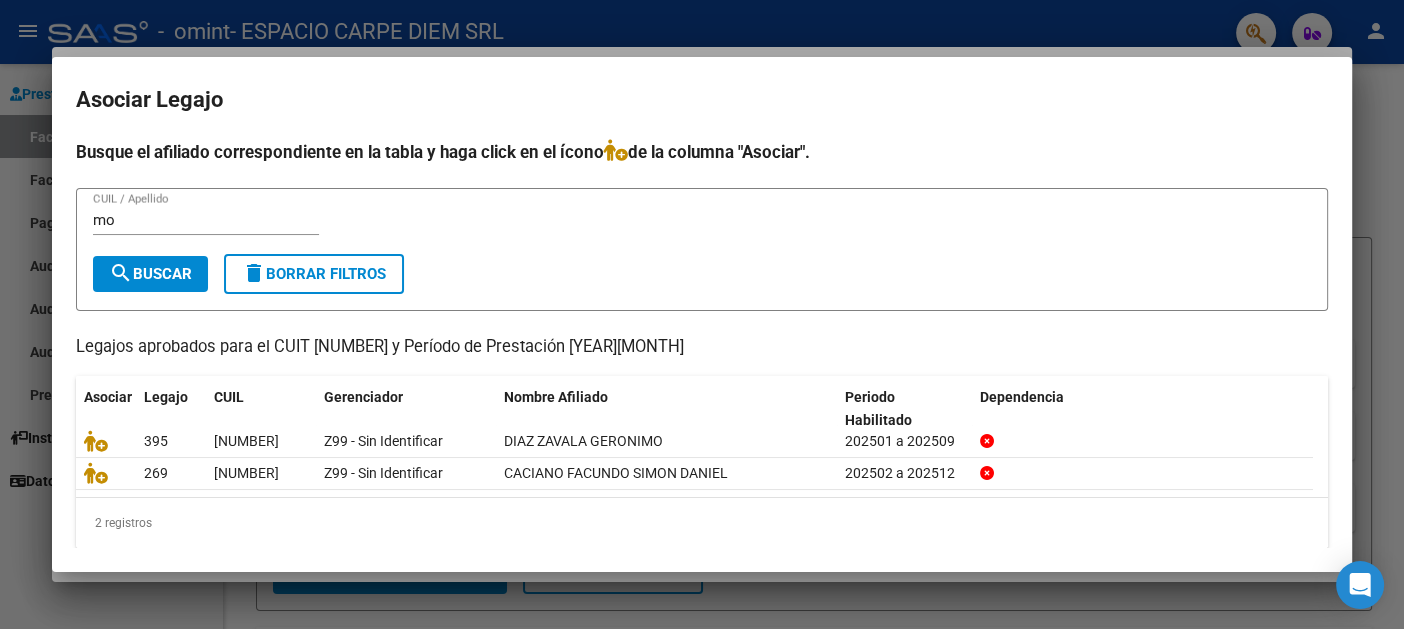 click at bounding box center (702, 314) 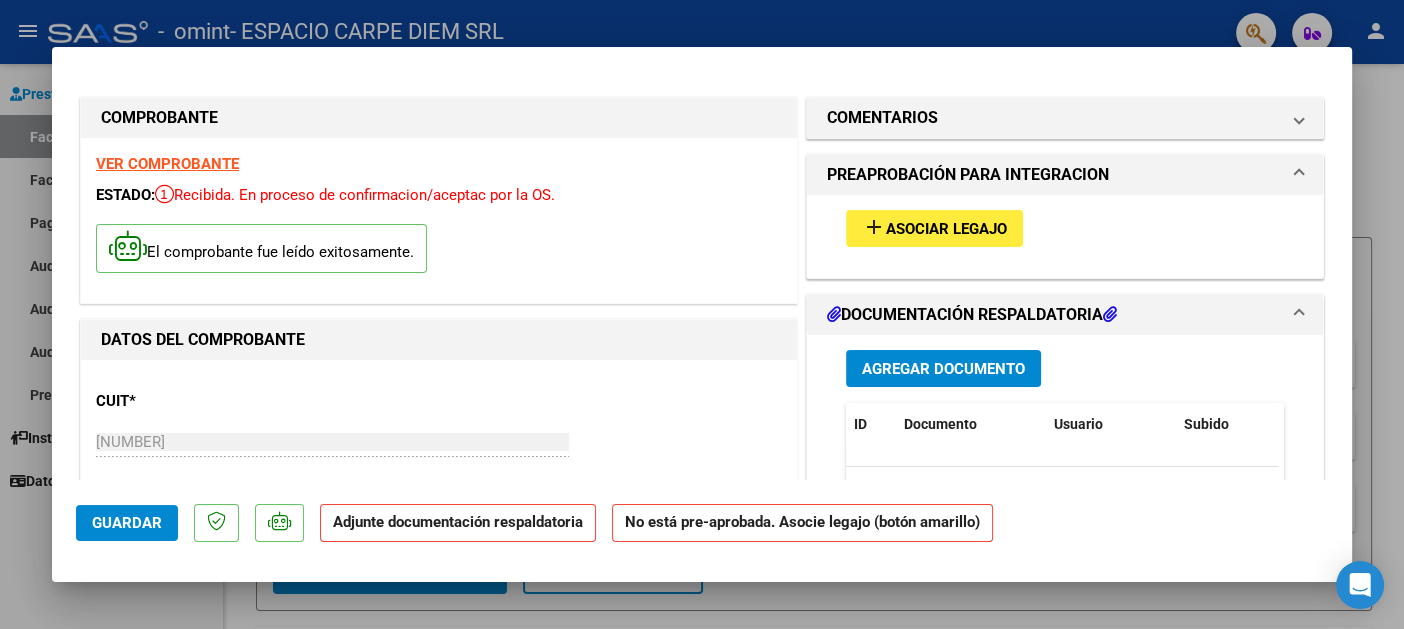 click on "Agregar Documento" at bounding box center (943, 369) 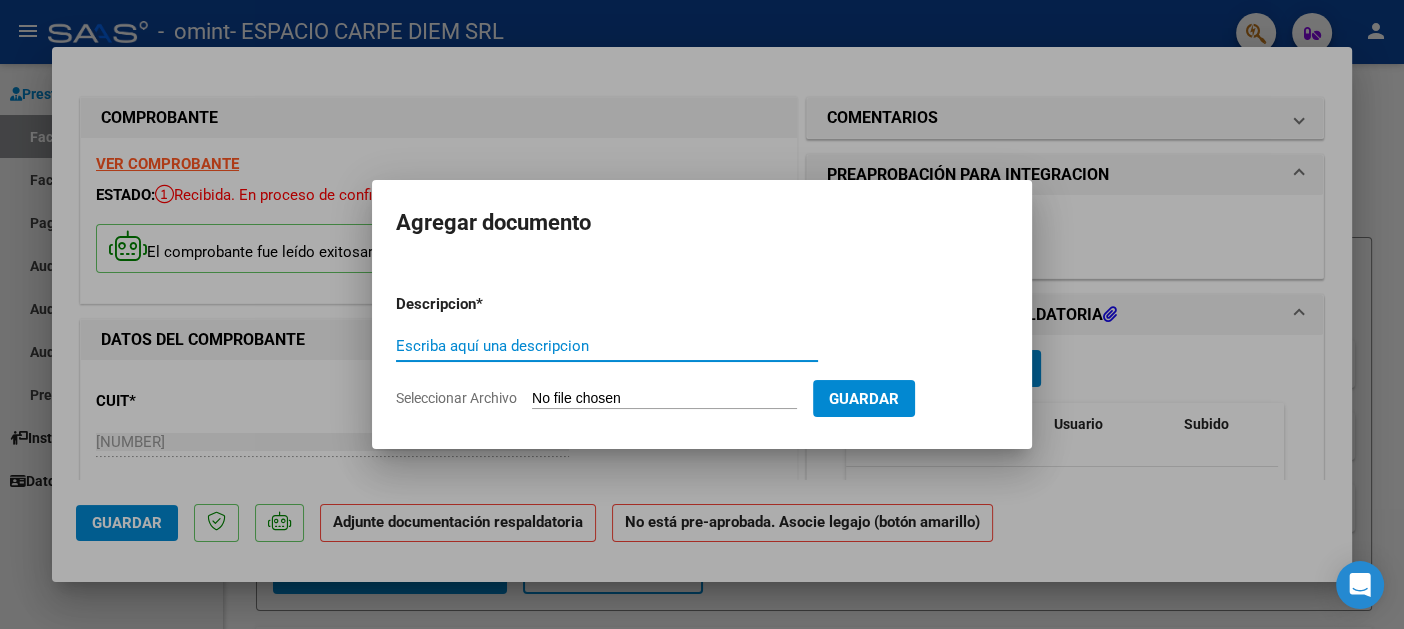 click on "Seleccionar Archivo" at bounding box center [664, 399] 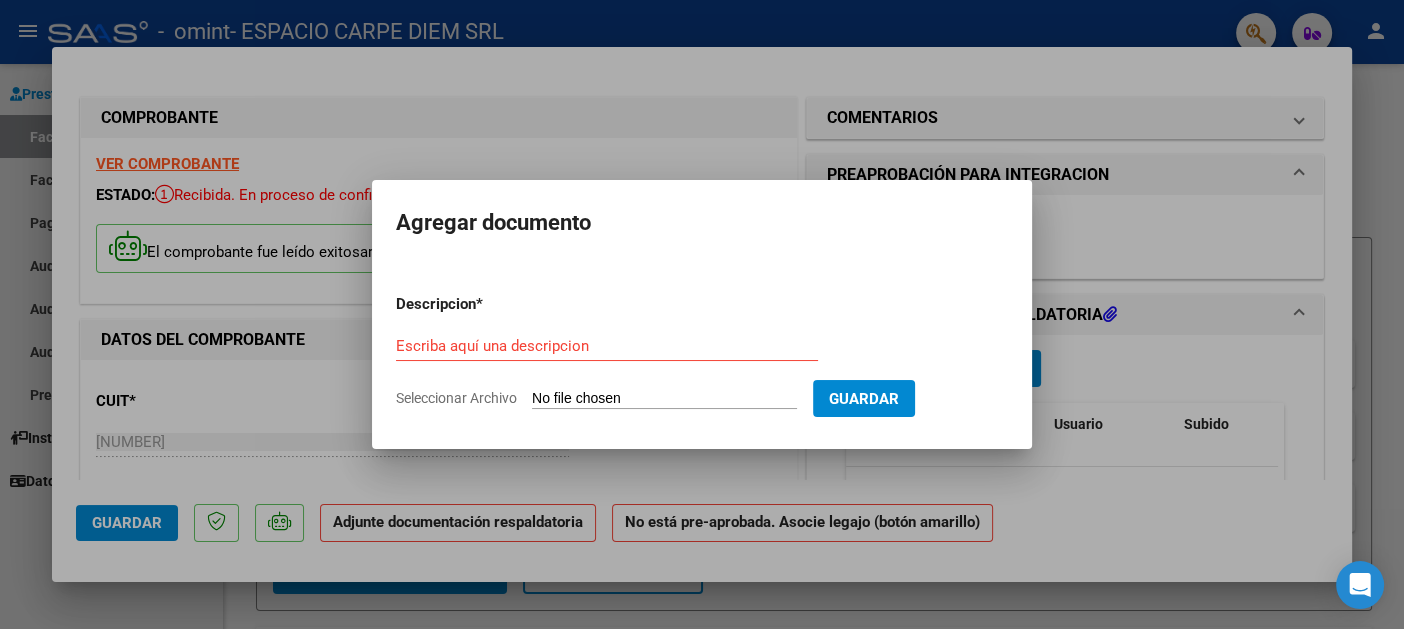 type on "C:\fakepath\MONTILLA - Pres + Aut + INF CONJ - JUN25.pdf" 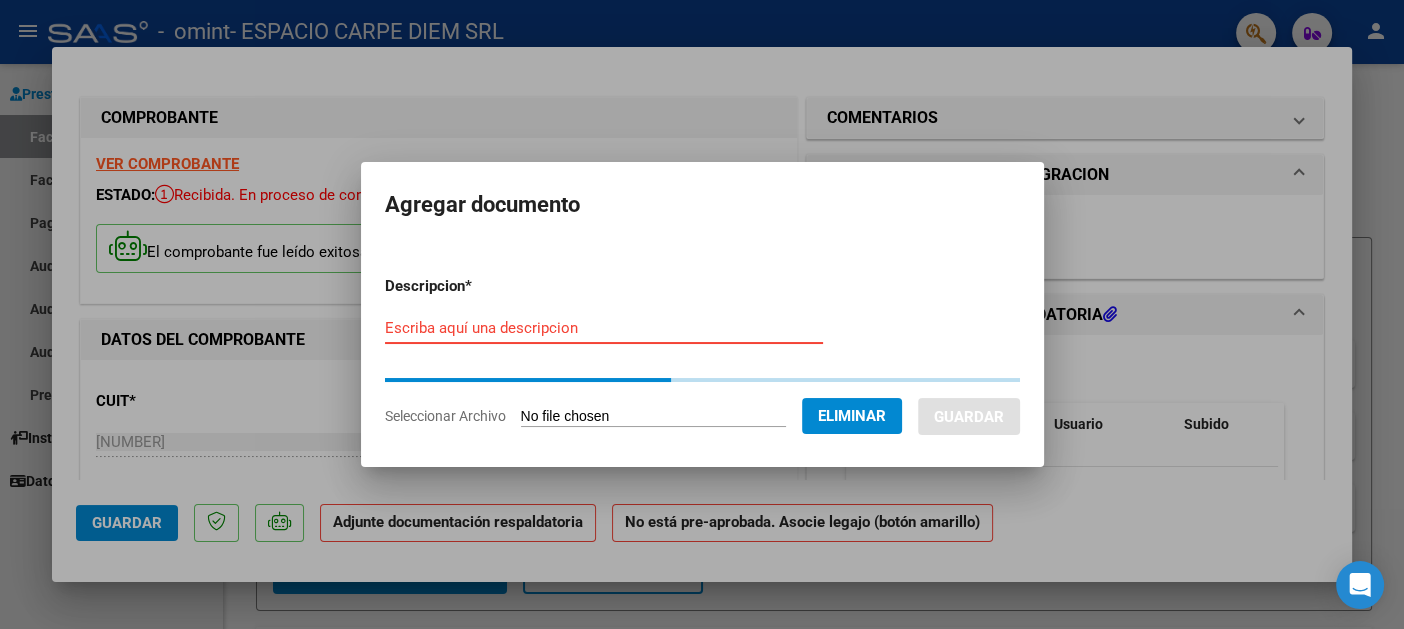 click on "Escriba aquí una descripcion" at bounding box center (604, 328) 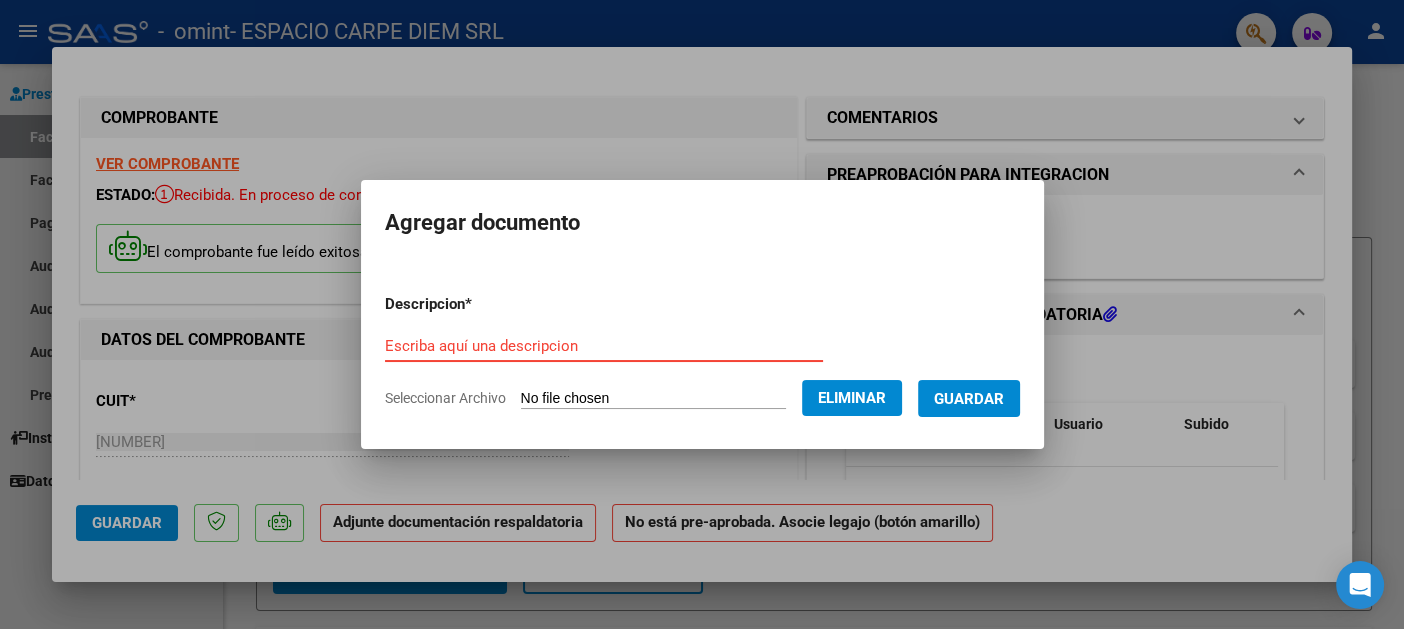 paste on "Documentación Junio 2025" 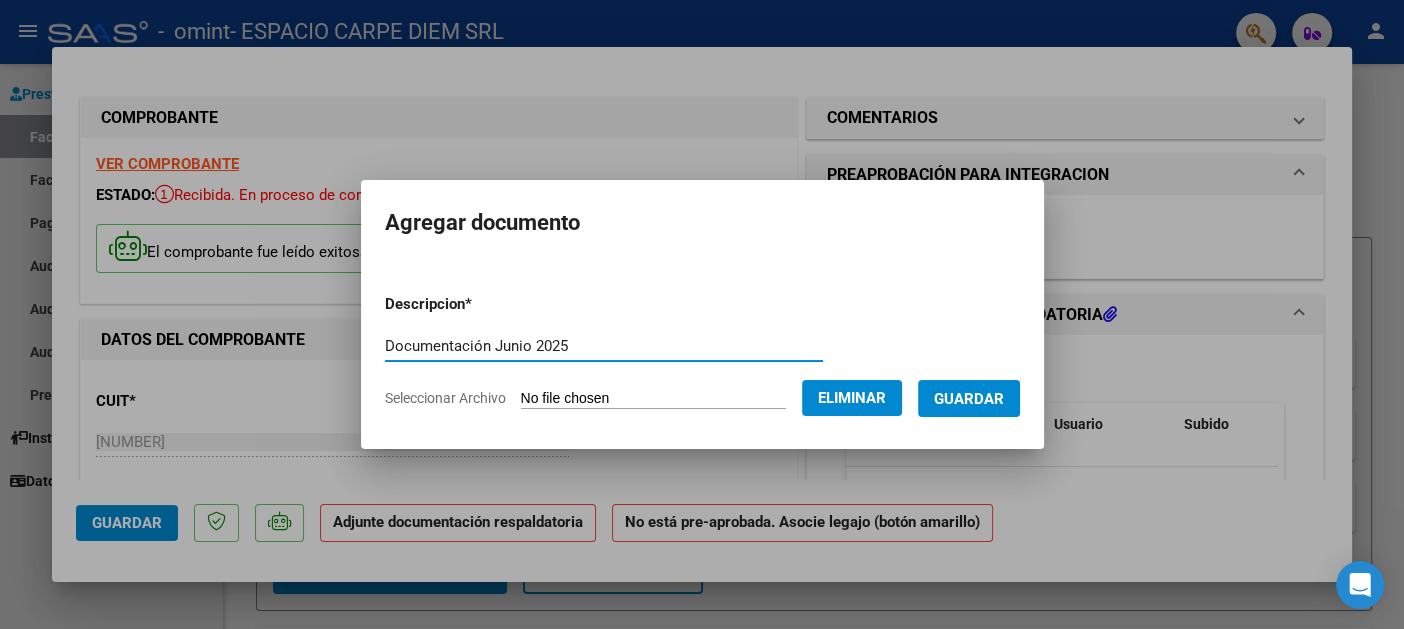 type on "Documentación Junio 2025" 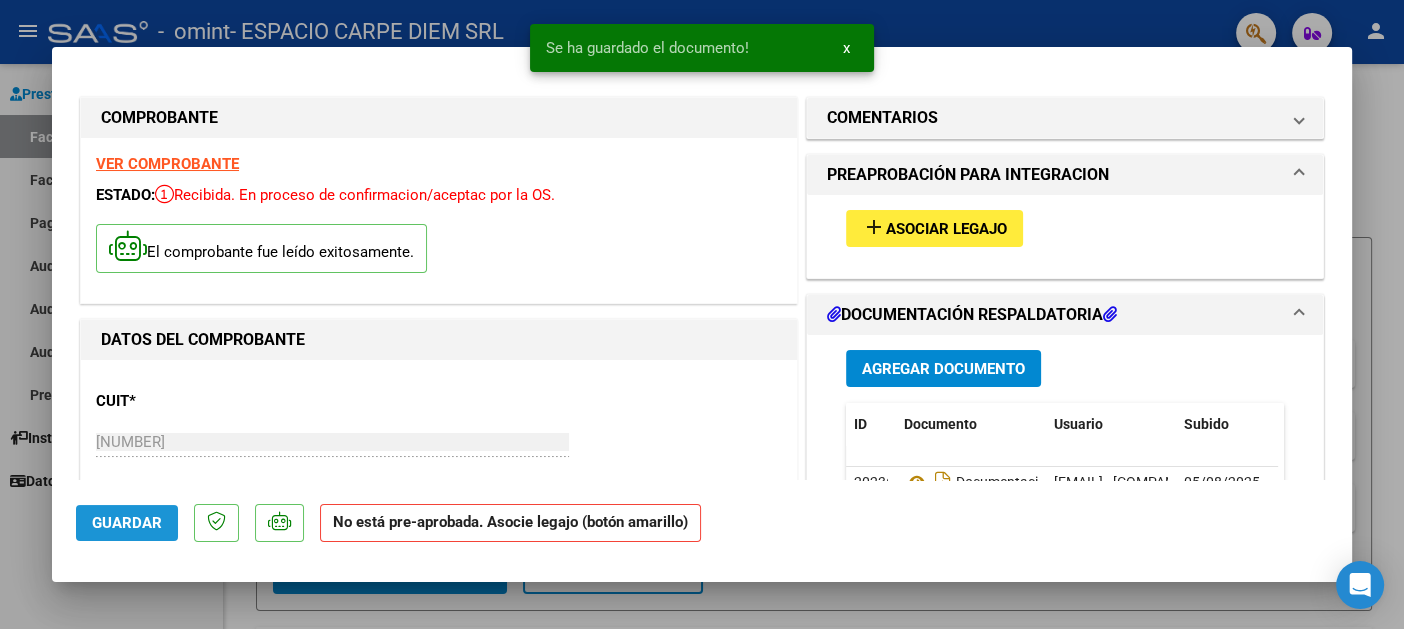 click on "Guardar" 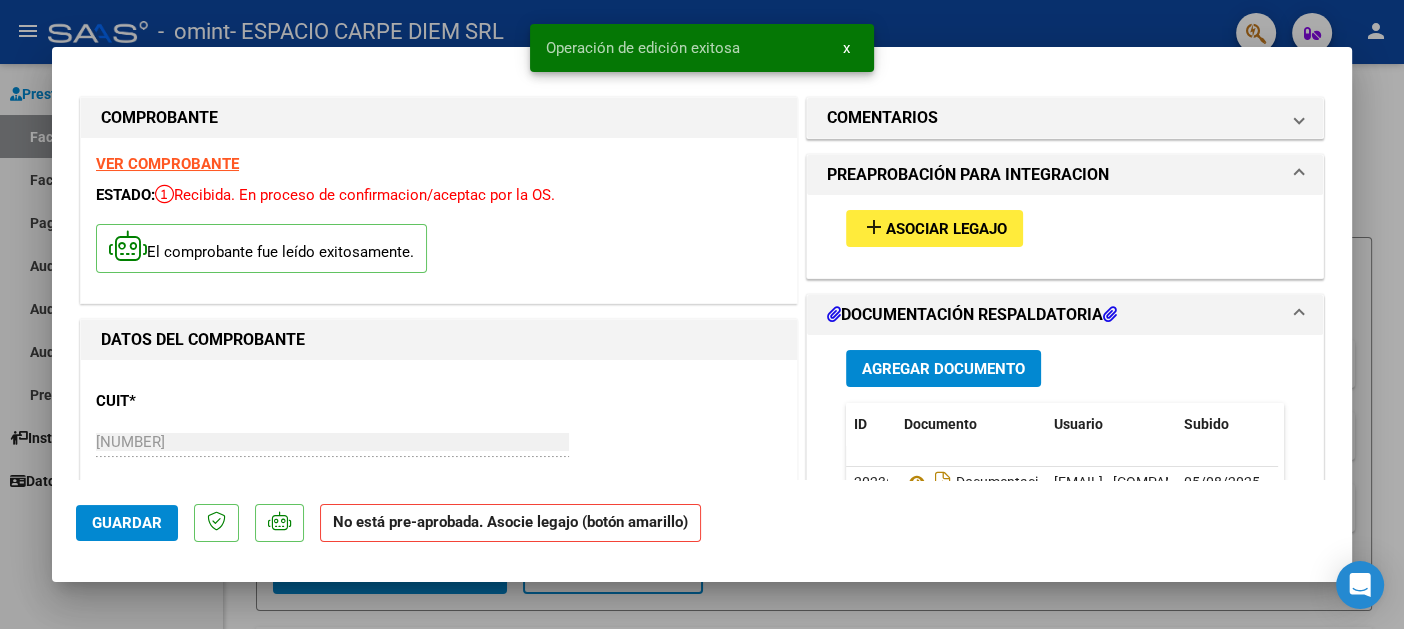 click at bounding box center (702, 314) 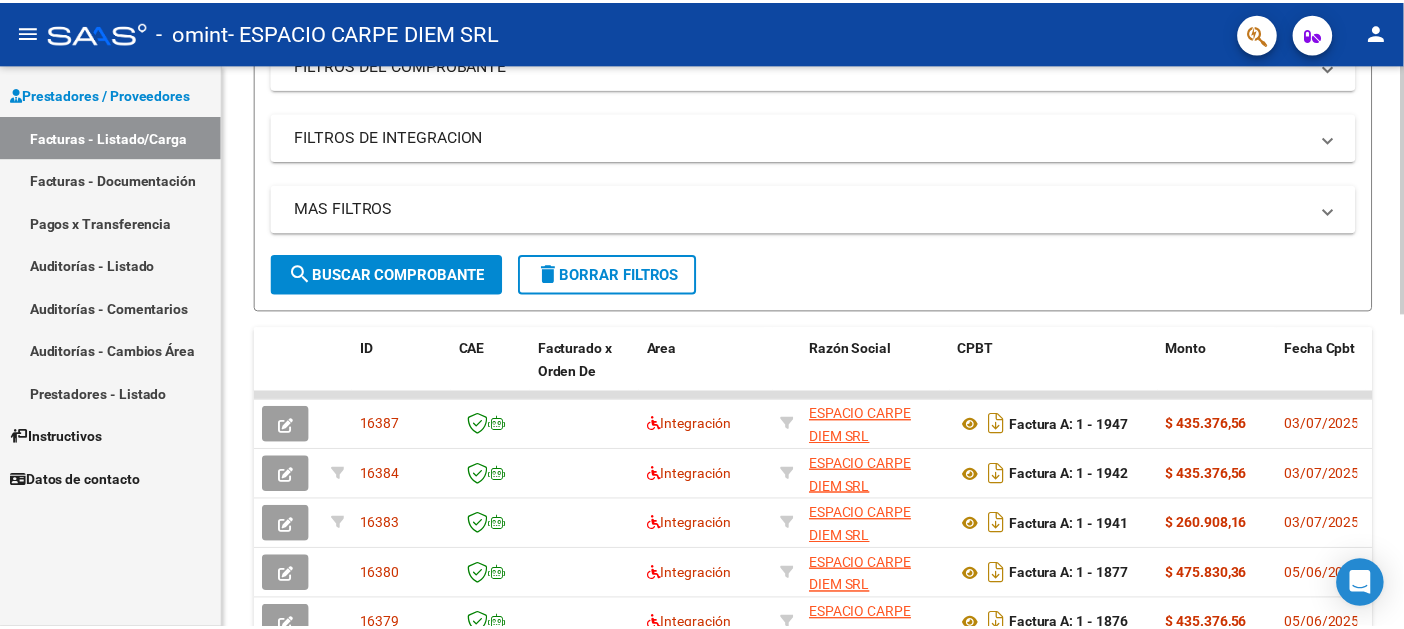 scroll, scrollTop: 0, scrollLeft: 0, axis: both 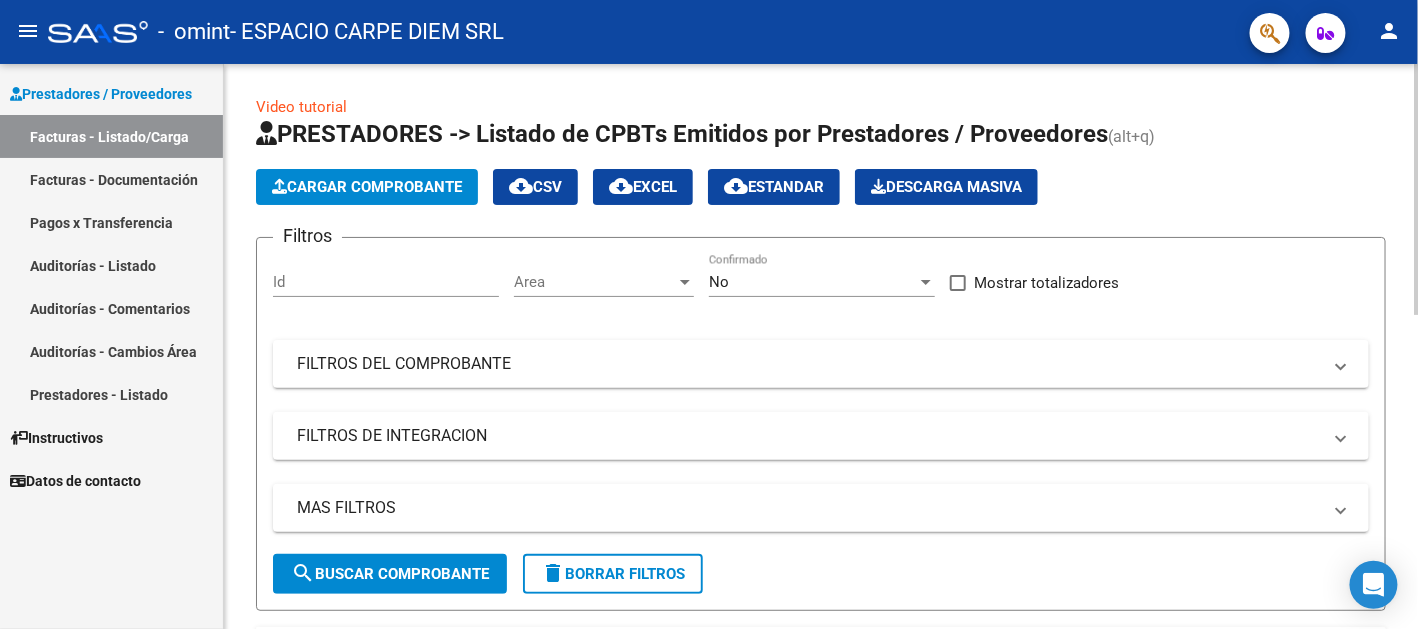 click on "Cargar Comprobante" 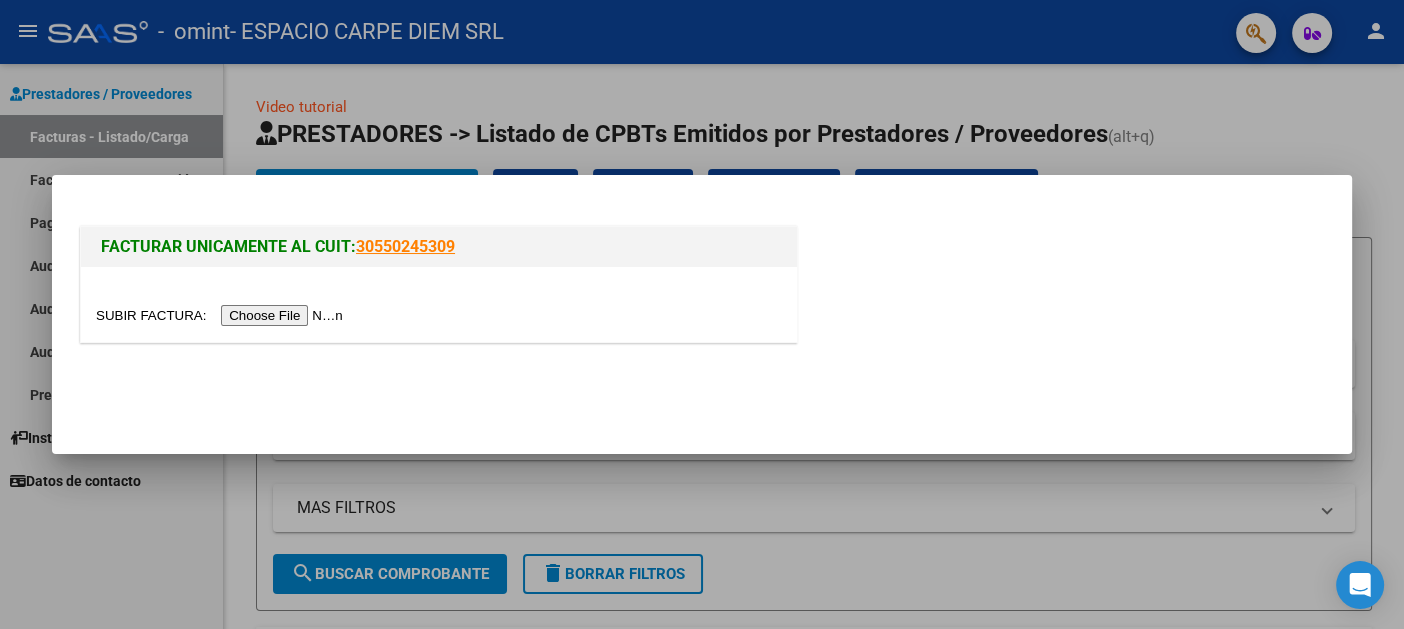 click at bounding box center (222, 315) 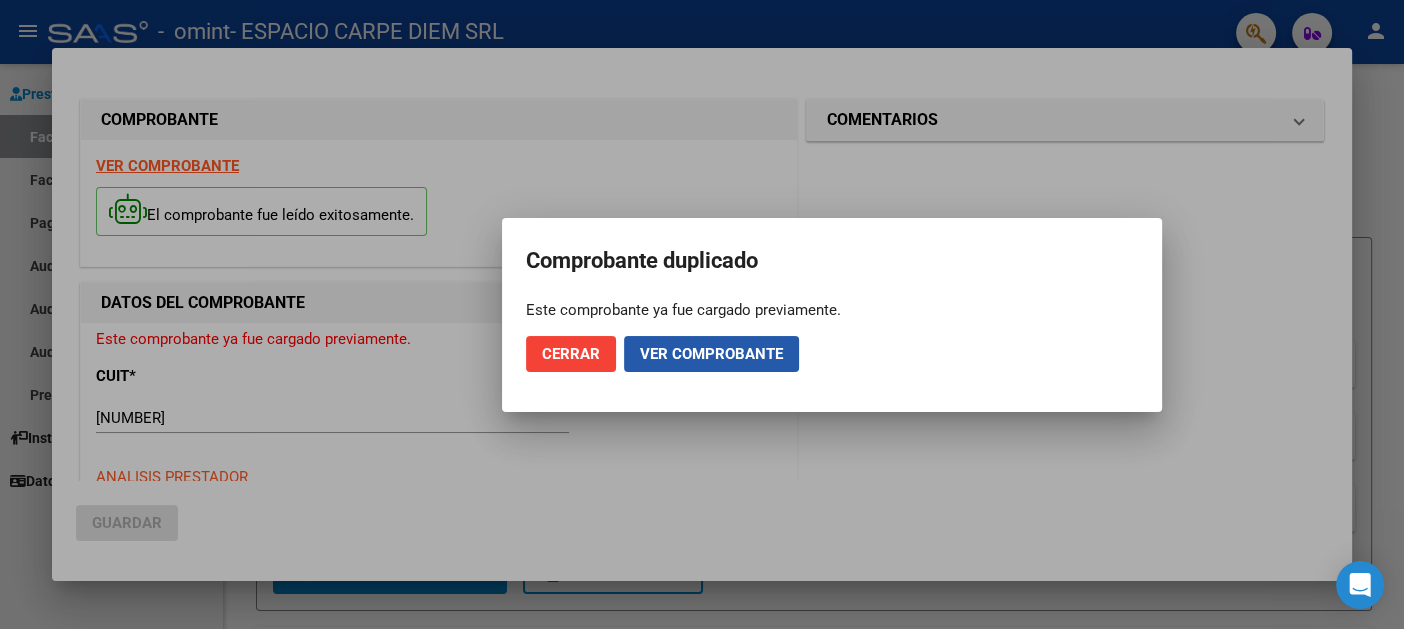 click on "Ver comprobante" 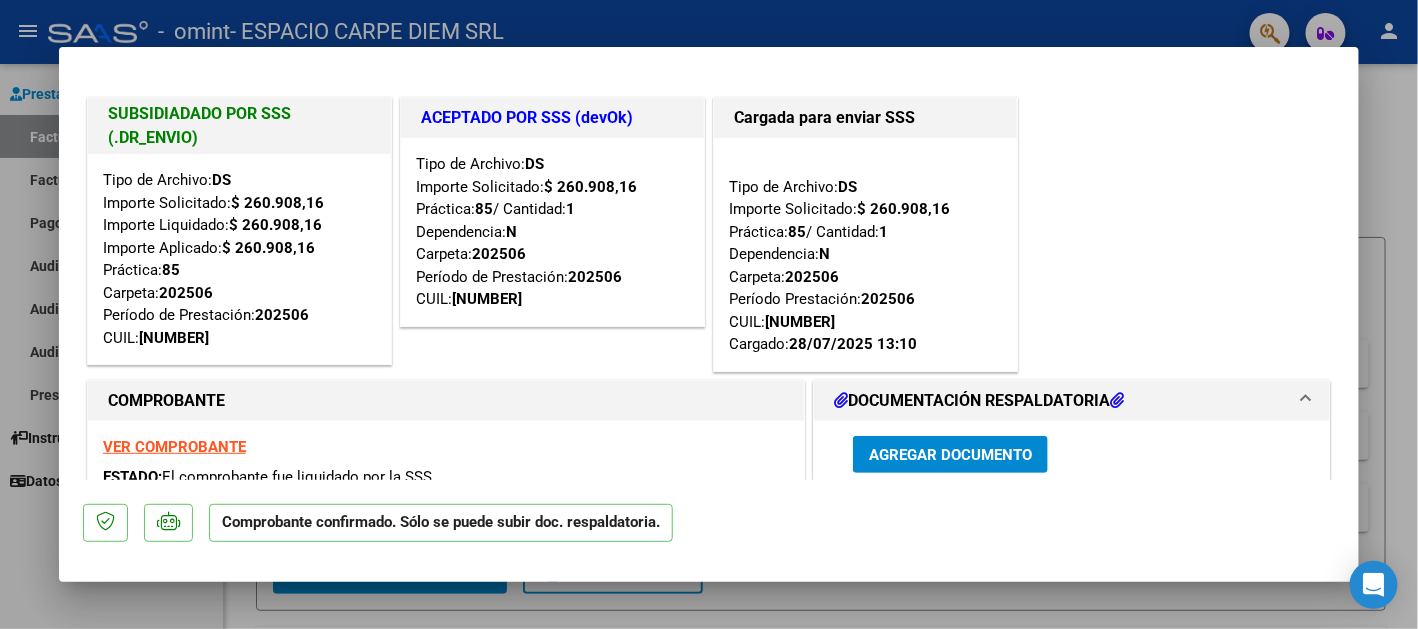 click at bounding box center (709, 314) 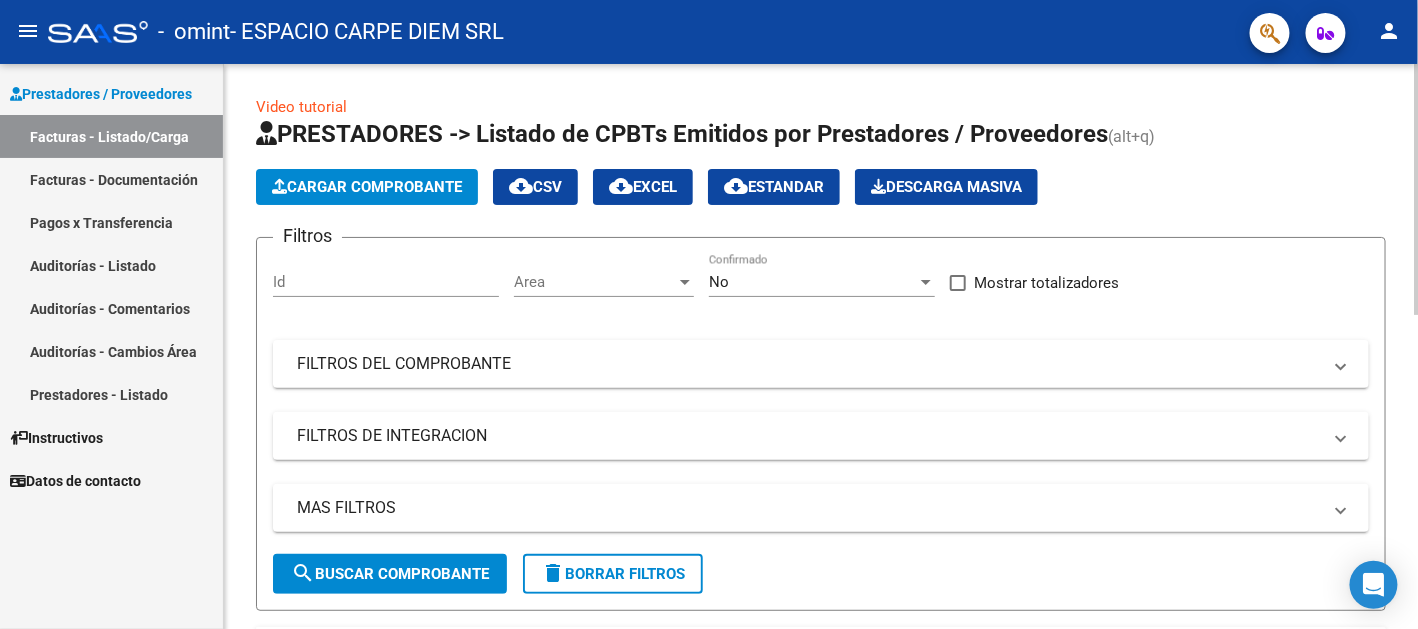 click on "PRESTADORES -> Listado de CPBTs Emitidos por Prestadores / Proveedores (alt+q)  Cargar Comprobante
cloud_download  CSV  cloud_download  EXCEL  cloud_download  Estandar   Descarga Masiva
Filtros Id Area Area No Confirmado  Mostrar totalizadores   FILTROS DEL COMPROBANTE  Comprobante Tipo Comprobante Tipo Start date – End date Fec. Comprobante Desde / Hasta Días Emisión Desde(cant. días) Días Emisión Hasta(cant. días) CUIT / Razón Social Pto. Venta Nro. Comprobante Código SSS CAE Válido CAE Válido Todos Cargado Módulo Hosp. Todos Tiene facturacion Apócrifa Hospital Refes  FILTROS DE INTEGRACION  Período De Prestación Campos del Archivo de Rendición Devuelto x SSS (dr_envio) Todos Rendido x SSS (dr_envio) Tipo de Registro Tipo de Registro Período Presentación Período Presentación Campos del Legajo Asociado (preaprobación) Afiliado Legajo (cuil/nombre) Todos Solo facturas preaprobadas  MAS FILTROS  Todos Con Doc. Respaldatoria Todos Con Trazabilidad Todos Asociado a Expediente Sur –" 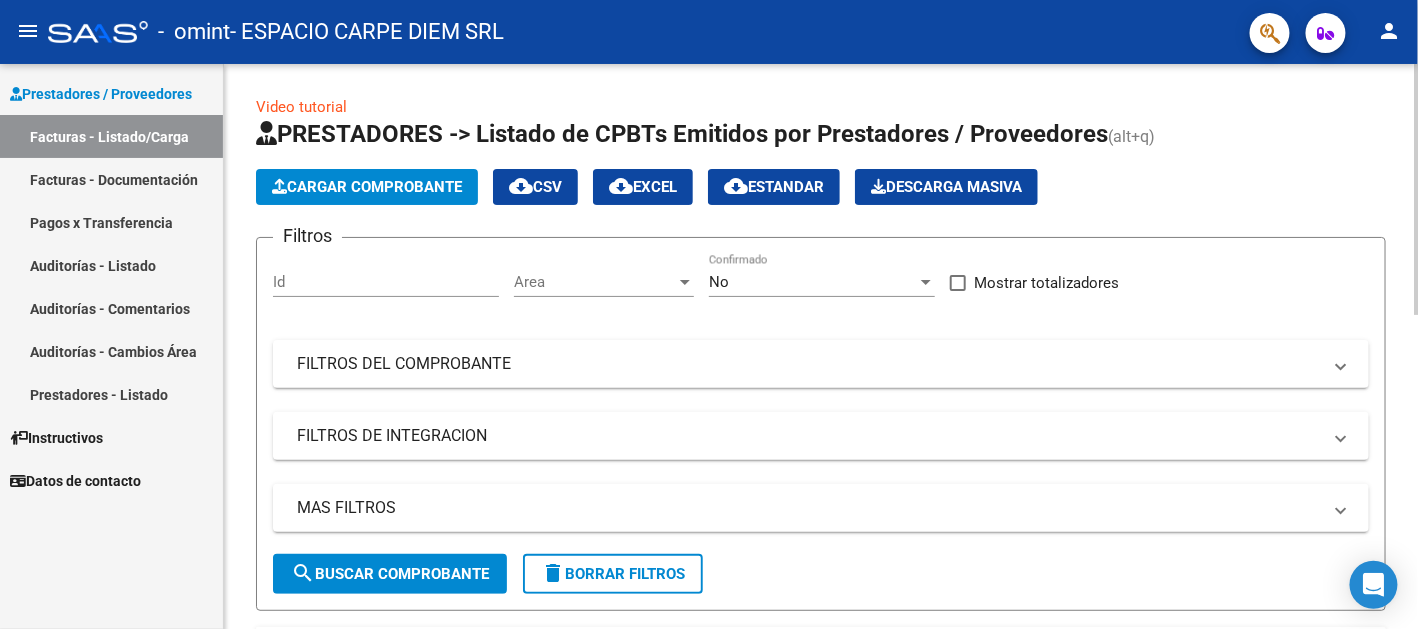 click on "Cargar Comprobante" 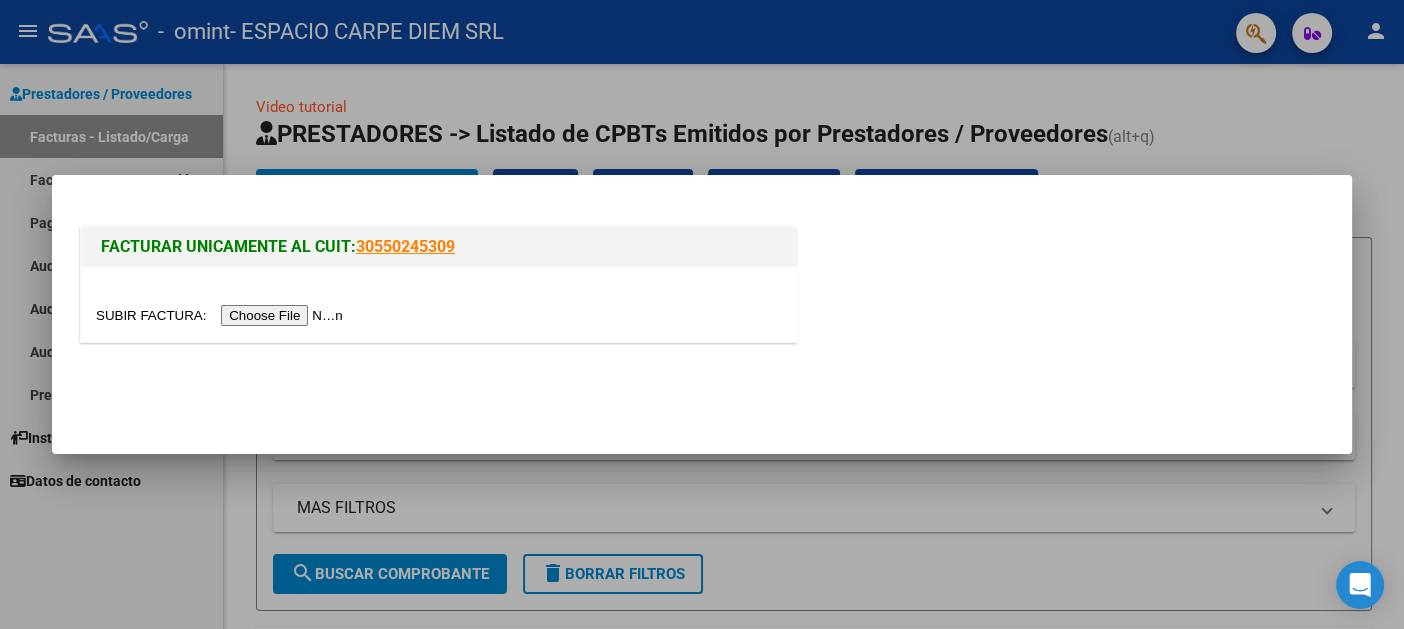 click at bounding box center [222, 315] 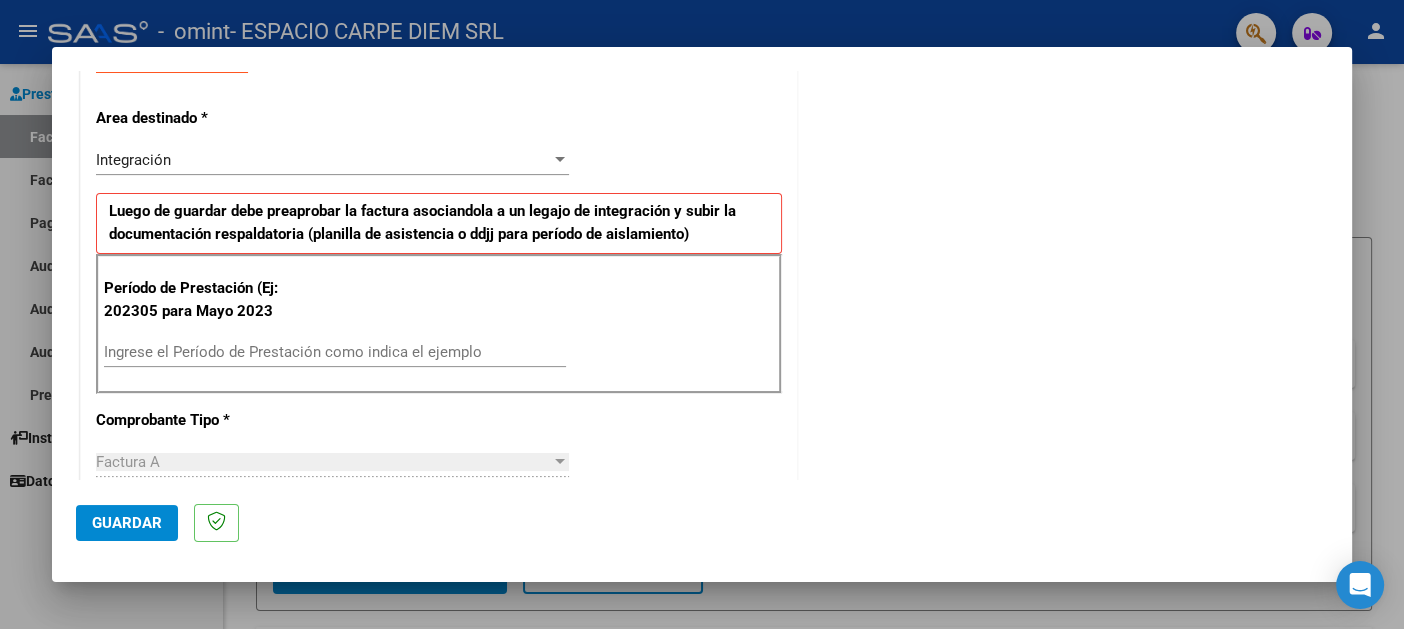 scroll, scrollTop: 400, scrollLeft: 0, axis: vertical 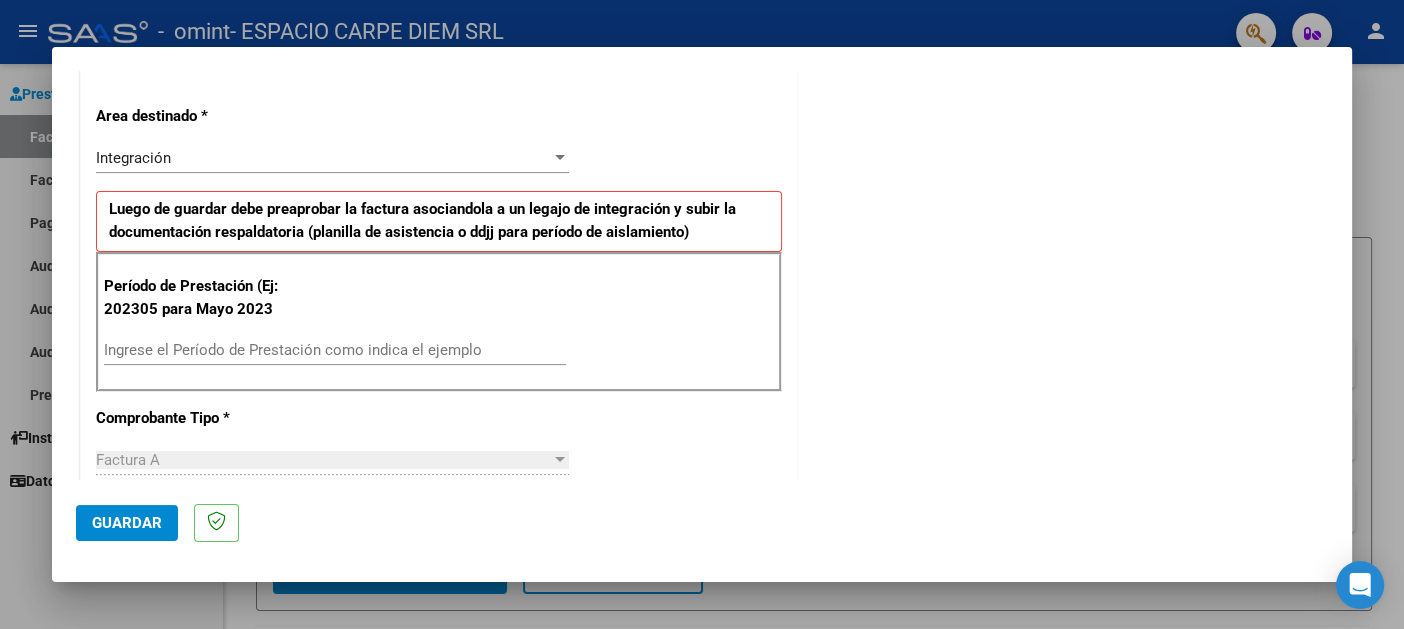 click on "Ingrese el Período de Prestación como indica el ejemplo" at bounding box center (335, 350) 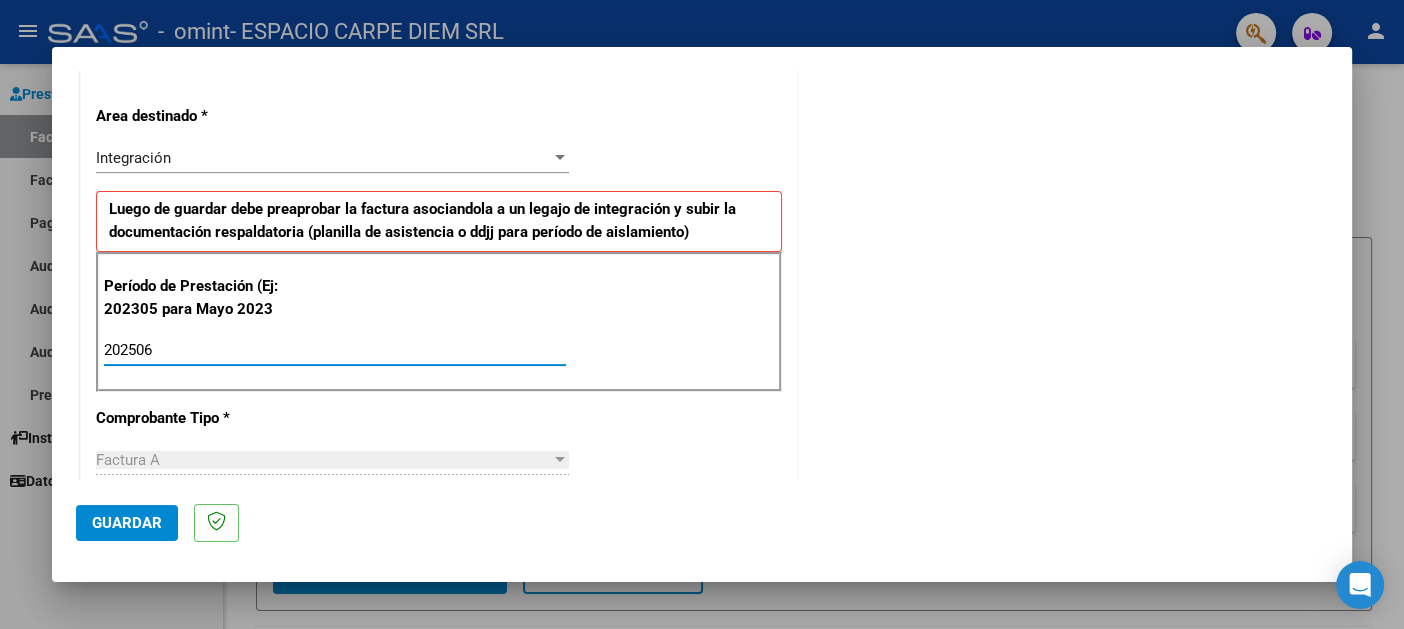 type on "202506" 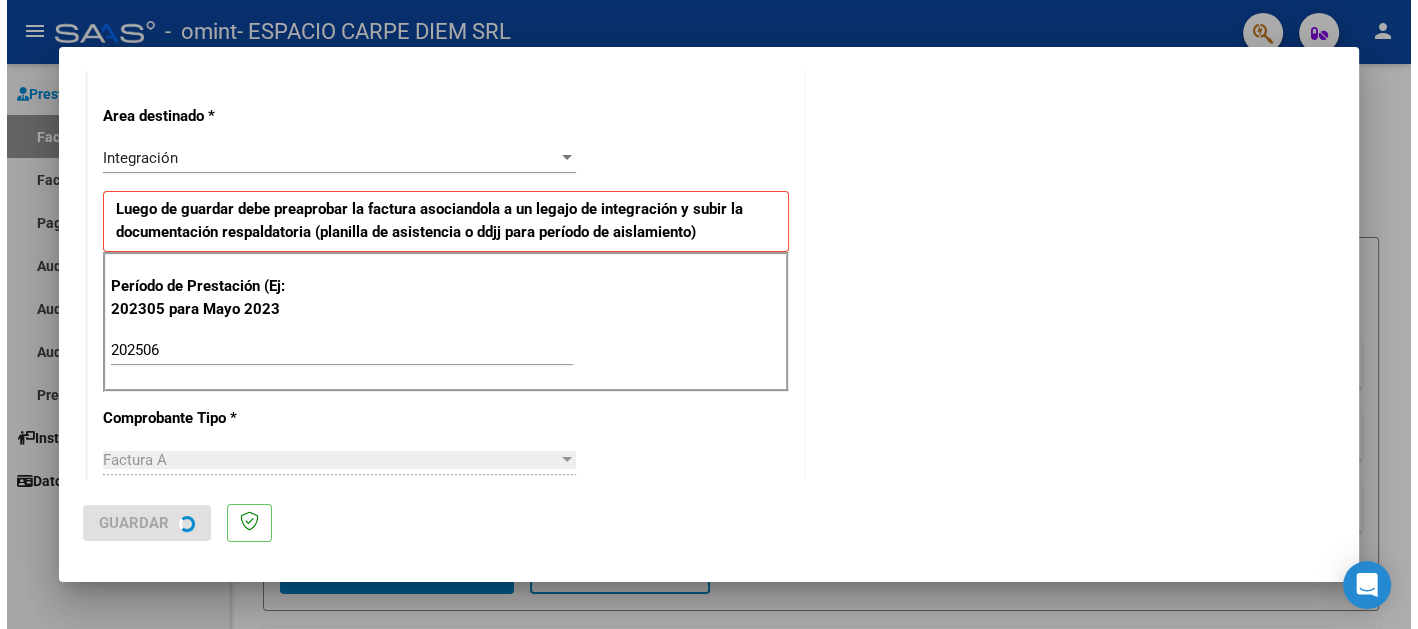 scroll, scrollTop: 0, scrollLeft: 0, axis: both 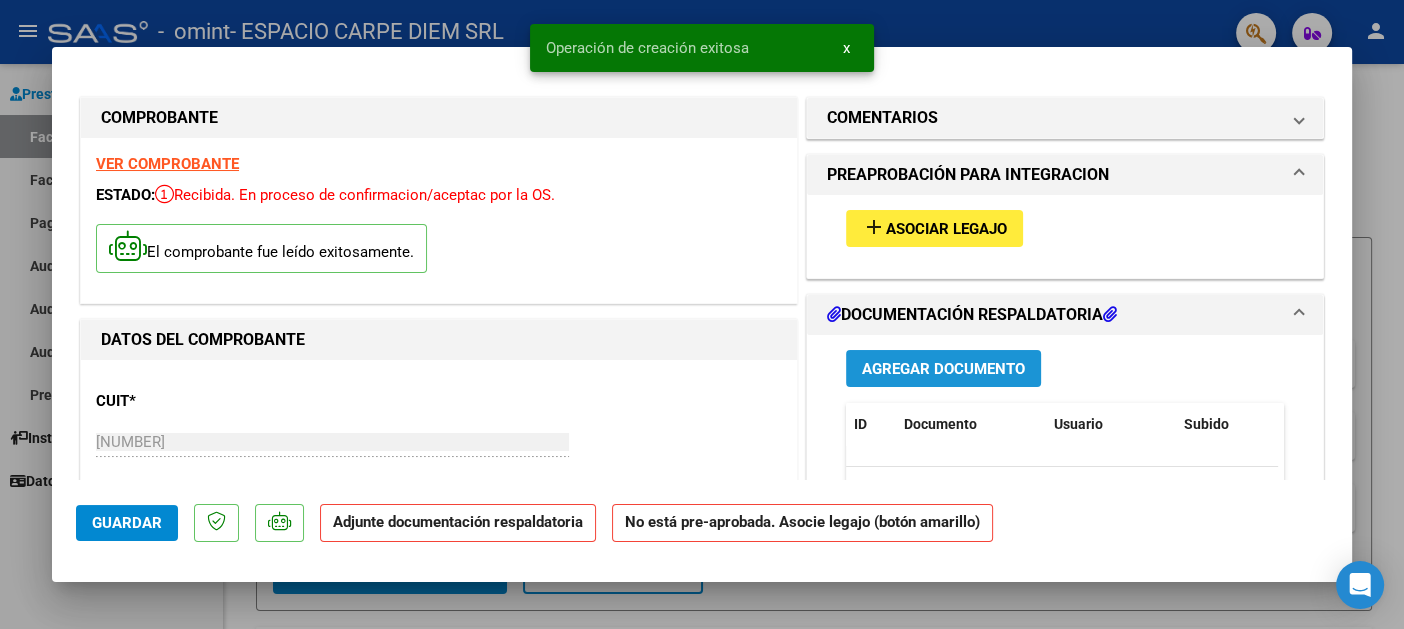 click on "Agregar Documento" at bounding box center [943, 369] 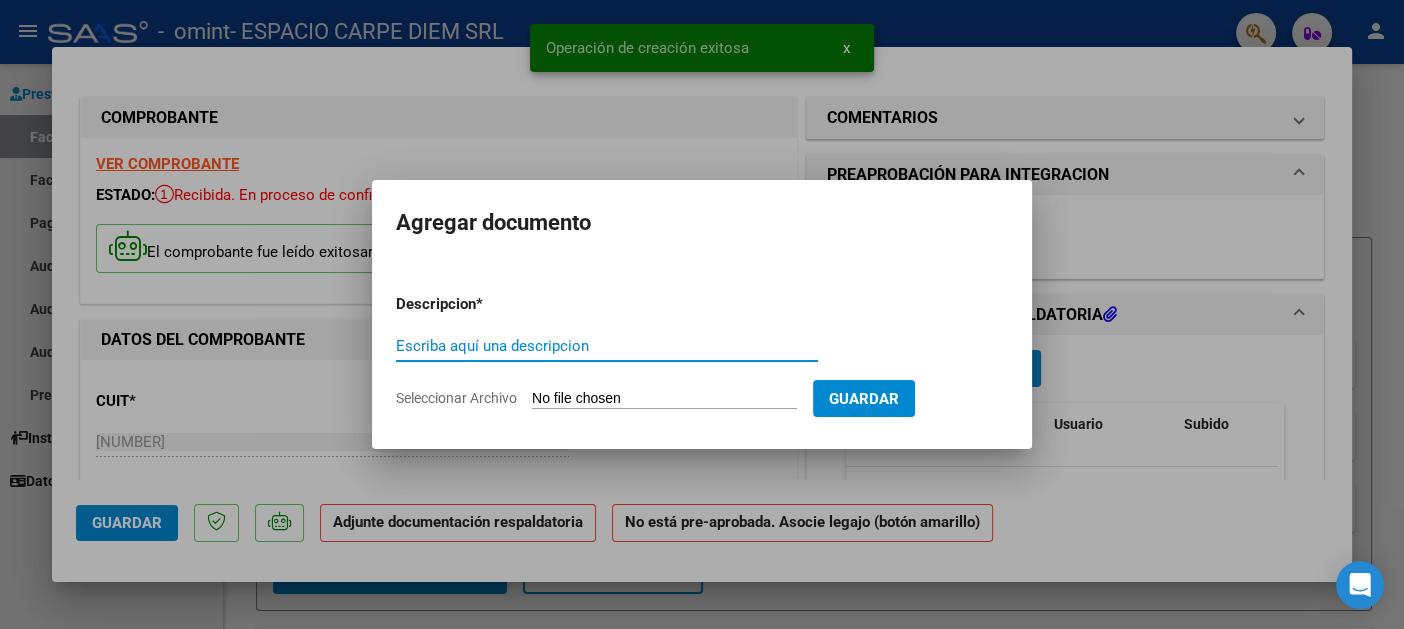 click on "Seleccionar Archivo" at bounding box center (664, 399) 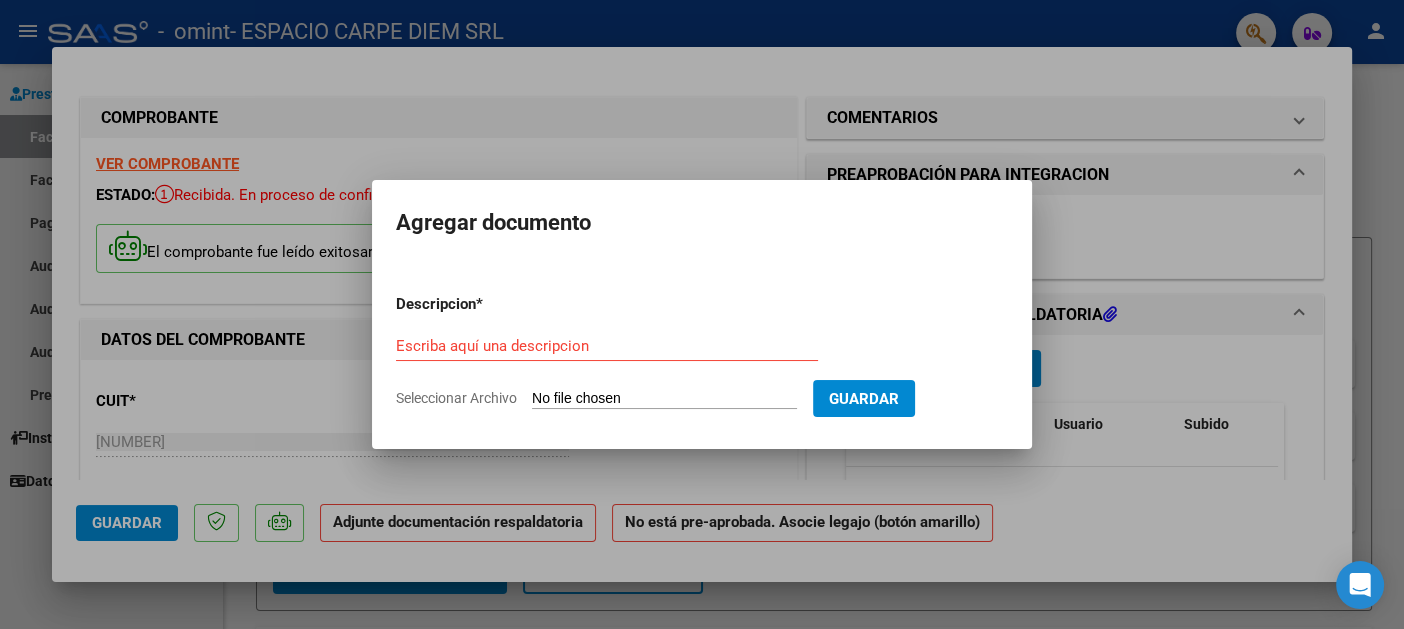 type on "C:\fakepath\MONTILLA - SAIE - Pres + Aut + INF CONJ - JUN25.pdf" 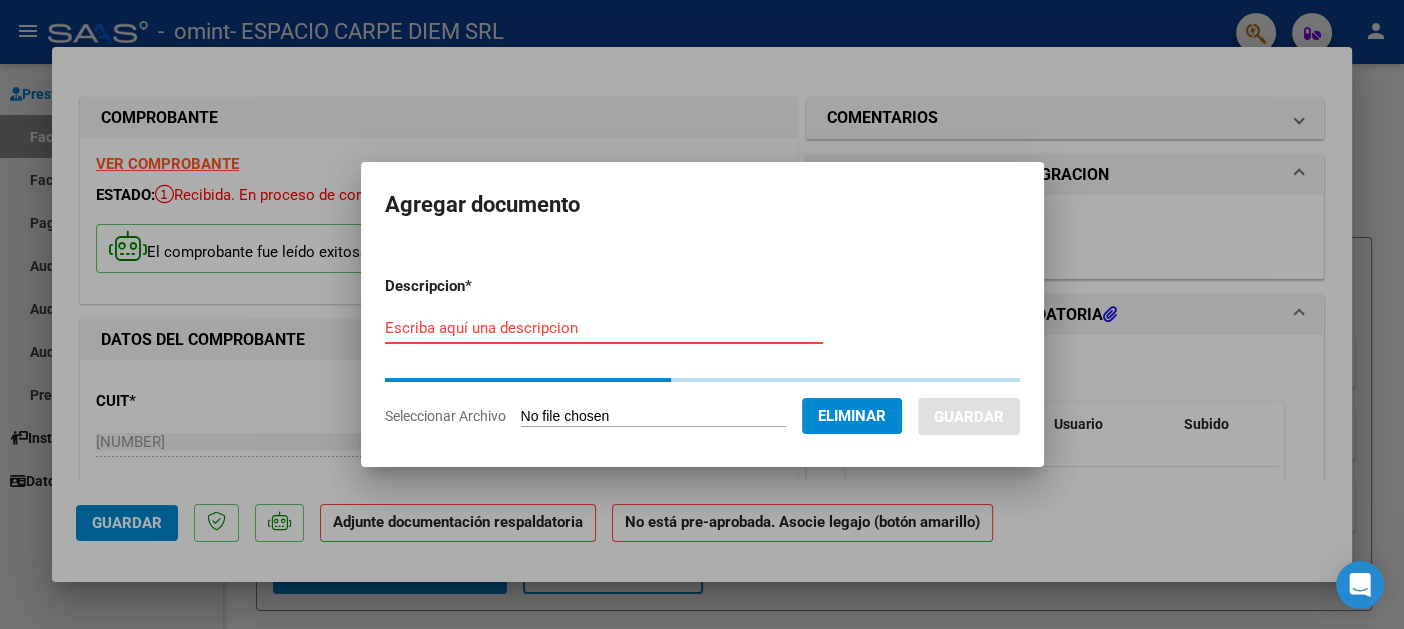 click on "Escriba aquí una descripcion" at bounding box center (604, 328) 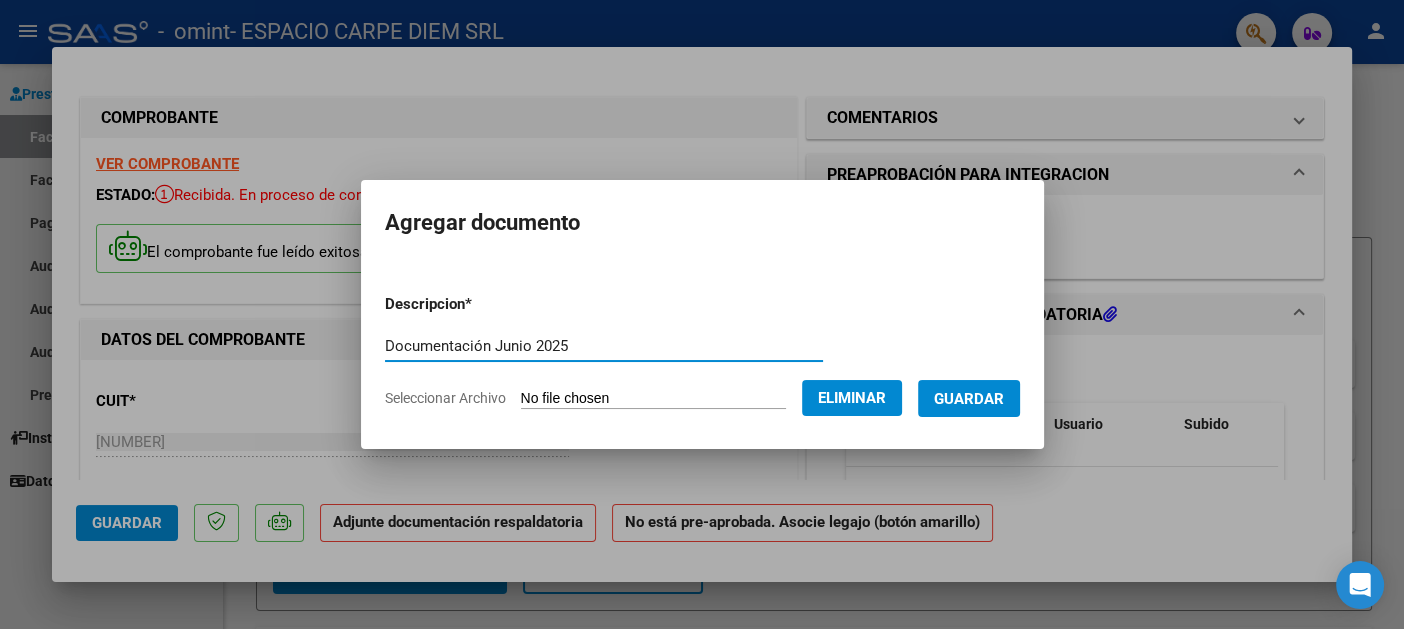 click on "Documentación Junio 2025" at bounding box center [604, 346] 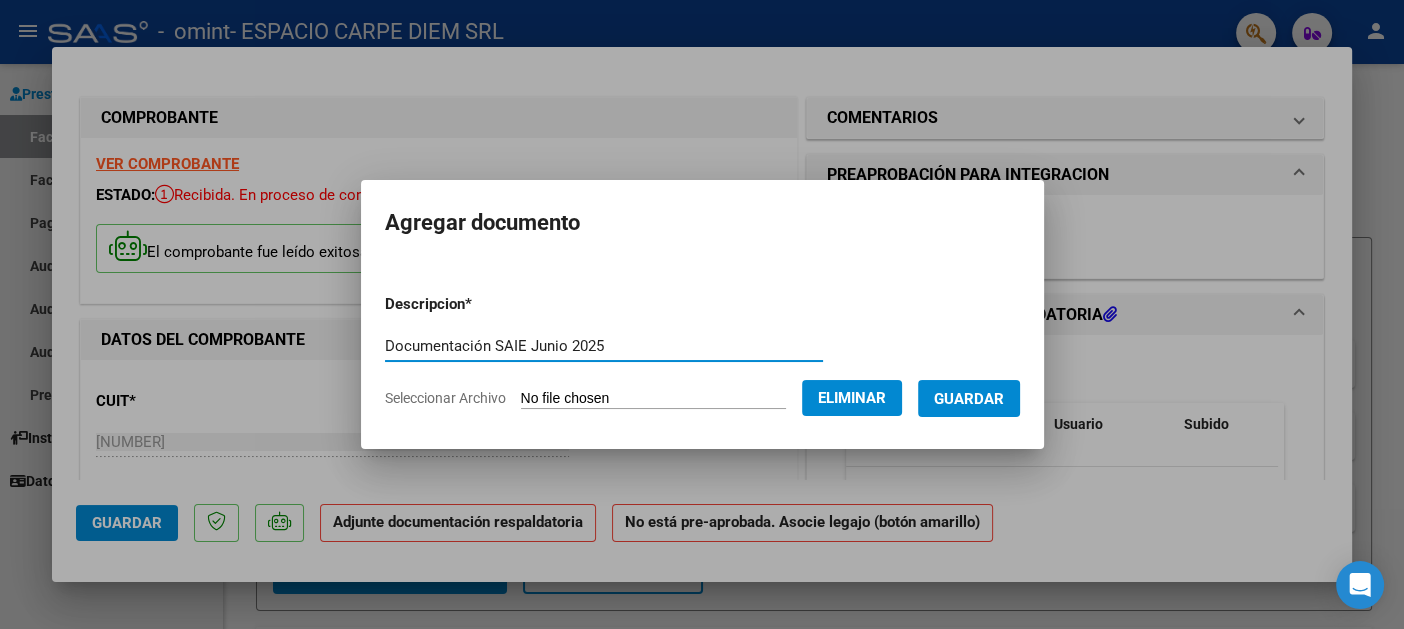 type on "Documentación SAIE Junio 2025" 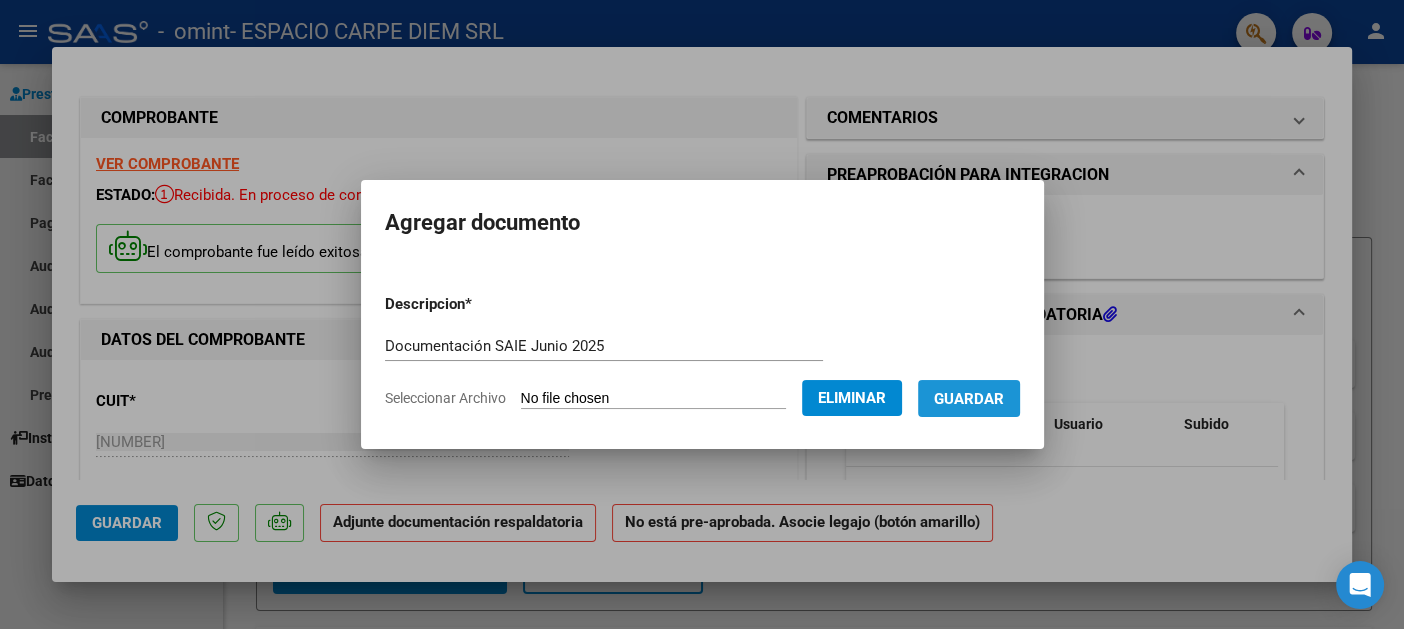 click on "Guardar" at bounding box center (969, 399) 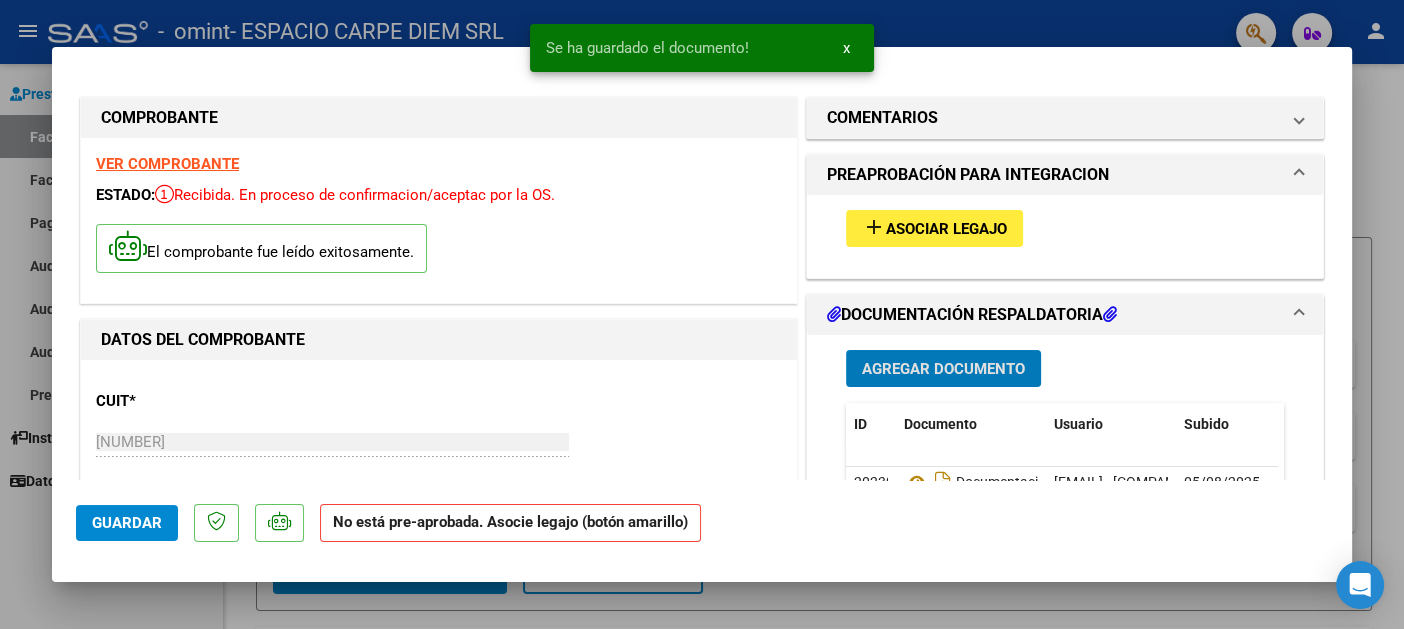 click on "Asociar Legajo" at bounding box center [946, 229] 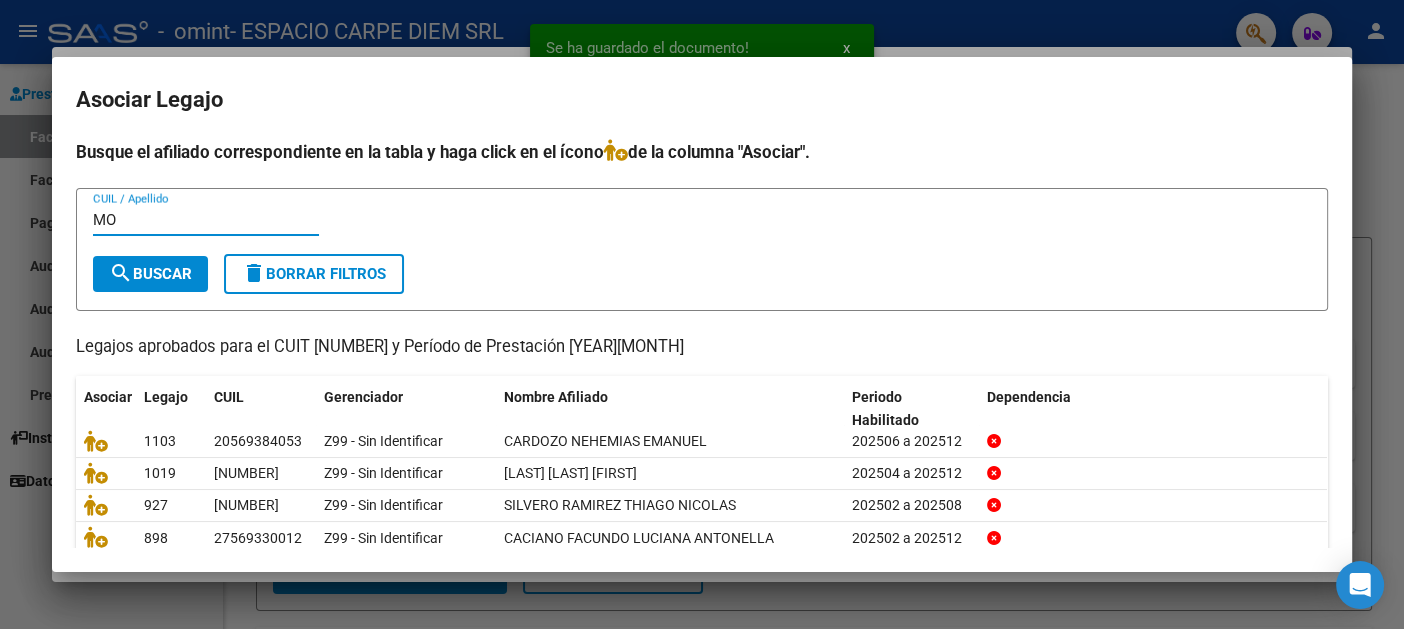 type on "MO" 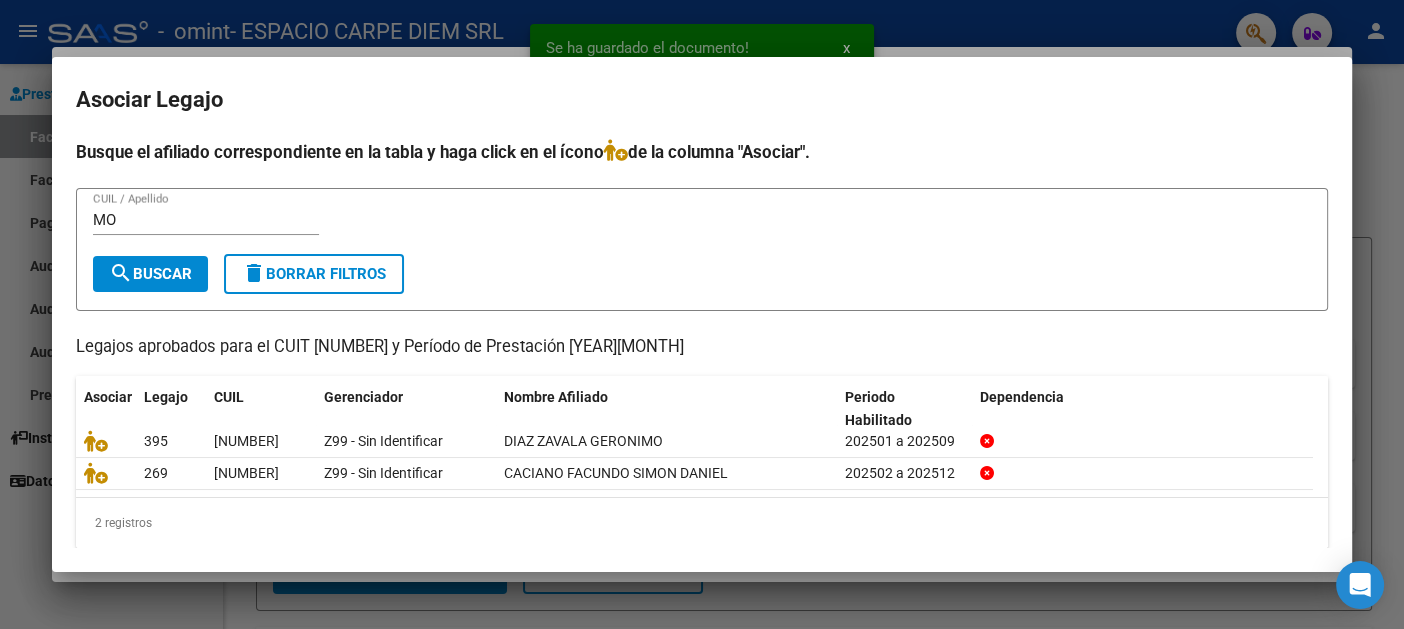 click at bounding box center [702, 314] 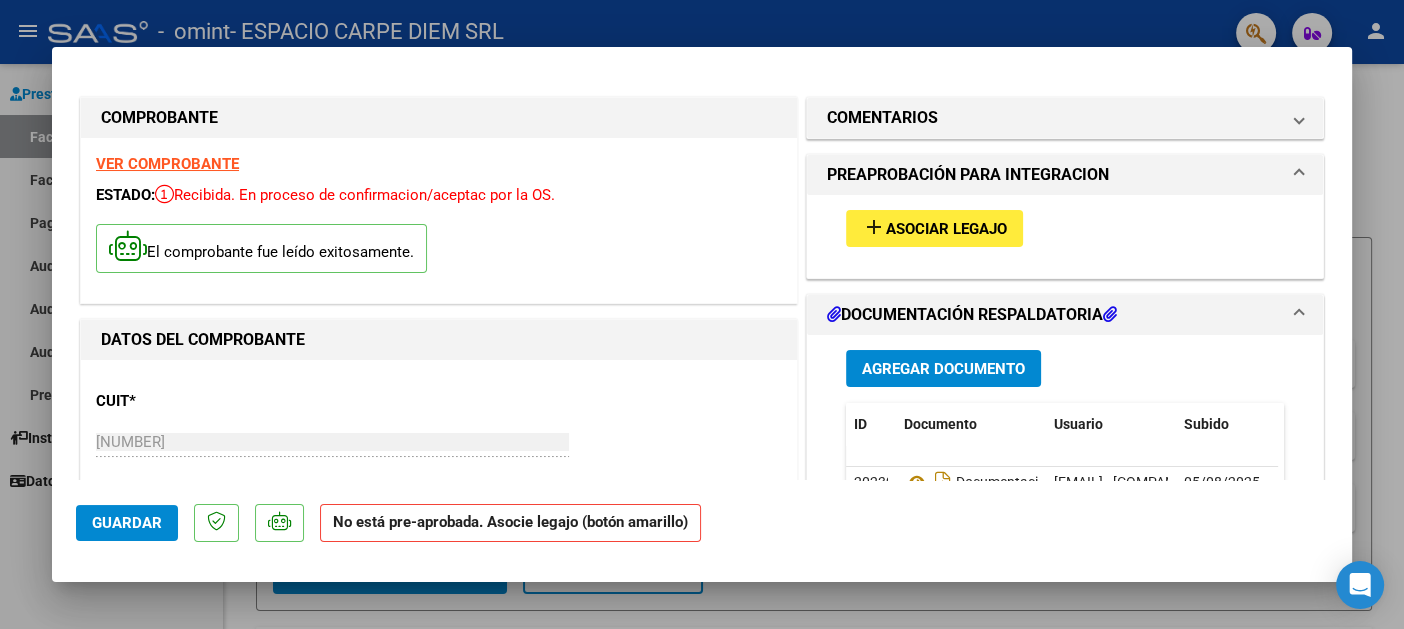 click on "Guardar" 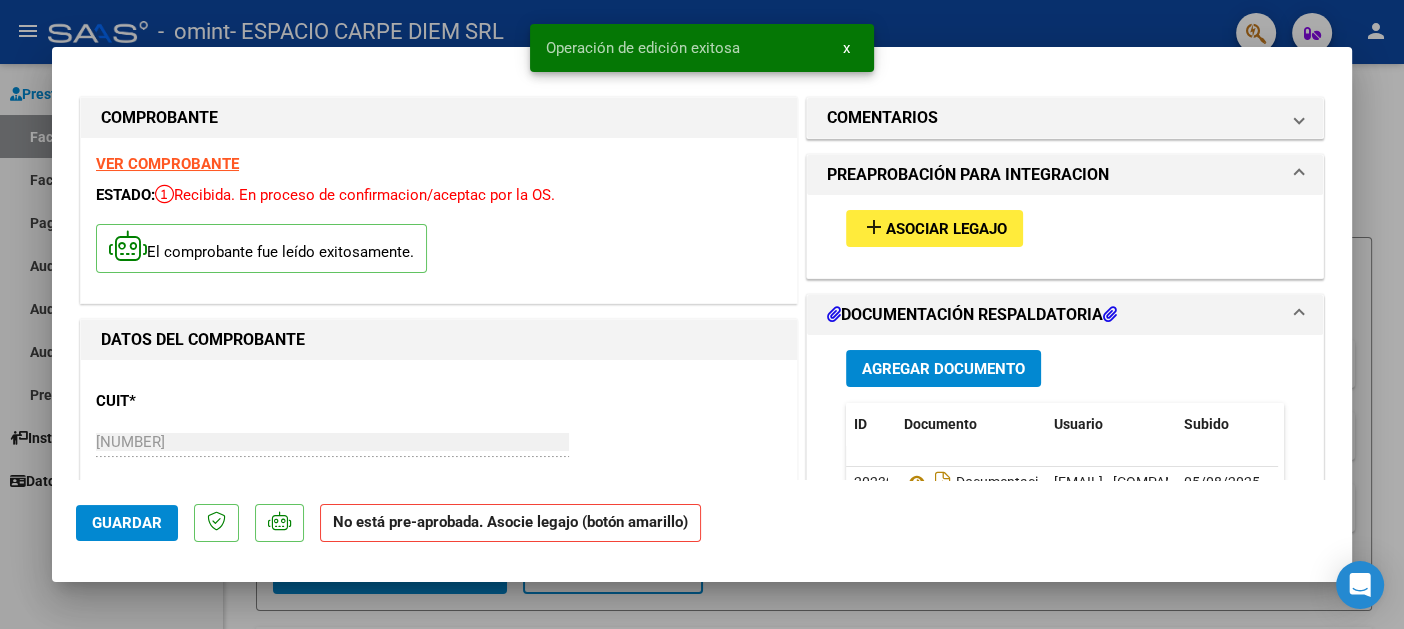 click at bounding box center [702, 314] 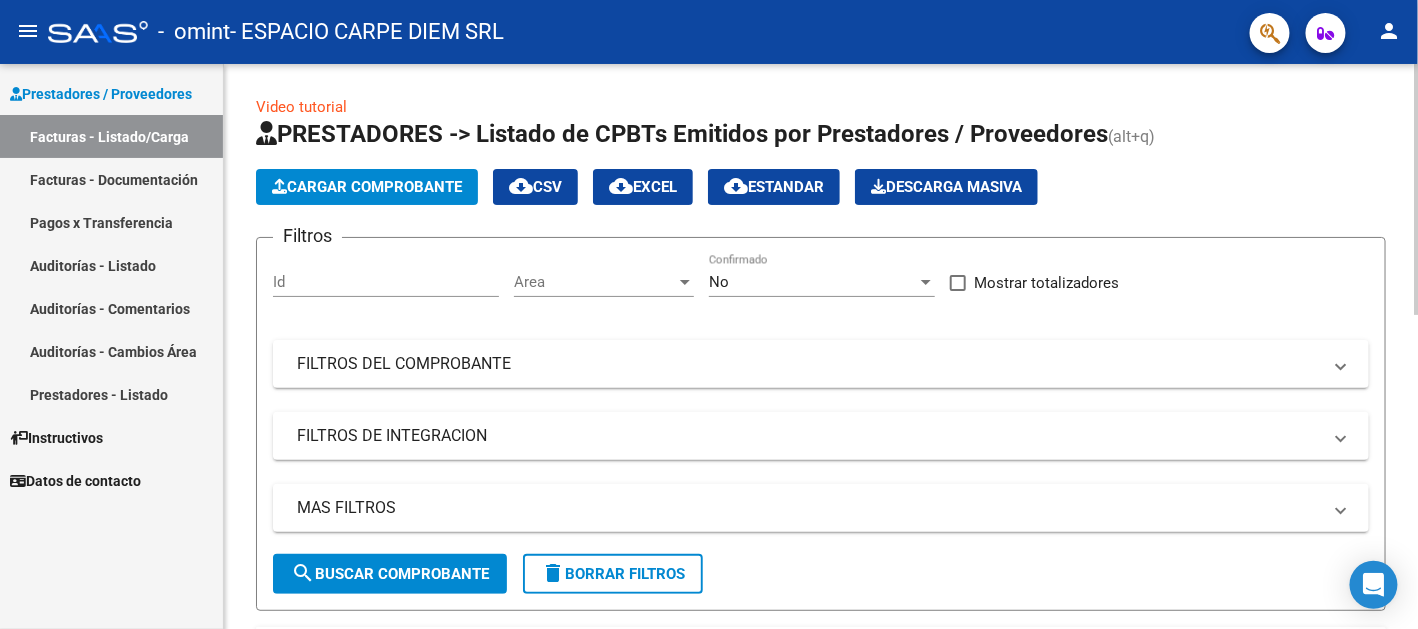 click on "Cargar Comprobante" 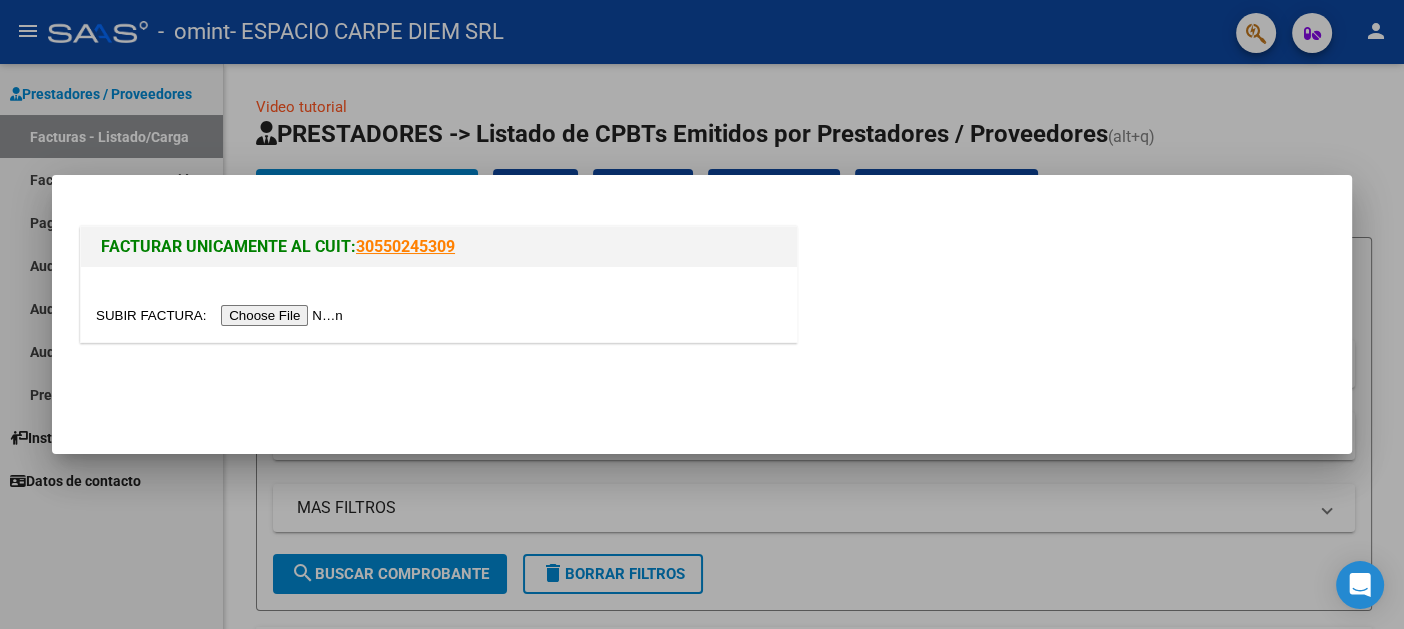 click at bounding box center (222, 315) 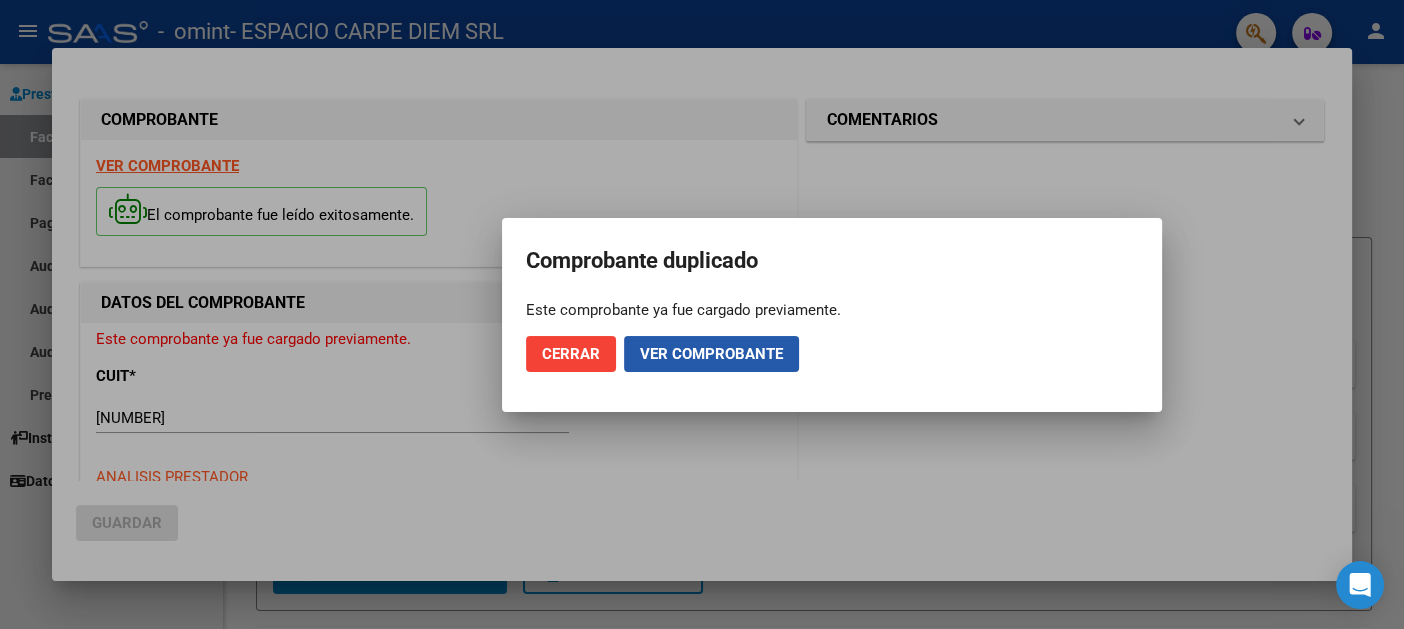 click on "Ver comprobante" 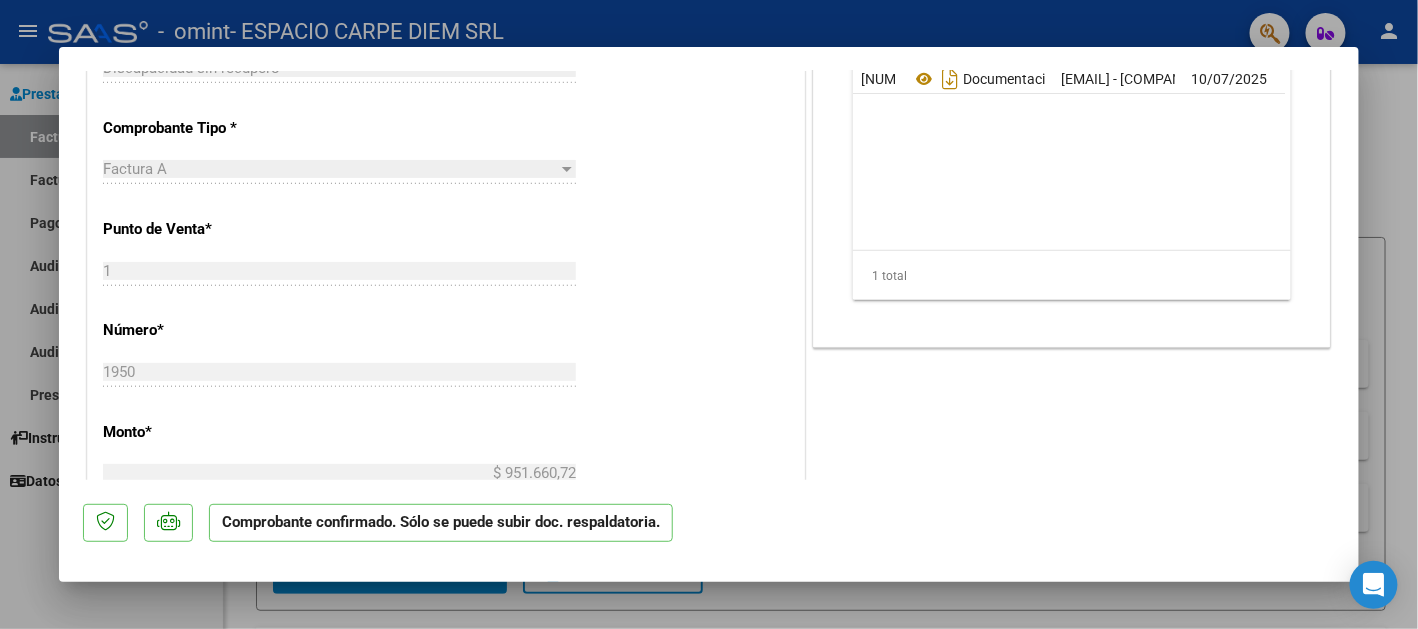 scroll, scrollTop: 499, scrollLeft: 0, axis: vertical 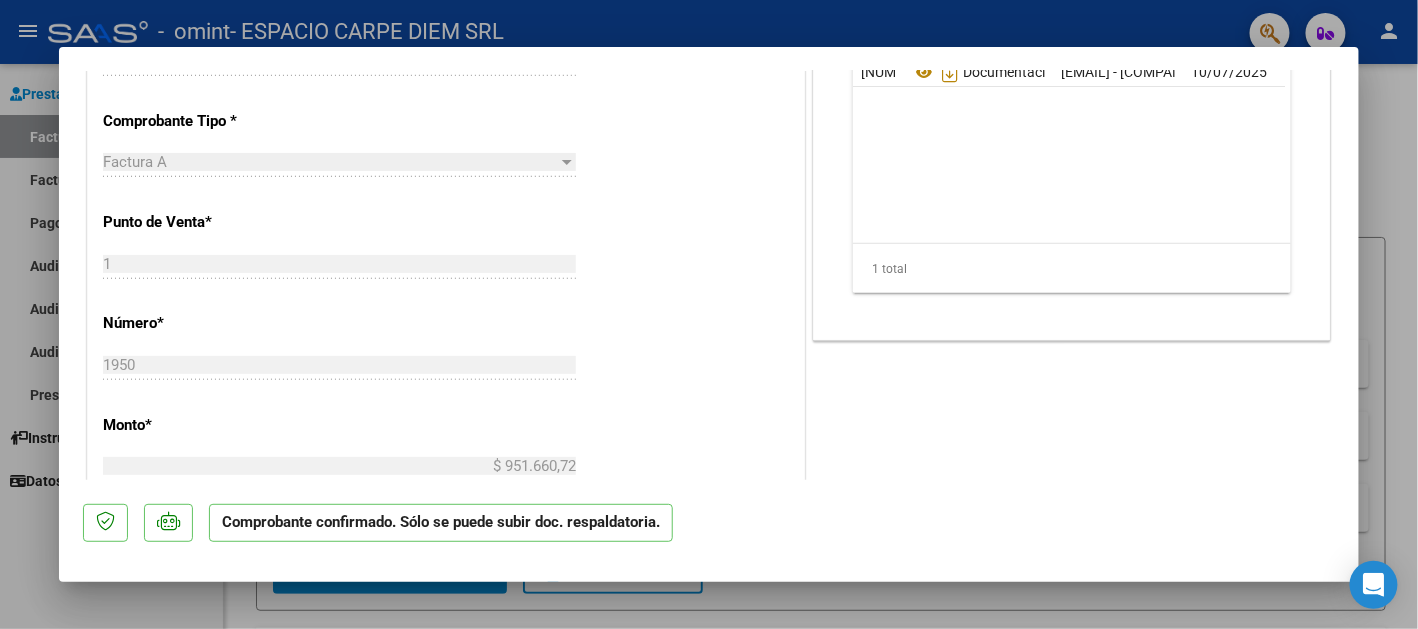 click at bounding box center [709, 314] 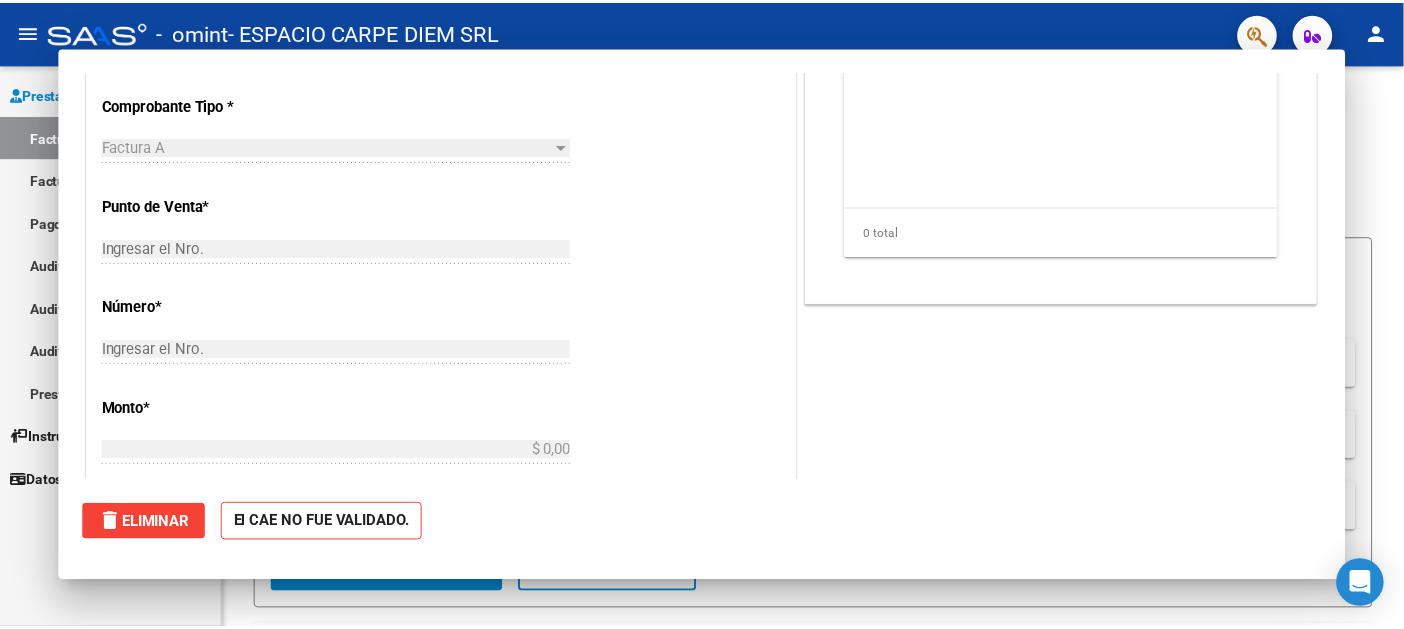 scroll, scrollTop: 0, scrollLeft: 0, axis: both 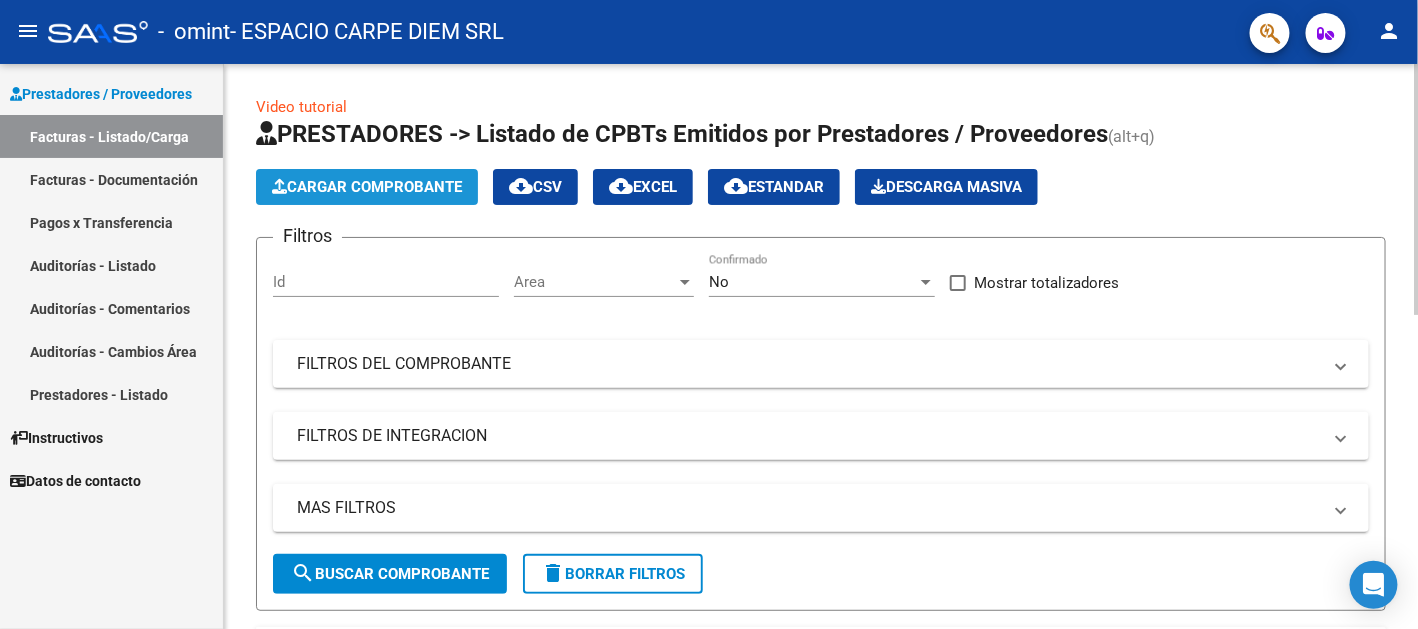 click on "Cargar Comprobante" 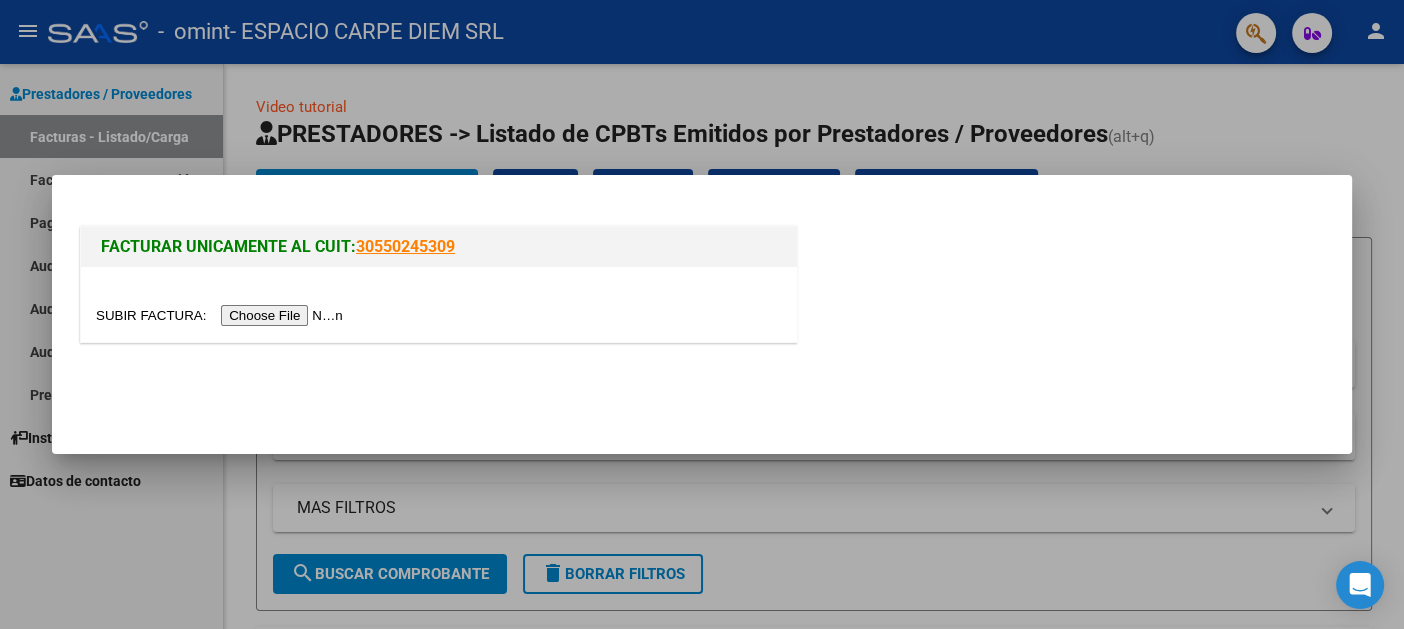 click at bounding box center (222, 315) 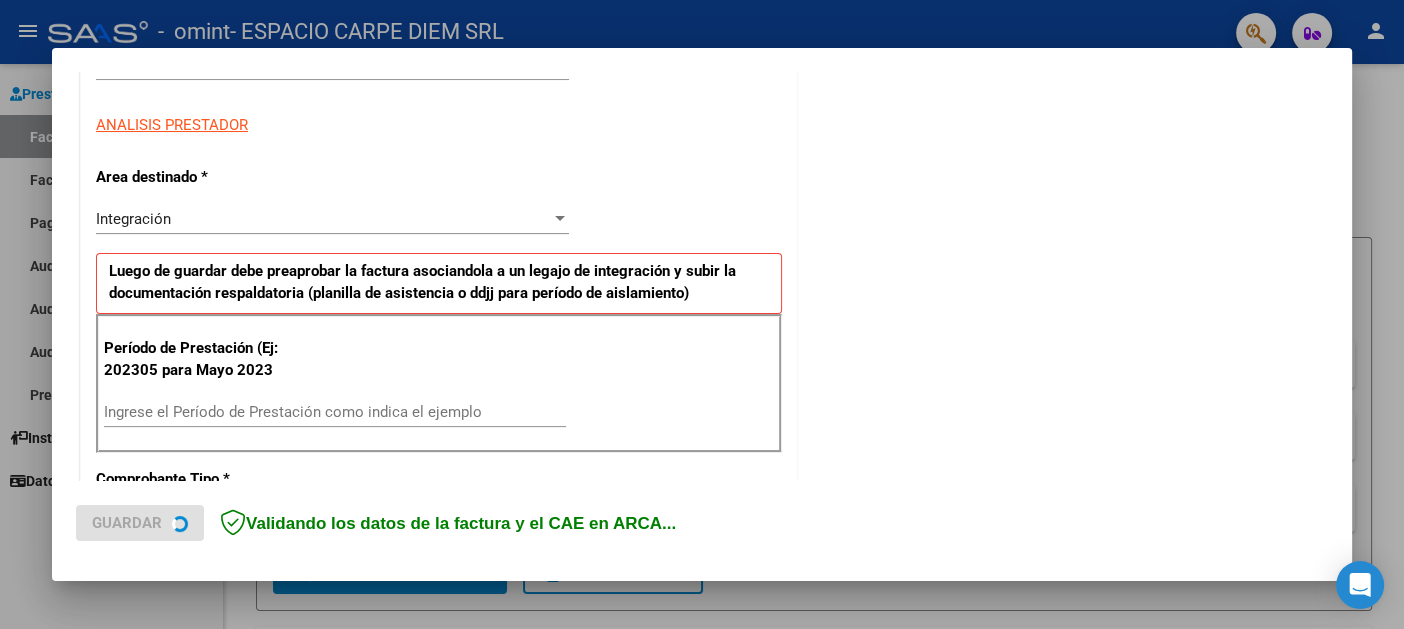 scroll, scrollTop: 400, scrollLeft: 0, axis: vertical 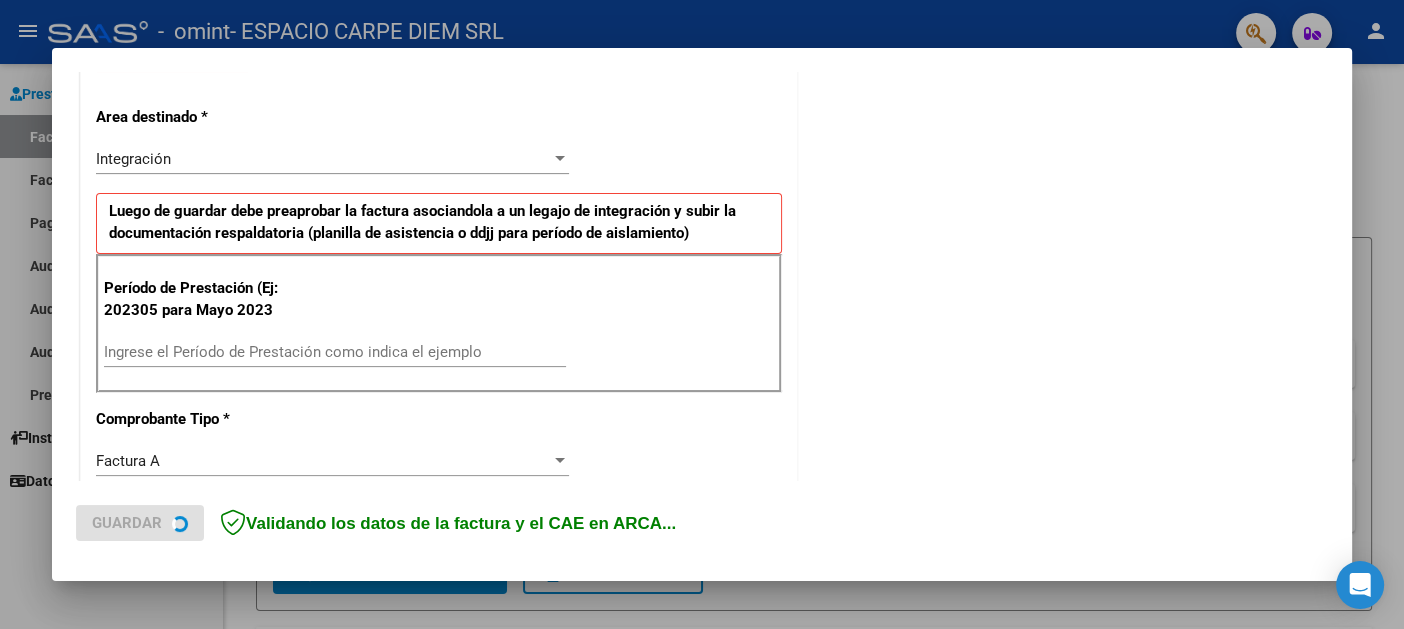 click on "Ingrese el Período de Prestación como indica el ejemplo" at bounding box center [335, 352] 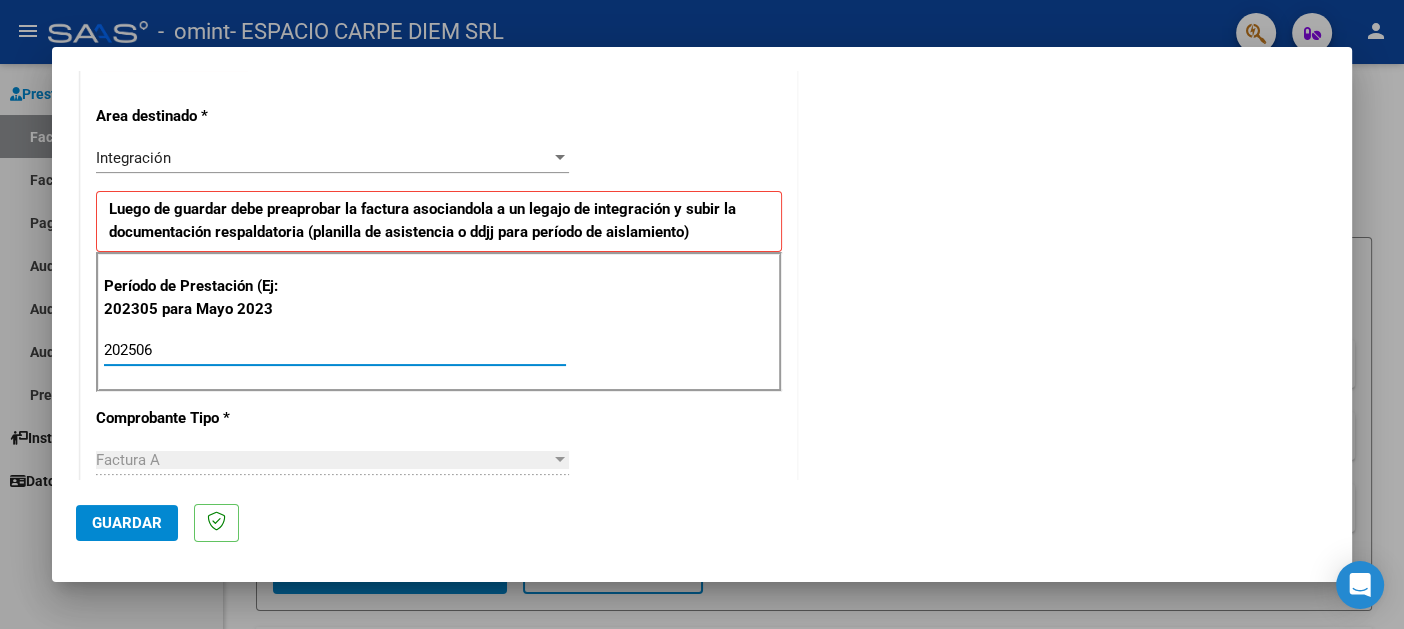 type 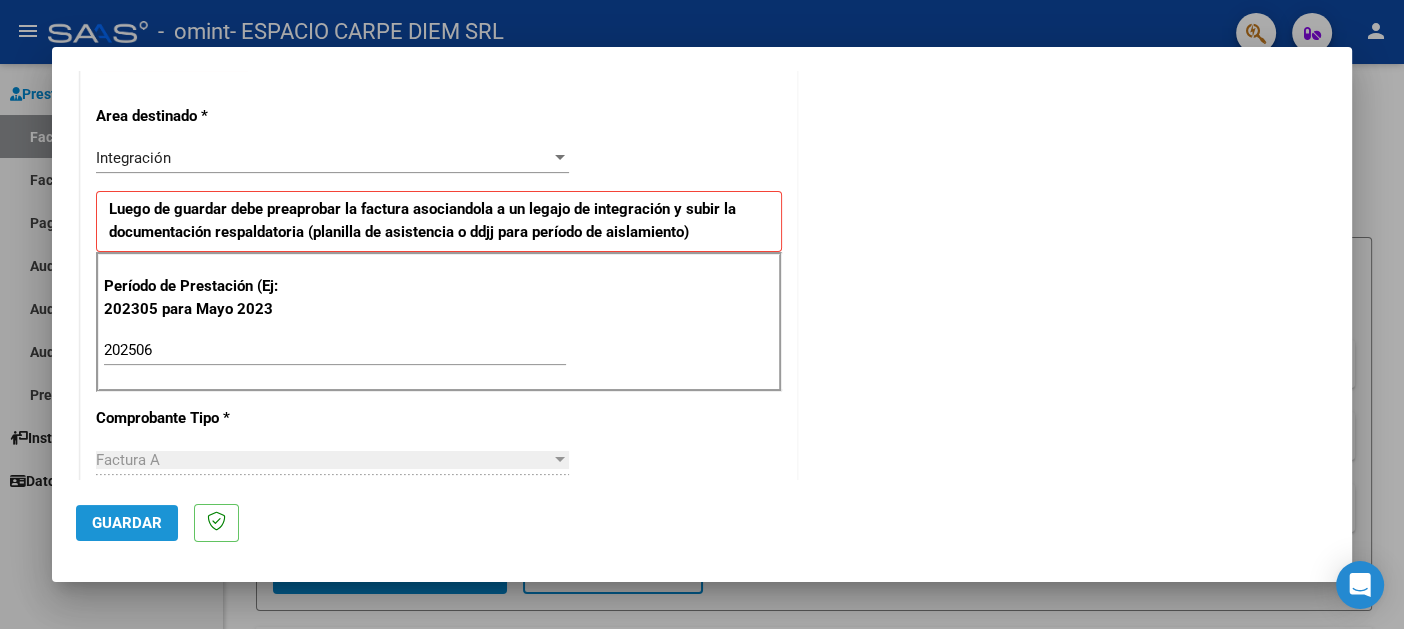 click on "Guardar" 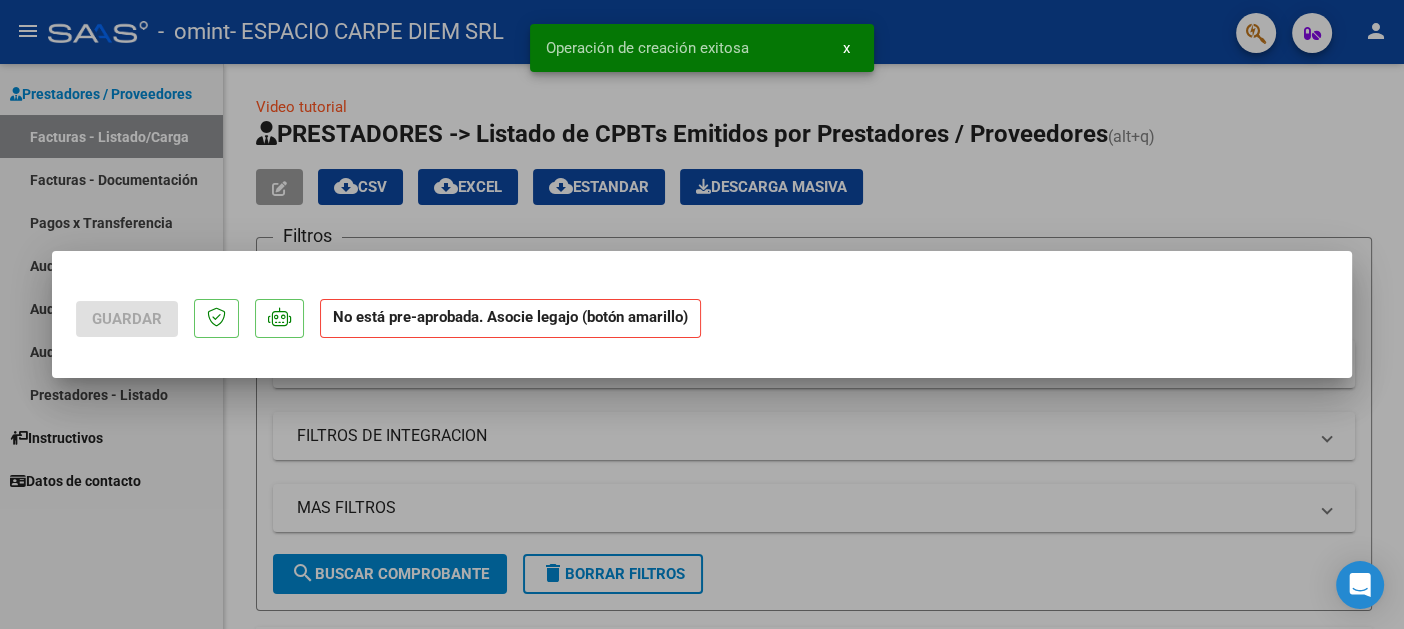 scroll, scrollTop: 0, scrollLeft: 0, axis: both 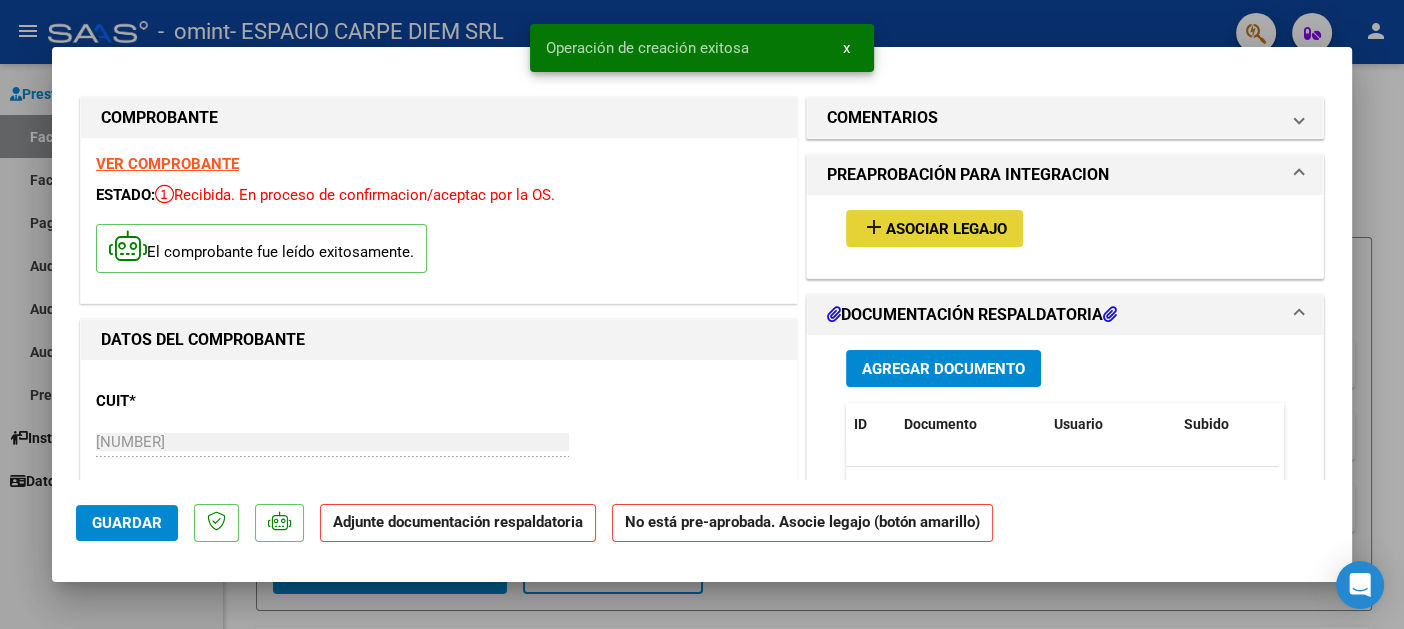 click on "Asociar Legajo" at bounding box center [946, 229] 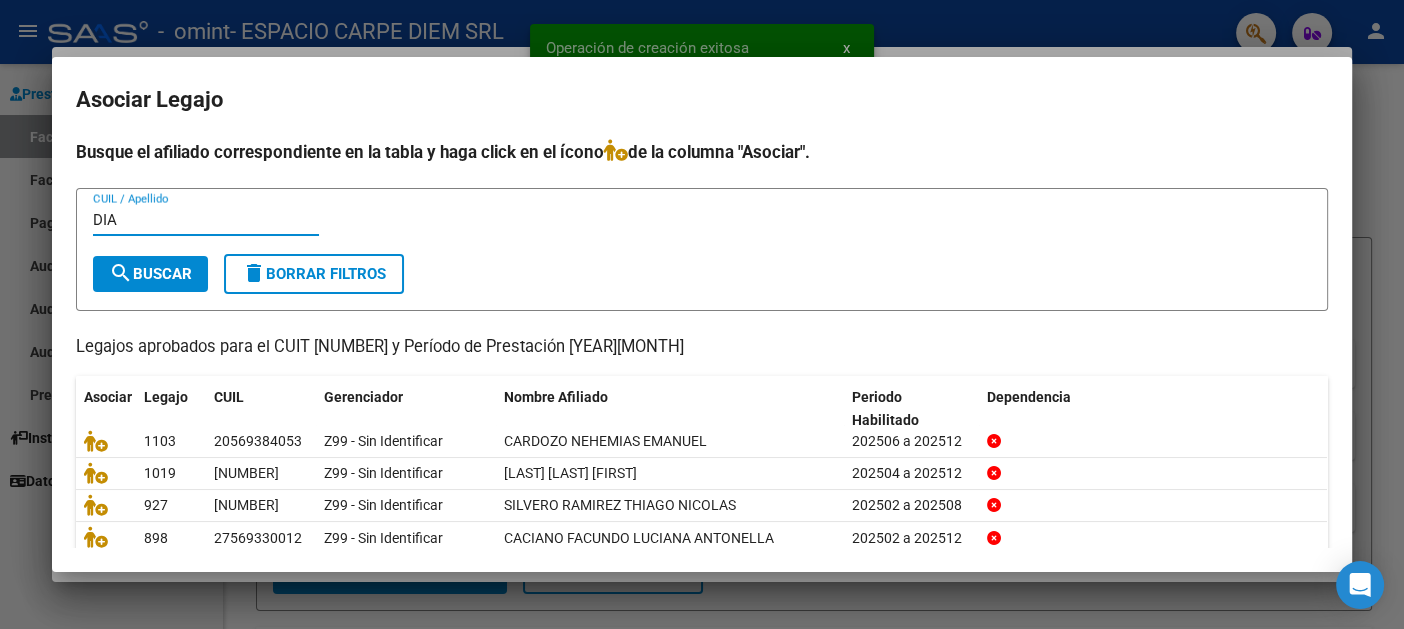 click on "search  Buscar" at bounding box center (150, 274) 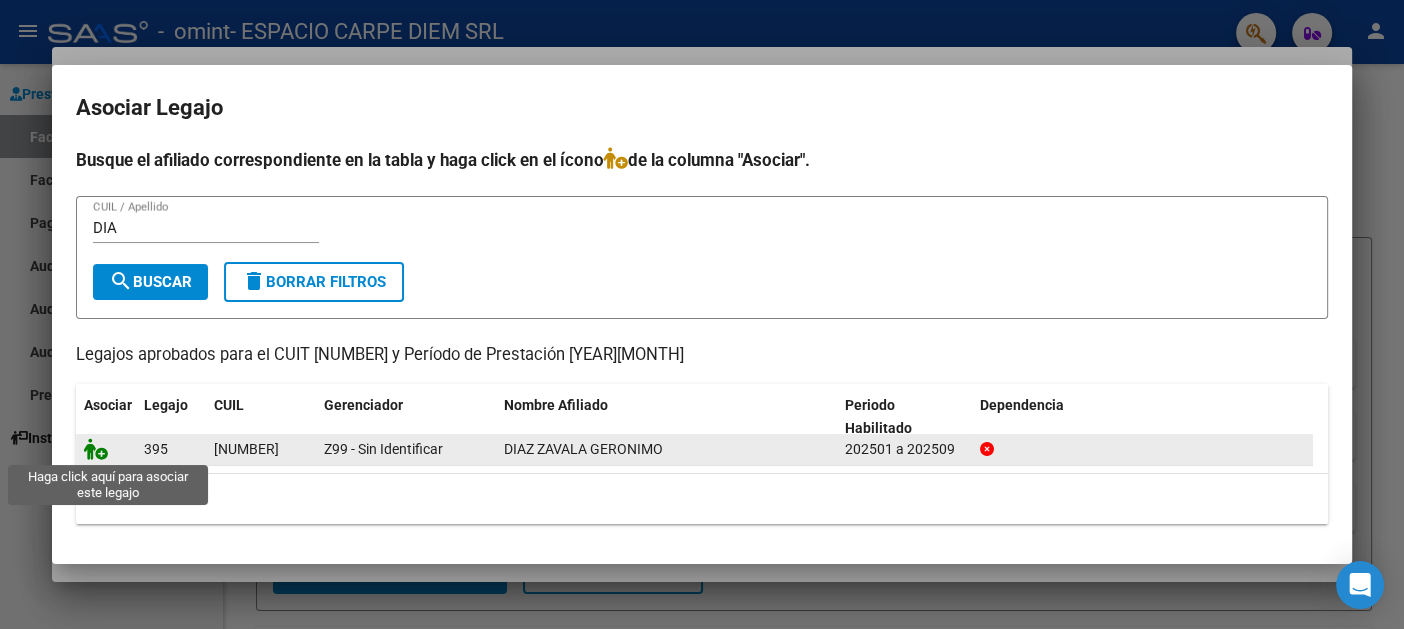 click 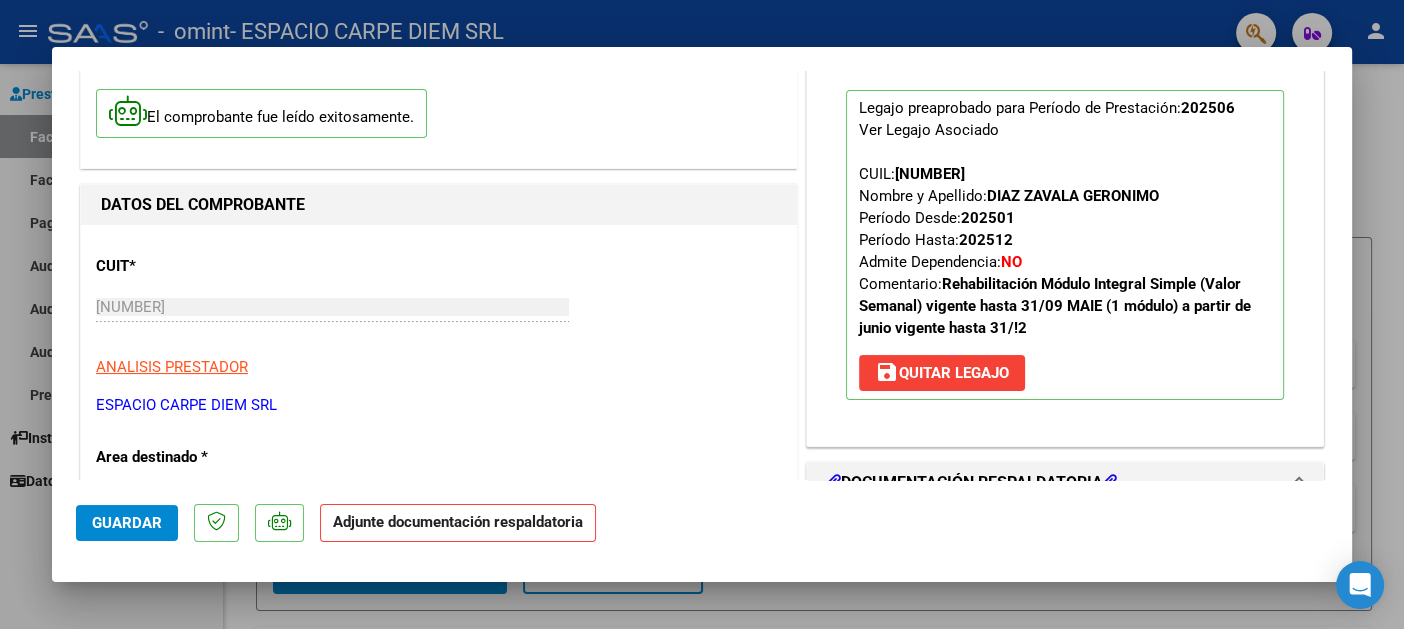 scroll, scrollTop: 400, scrollLeft: 0, axis: vertical 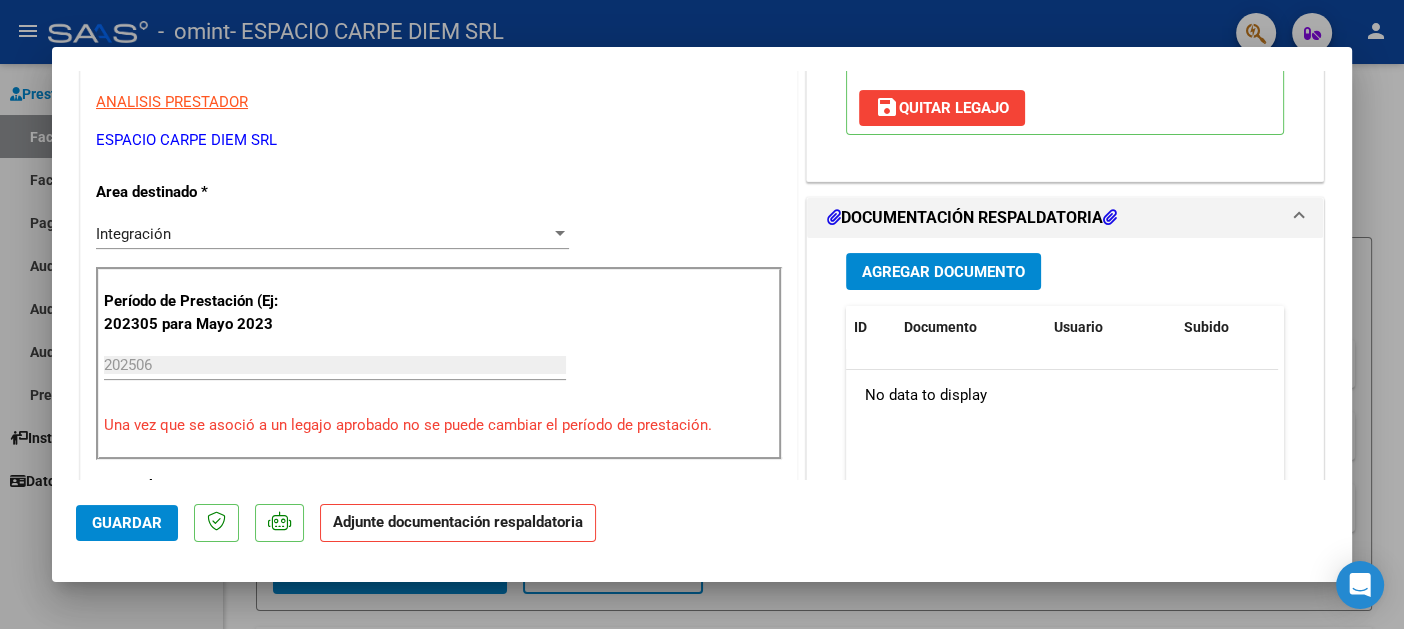 click on "Agregar Documento" at bounding box center [943, 272] 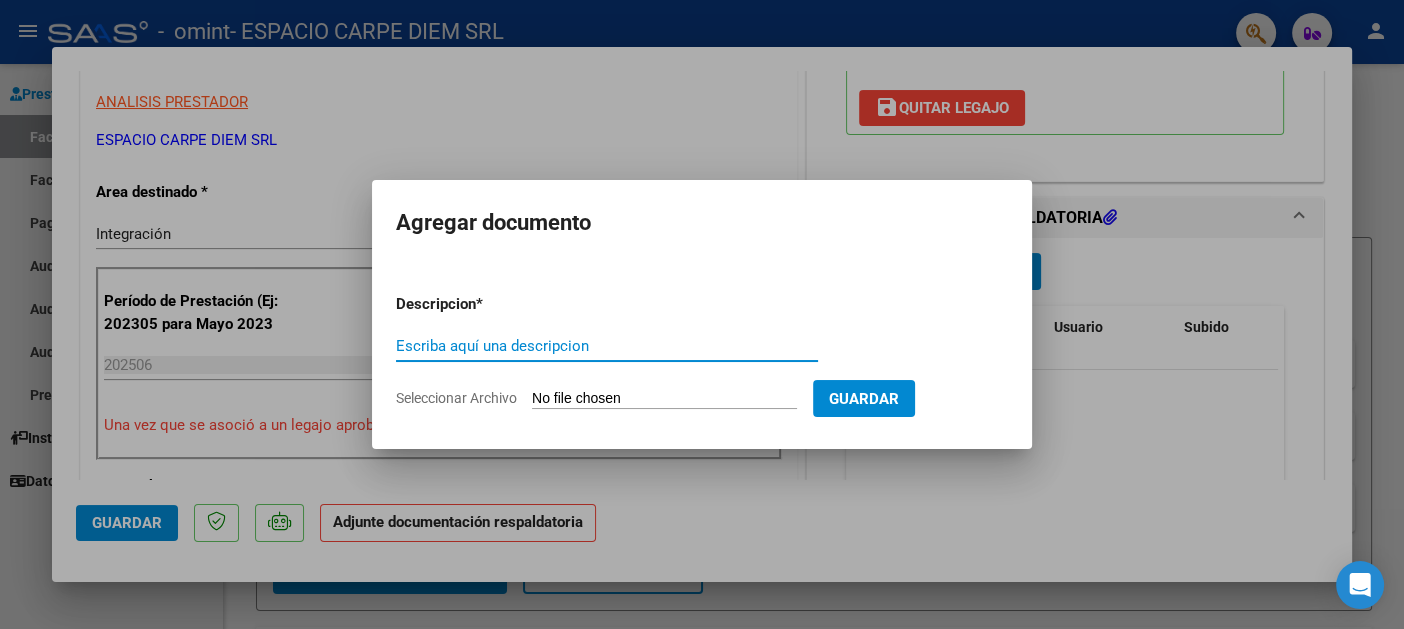 click on "Seleccionar Archivo" at bounding box center [664, 399] 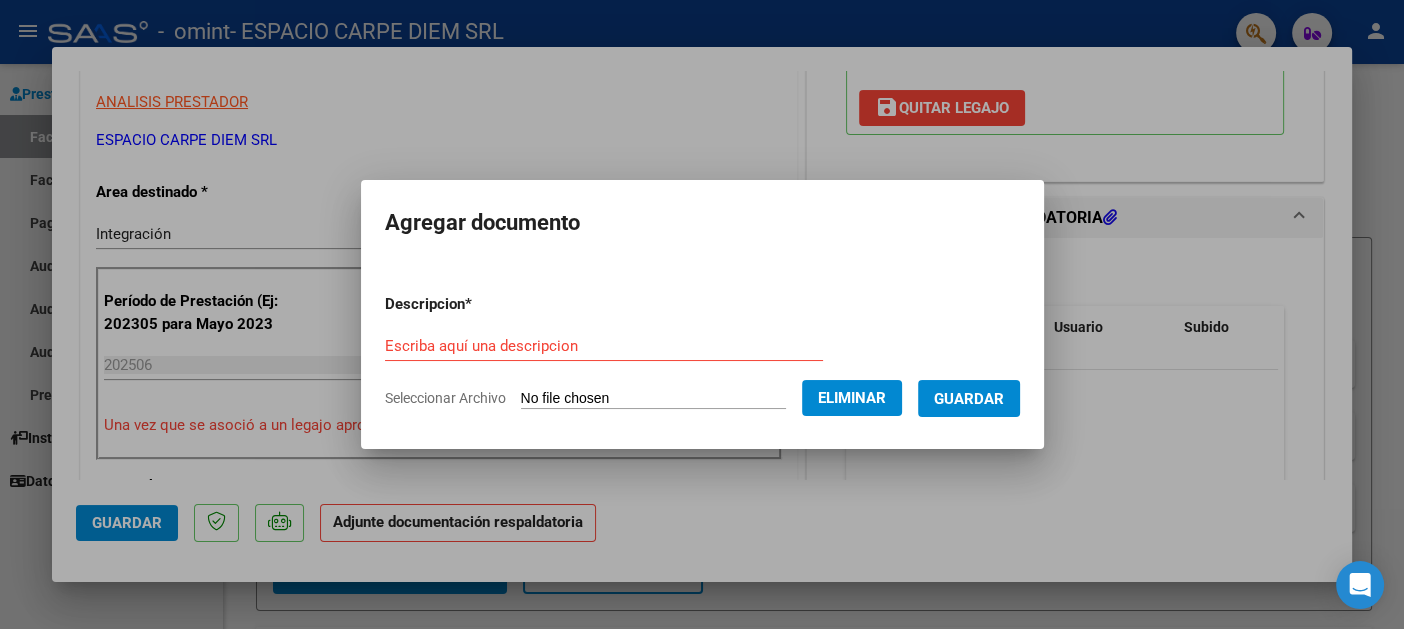 click on "Escriba aquí una descripcion" at bounding box center (604, 346) 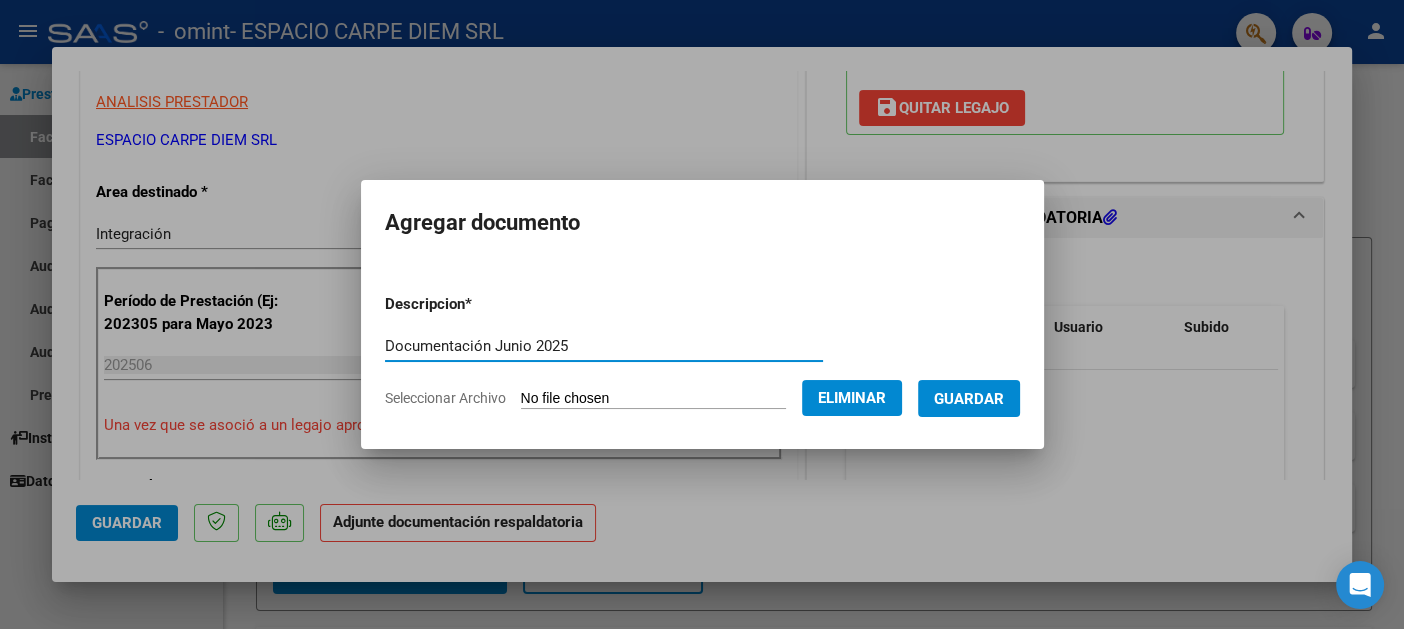 click on "Documentación Junio 2025" at bounding box center (604, 346) 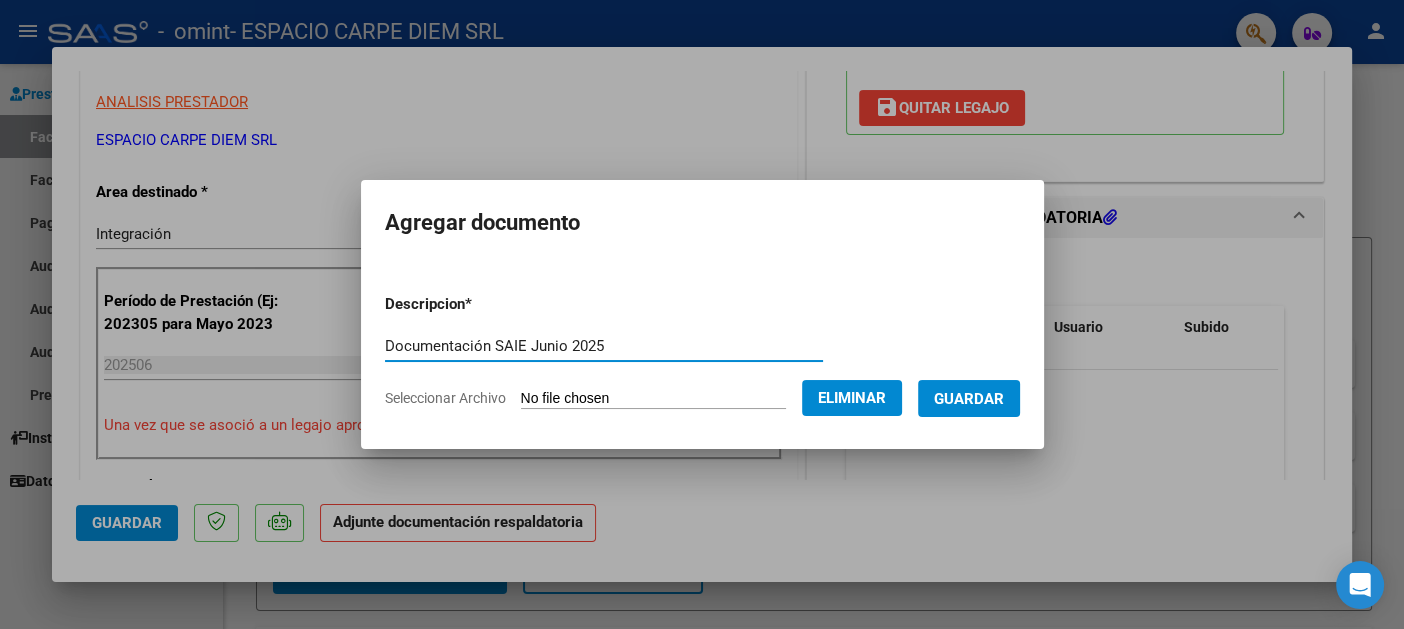 click on "Guardar" at bounding box center (969, 399) 